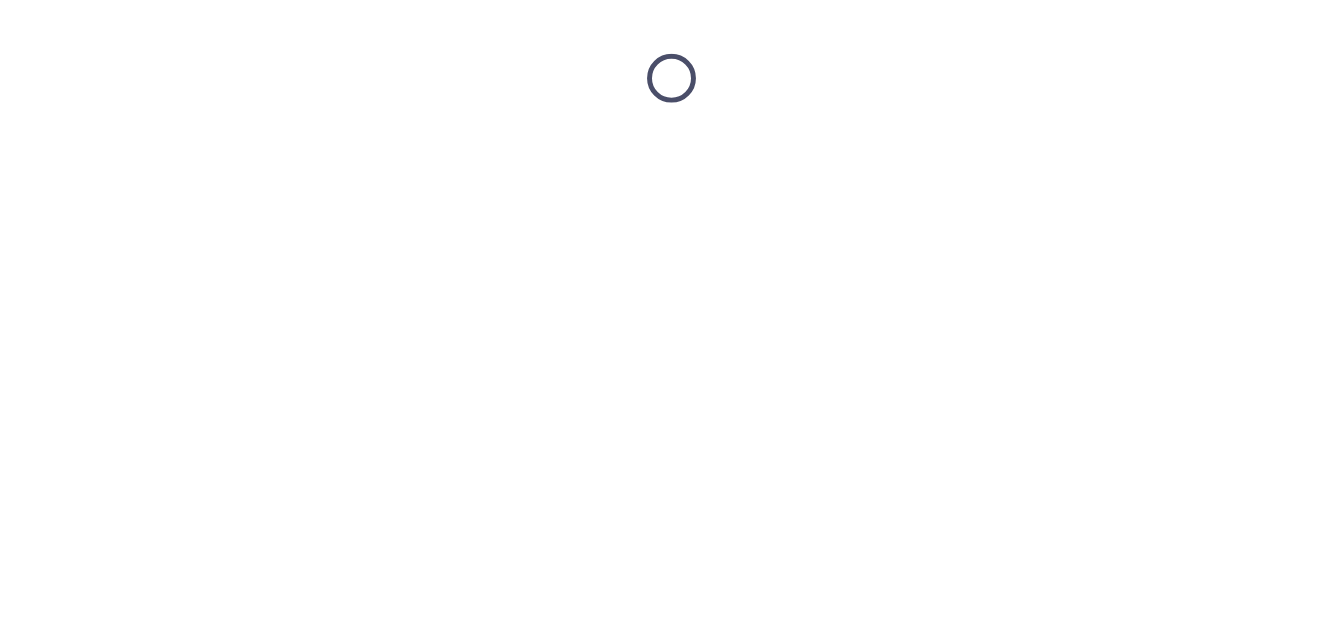 scroll, scrollTop: 0, scrollLeft: 0, axis: both 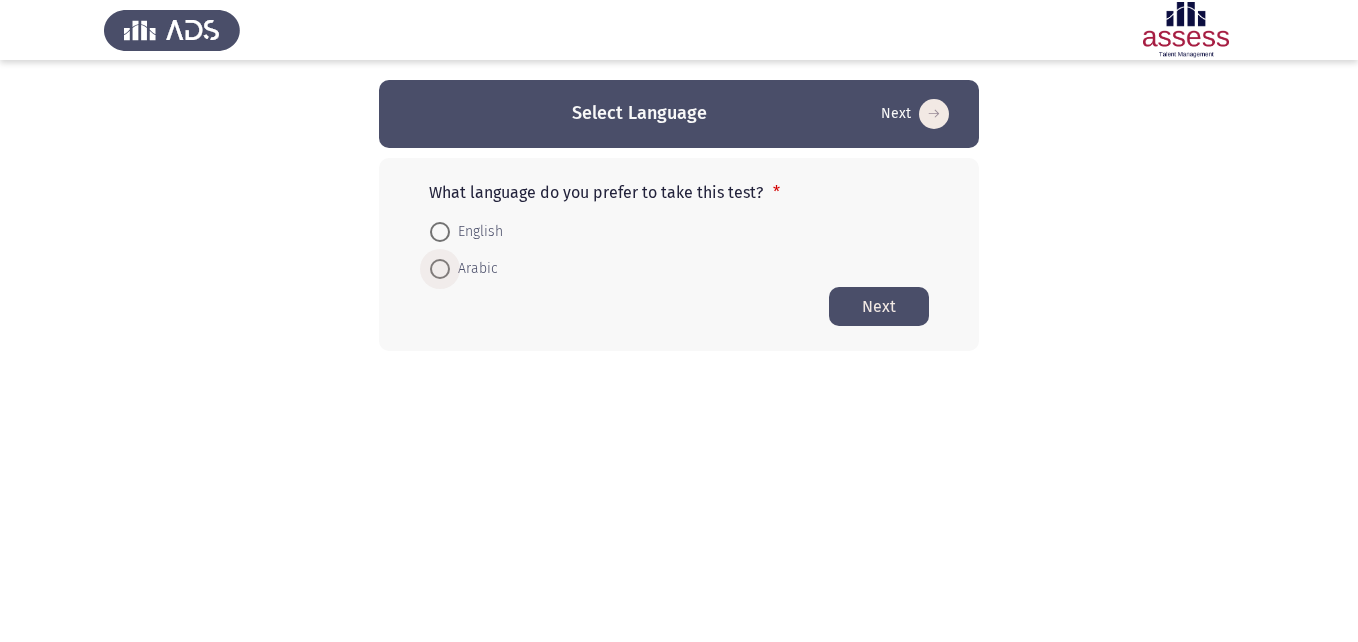 click at bounding box center (440, 269) 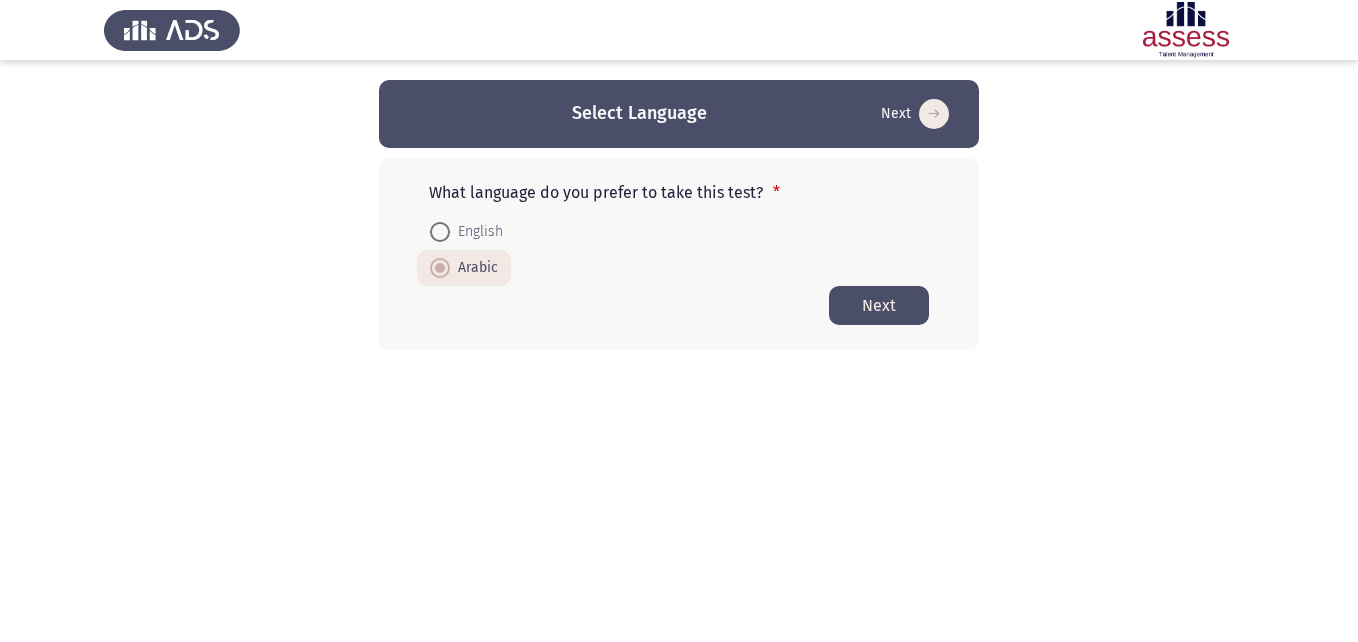 click on "Next" 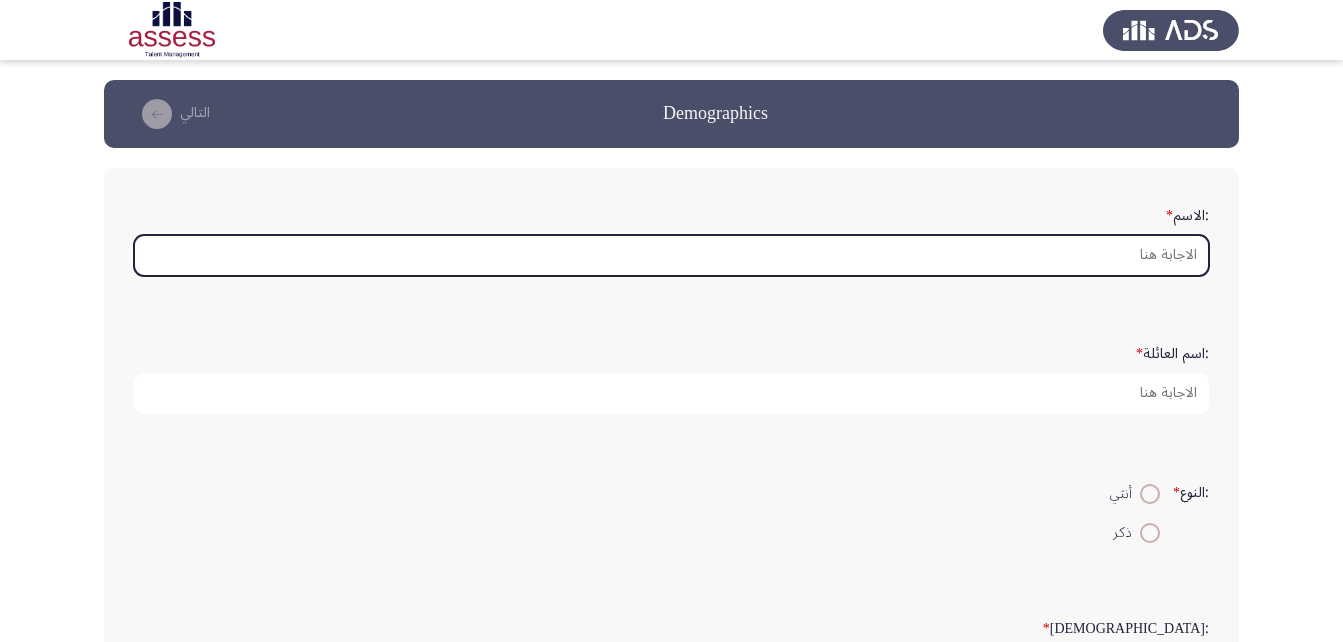 click on ":الاسم   *" at bounding box center (671, 255) 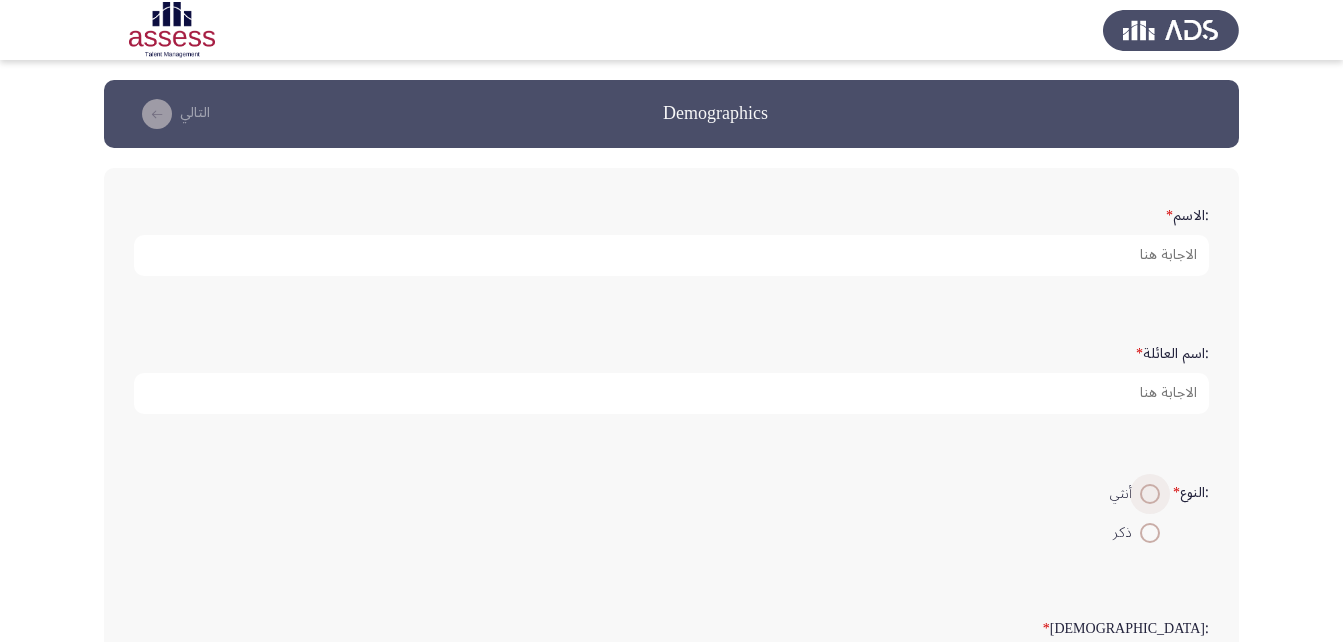 click on "أنثي" at bounding box center (1125, 494) 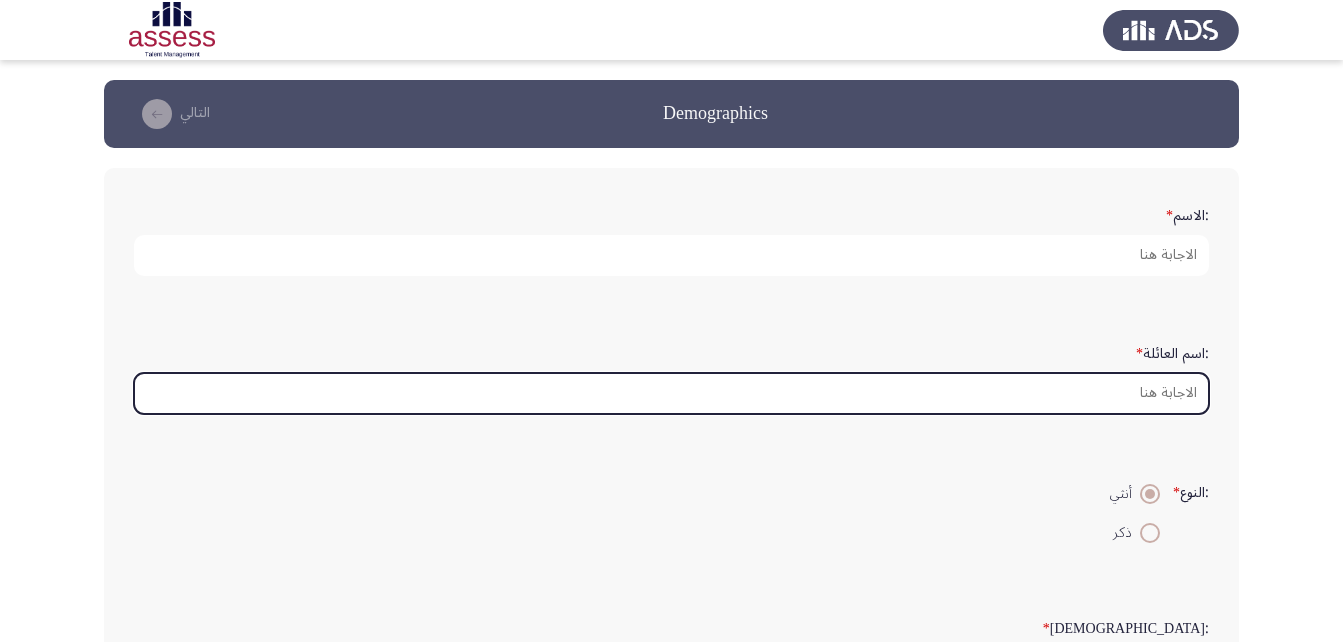 click on ":اسم العائلة   *" at bounding box center [671, 393] 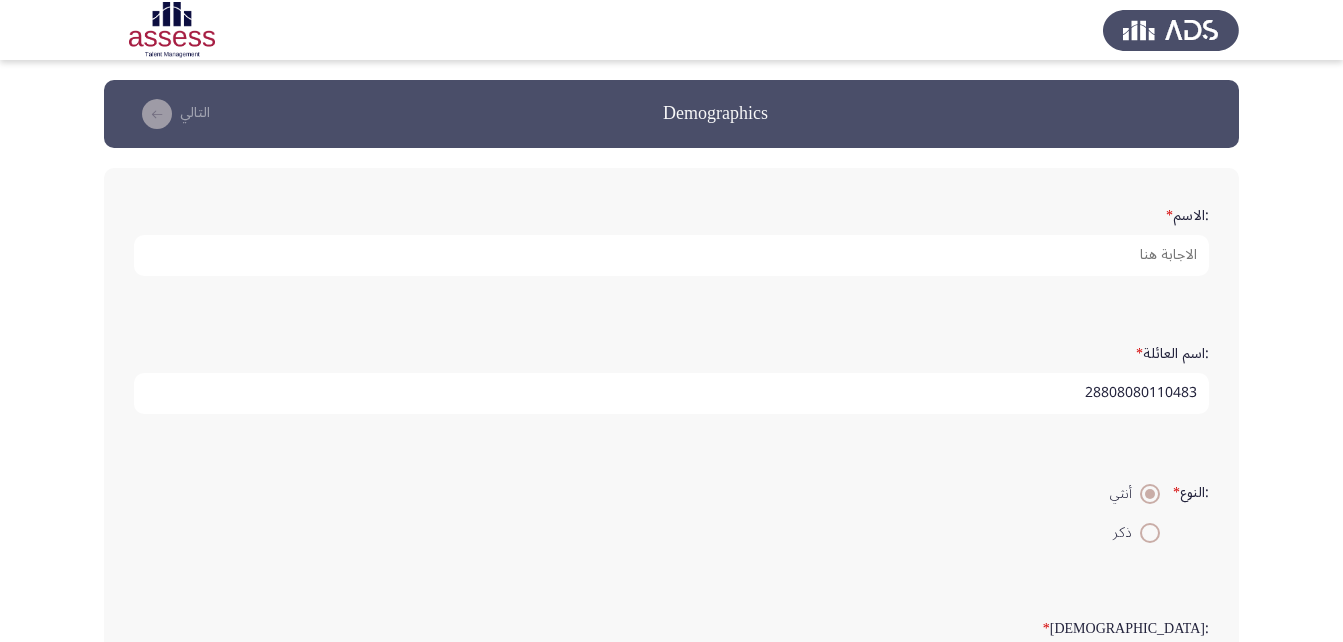 type on "28808080110483" 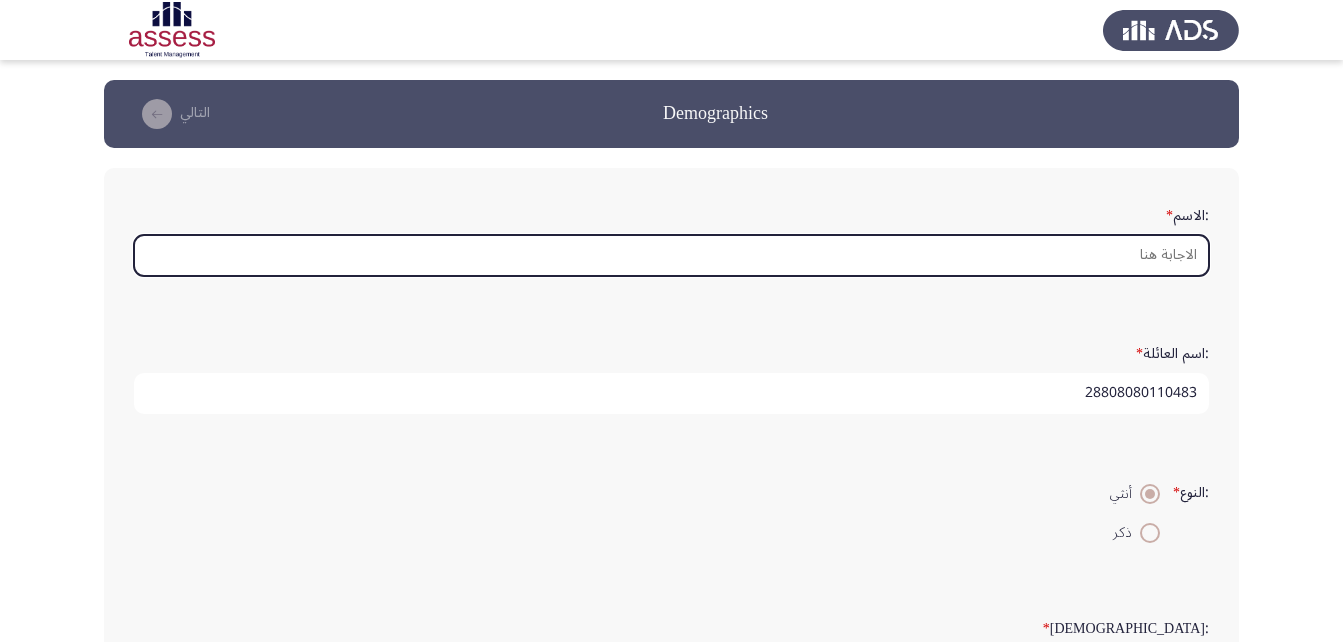 click on ":الاسم   *" at bounding box center (671, 255) 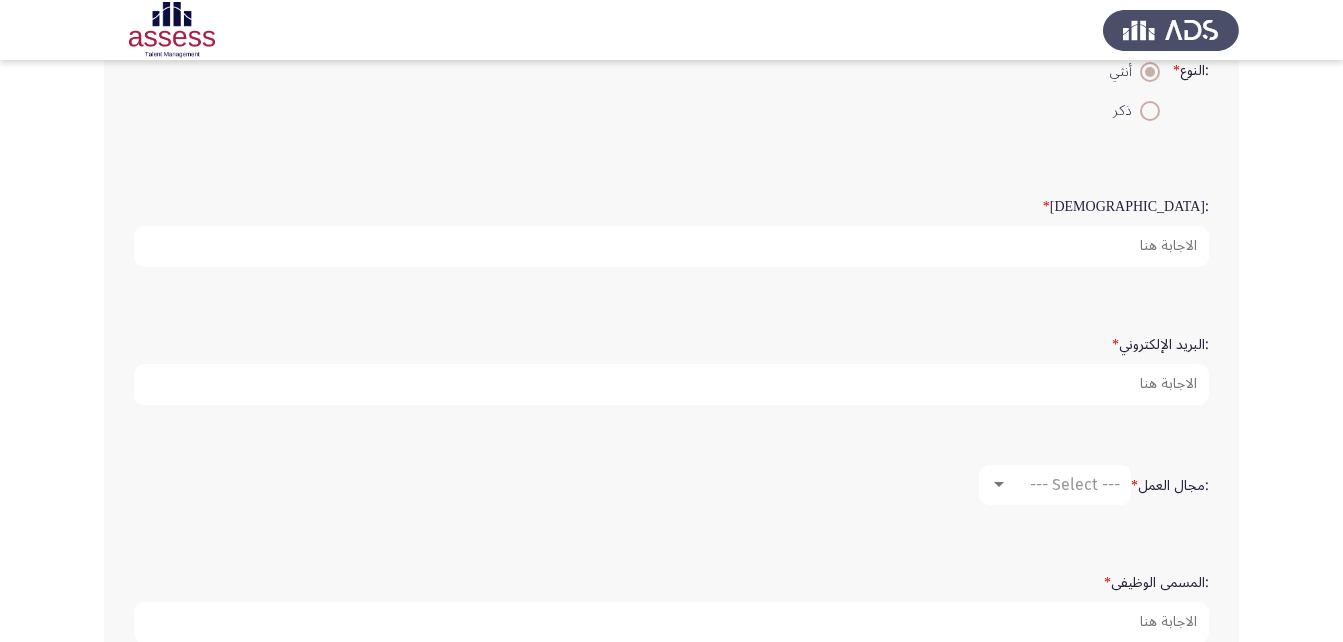 scroll, scrollTop: 553, scrollLeft: 0, axis: vertical 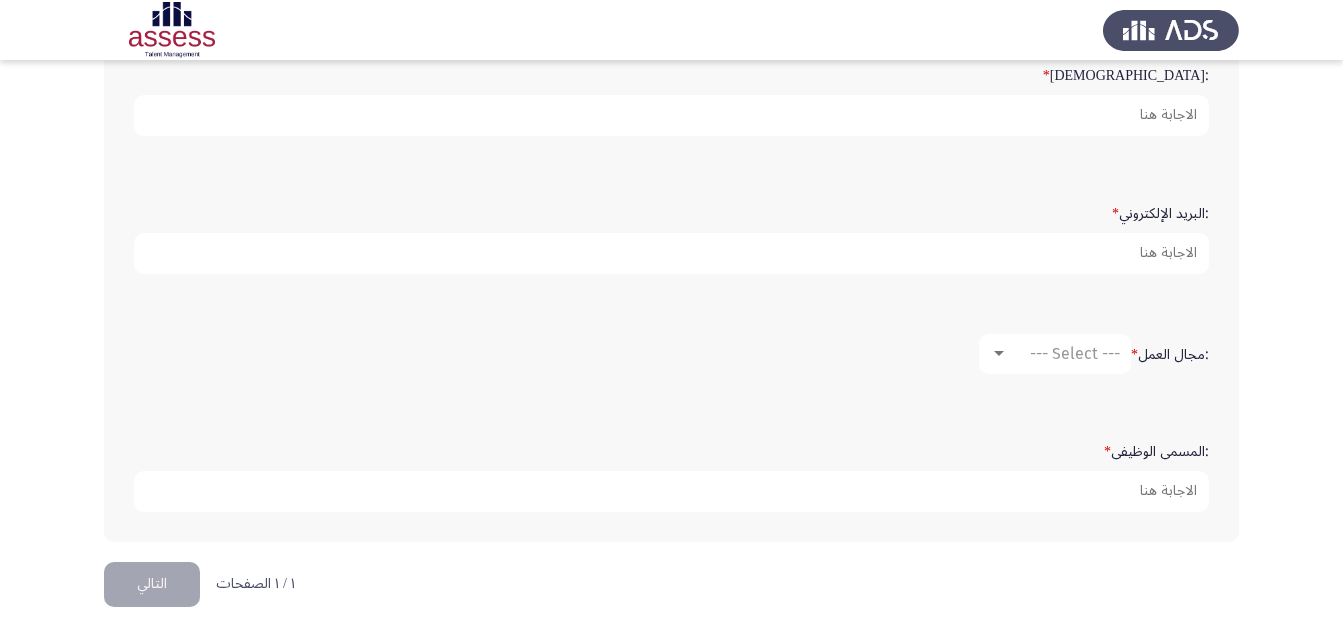 type on "دعاء [PERSON_NAME]" 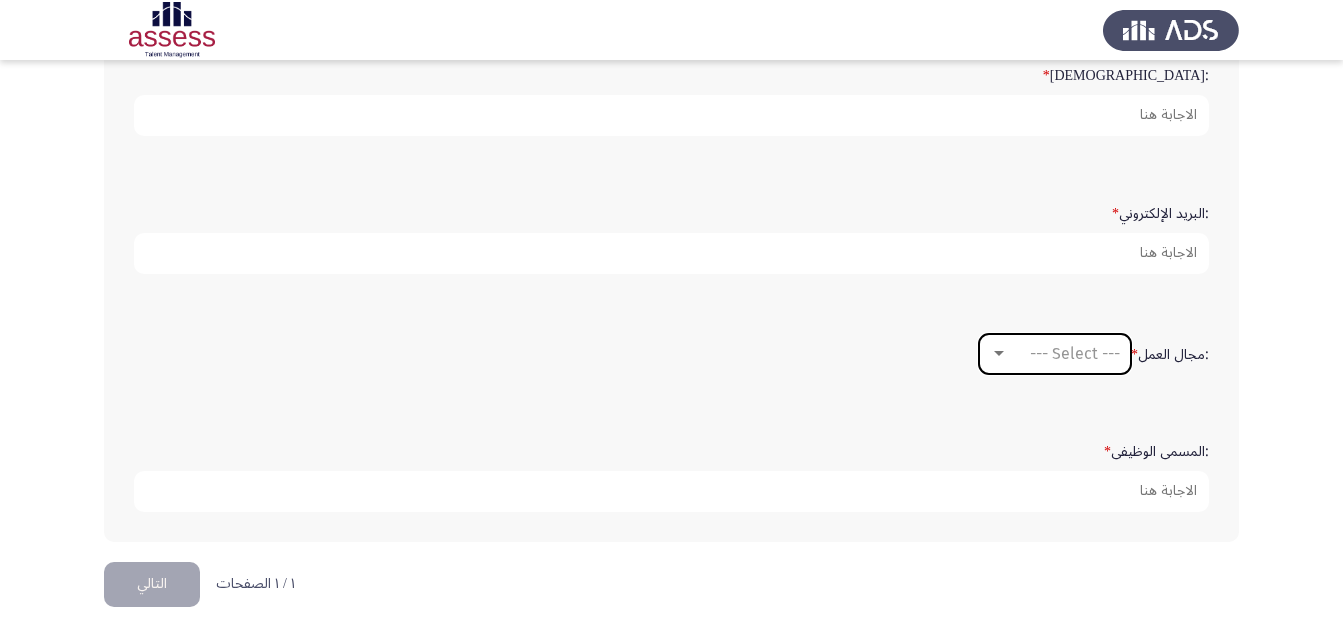 click at bounding box center [999, 354] 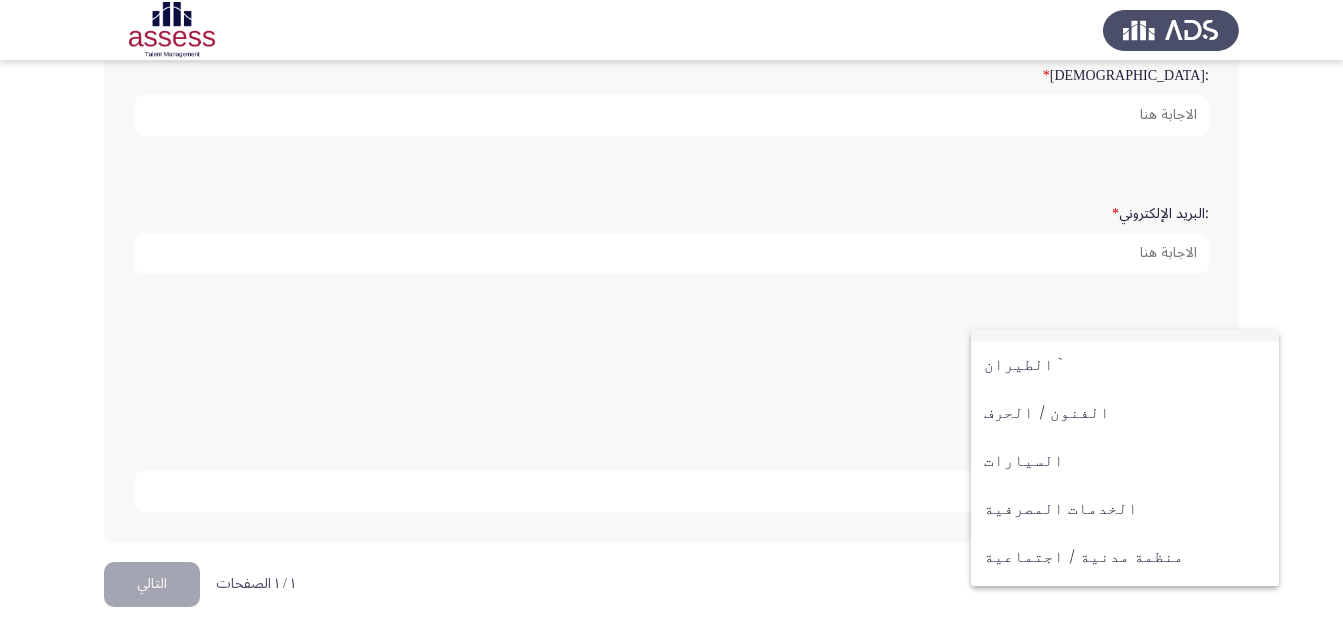 scroll, scrollTop: 0, scrollLeft: 0, axis: both 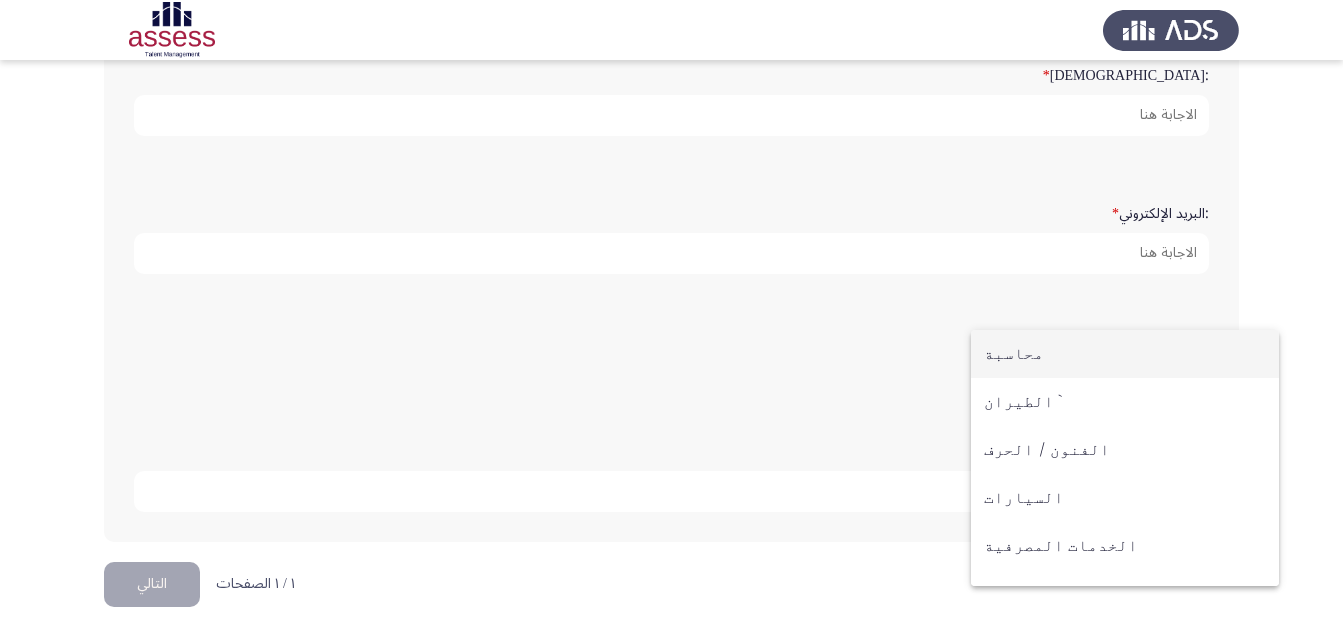 click at bounding box center (671, 321) 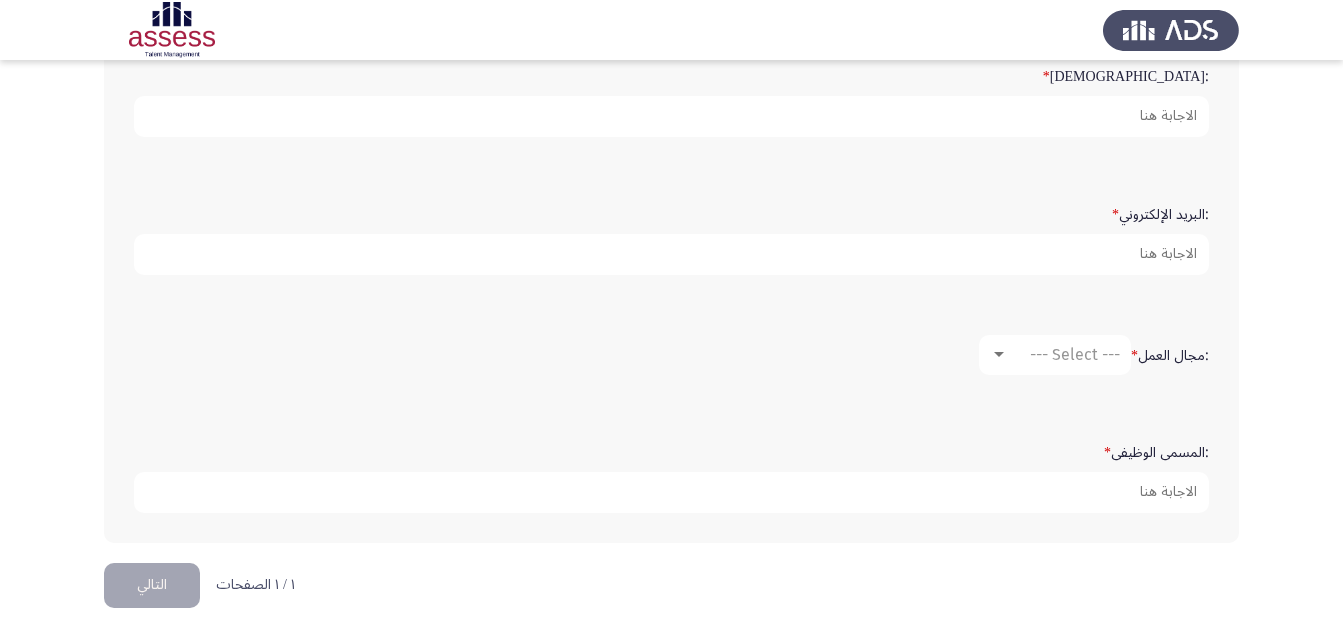 scroll, scrollTop: 553, scrollLeft: 0, axis: vertical 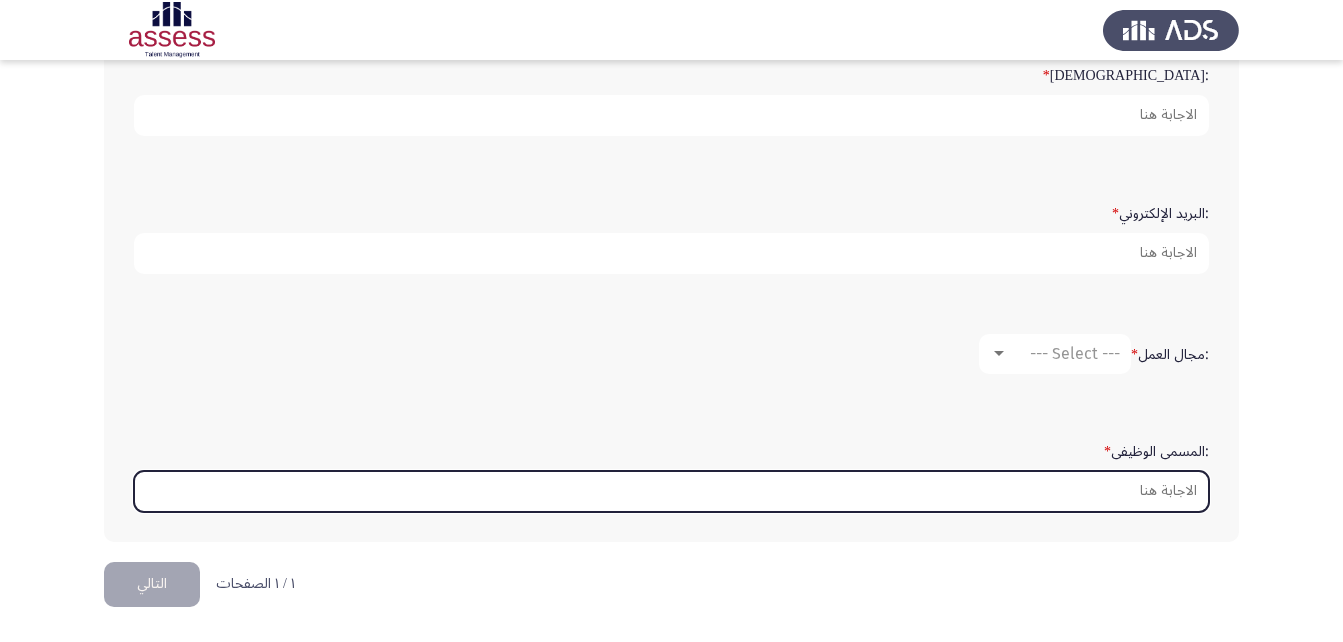click on ":المسمى الوظيفى   *" at bounding box center (671, 491) 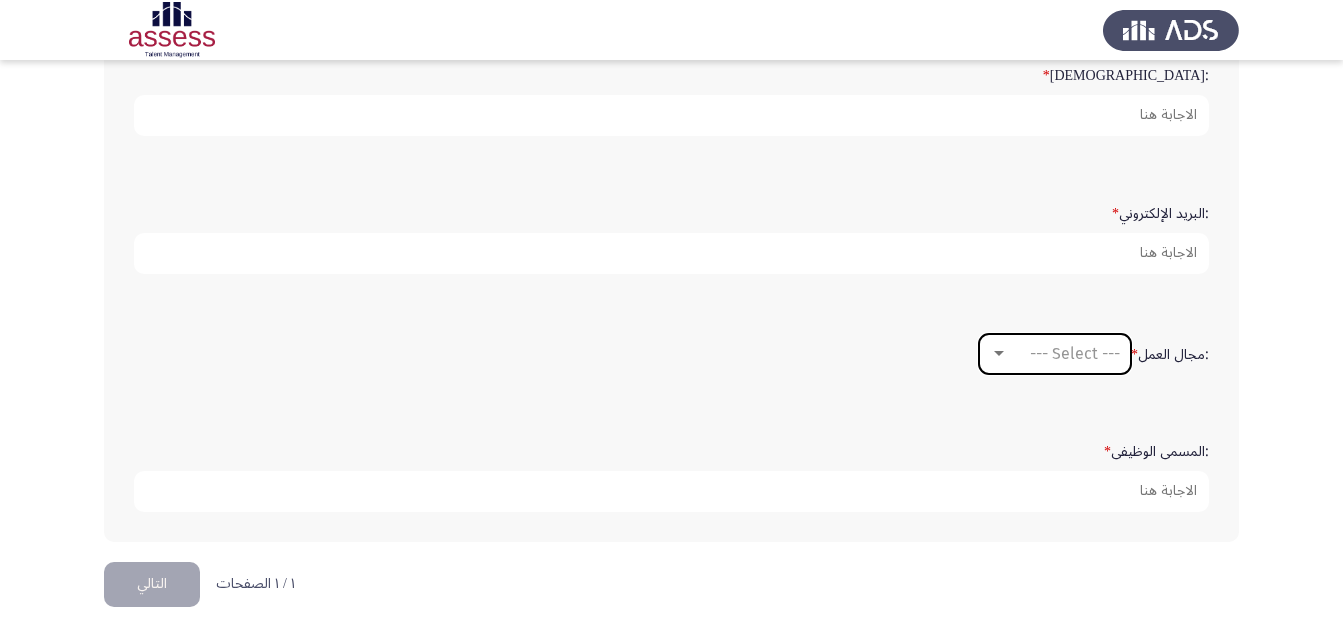 click at bounding box center [999, 353] 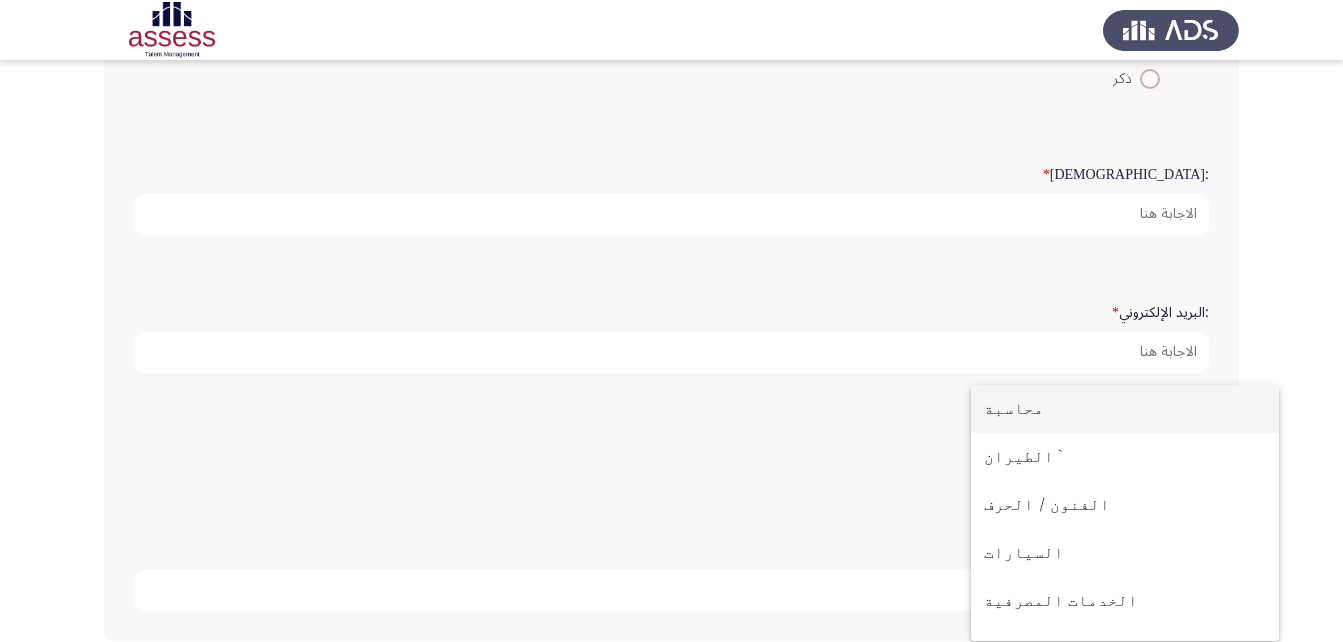 scroll, scrollTop: 500, scrollLeft: 0, axis: vertical 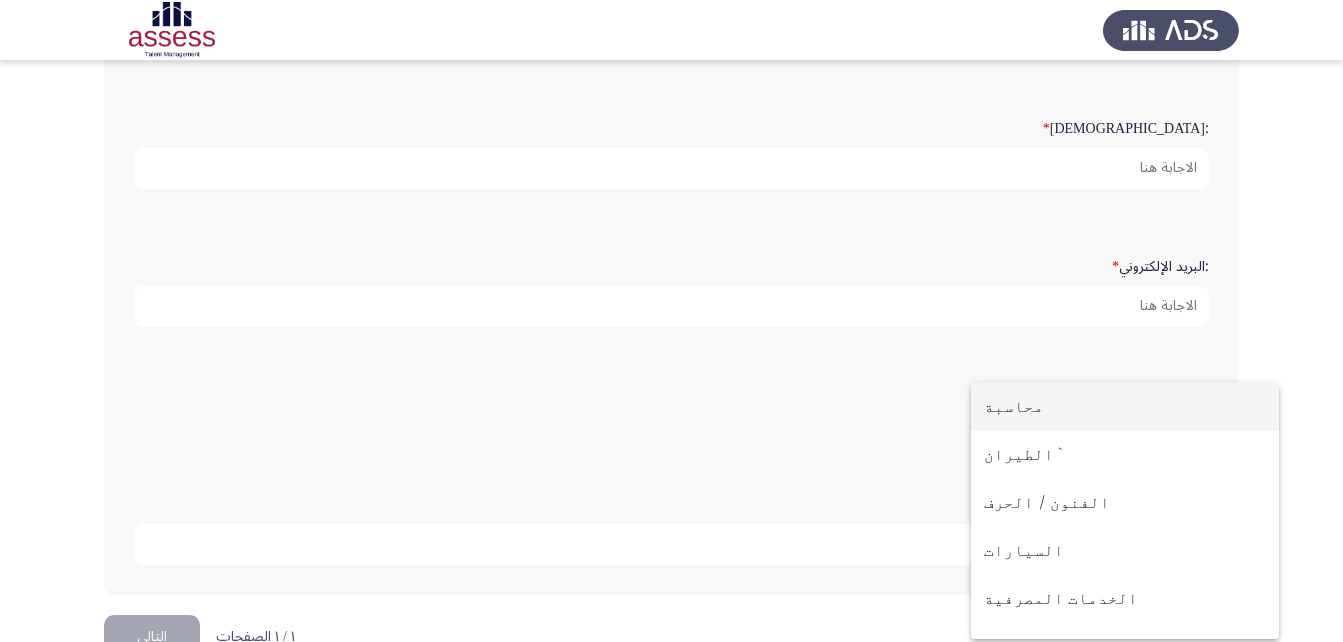 click at bounding box center [671, 321] 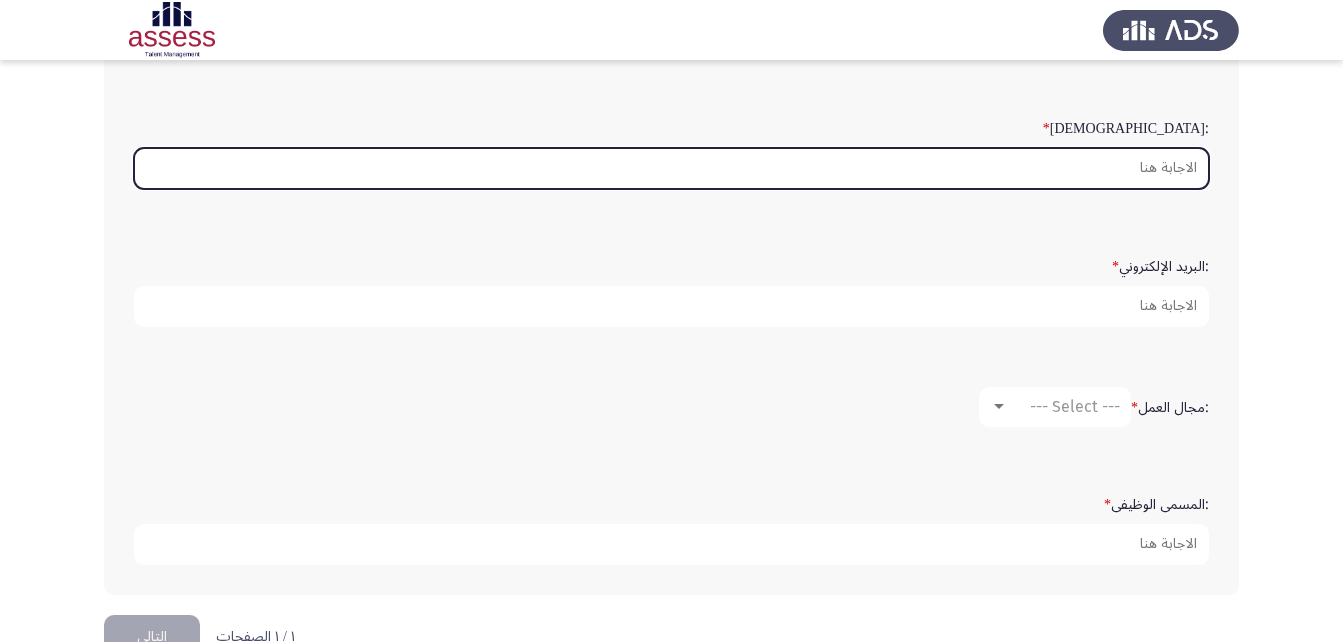 click on ":السن   *" at bounding box center (671, 168) 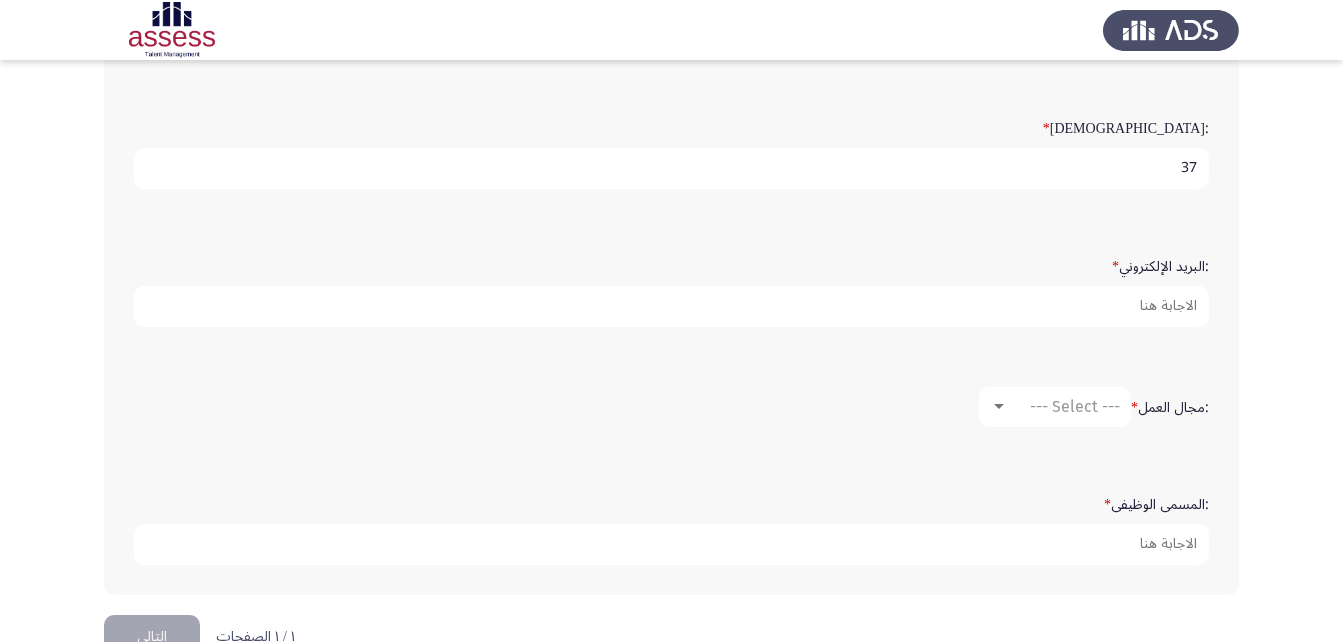 type on "37" 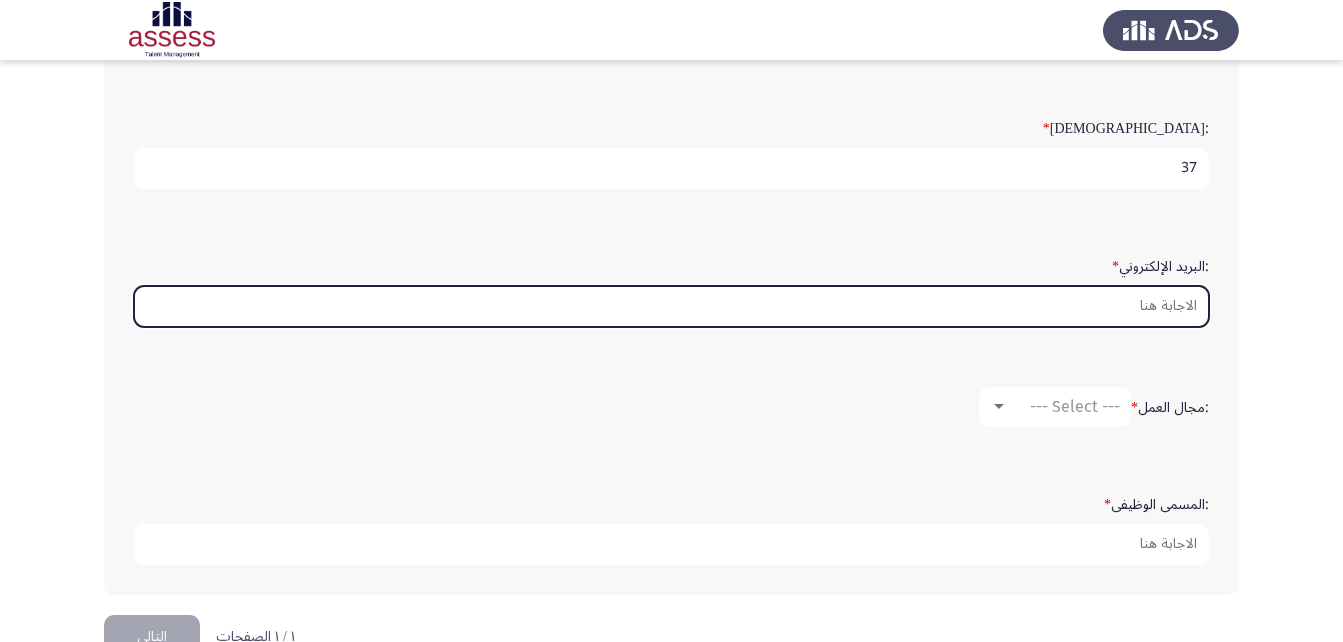 click on ":البريد الإلكتروني   *" at bounding box center [671, 306] 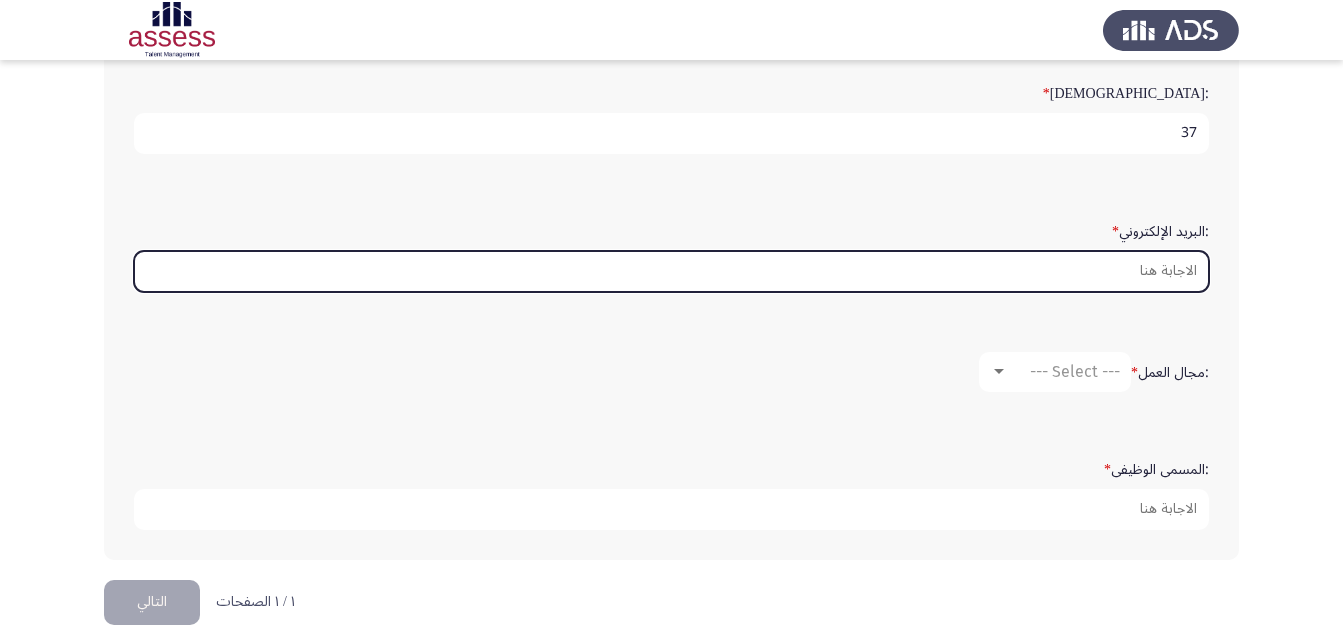 scroll, scrollTop: 553, scrollLeft: 0, axis: vertical 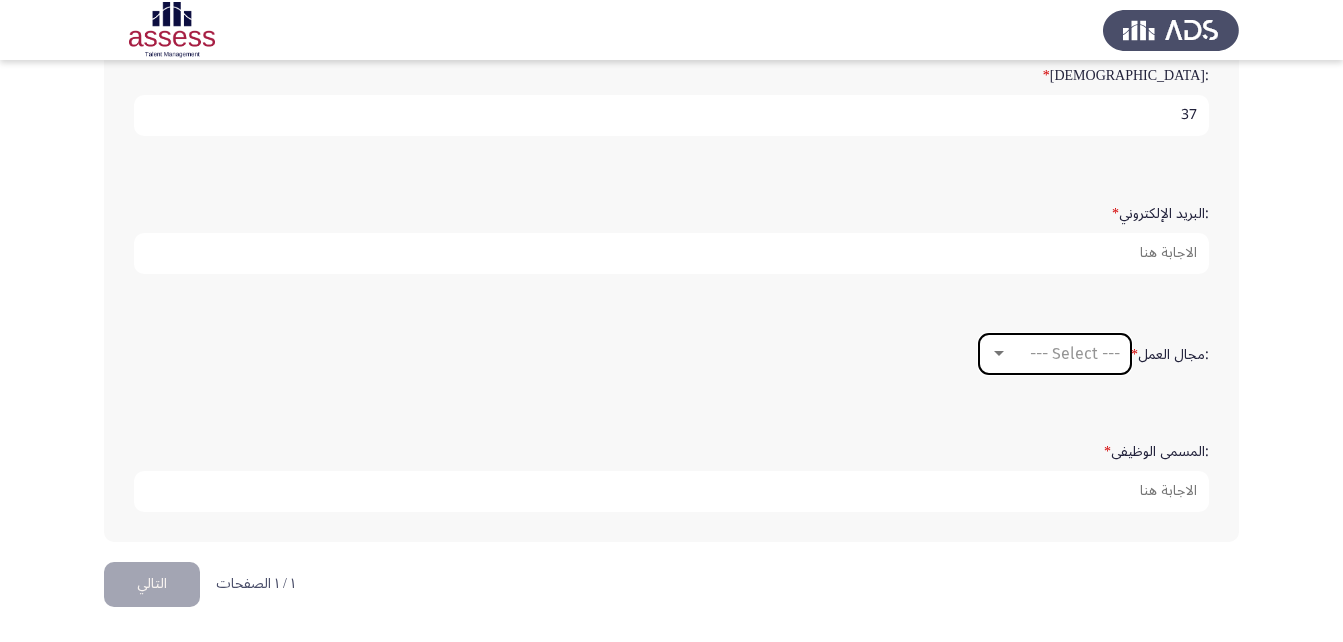 click at bounding box center [999, 354] 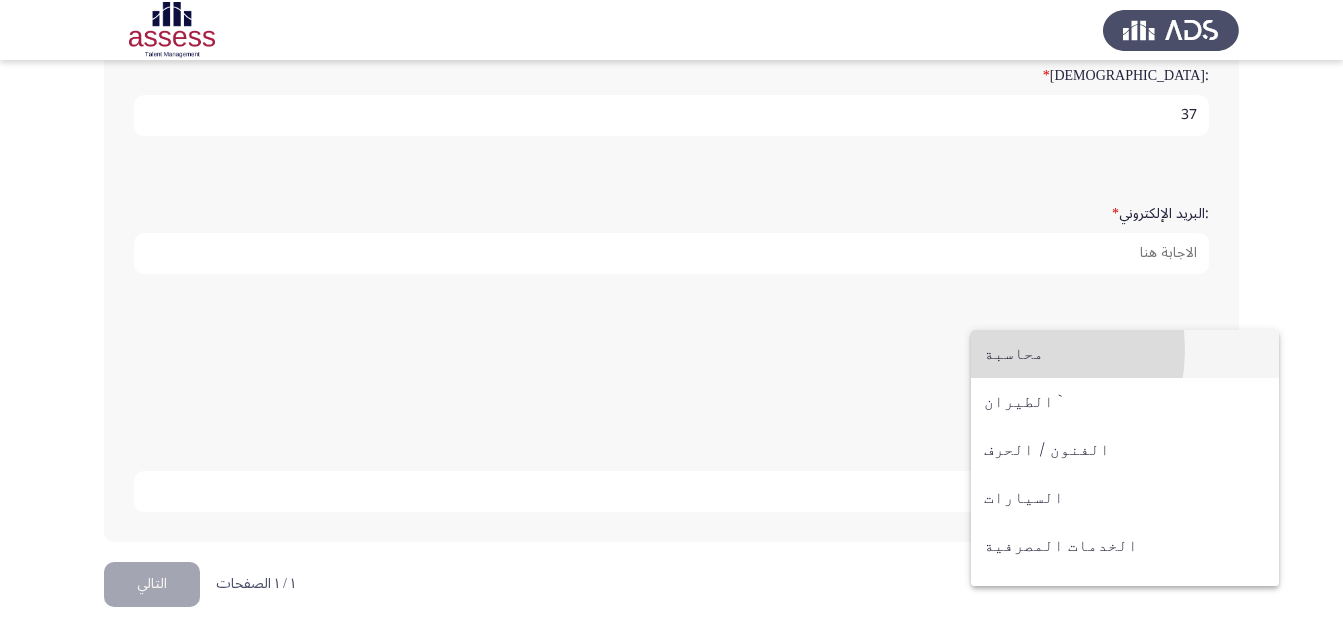 click on "محاسبة" at bounding box center [1125, 354] 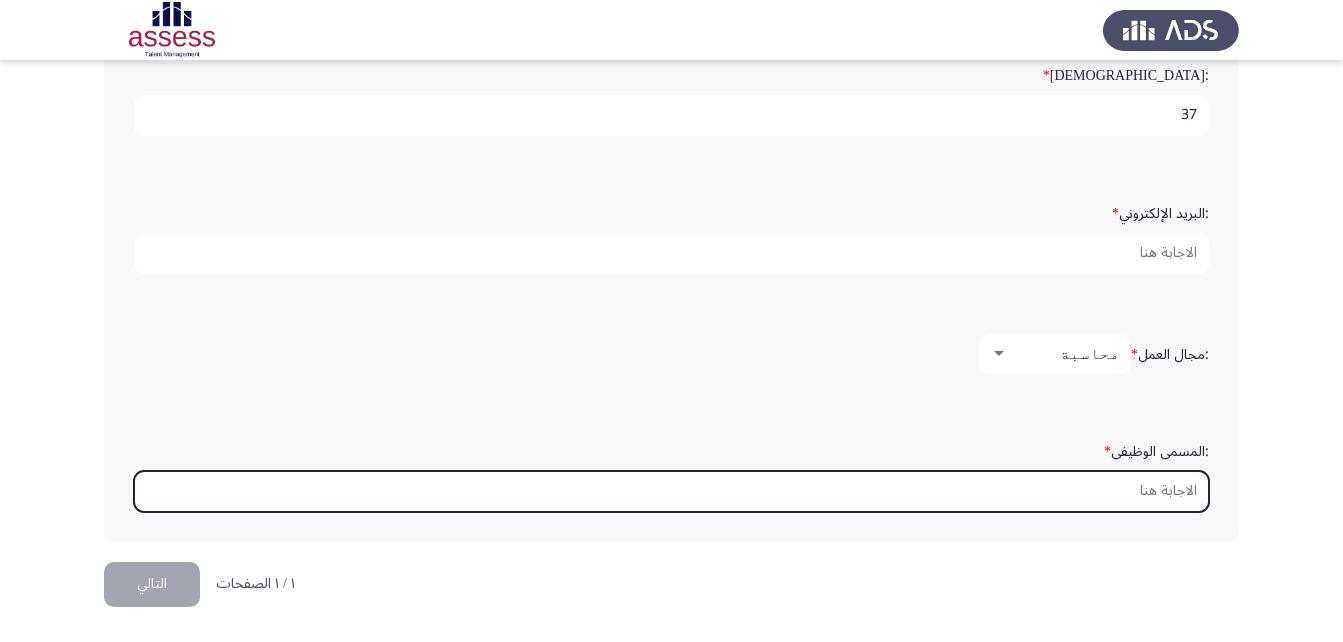 click on ":المسمى الوظيفى   *" at bounding box center [671, 491] 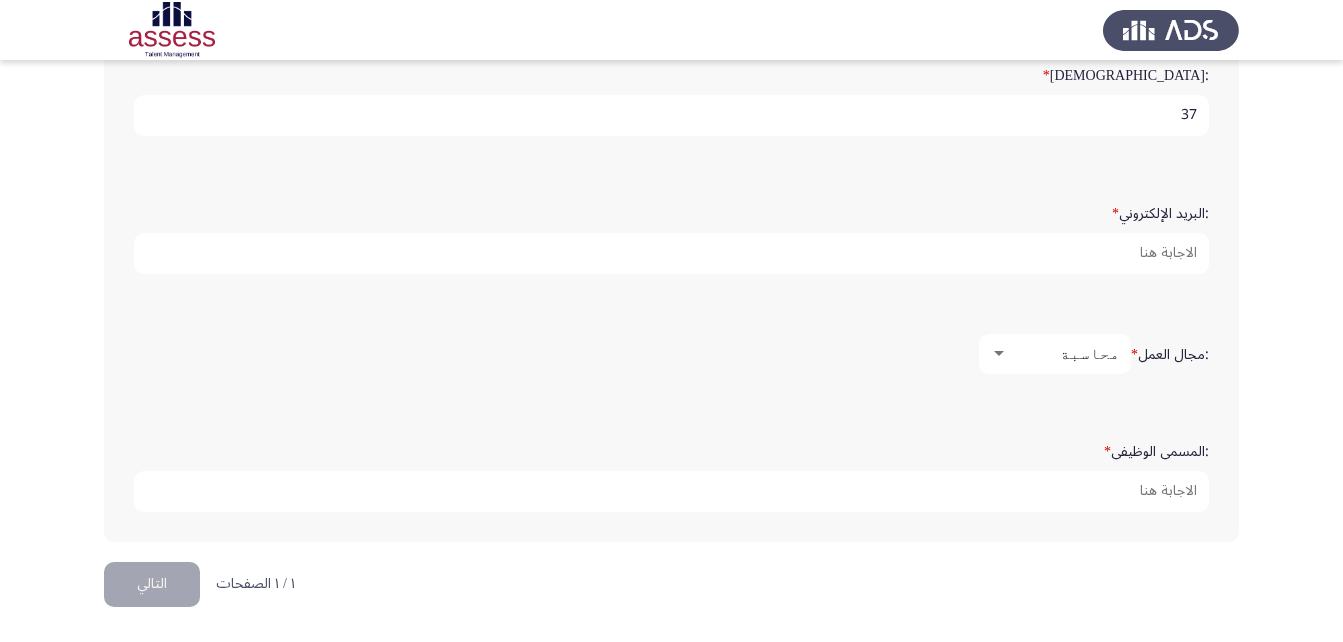 click on ":المسمى الوظيفى   *" 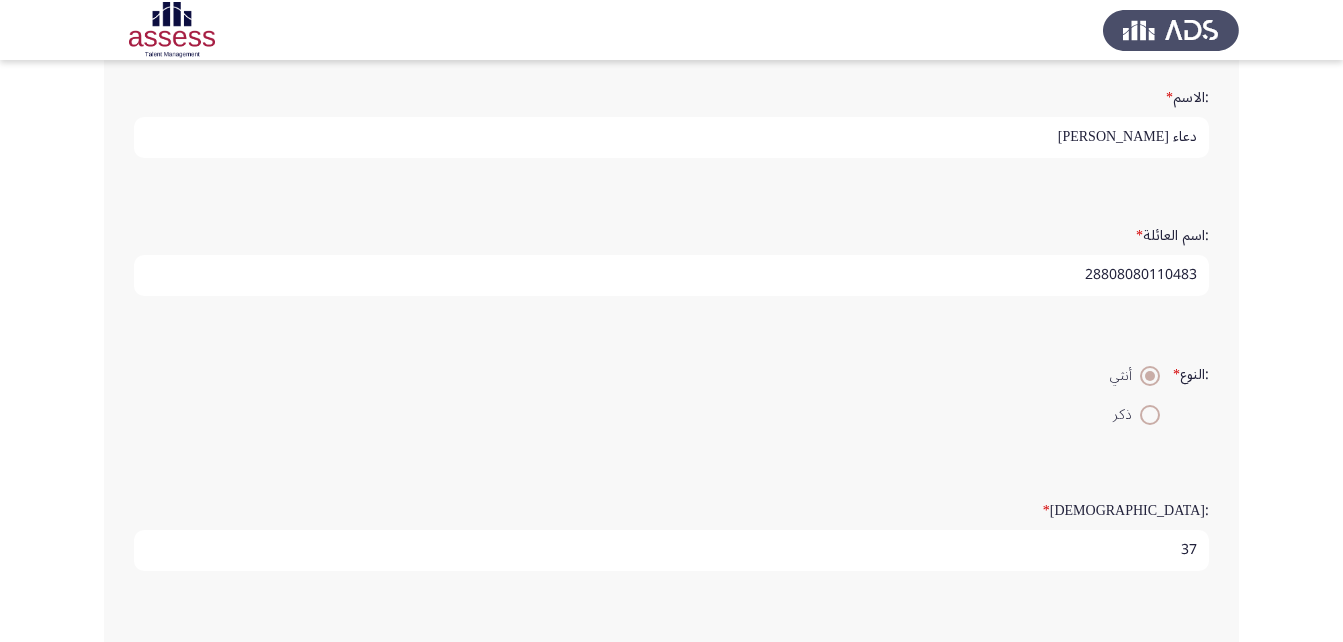 scroll, scrollTop: 153, scrollLeft: 0, axis: vertical 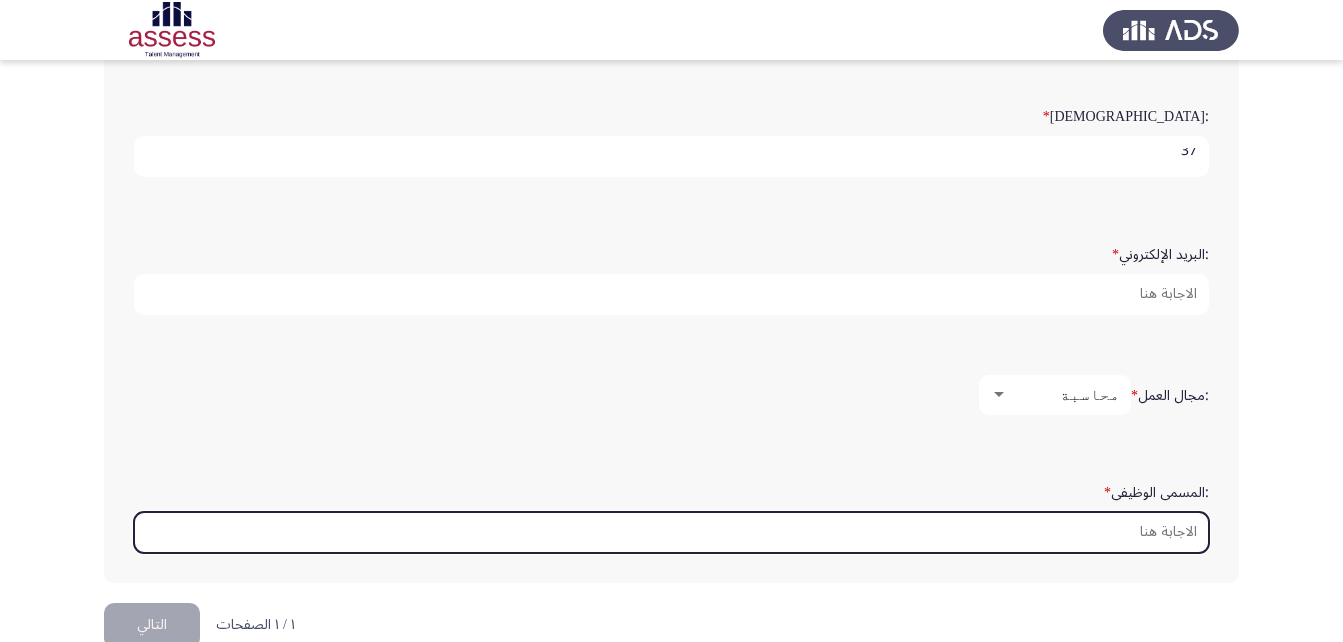 click on ":المسمى الوظيفى   *" at bounding box center (671, 532) 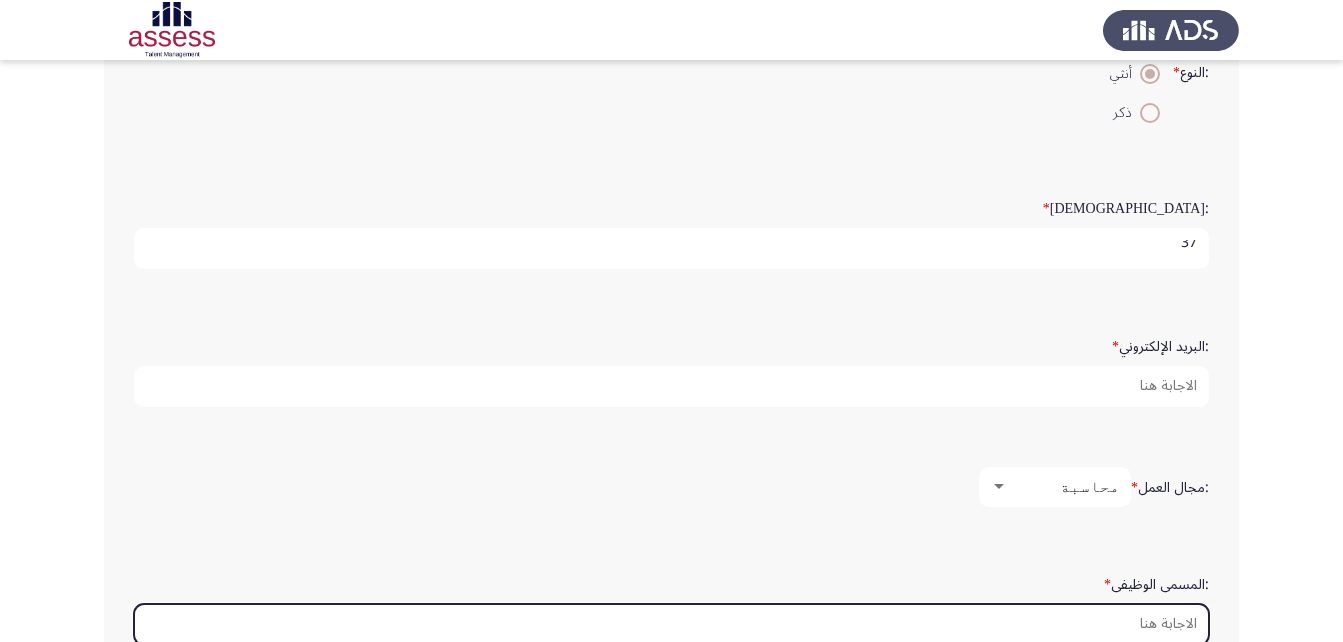 scroll, scrollTop: 353, scrollLeft: 0, axis: vertical 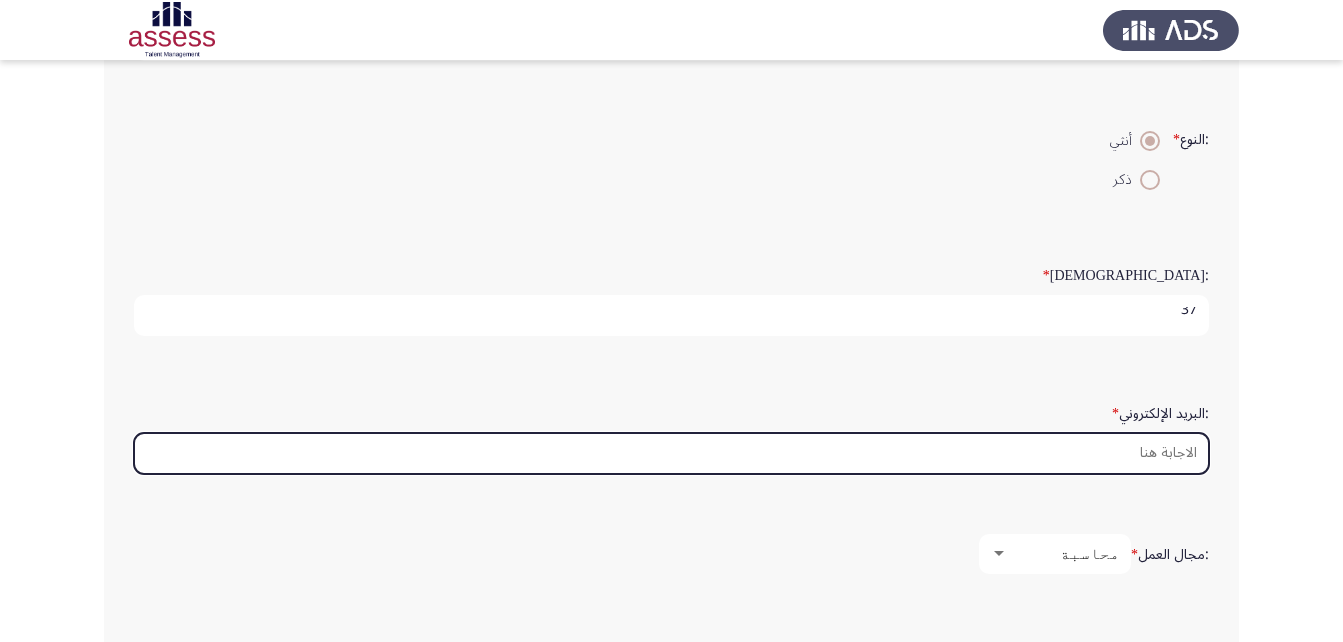 click on ":البريد الإلكتروني   *" at bounding box center [671, 453] 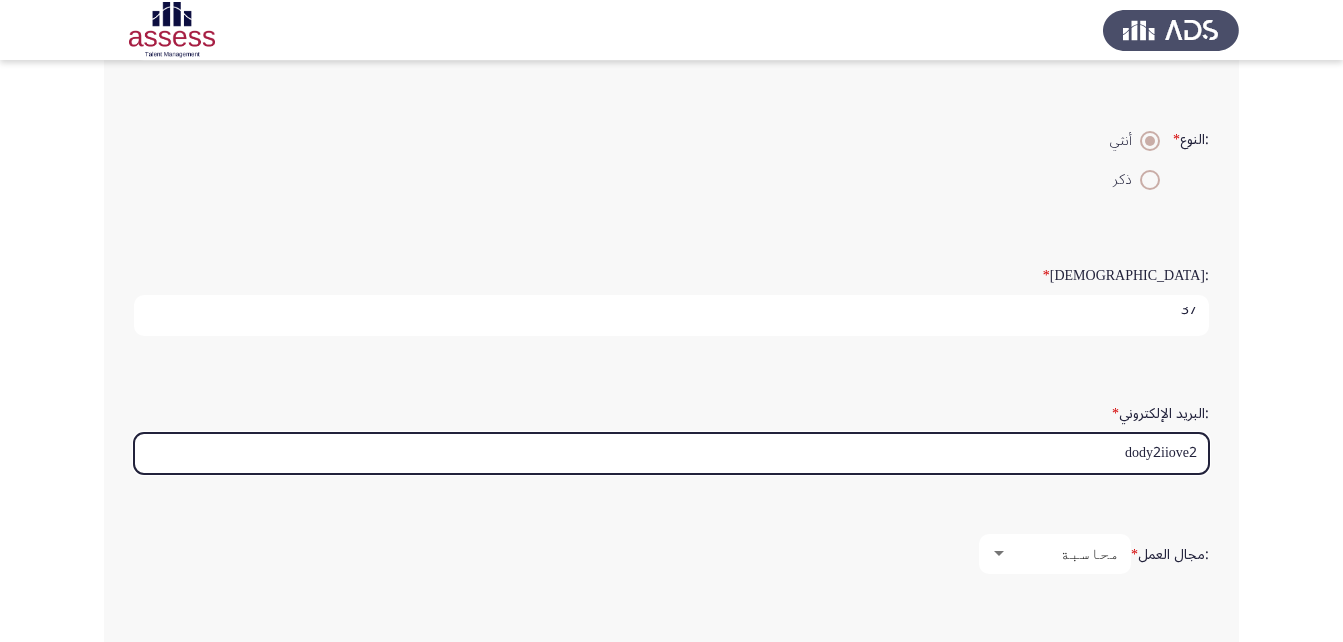 type on "dody2iiove2" 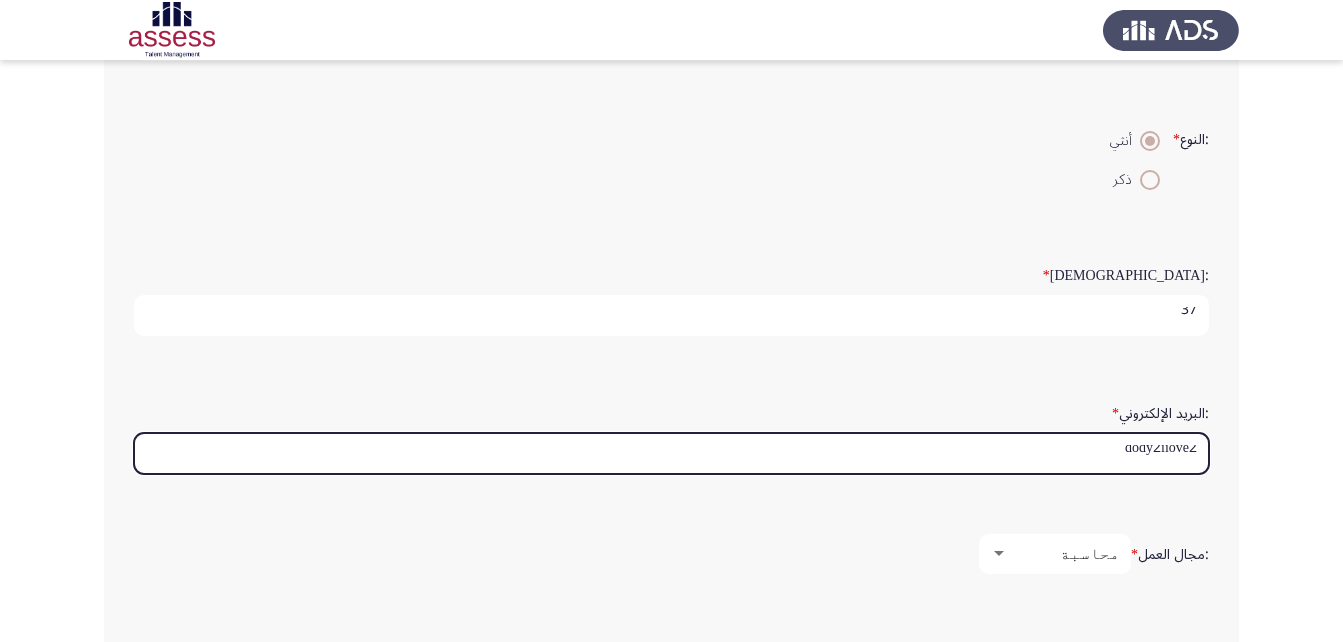 drag, startPoint x: 1122, startPoint y: 449, endPoint x: 1237, endPoint y: 473, distance: 117.47766 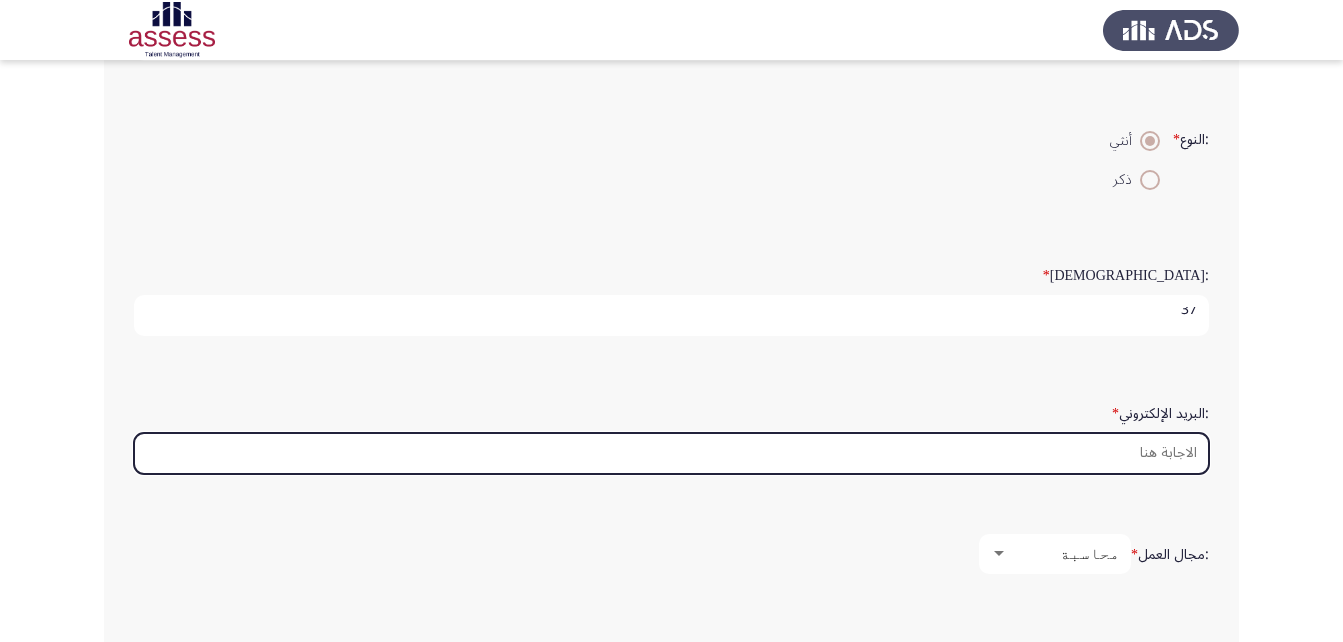 scroll, scrollTop: 0, scrollLeft: 0, axis: both 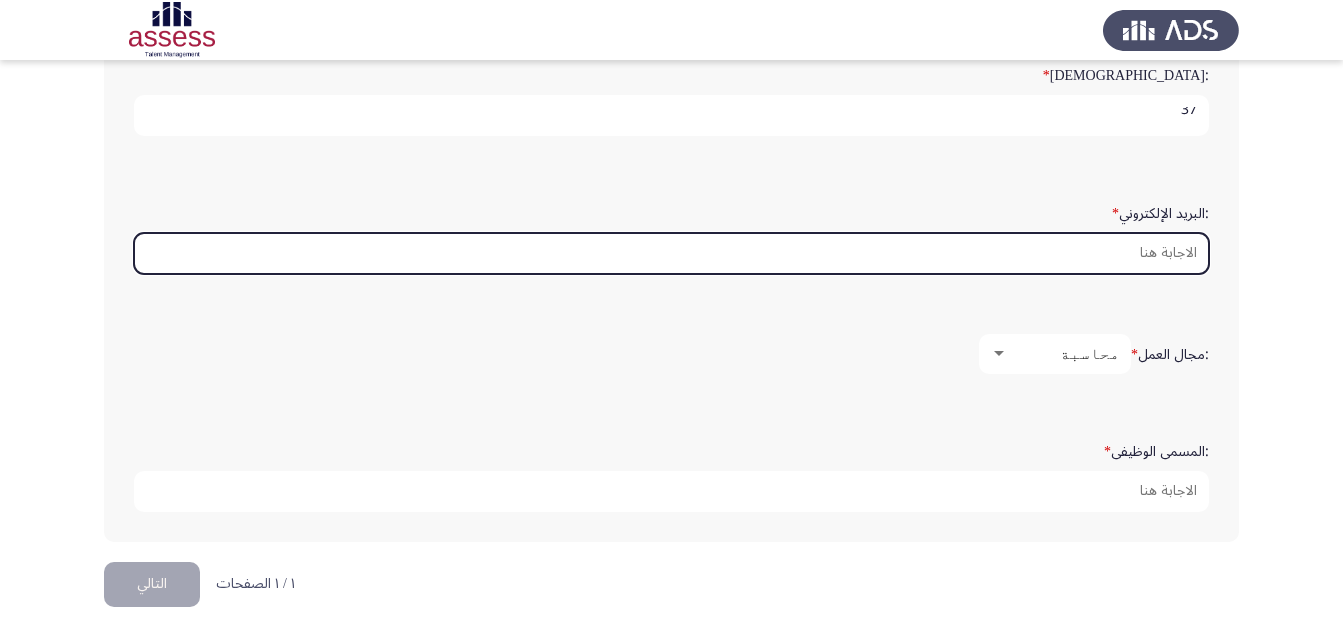 type on "f" 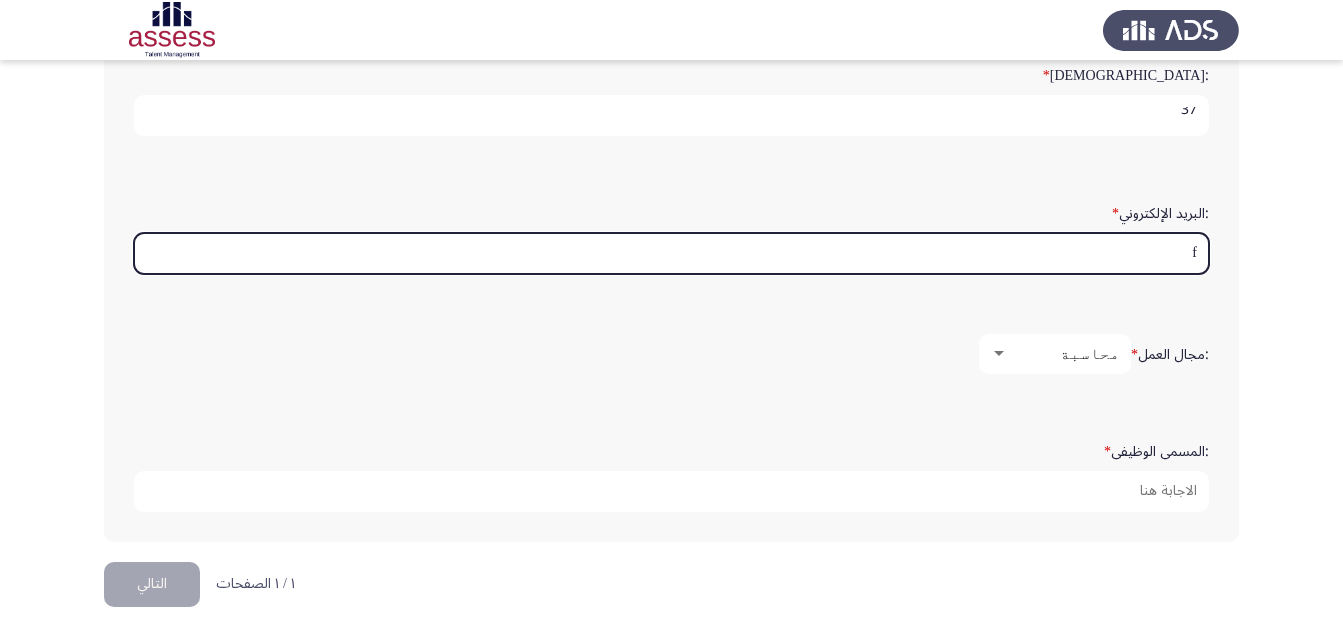type 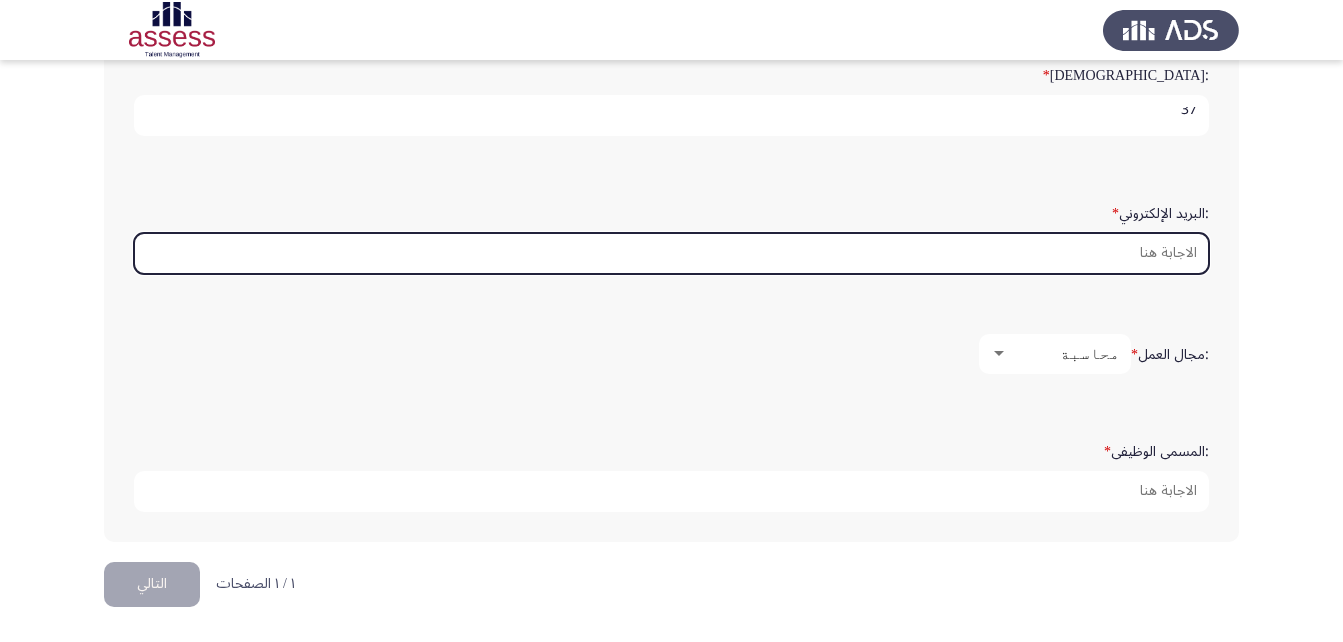 click on ":البريد الإلكتروني   *" at bounding box center (671, 253) 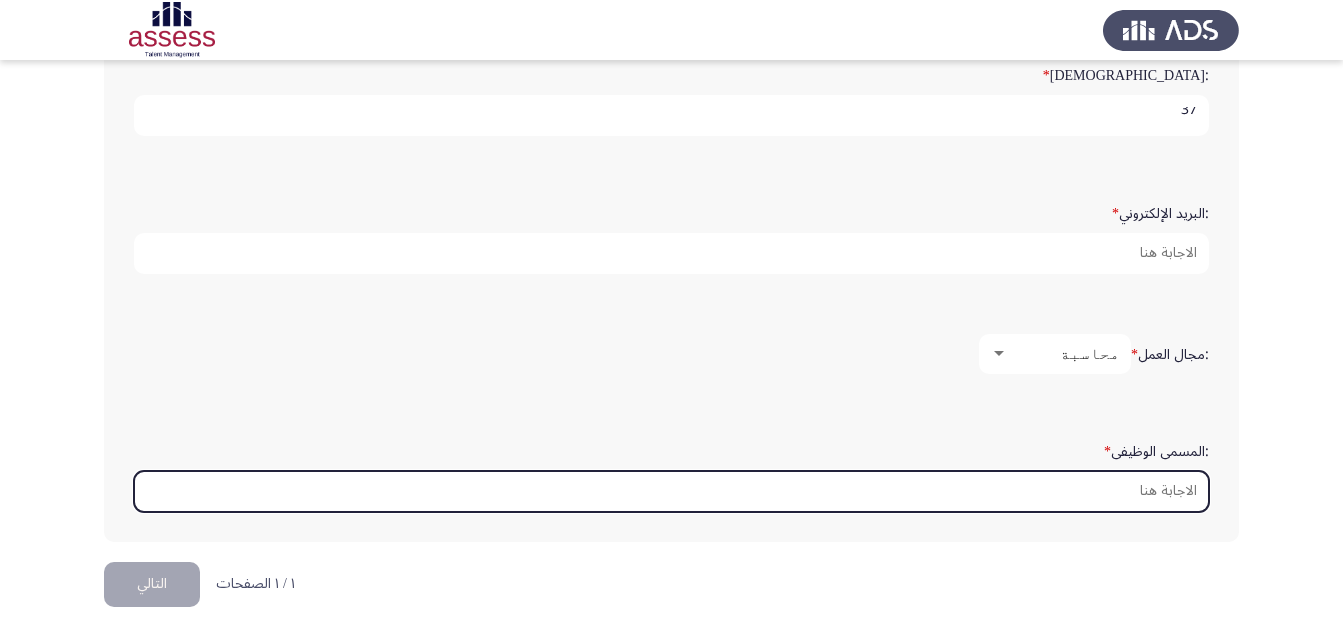 click on ":المسمى الوظيفى   *" at bounding box center [671, 491] 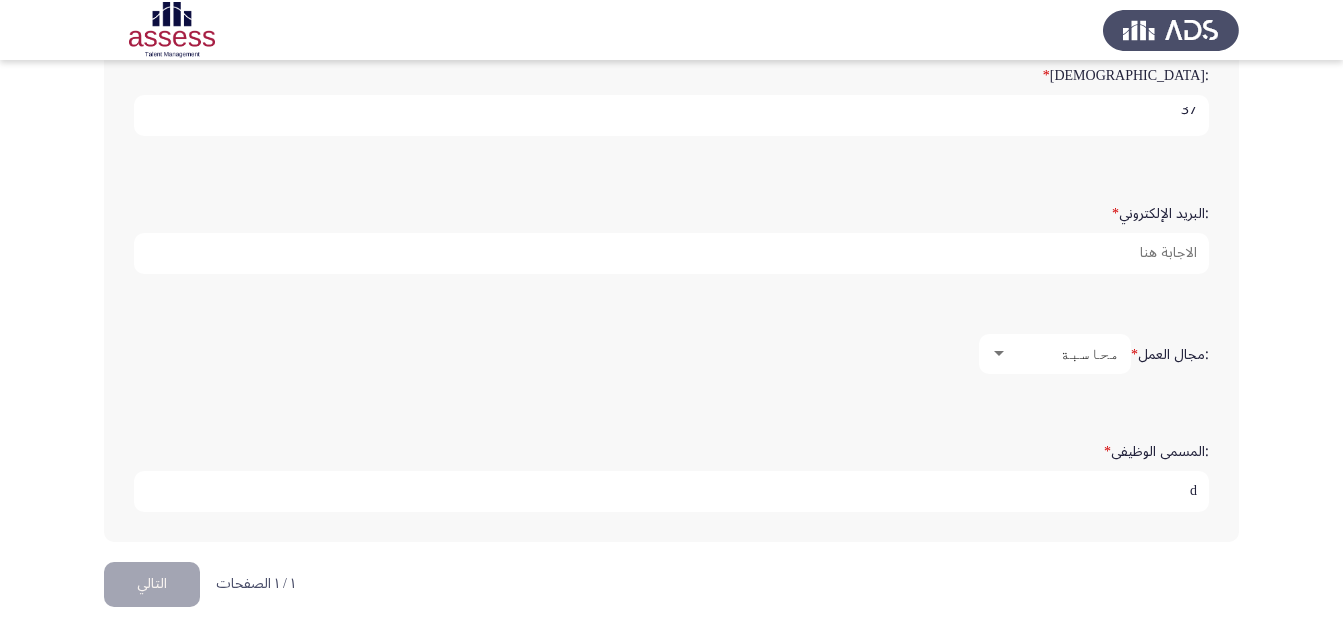 type on "d" 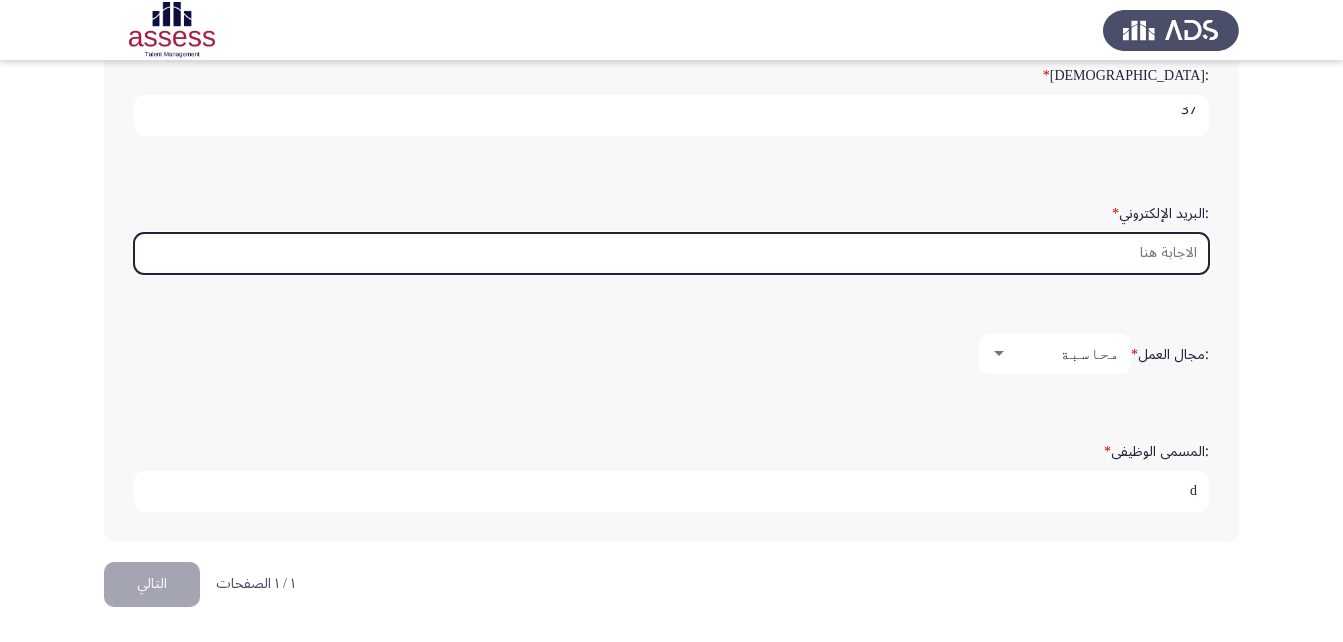 click on ":البريد الإلكتروني   *" at bounding box center [671, 253] 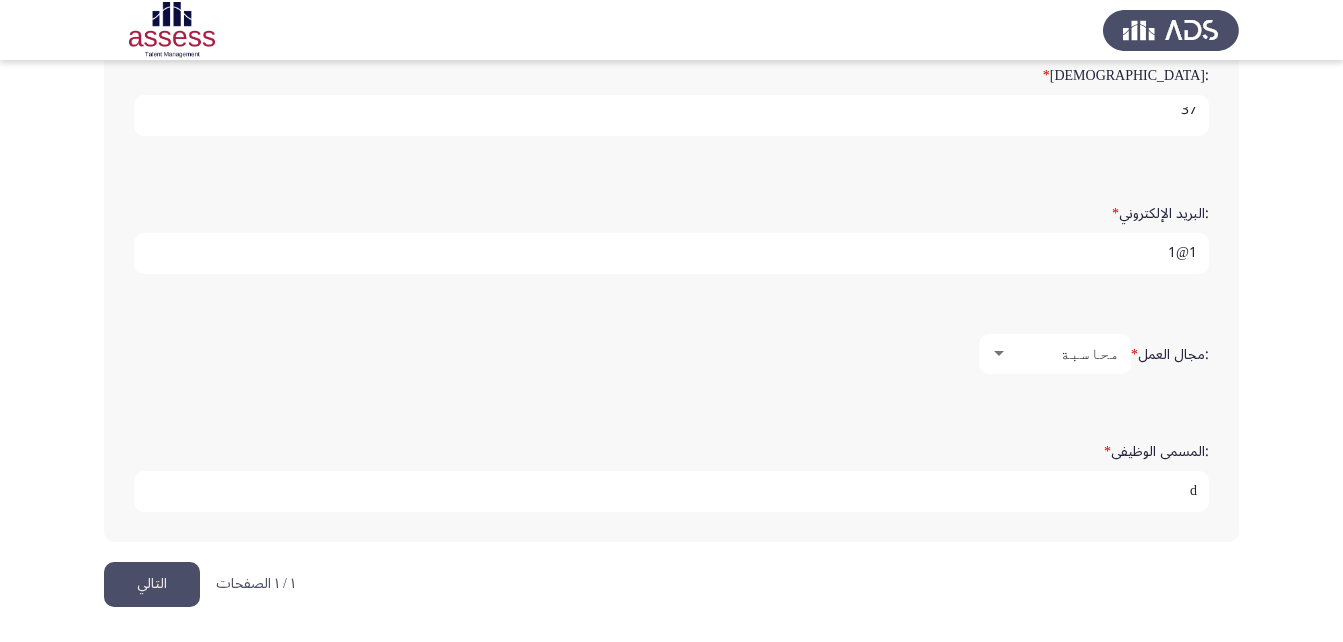 type on "1@1" 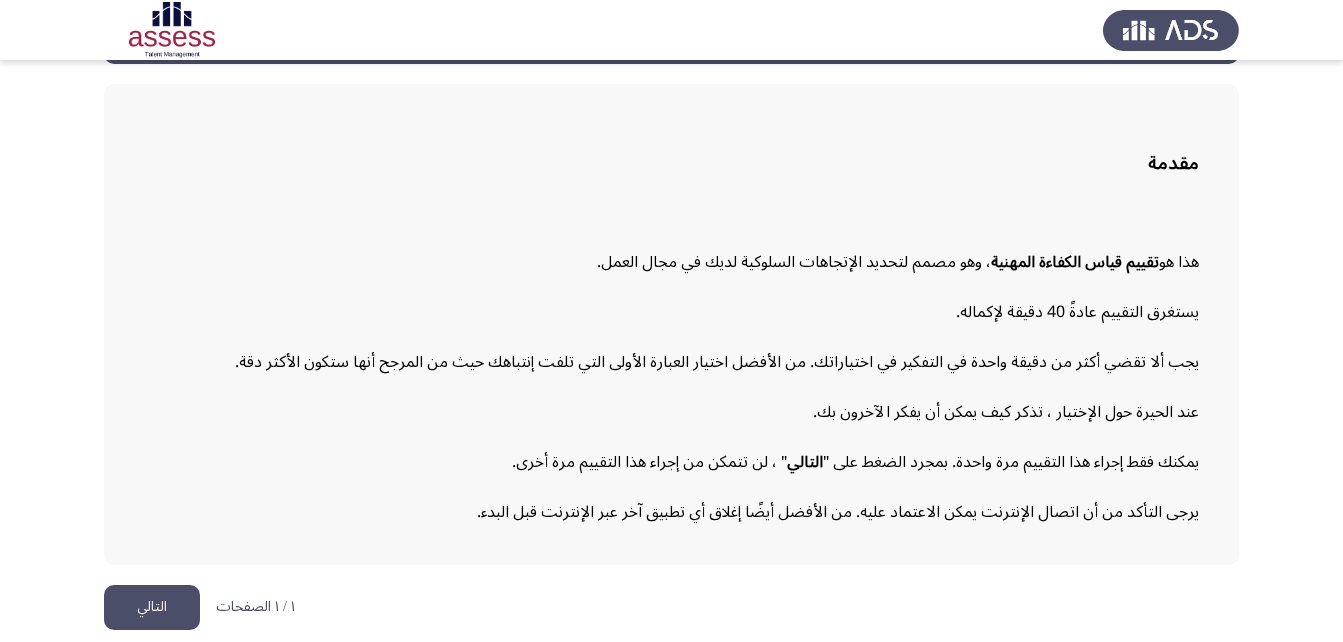 scroll, scrollTop: 92, scrollLeft: 0, axis: vertical 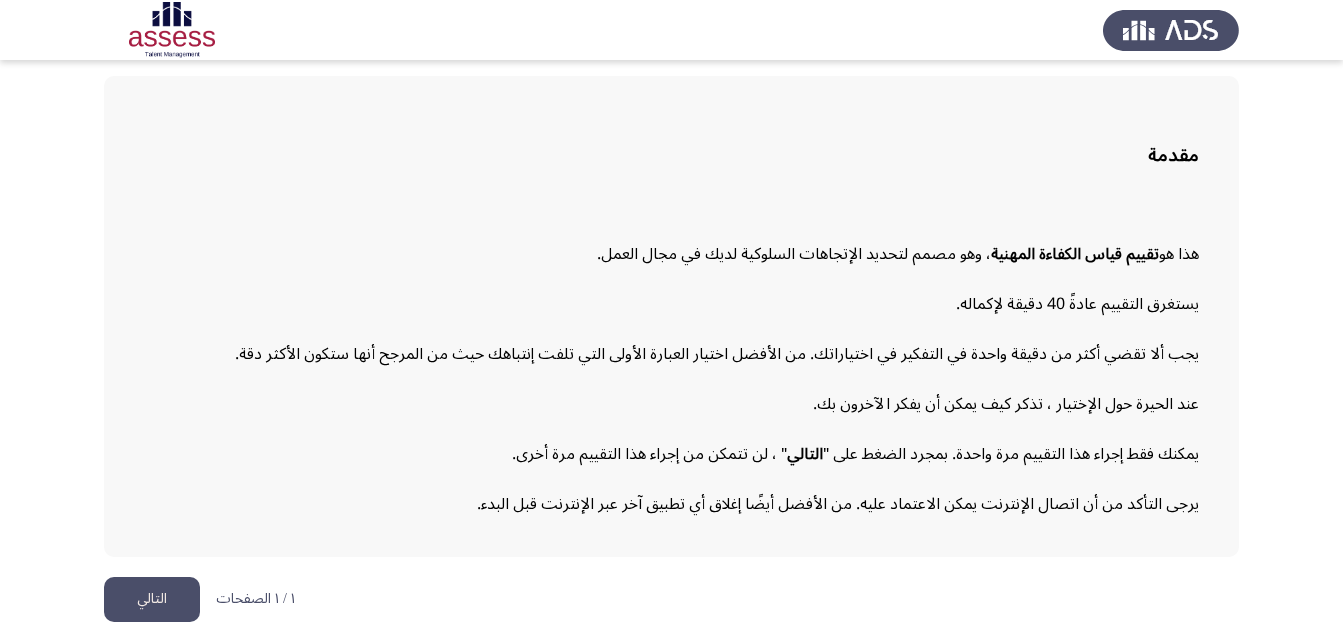 click on "التالي" 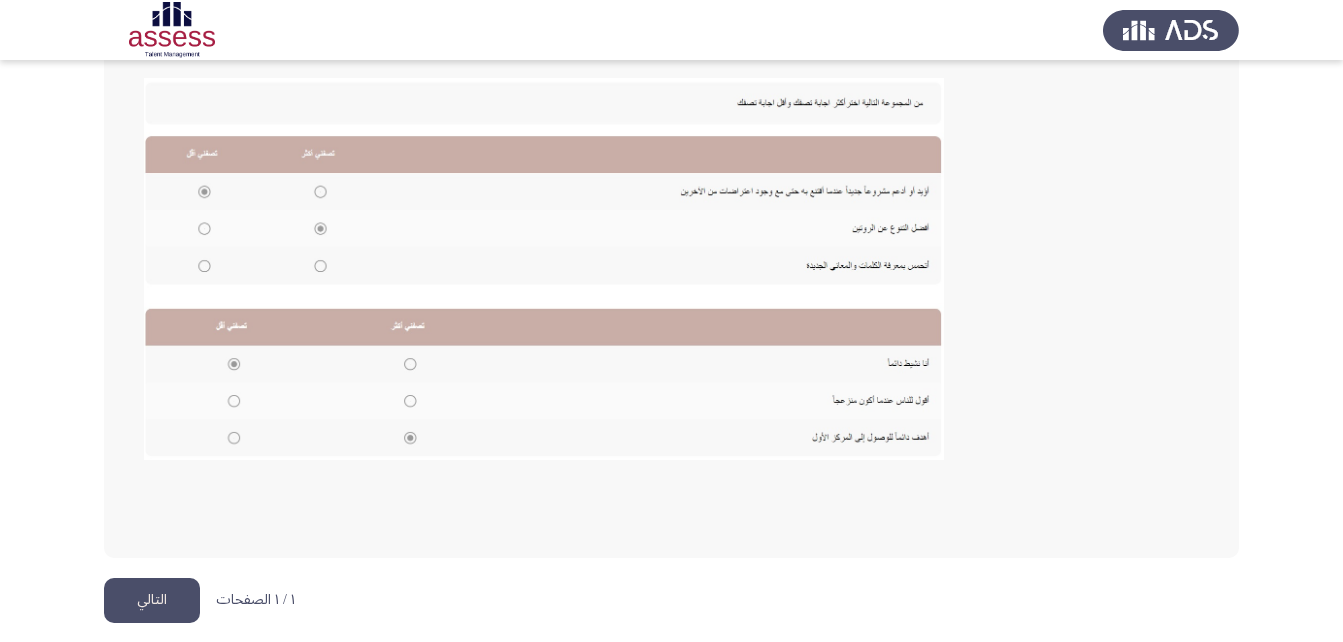scroll, scrollTop: 434, scrollLeft: 0, axis: vertical 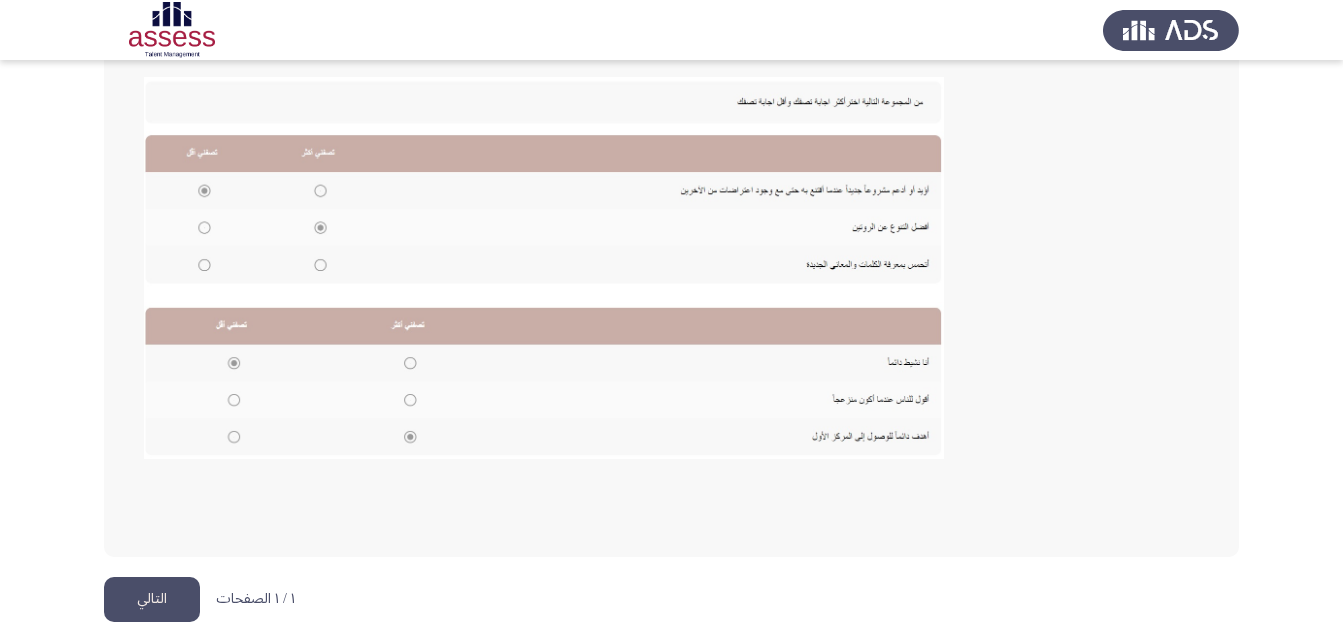 click on "التالي" 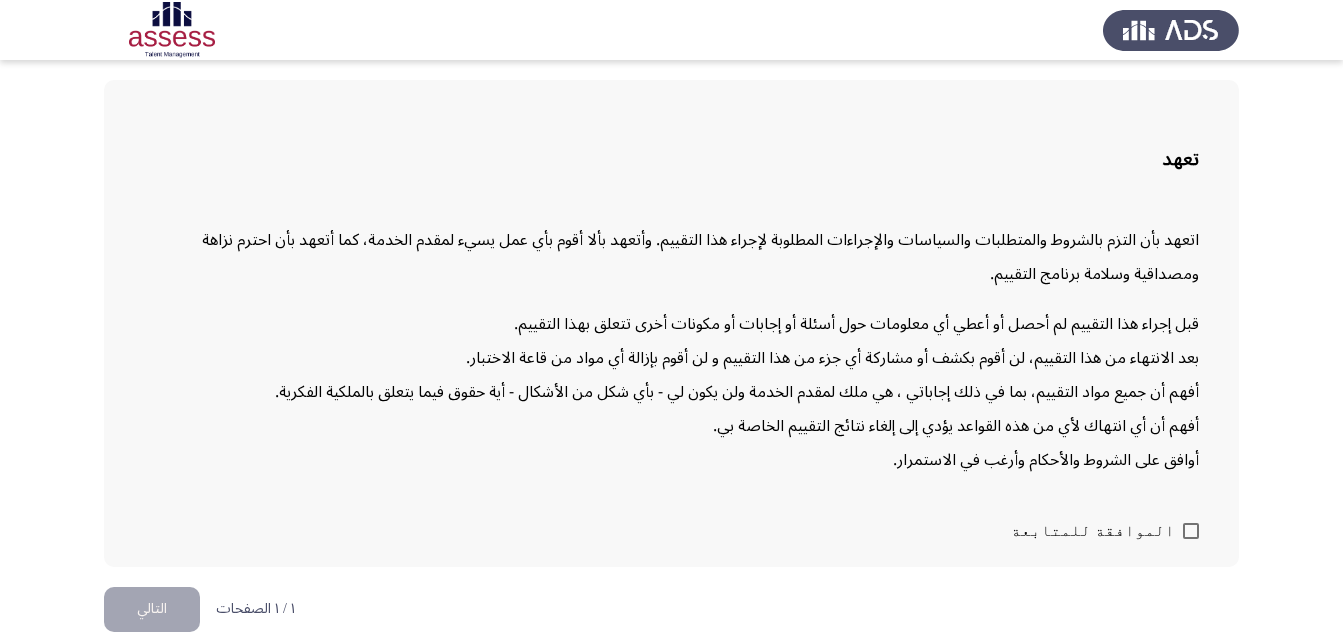 scroll, scrollTop: 98, scrollLeft: 0, axis: vertical 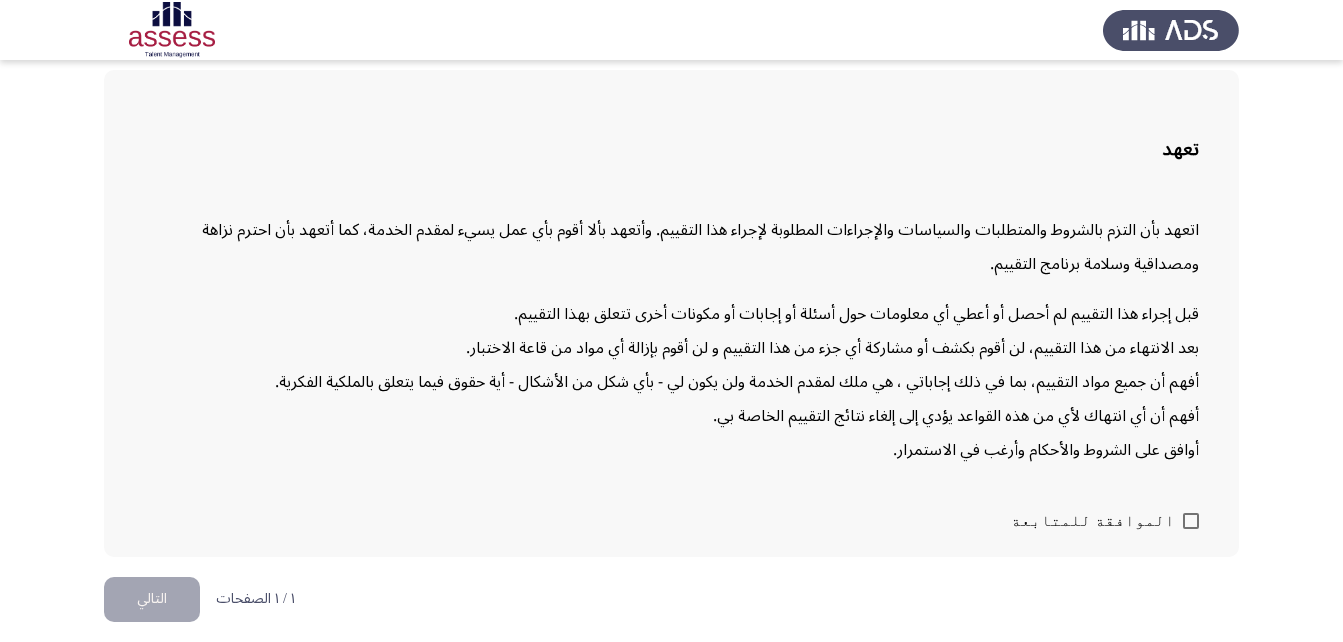 click on "التالي" 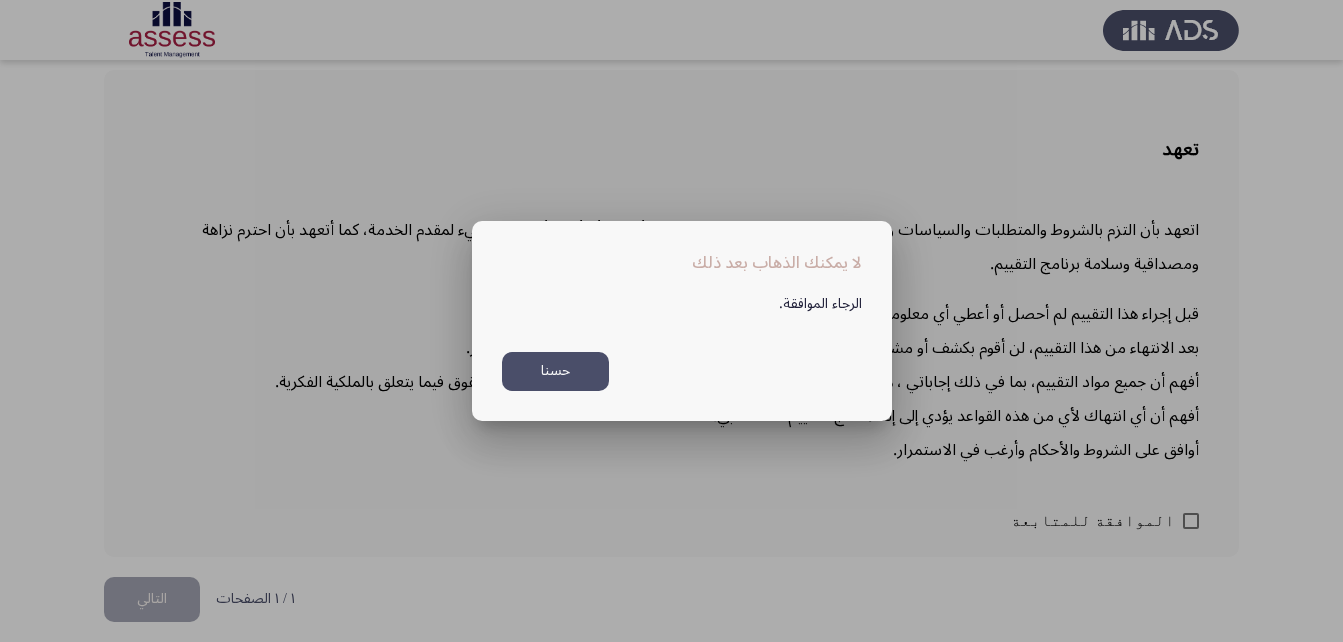 click on "حسنا" at bounding box center [555, 371] 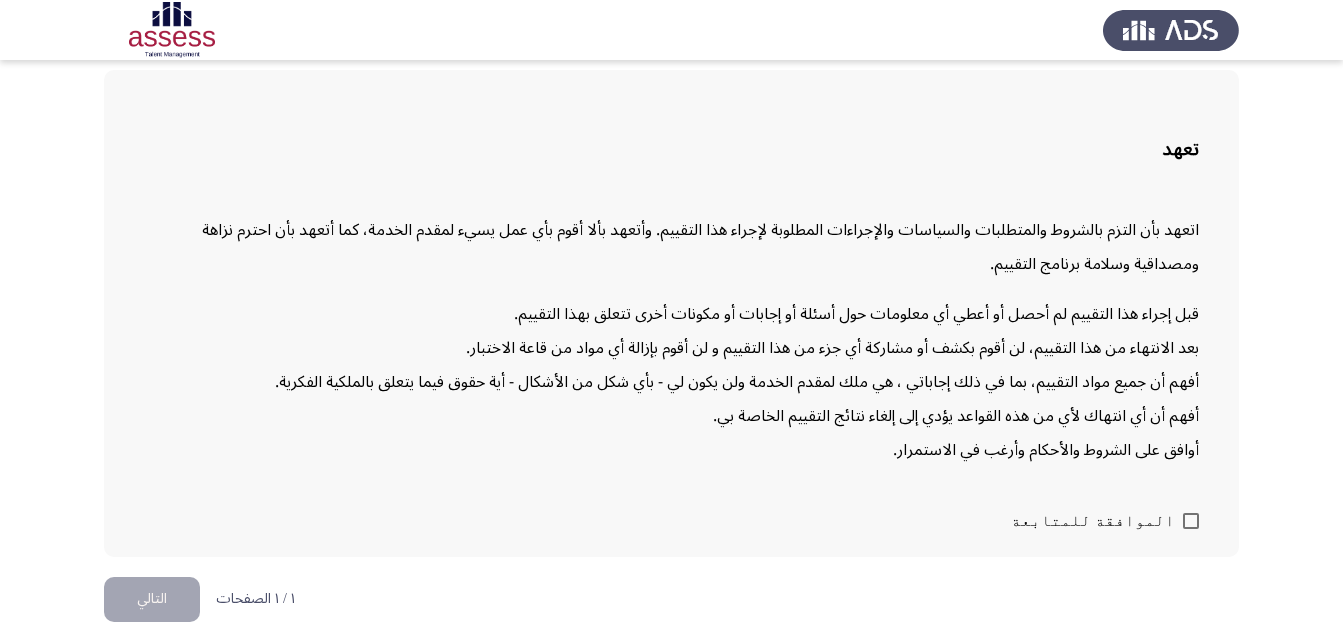 click at bounding box center (1191, 521) 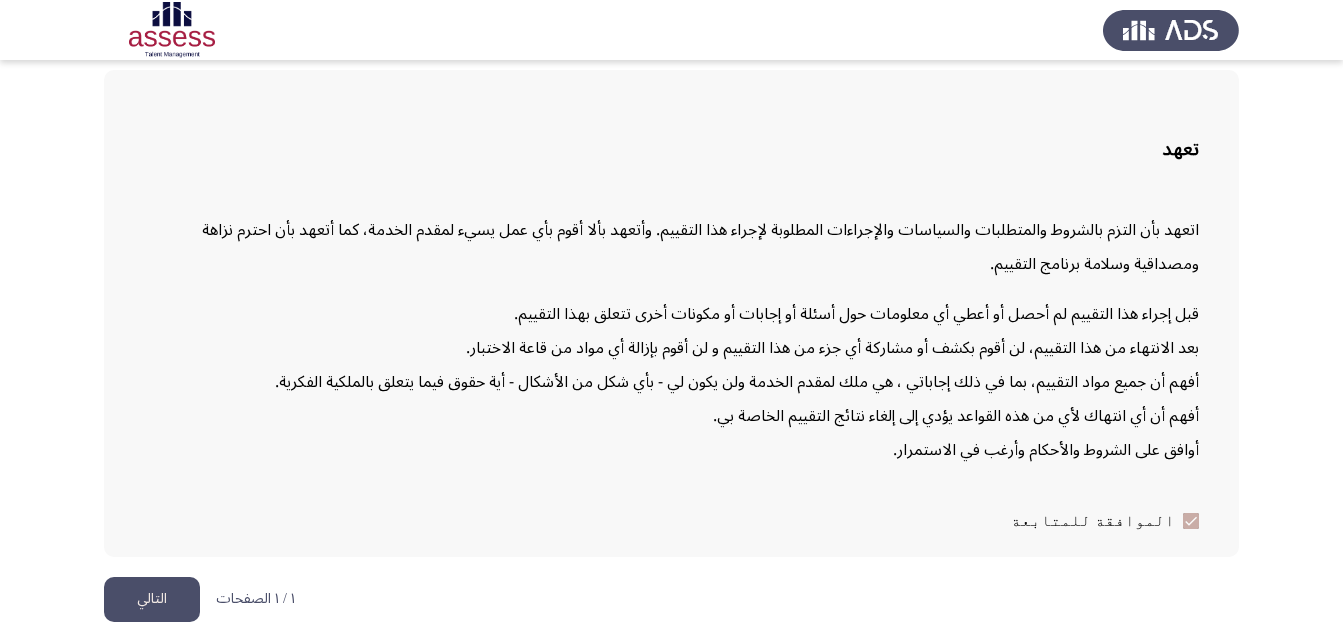 click on "التالي" 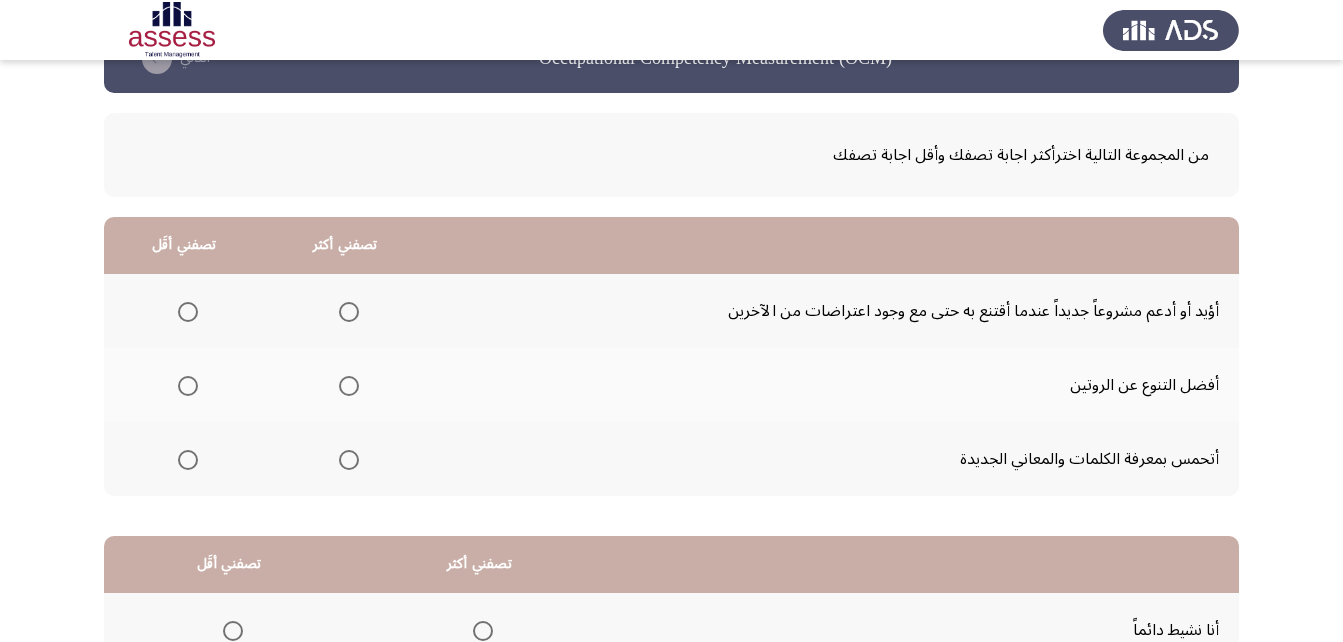 scroll, scrollTop: 200, scrollLeft: 0, axis: vertical 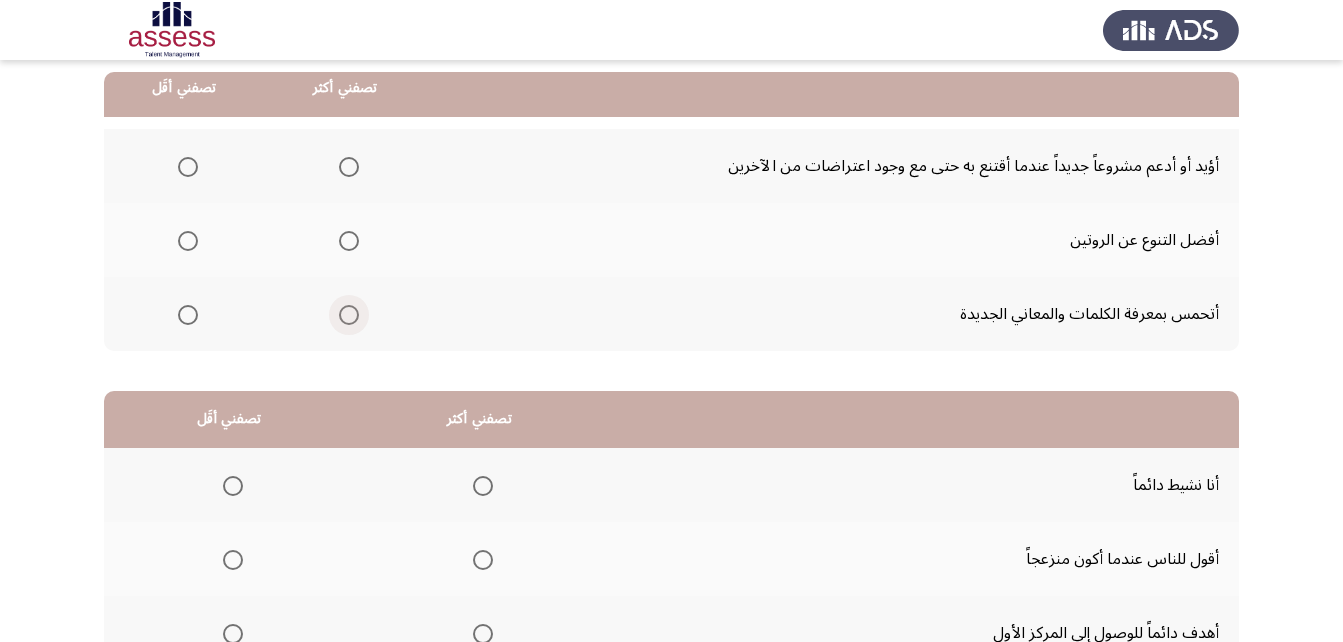 click at bounding box center (345, 315) 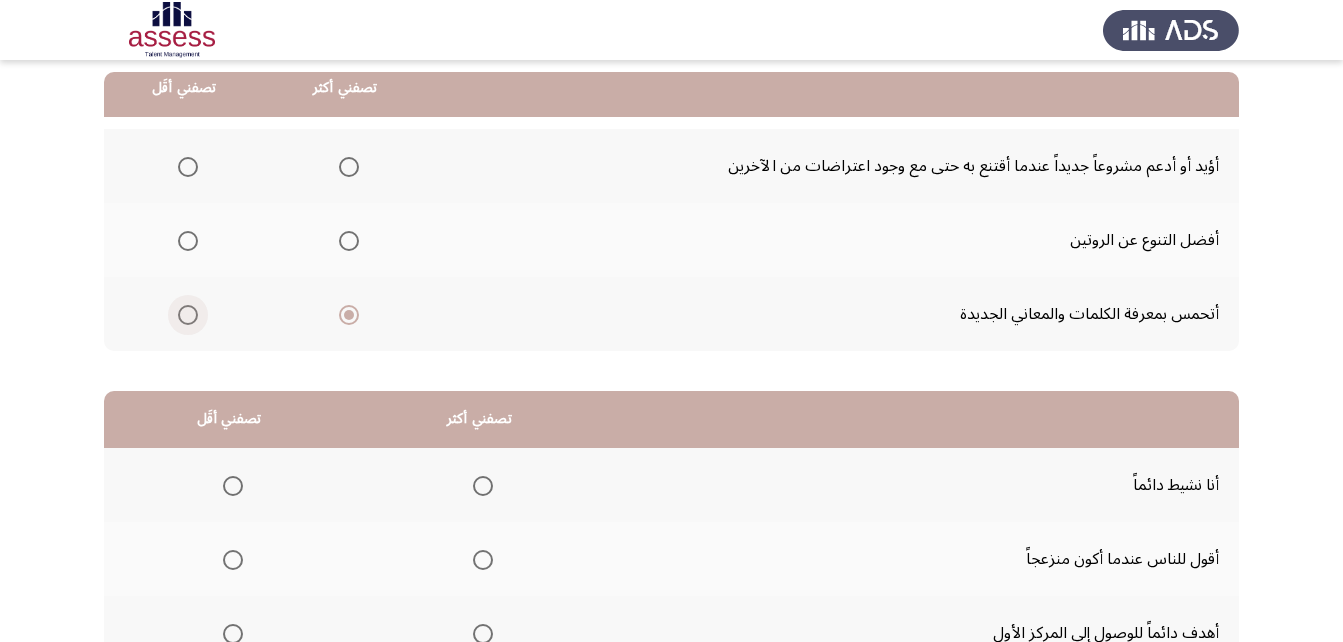 click at bounding box center (188, 315) 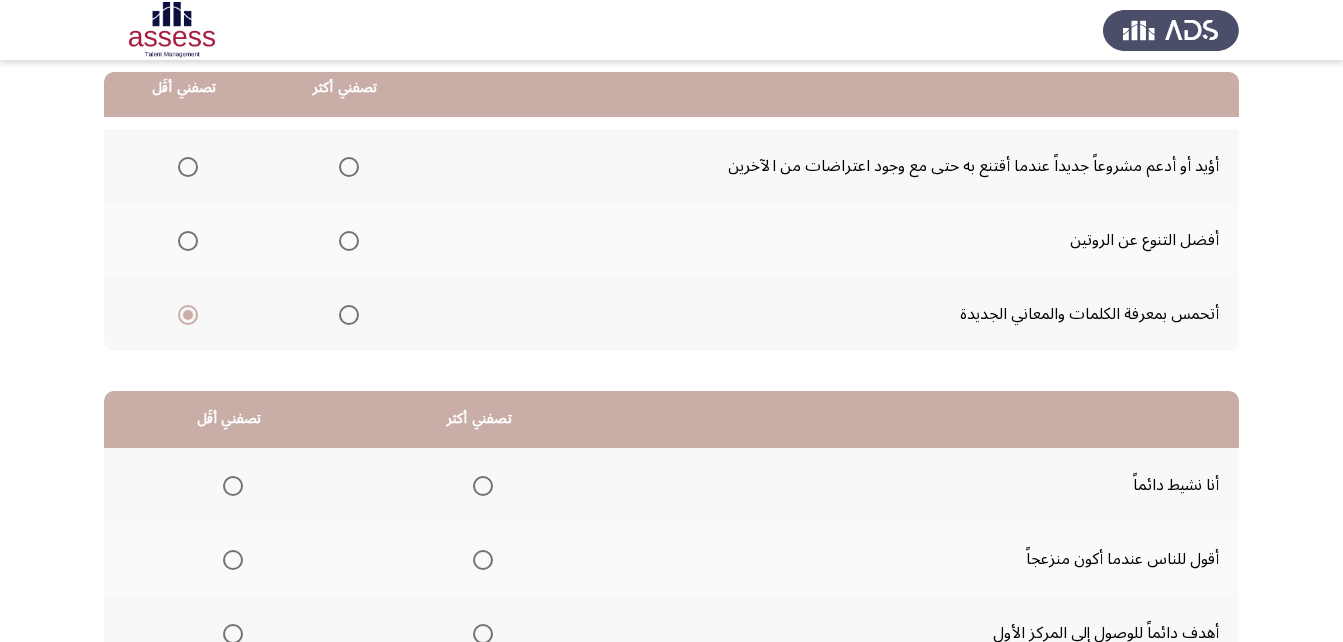click at bounding box center [349, 315] 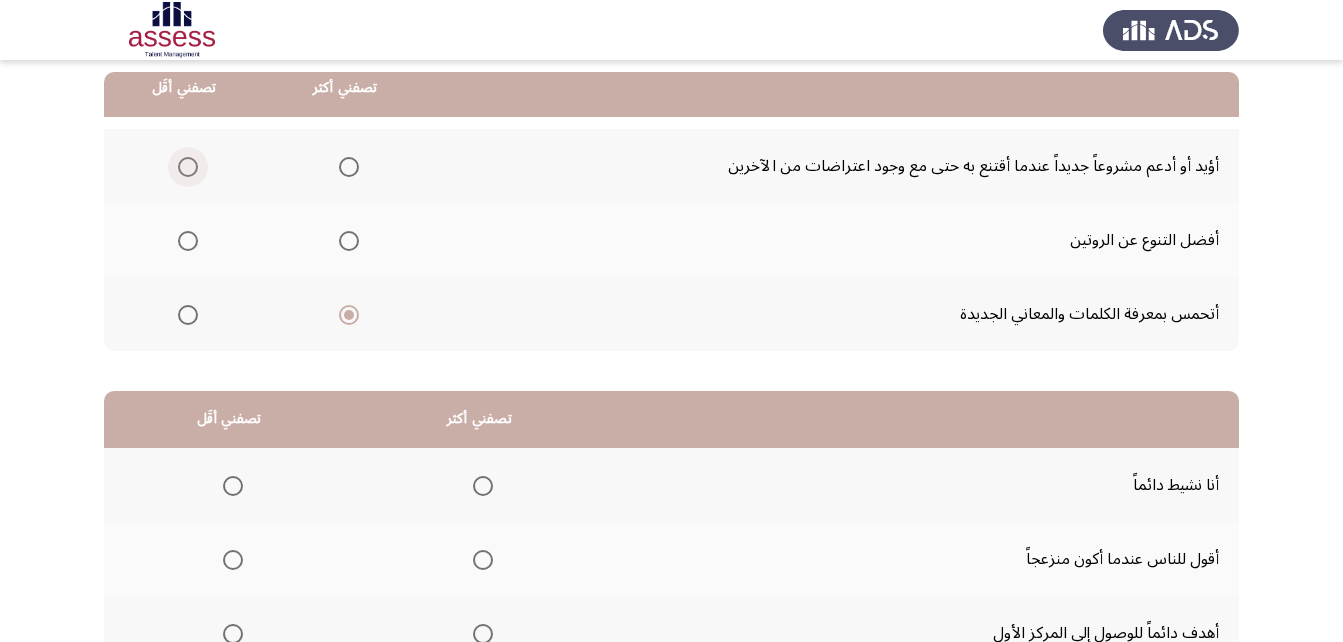 click at bounding box center (188, 167) 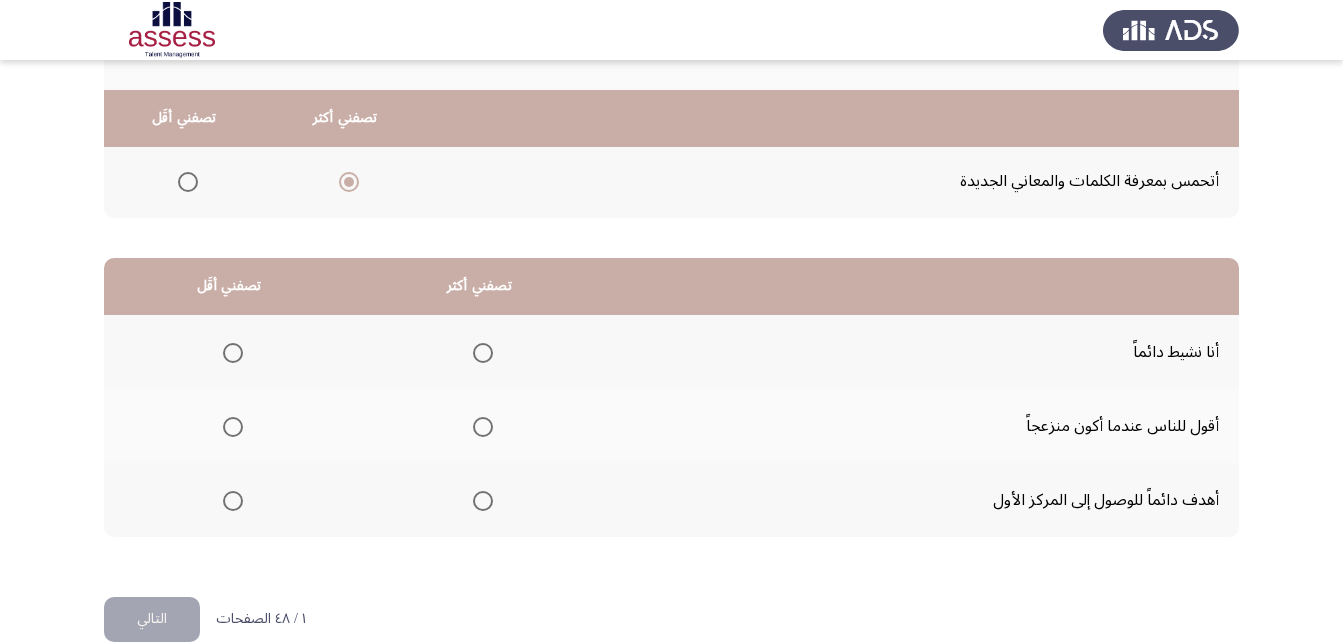 scroll, scrollTop: 368, scrollLeft: 0, axis: vertical 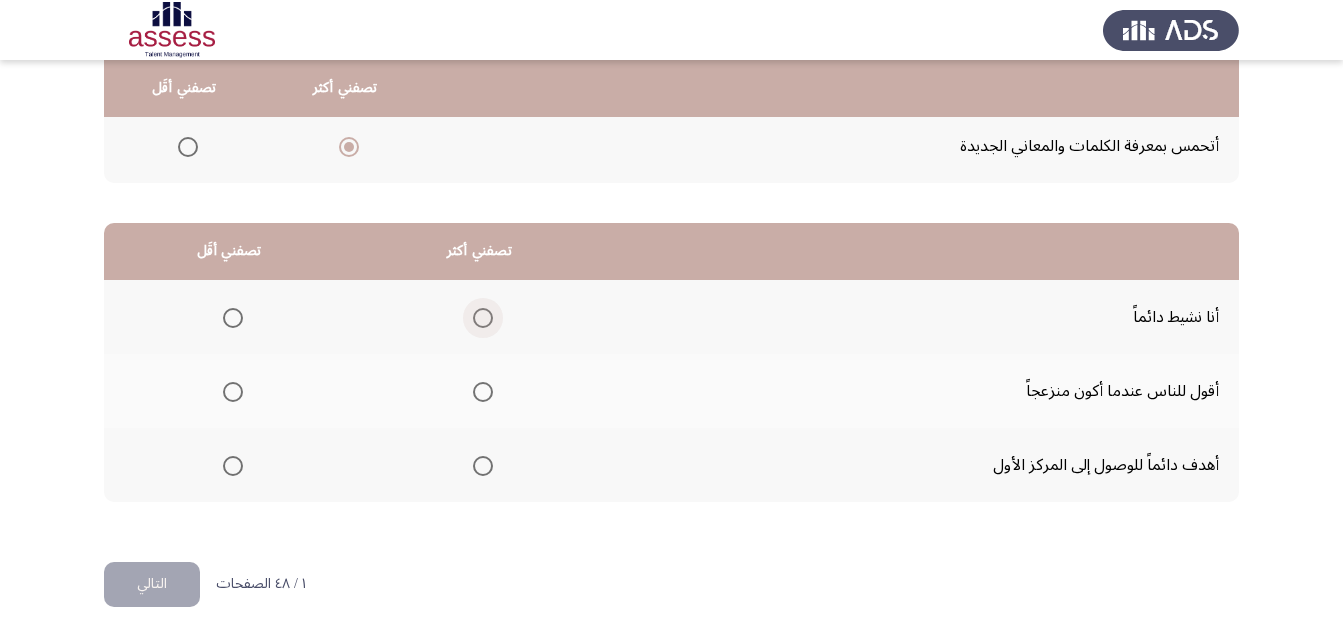 click at bounding box center (483, 318) 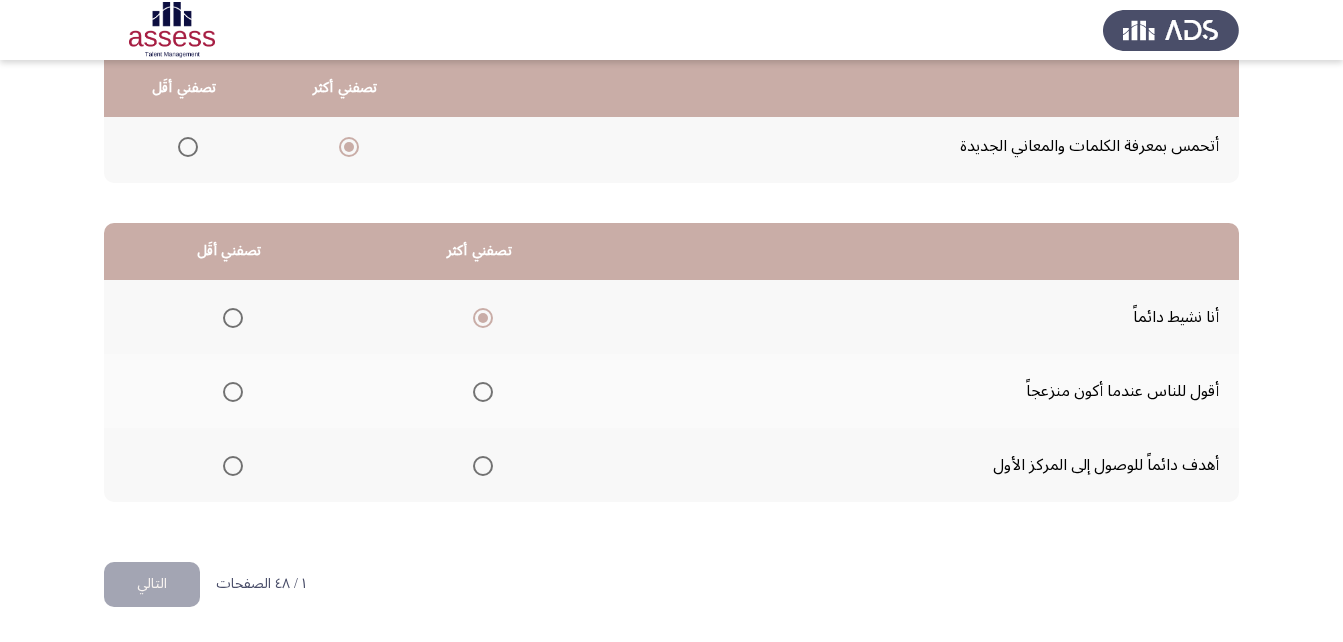 click at bounding box center [483, 466] 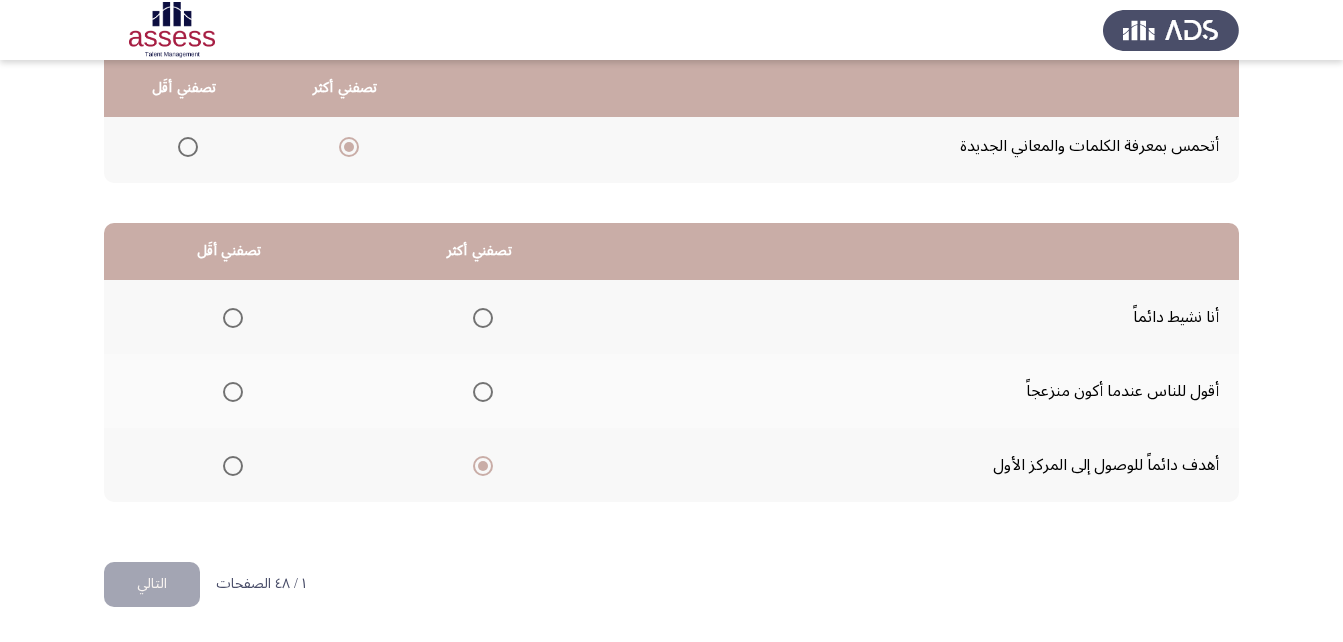 click at bounding box center [233, 318] 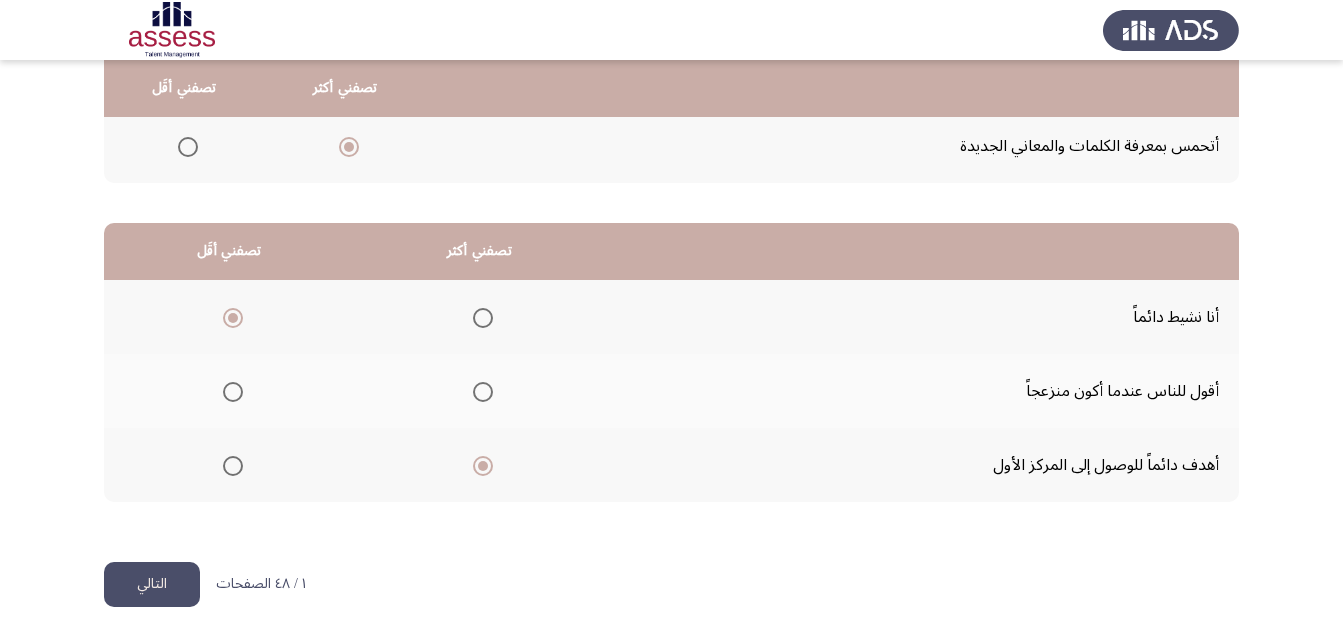 click at bounding box center [233, 392] 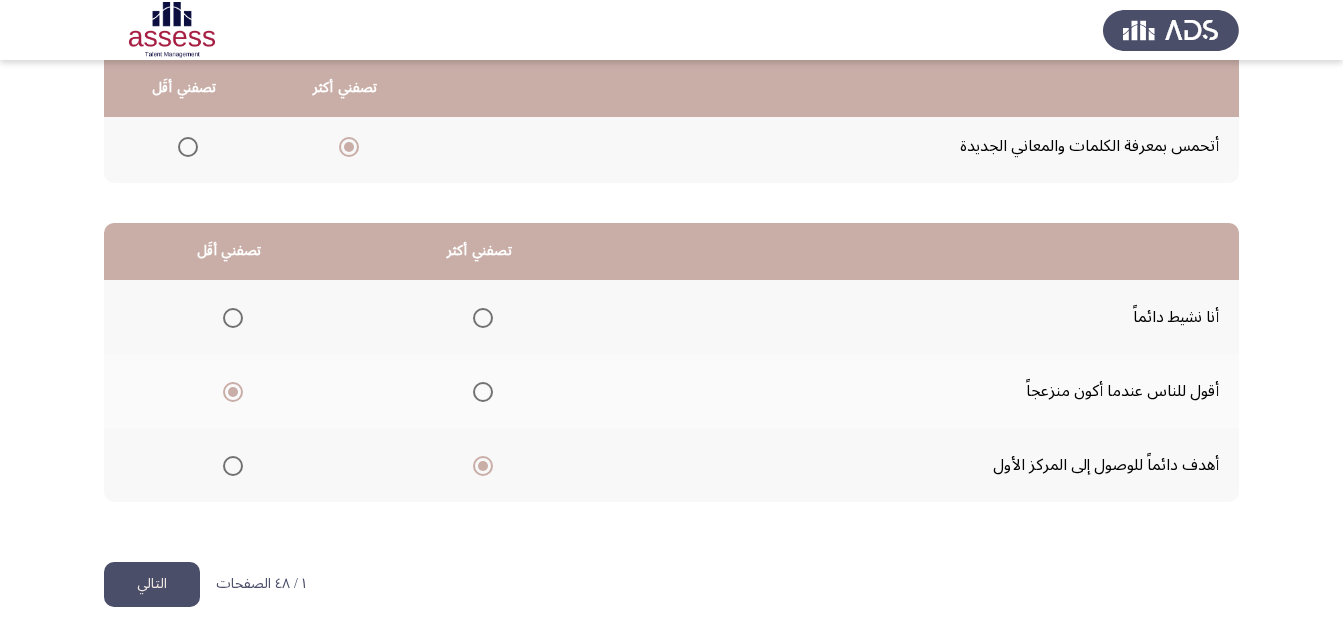 click on "التالي" 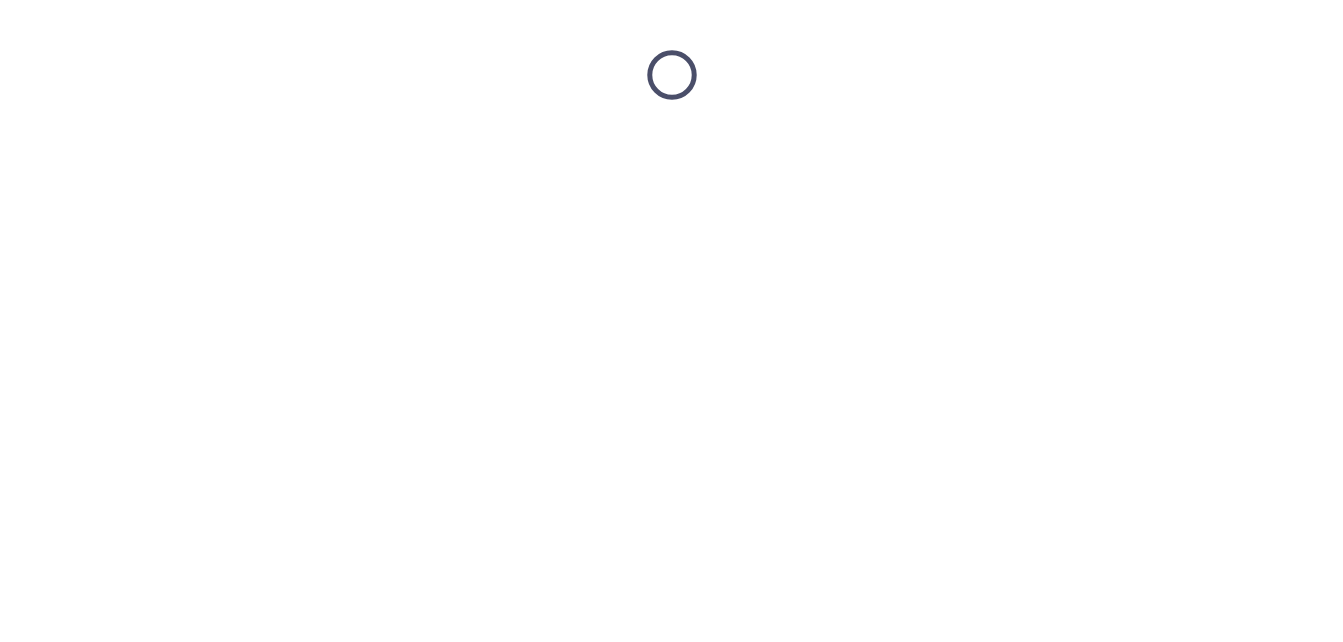 scroll, scrollTop: 0, scrollLeft: 0, axis: both 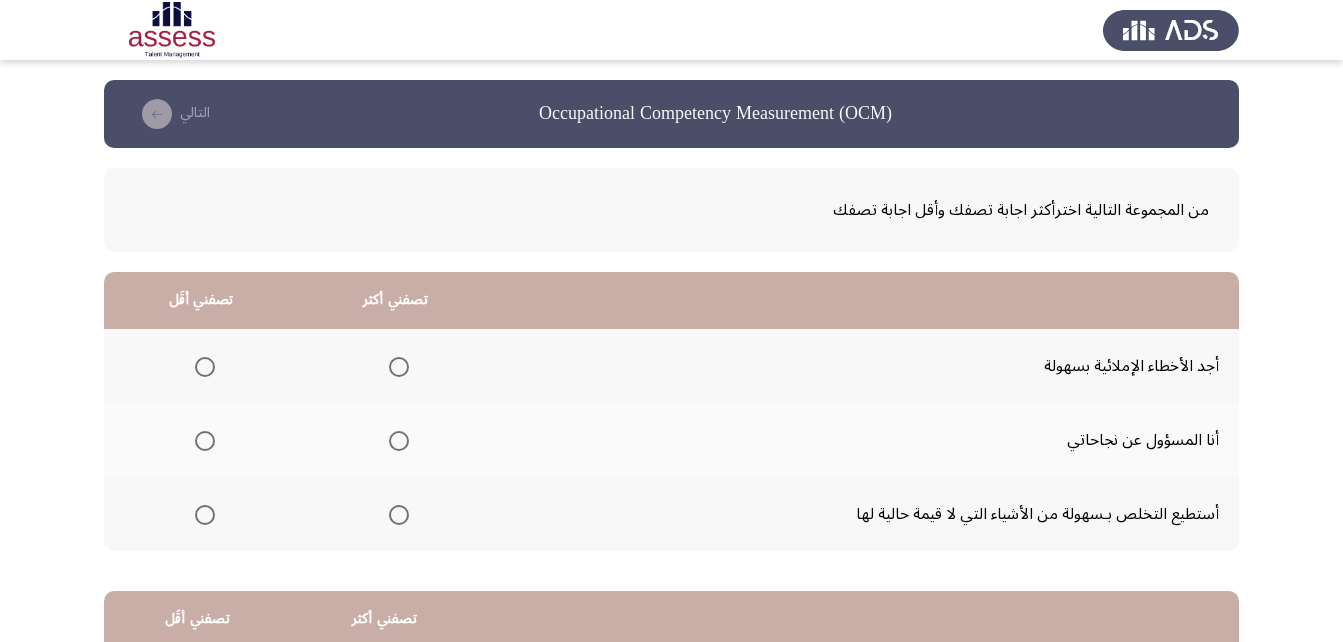 click at bounding box center [399, 441] 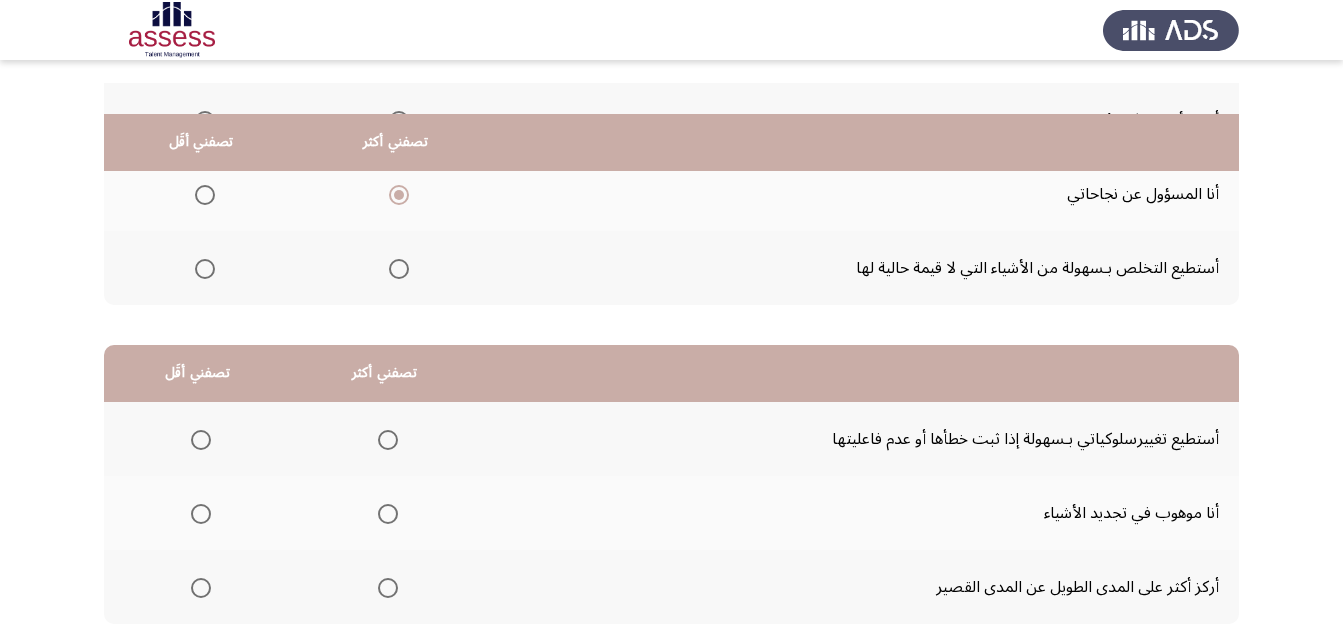 scroll, scrollTop: 300, scrollLeft: 0, axis: vertical 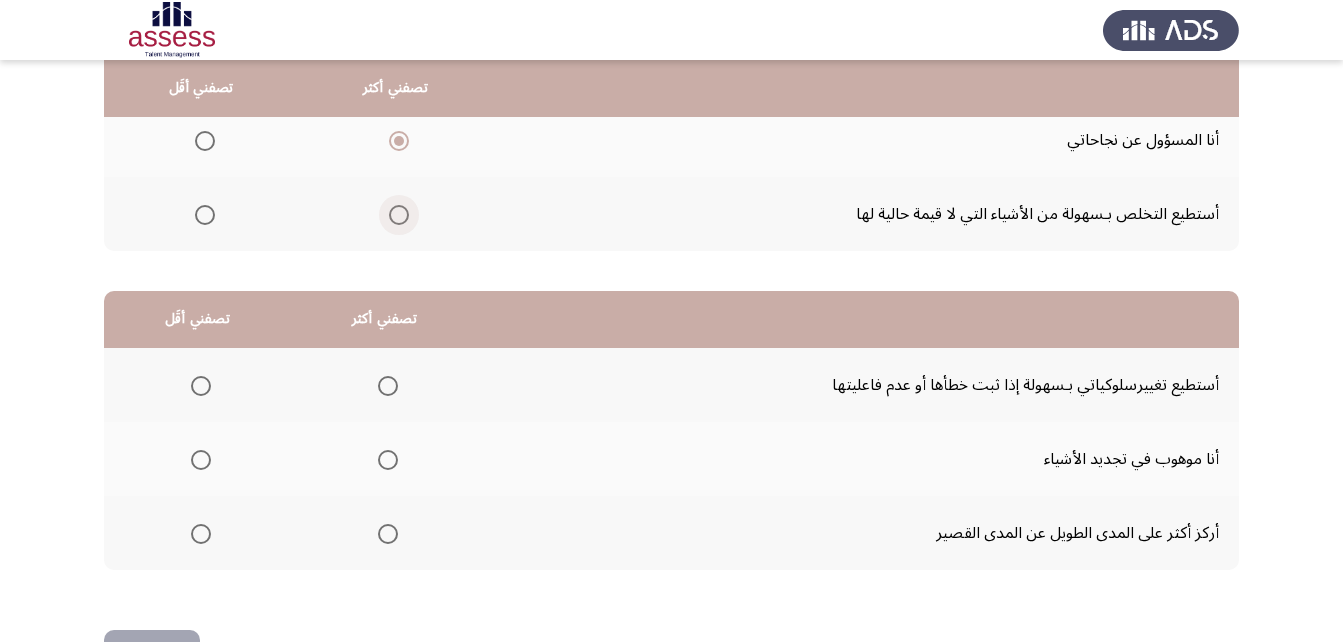 click at bounding box center [399, 215] 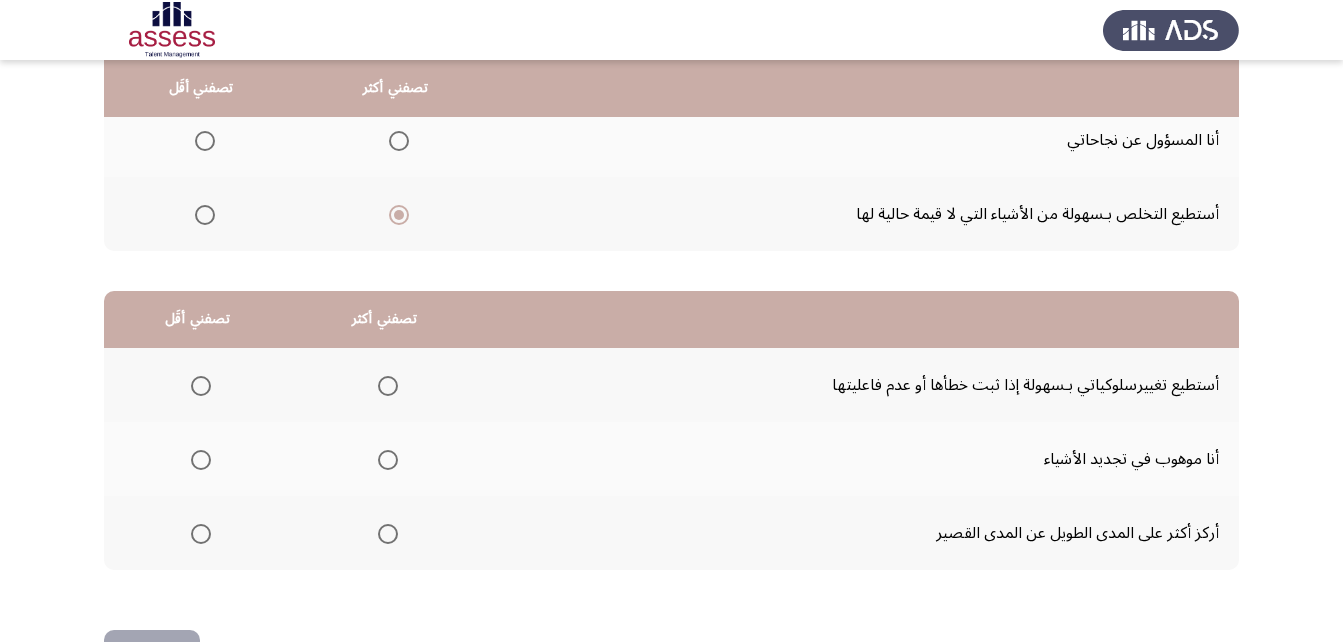 click at bounding box center (205, 141) 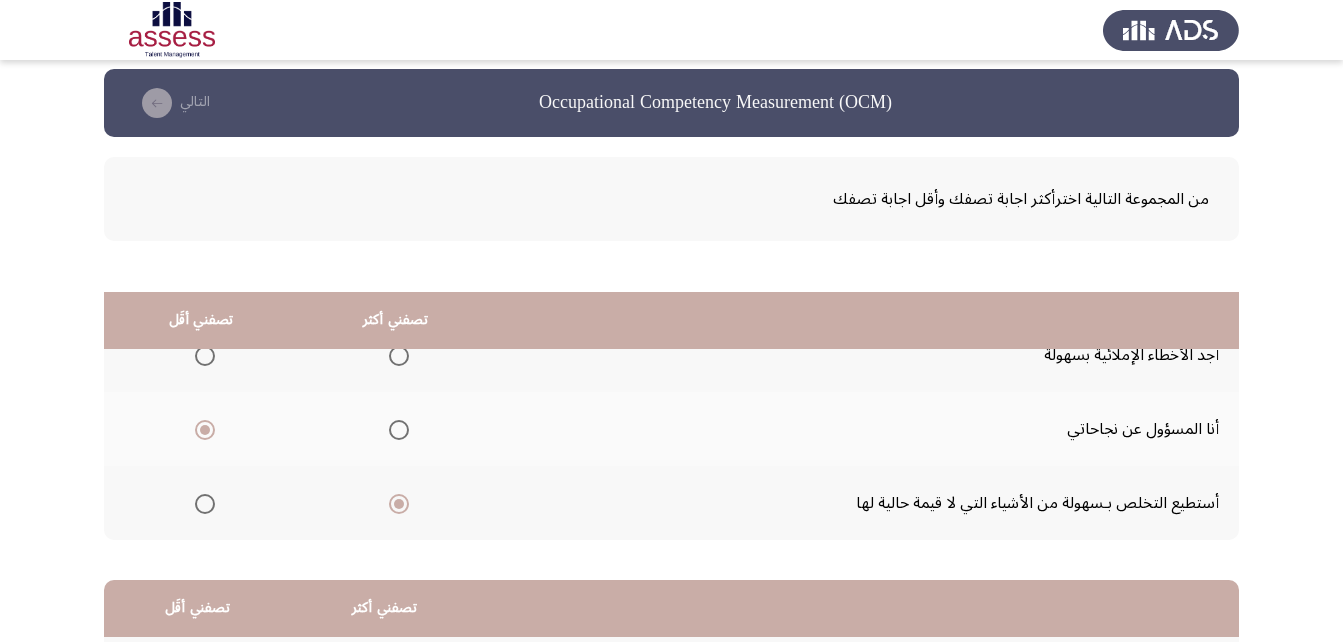 scroll, scrollTop: 0, scrollLeft: 0, axis: both 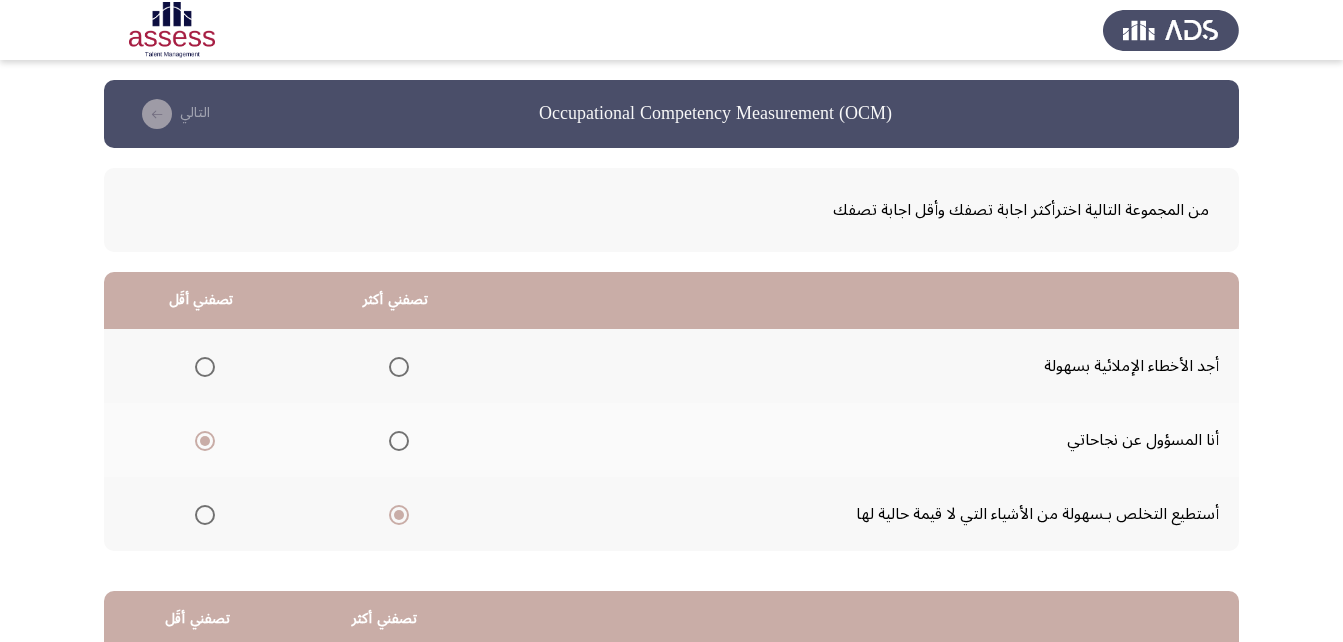 click at bounding box center [201, 367] 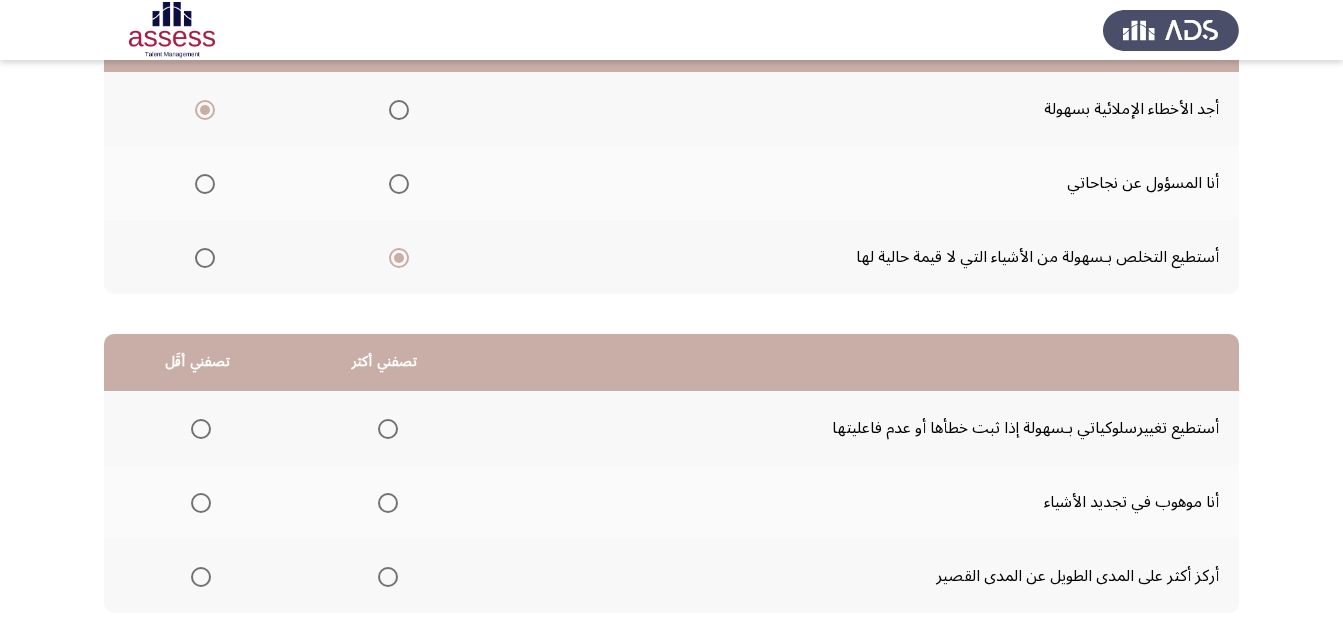 scroll, scrollTop: 368, scrollLeft: 0, axis: vertical 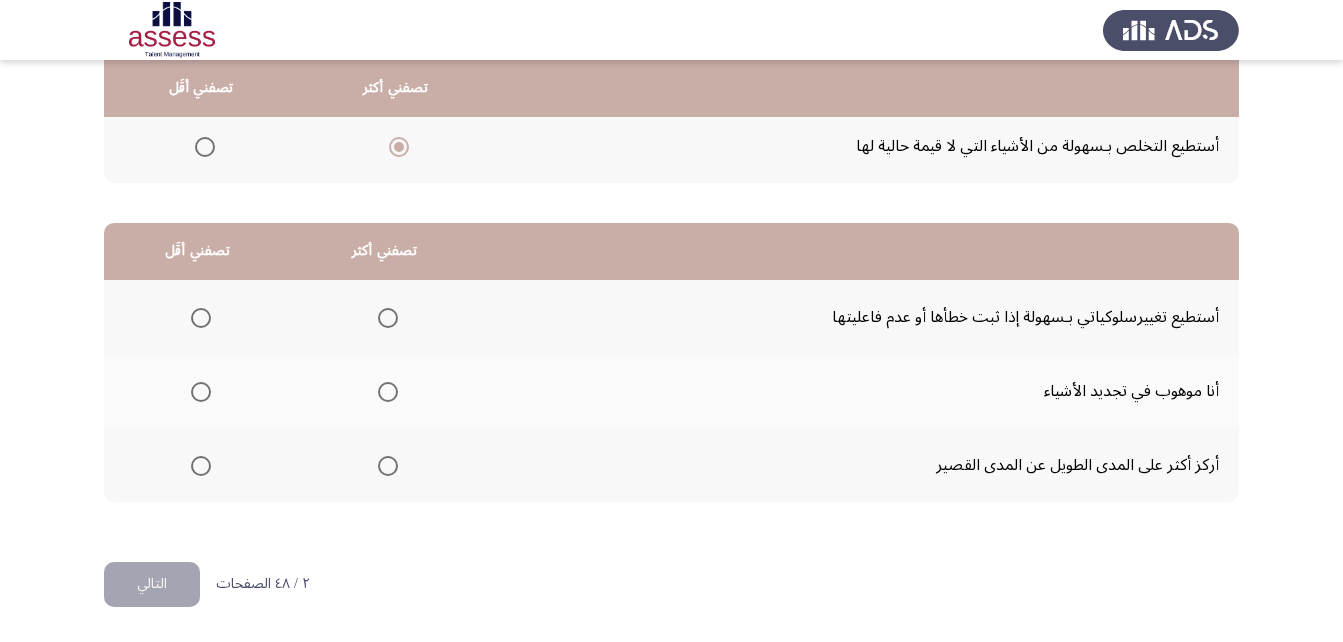 click at bounding box center (388, 318) 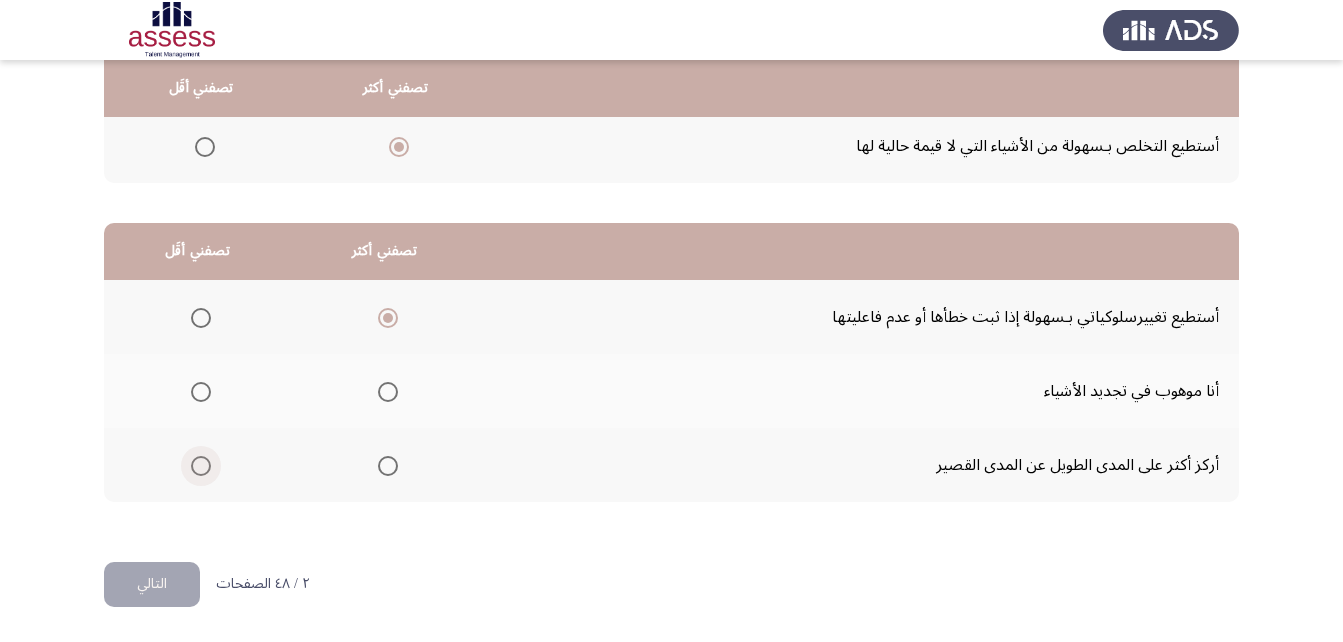 click at bounding box center [201, 466] 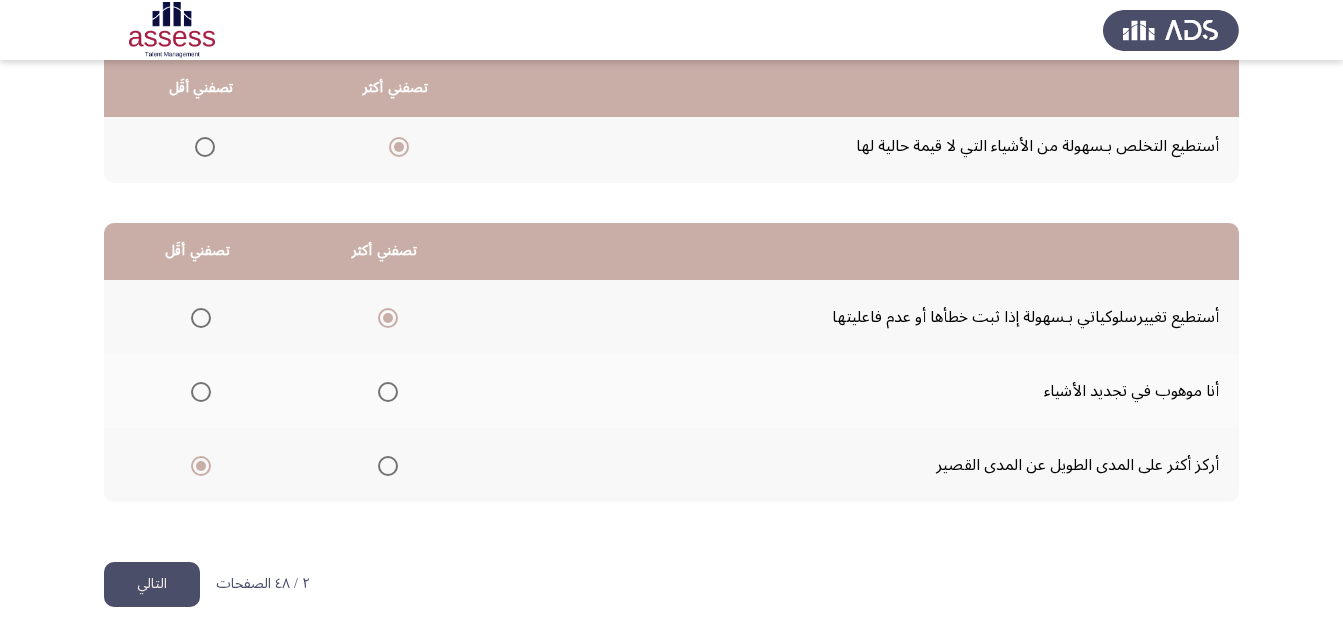 click on "التالي" 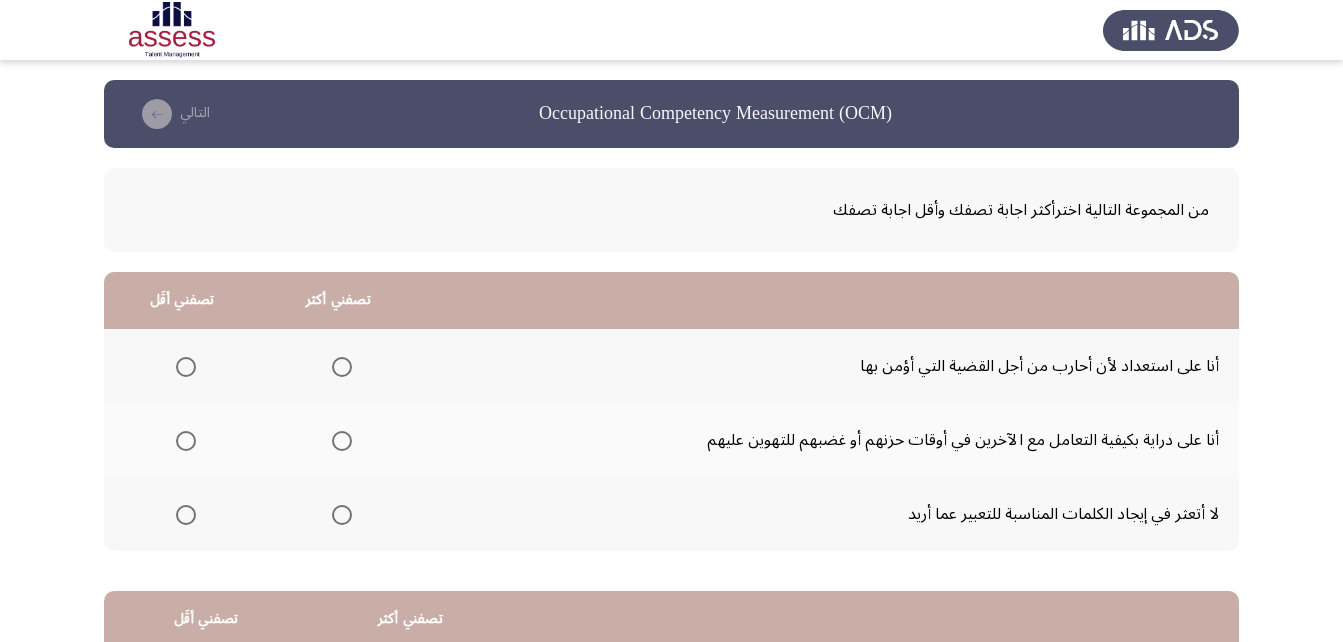 scroll, scrollTop: 100, scrollLeft: 0, axis: vertical 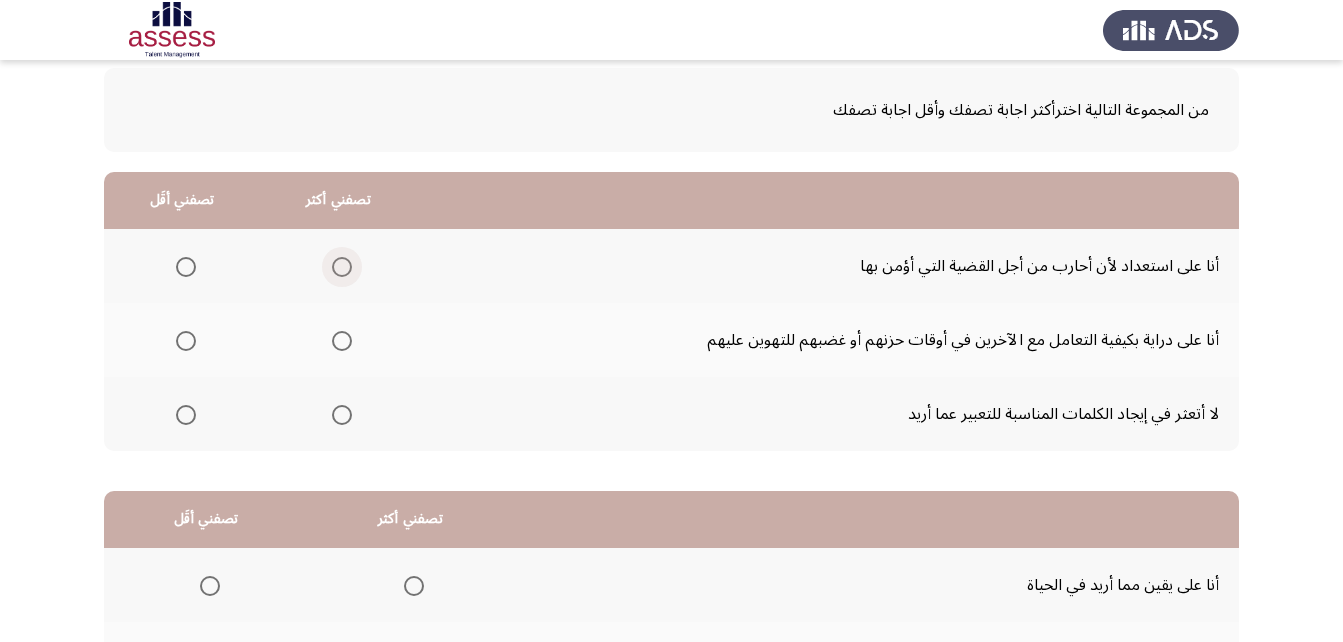 click at bounding box center (342, 267) 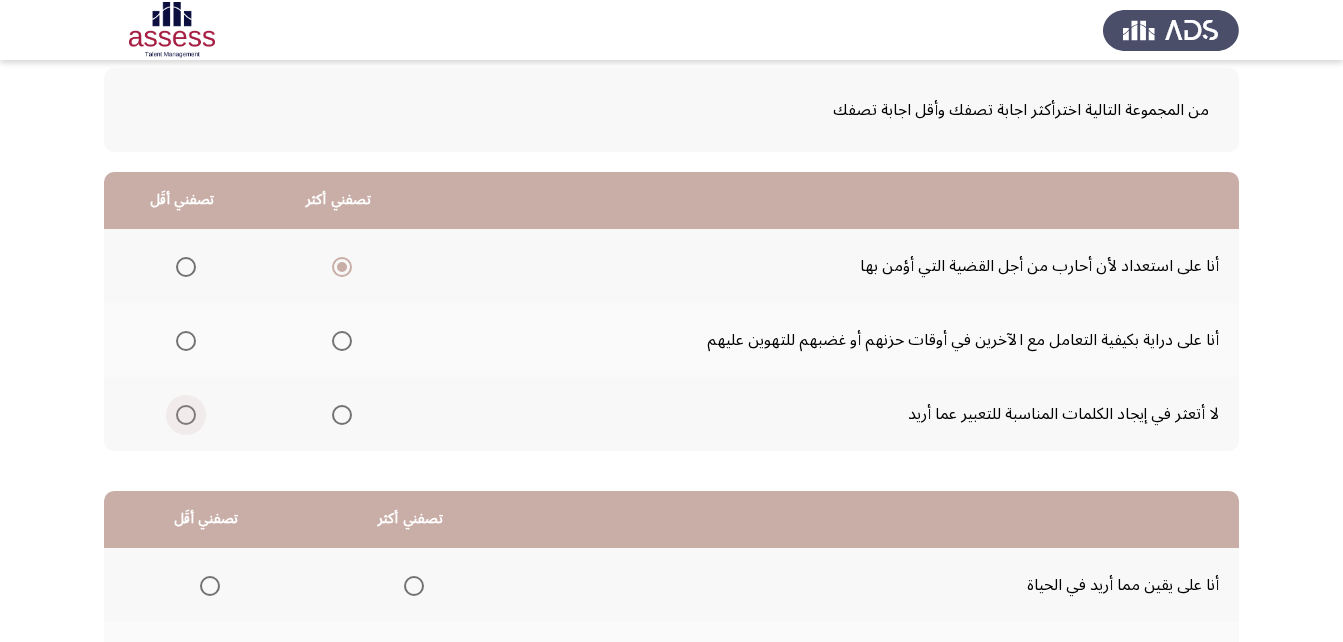 click at bounding box center [186, 415] 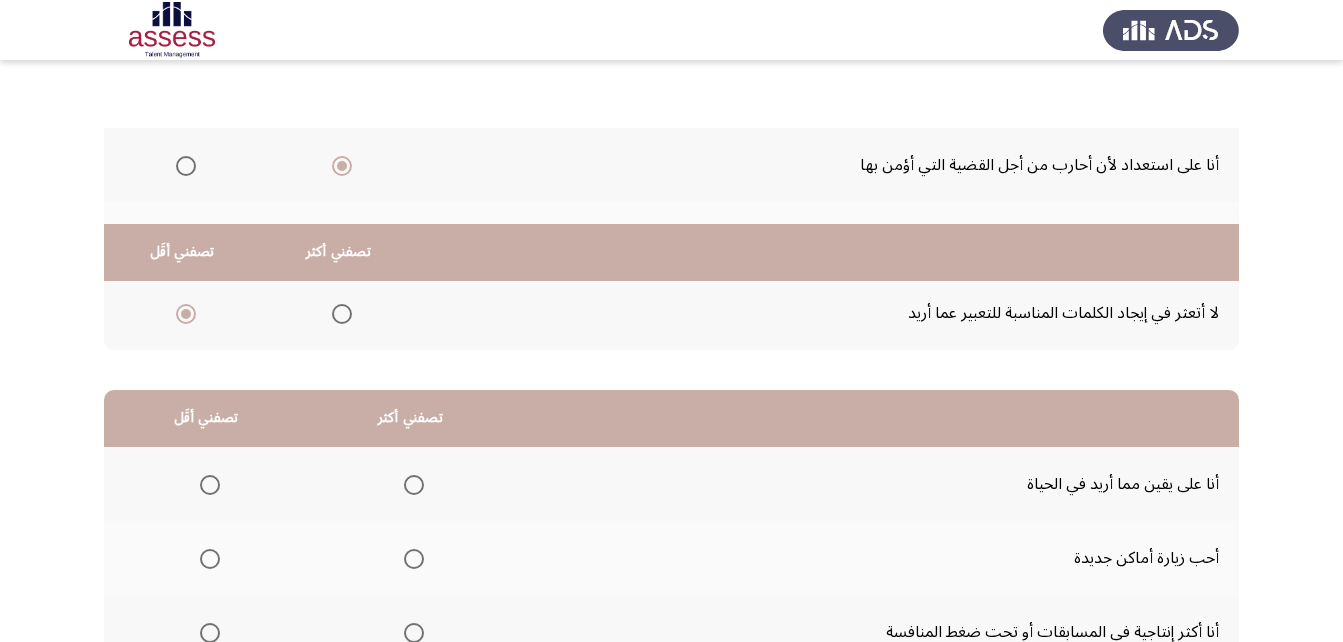 scroll, scrollTop: 368, scrollLeft: 0, axis: vertical 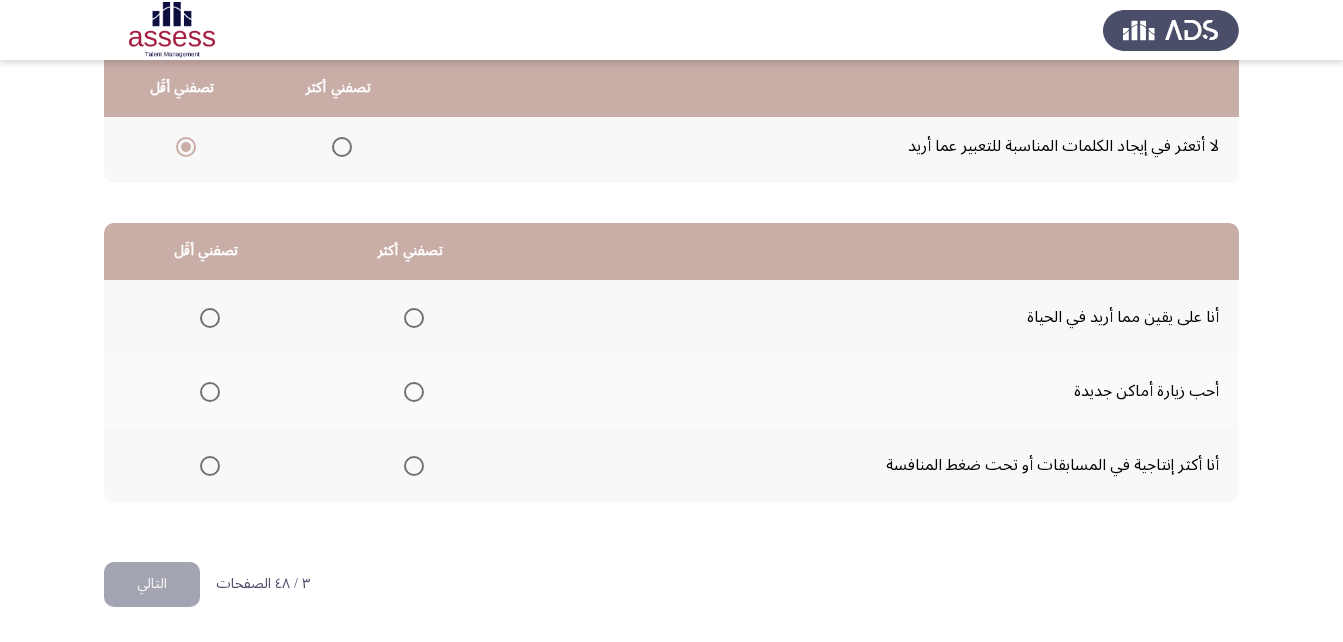 click at bounding box center (414, 318) 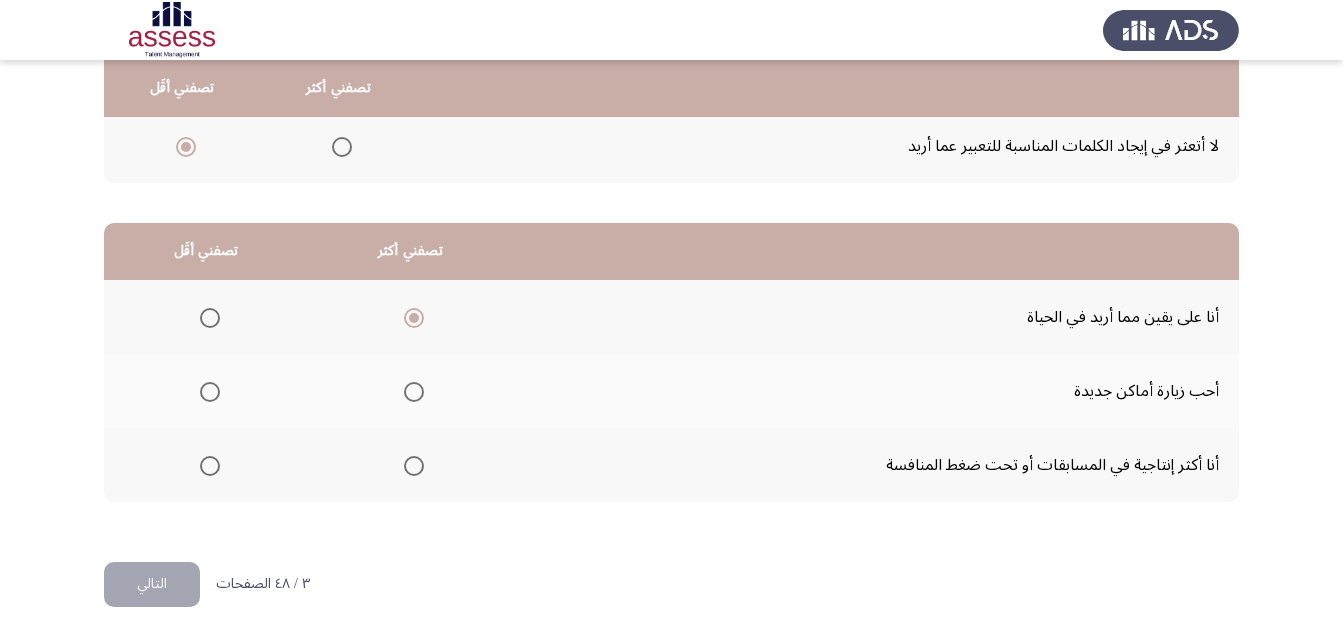 click at bounding box center (210, 392) 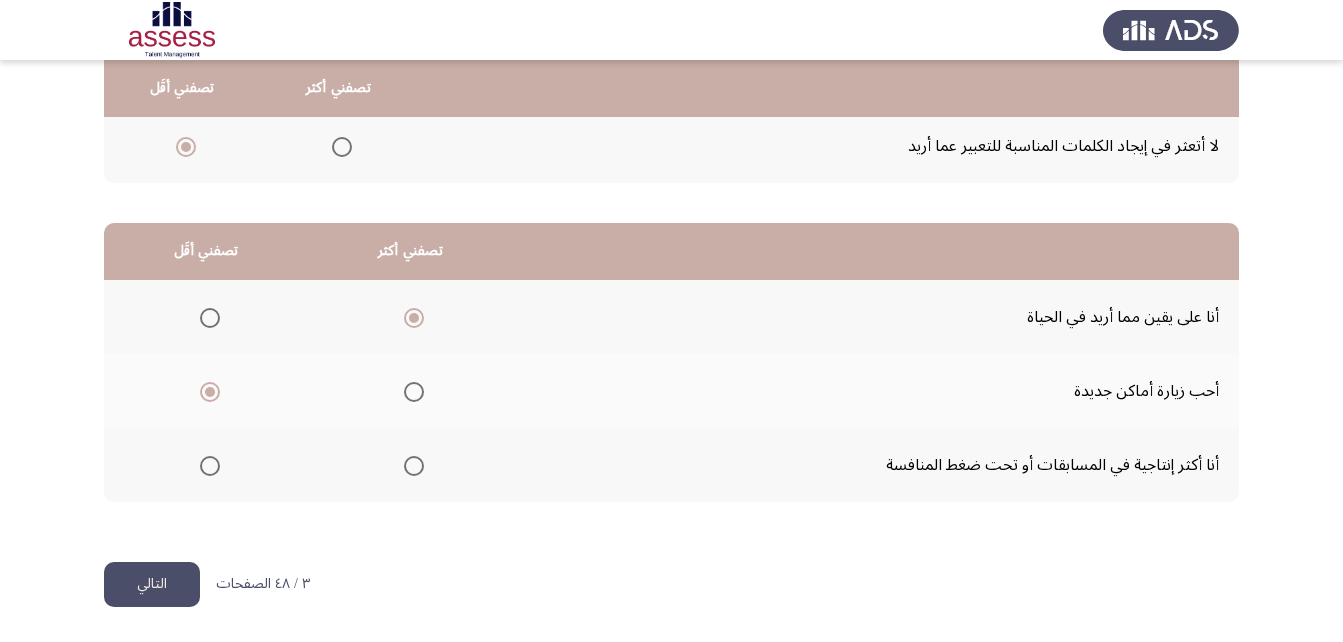 click on "التالي" 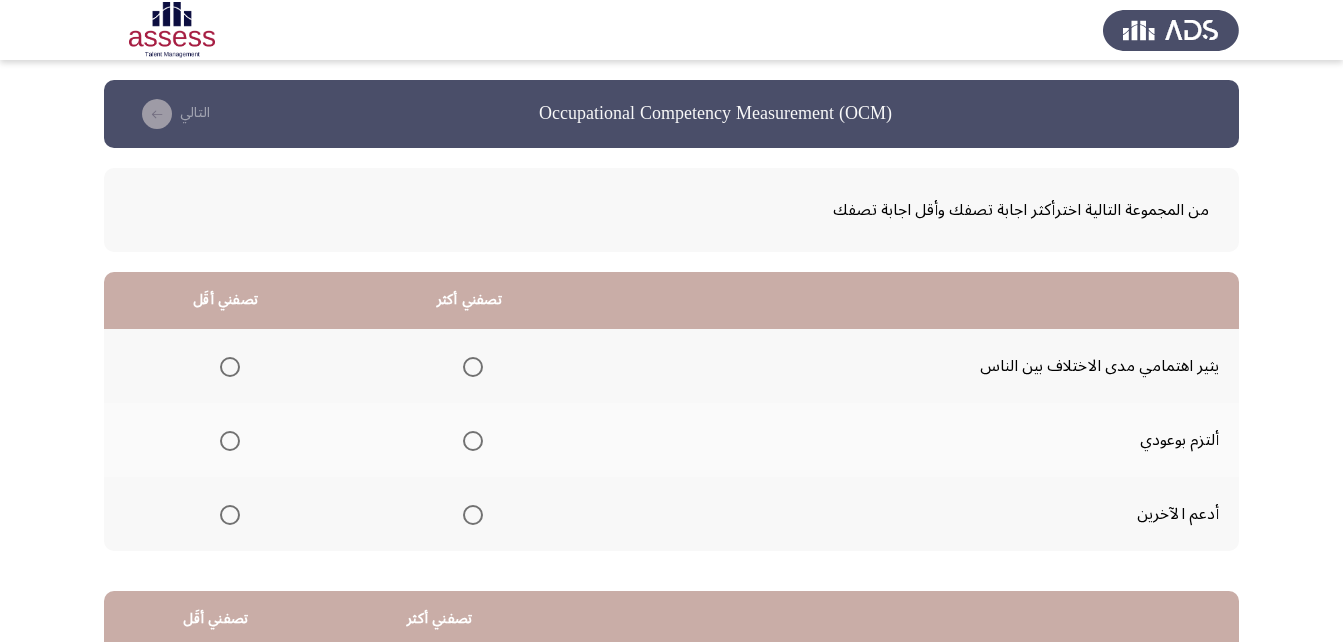 scroll, scrollTop: 100, scrollLeft: 0, axis: vertical 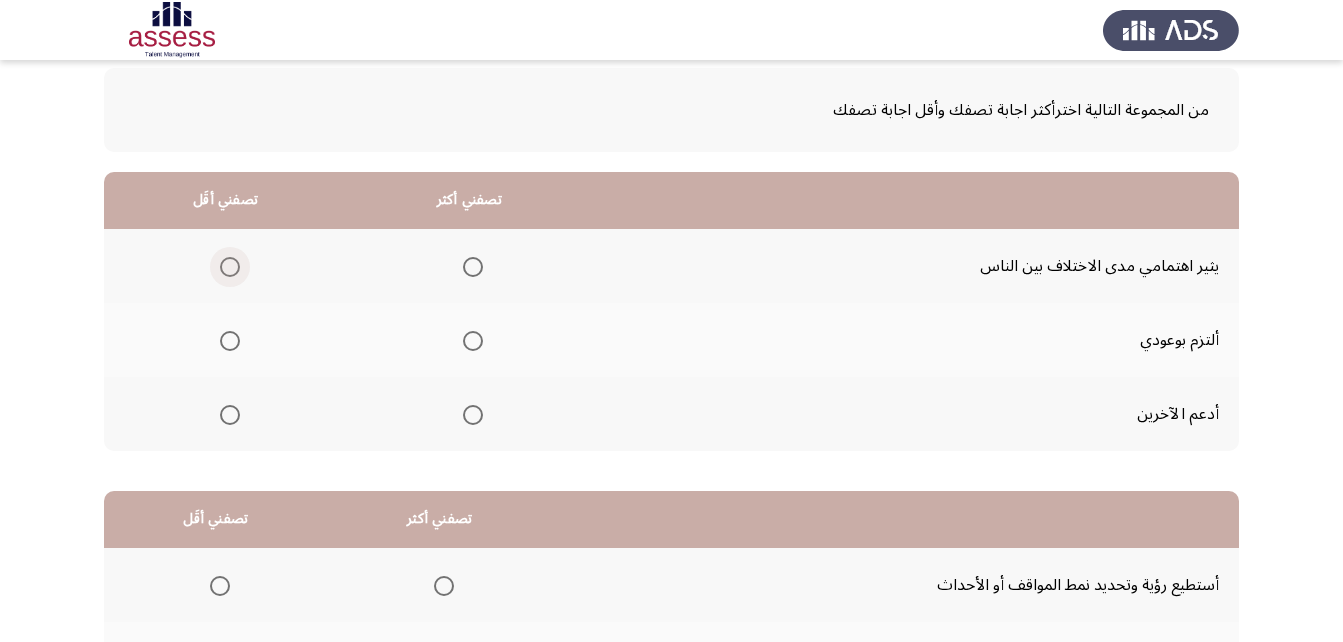 click at bounding box center [230, 267] 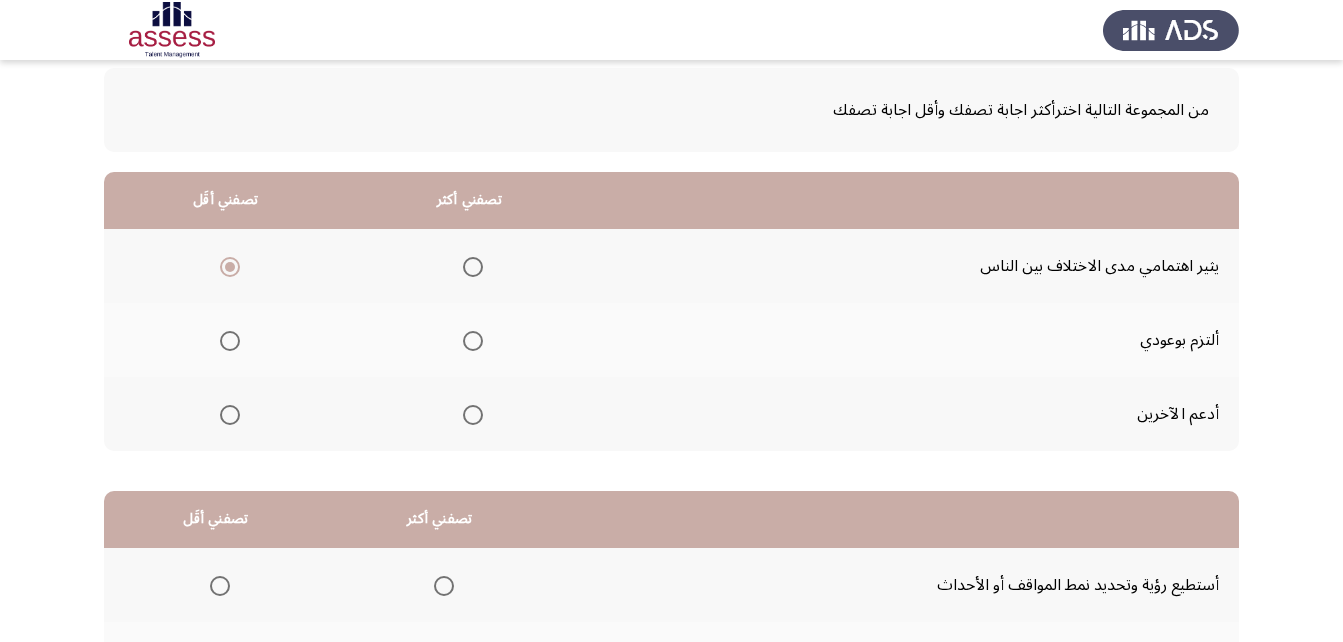 click at bounding box center (473, 415) 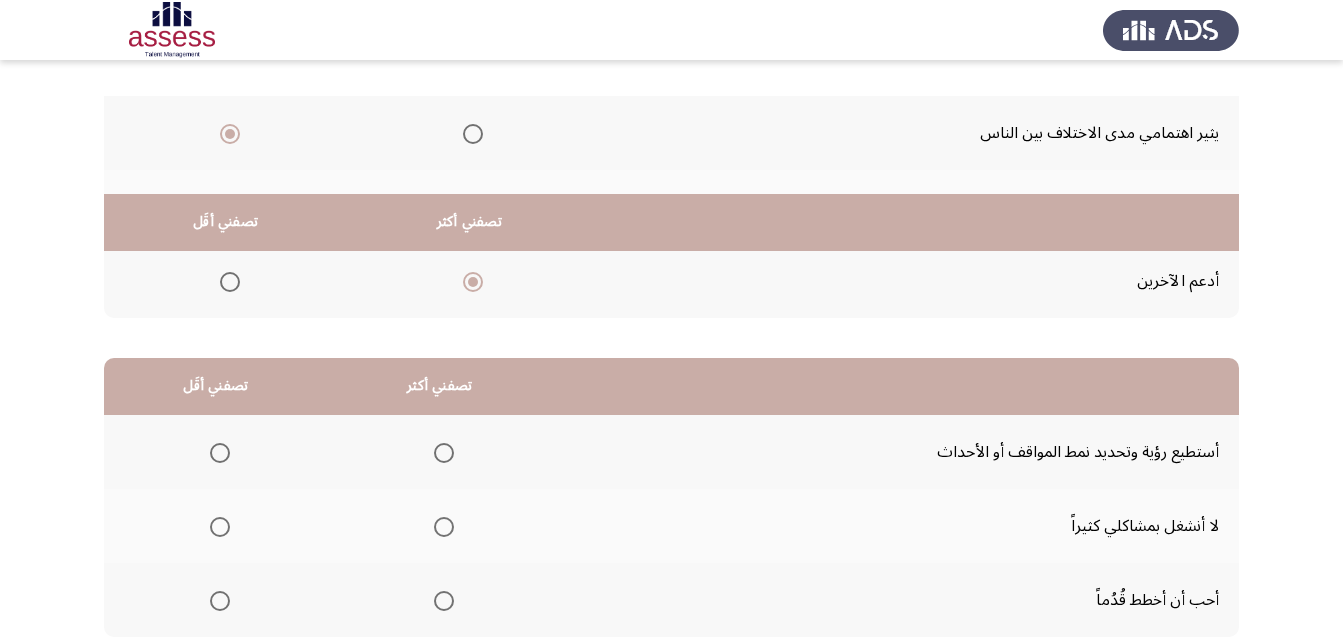 scroll, scrollTop: 368, scrollLeft: 0, axis: vertical 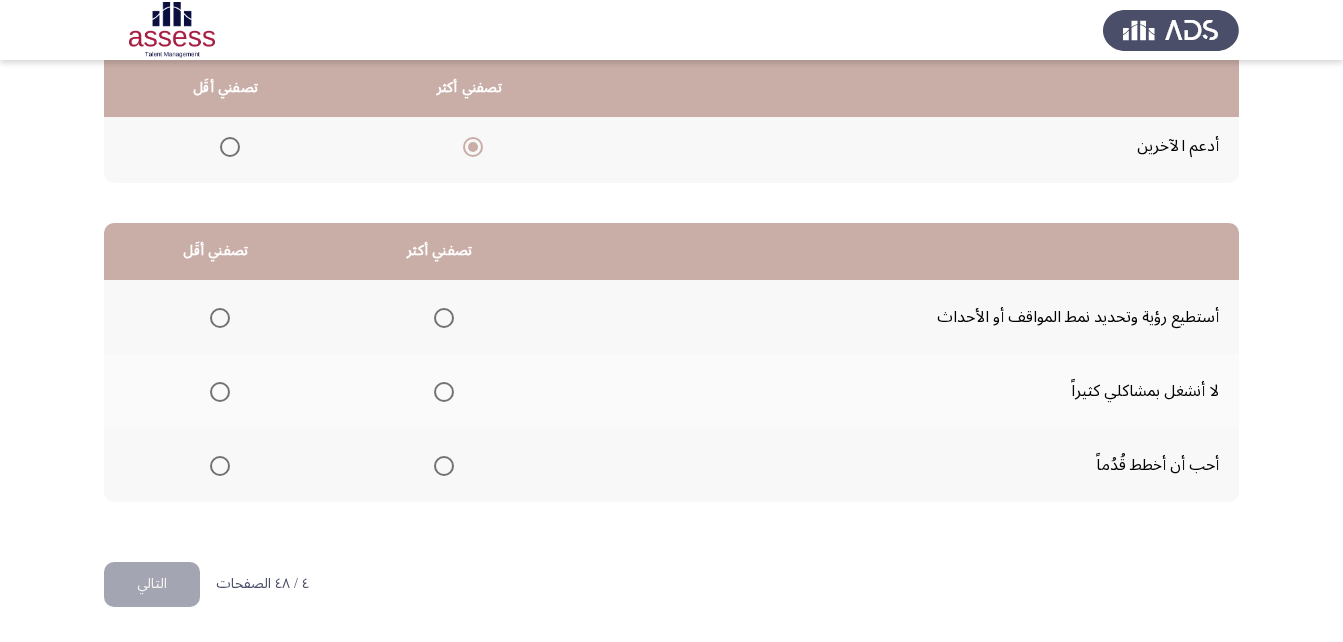 click at bounding box center [444, 318] 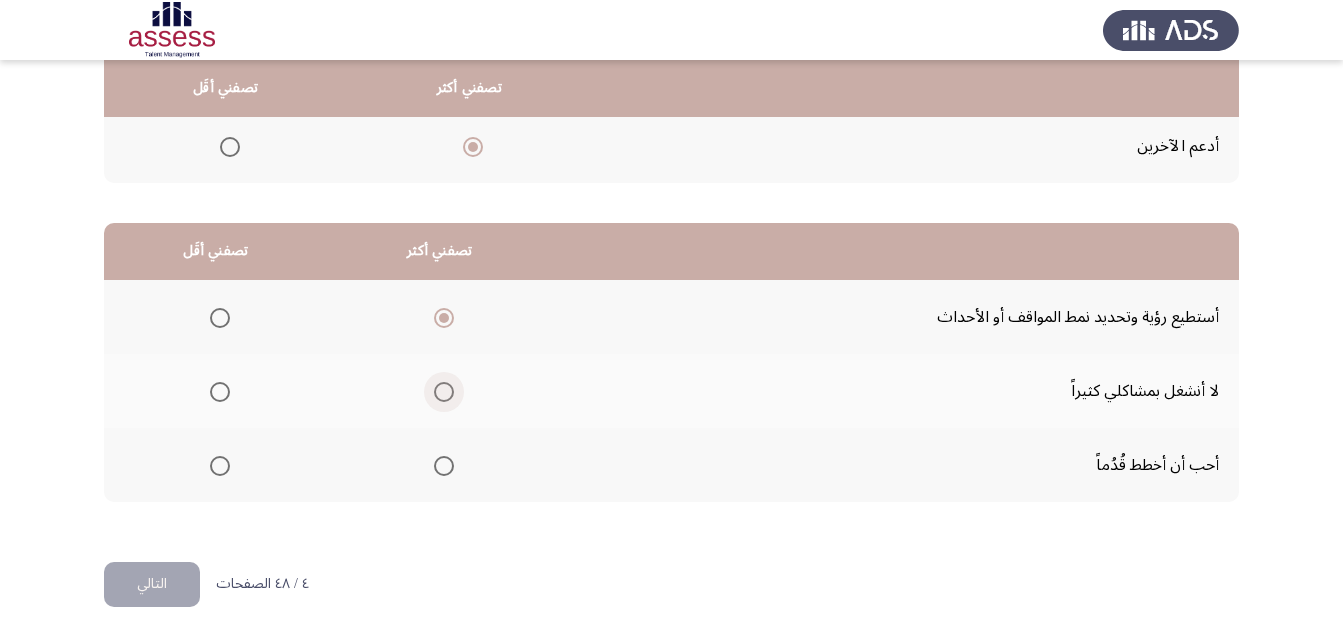 click at bounding box center (444, 392) 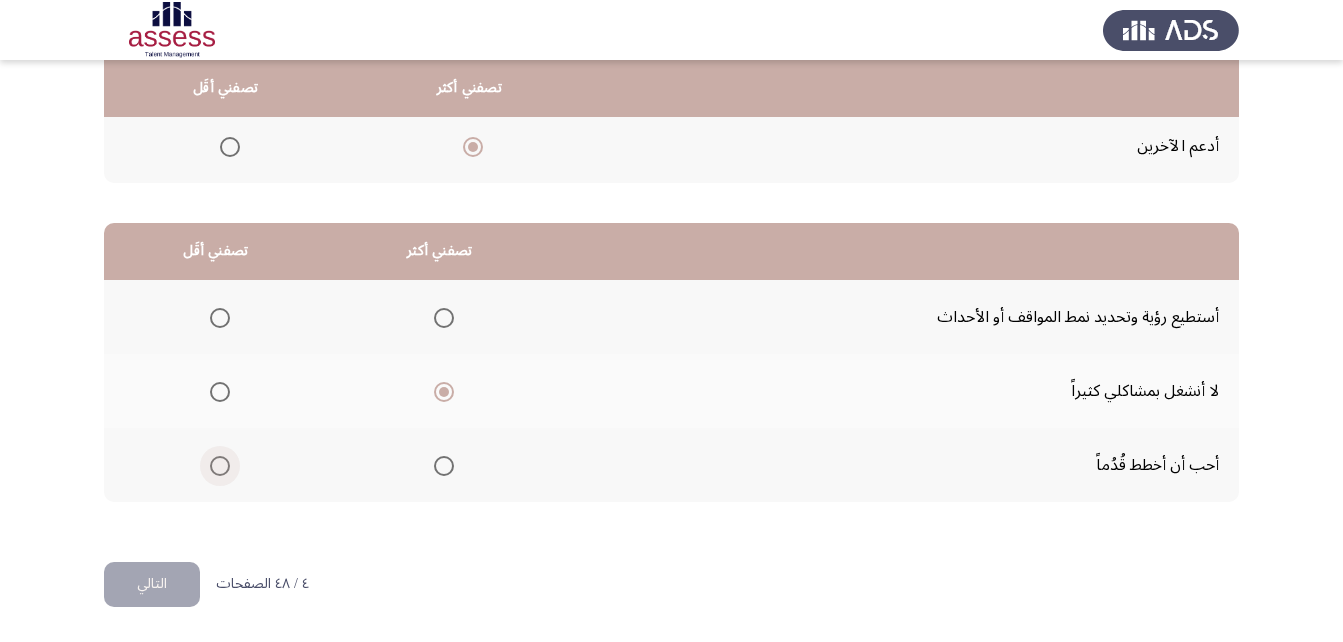 click at bounding box center [220, 466] 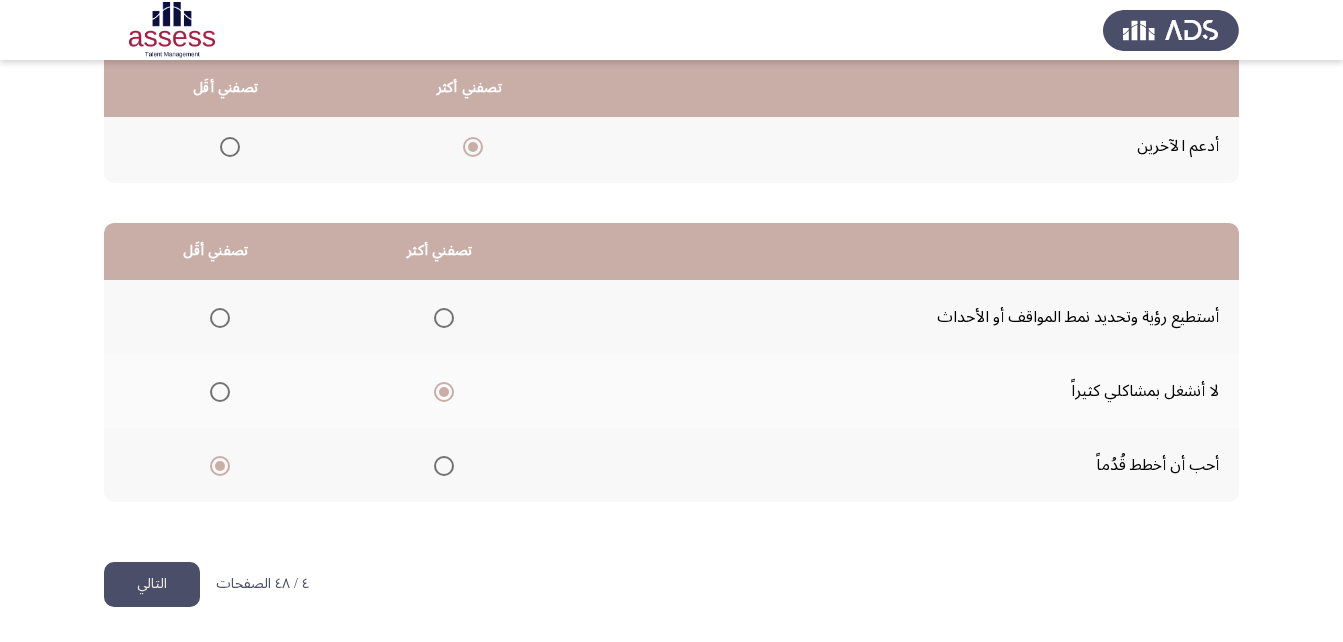 click on "التالي" 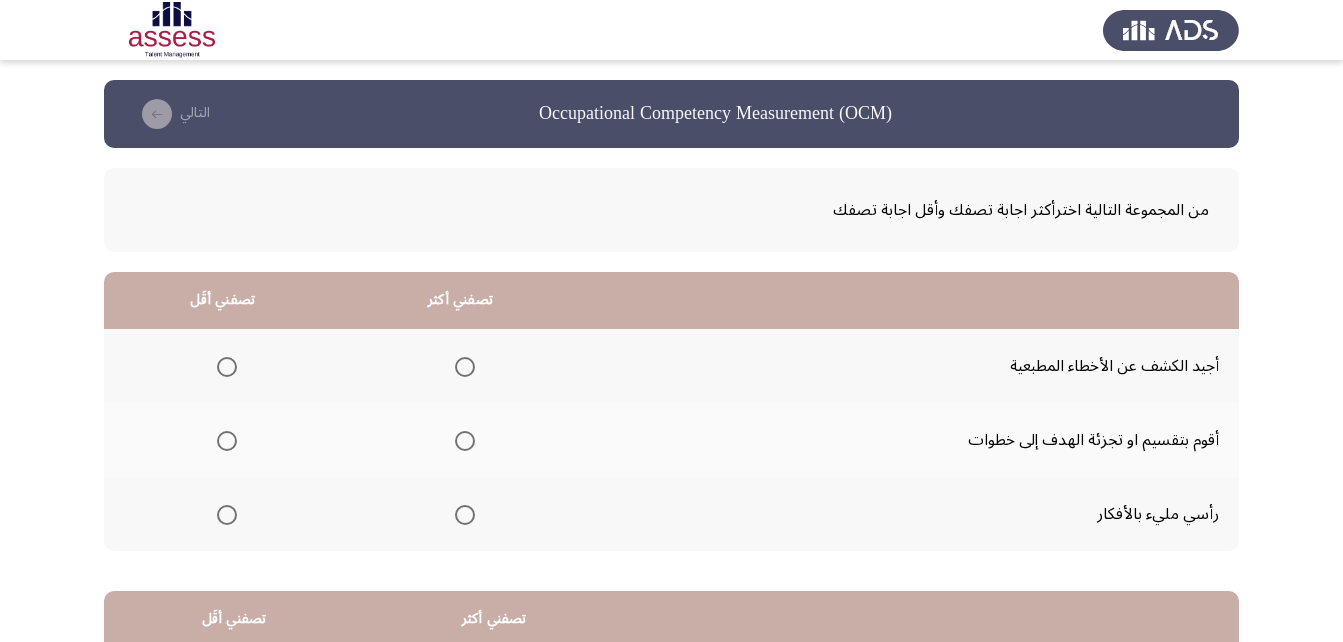 click at bounding box center (465, 441) 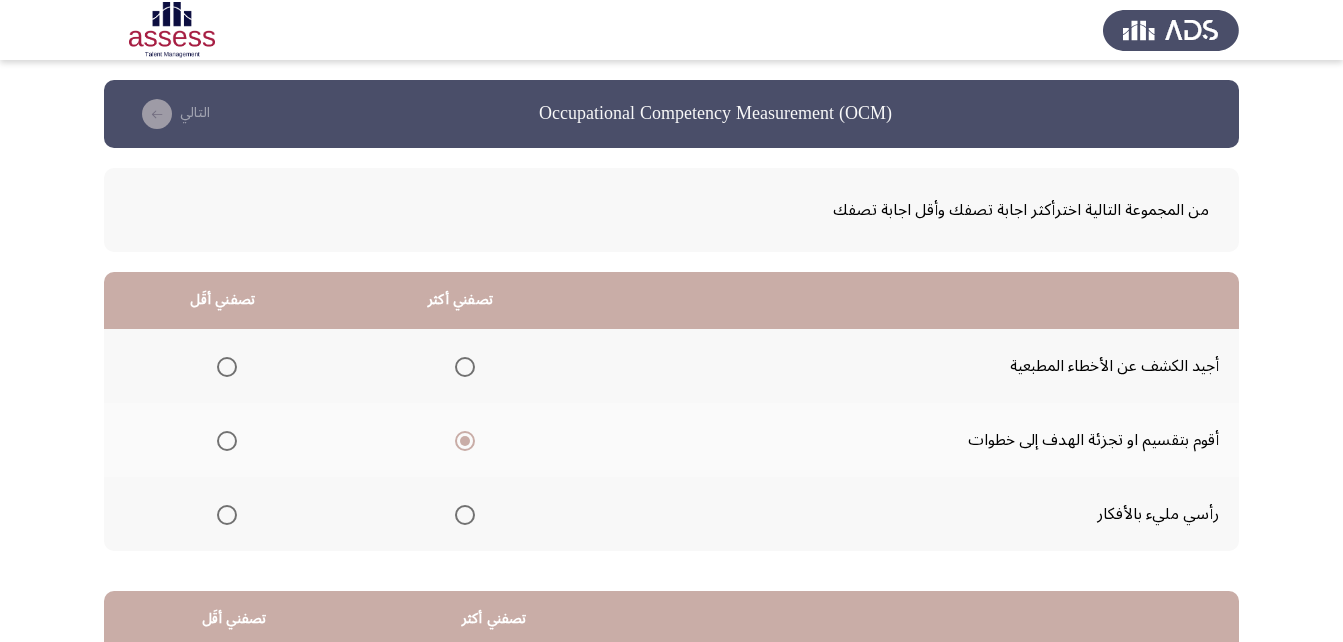 click at bounding box center (227, 515) 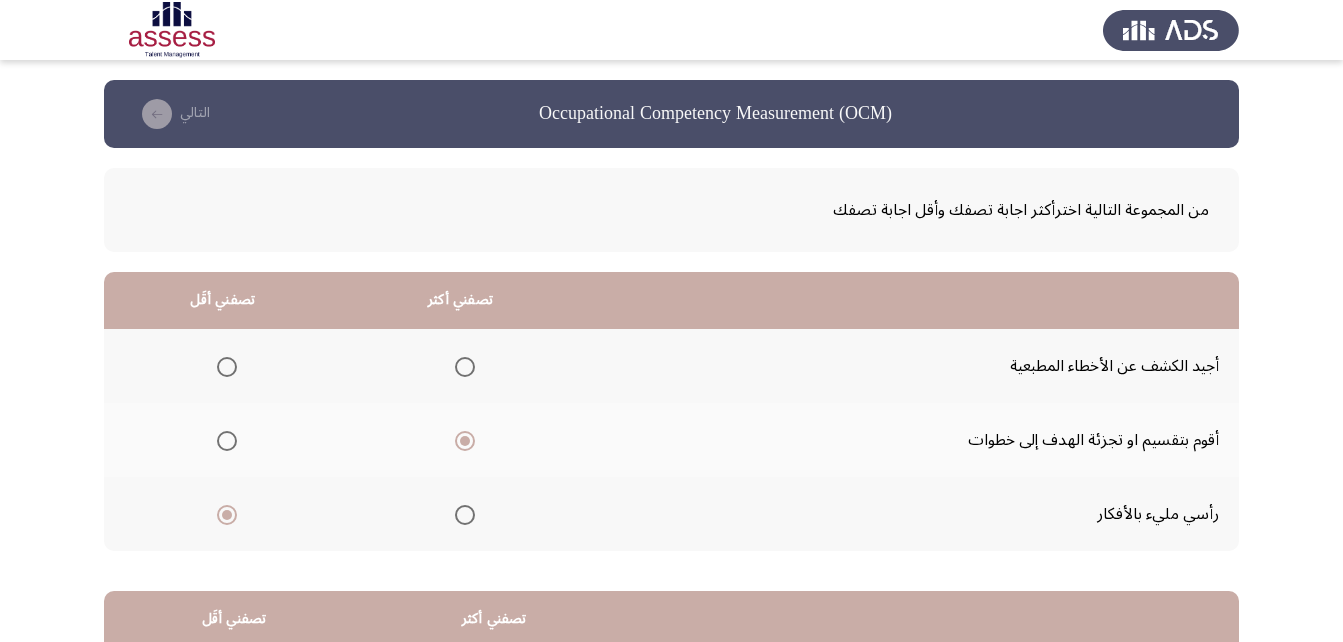 click at bounding box center [227, 367] 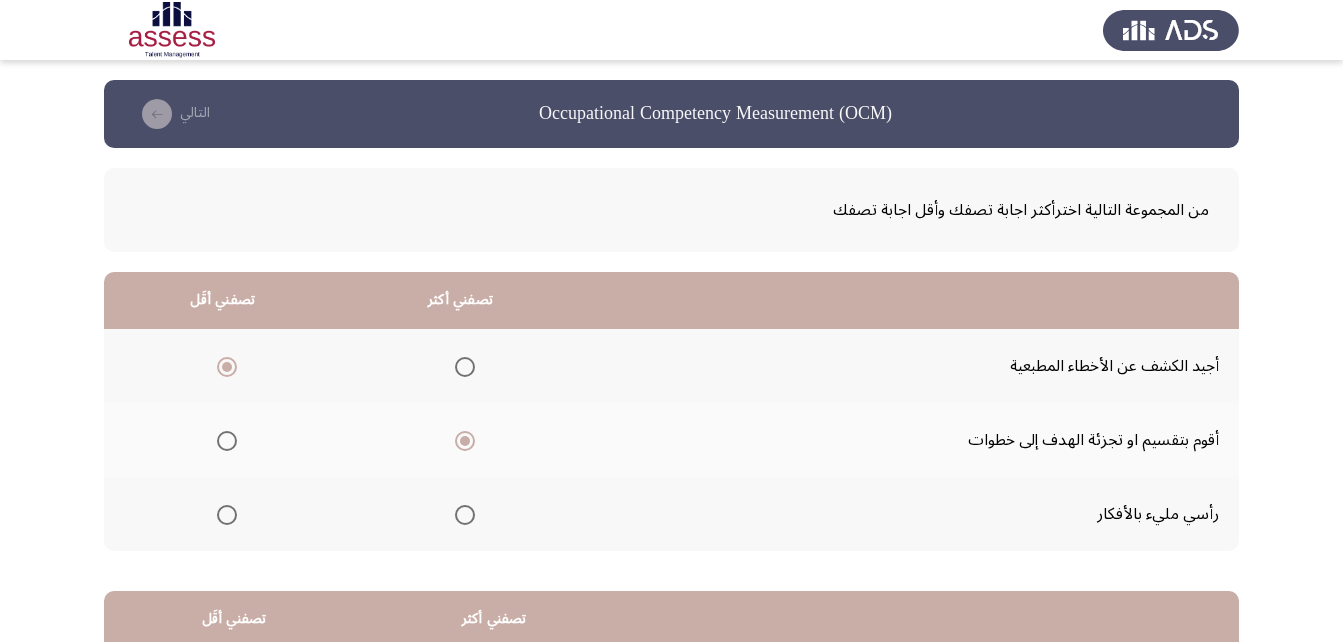 click on "تصفني أقَل" 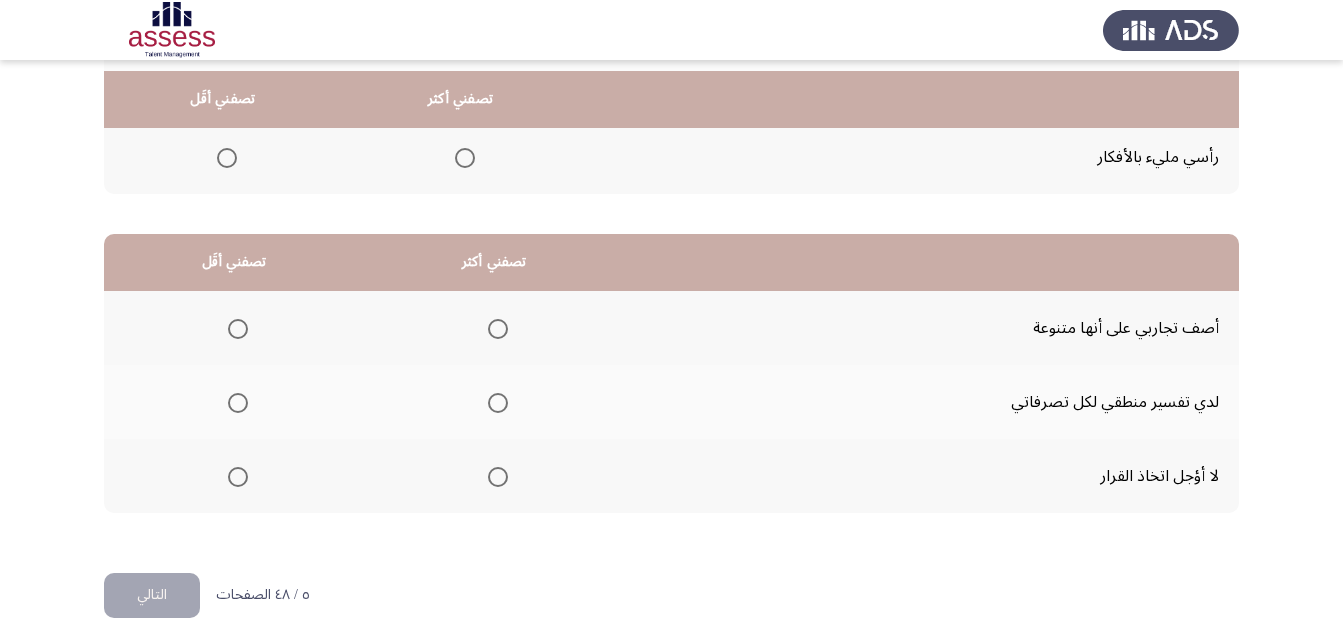 scroll, scrollTop: 368, scrollLeft: 0, axis: vertical 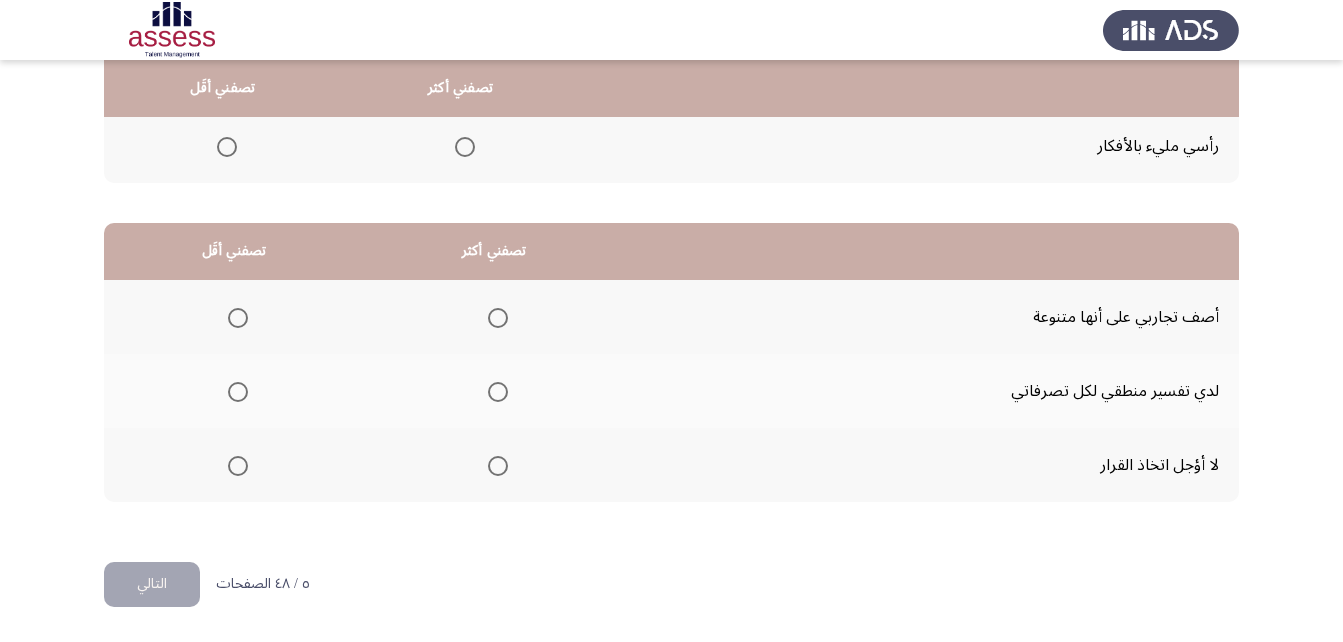 click at bounding box center (238, 318) 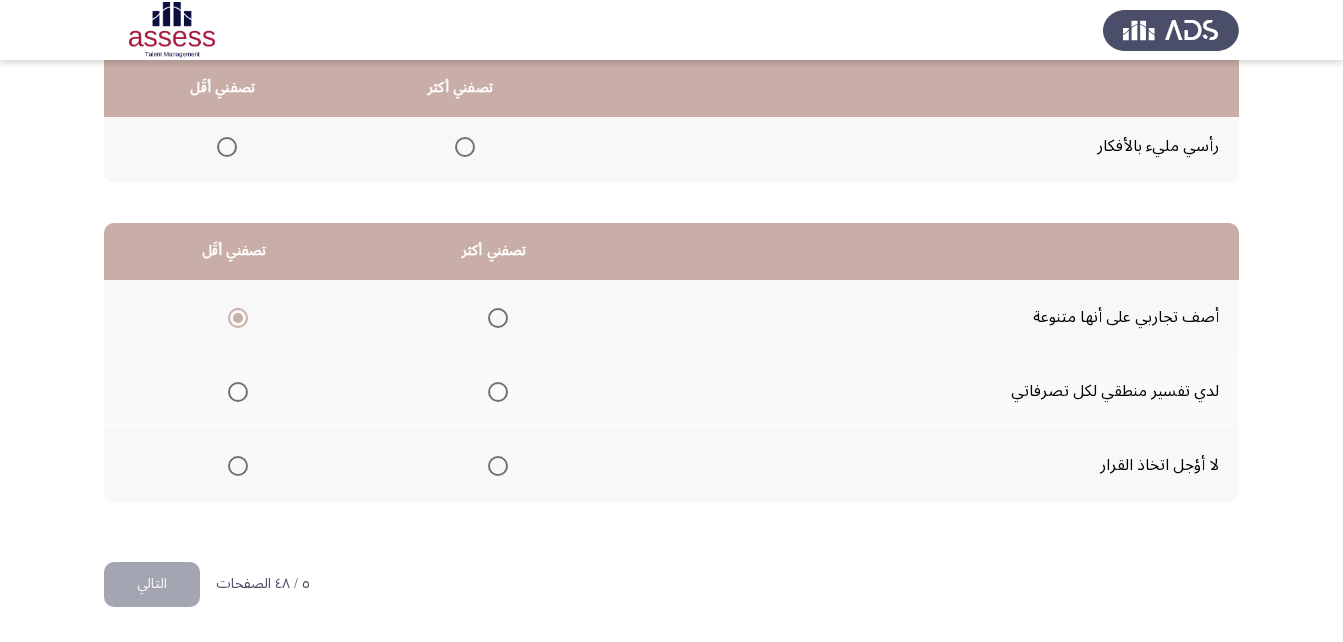 click at bounding box center [498, 466] 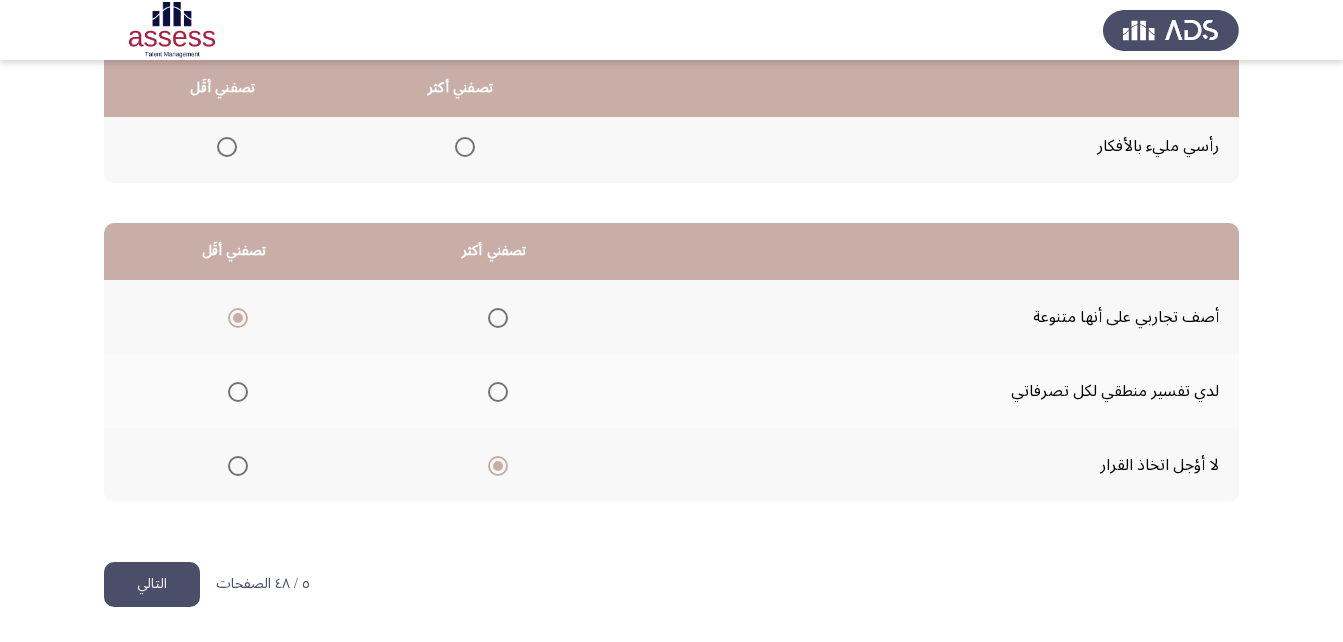 click on "التالي" 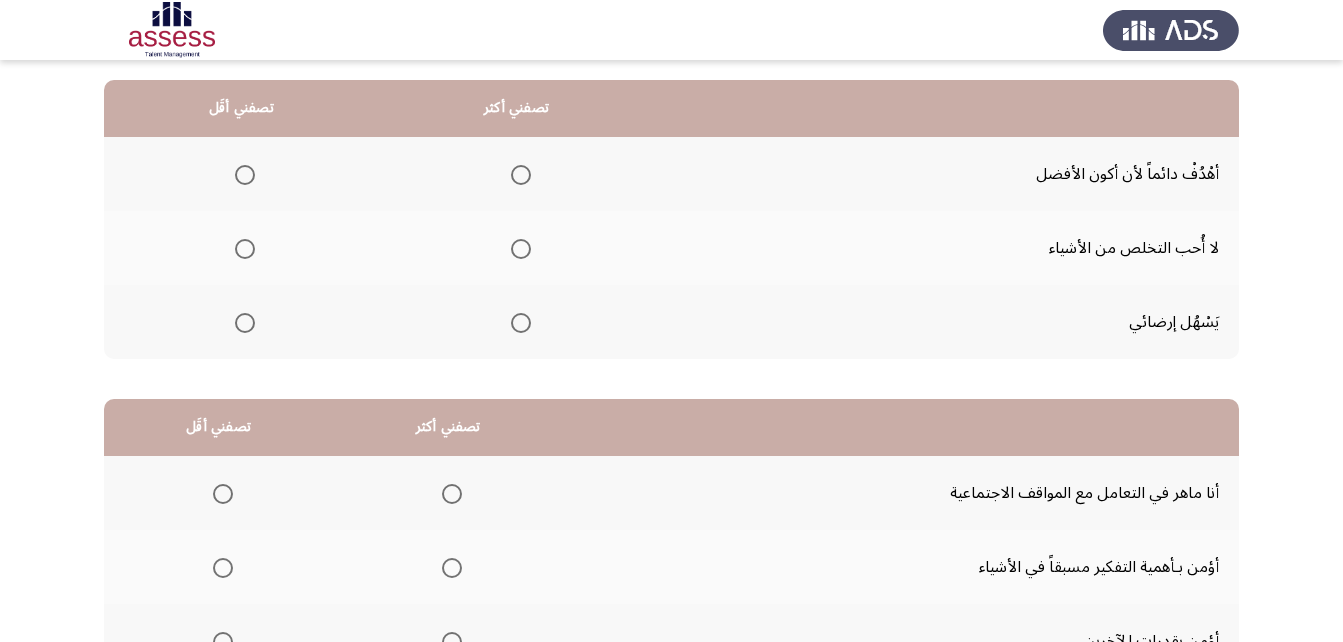 scroll, scrollTop: 200, scrollLeft: 0, axis: vertical 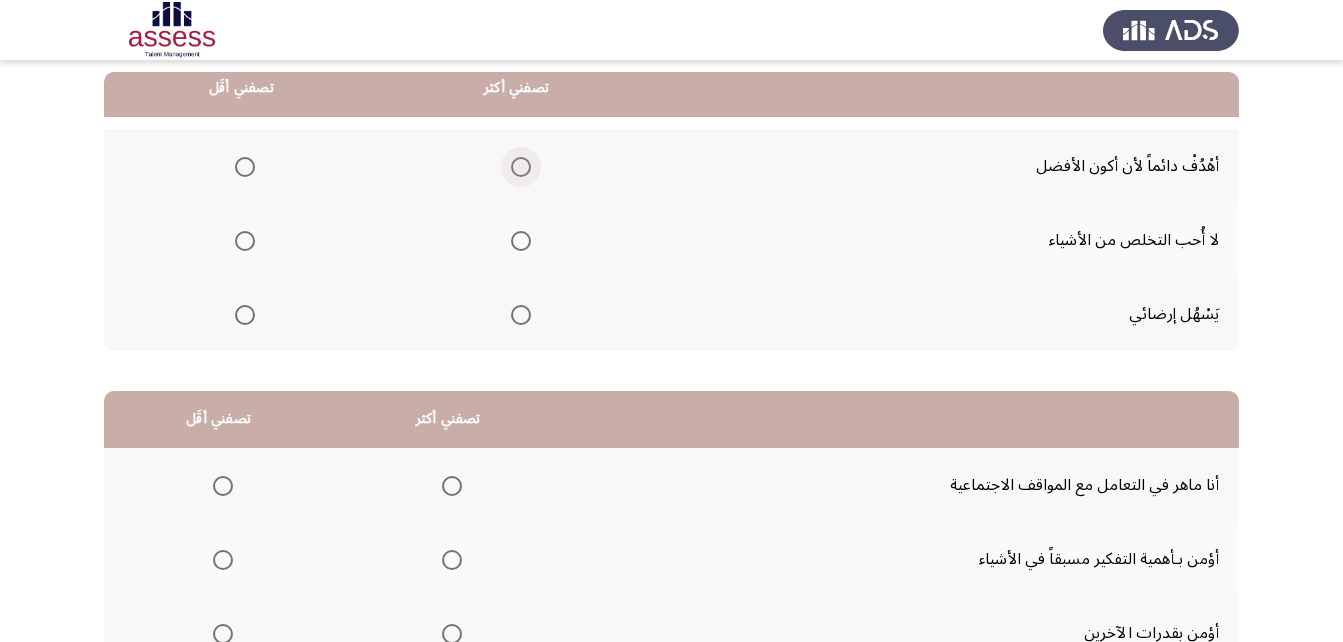click at bounding box center [521, 167] 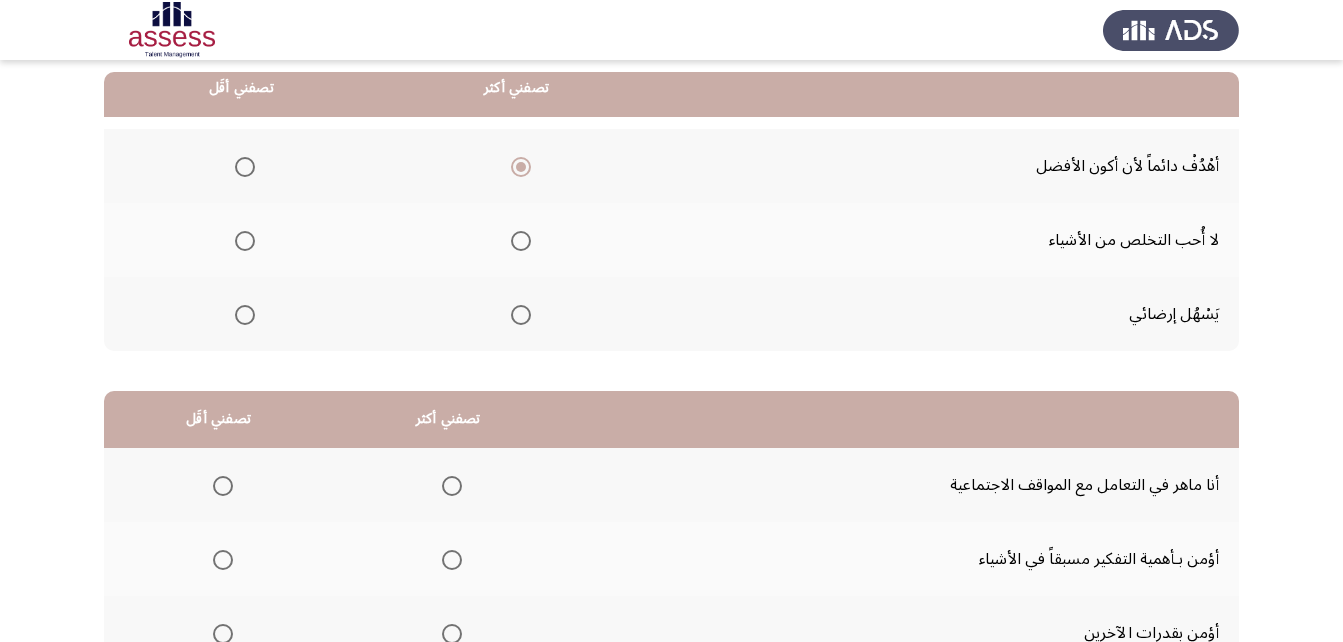 click at bounding box center (521, 315) 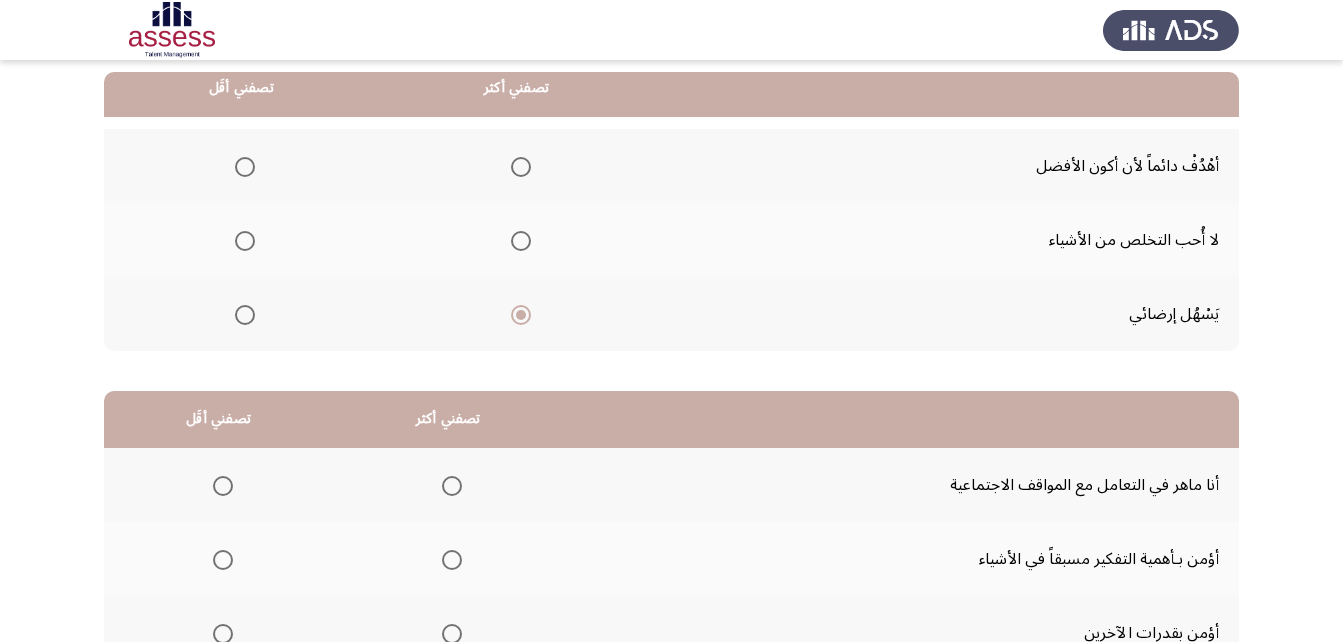 click at bounding box center [521, 167] 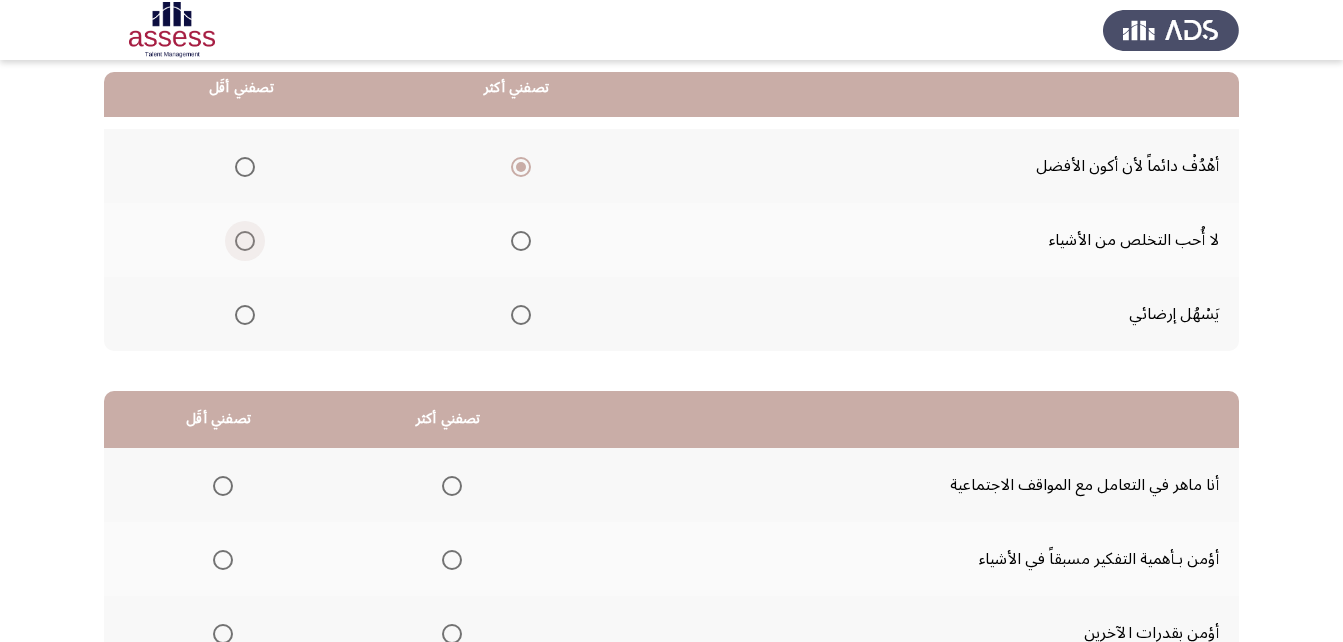 click at bounding box center [245, 241] 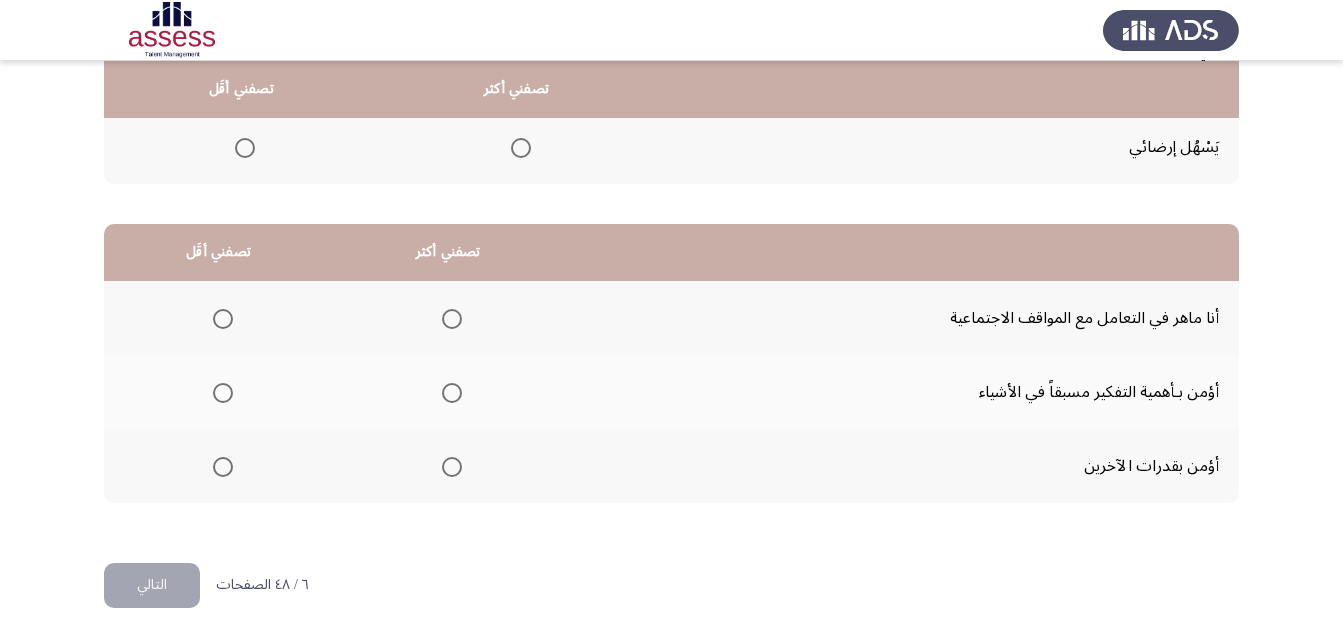 scroll, scrollTop: 368, scrollLeft: 0, axis: vertical 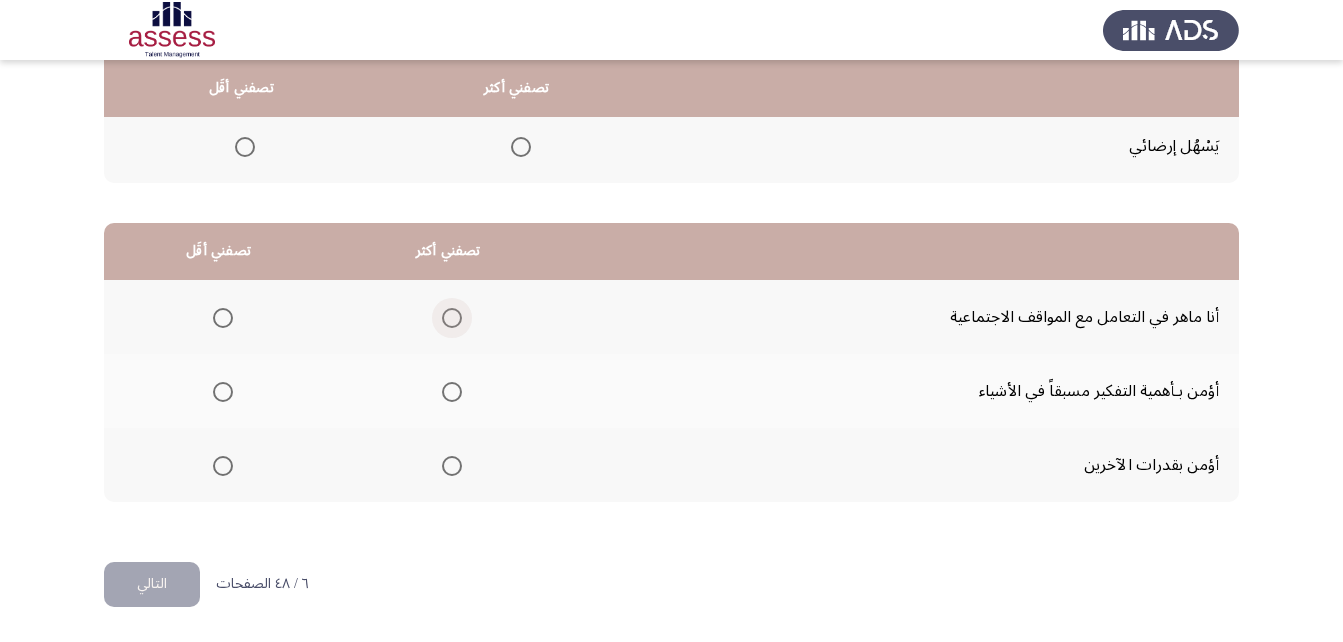 click at bounding box center (452, 318) 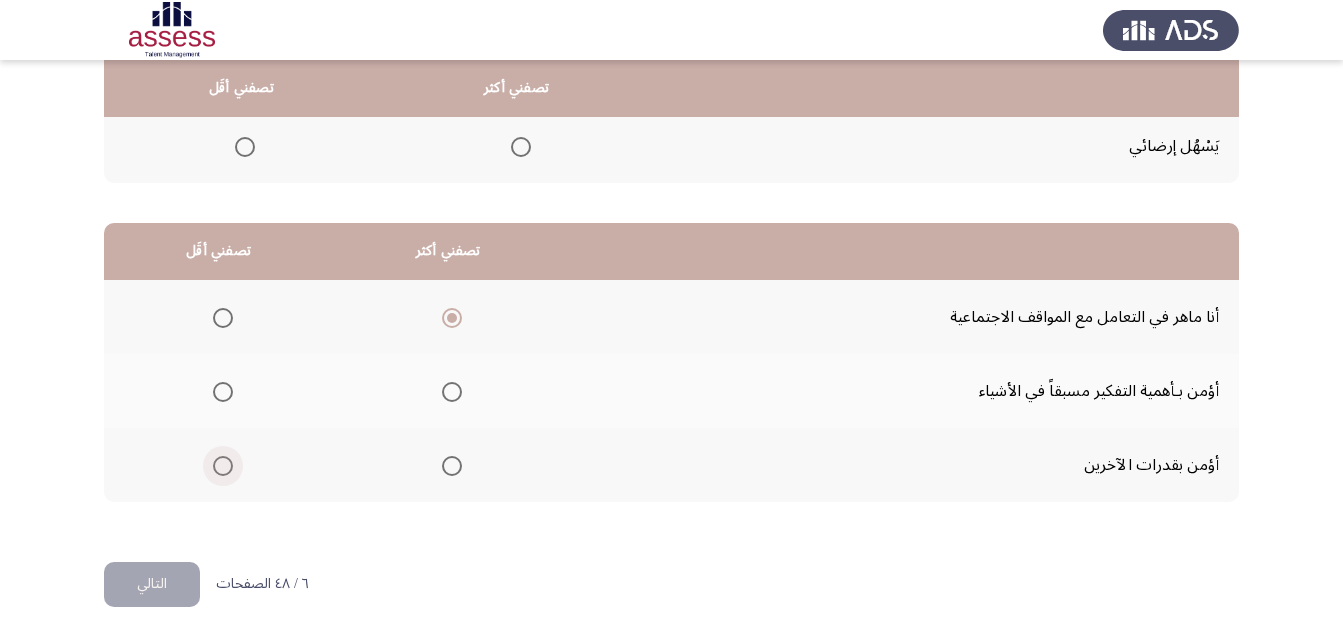 click at bounding box center (223, 466) 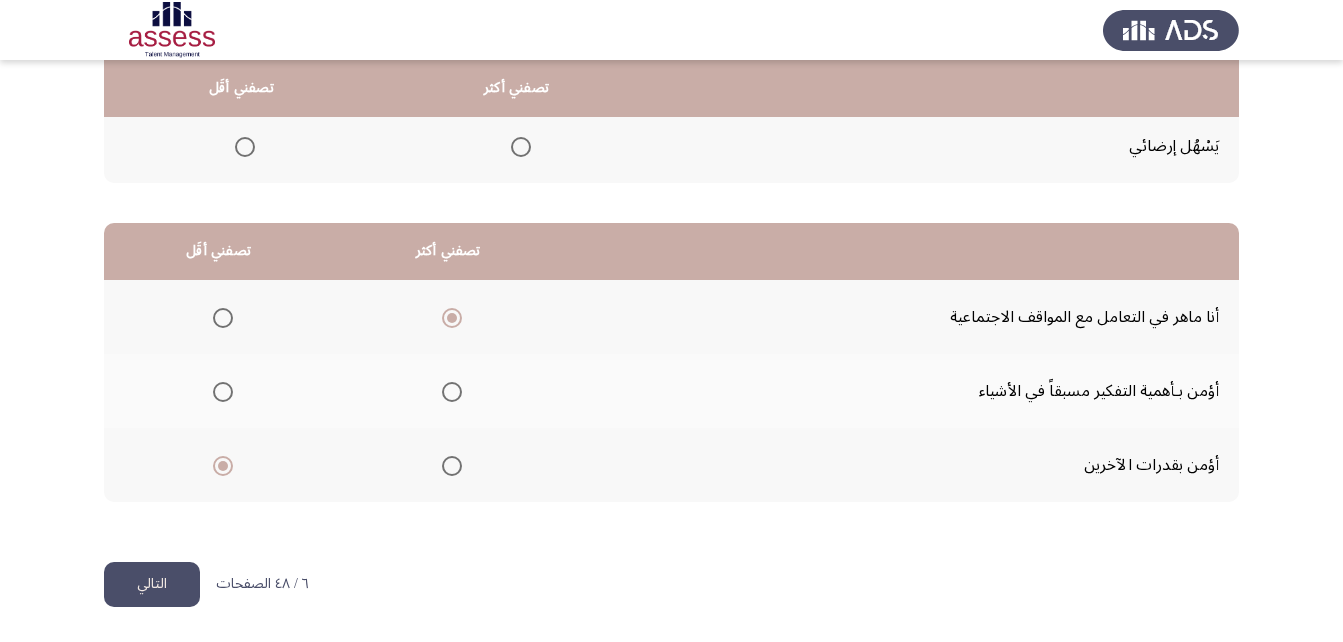 click on "التالي" 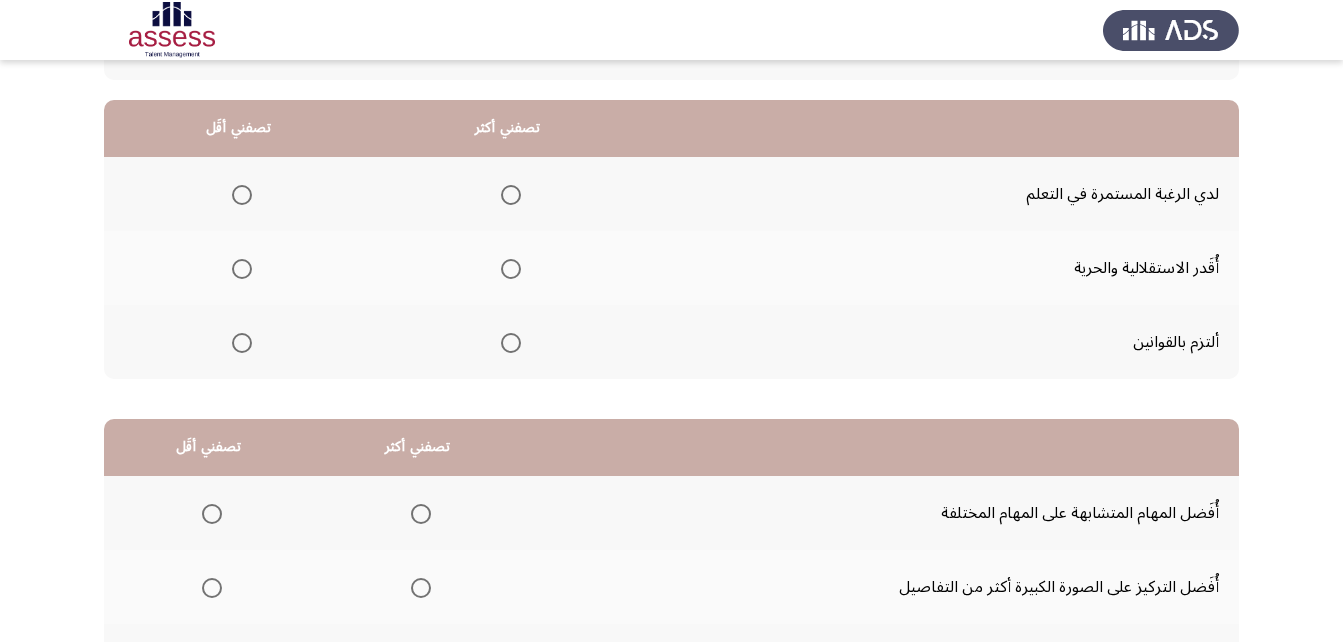 scroll, scrollTop: 200, scrollLeft: 0, axis: vertical 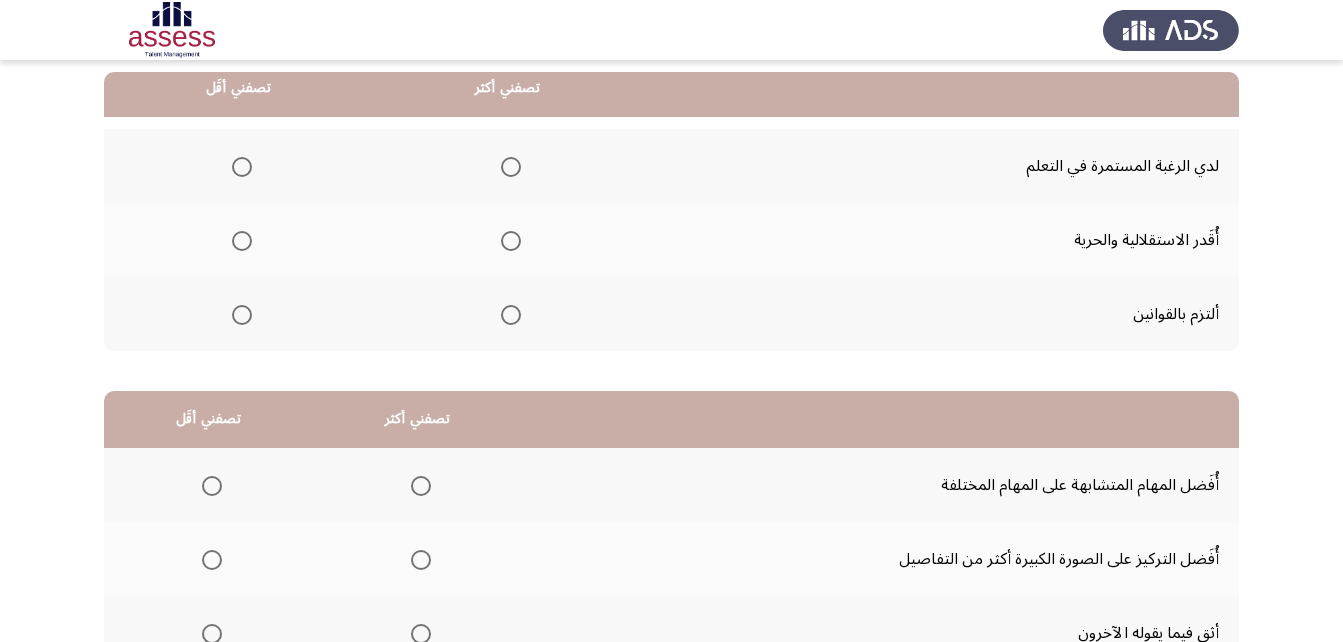 click at bounding box center [511, 167] 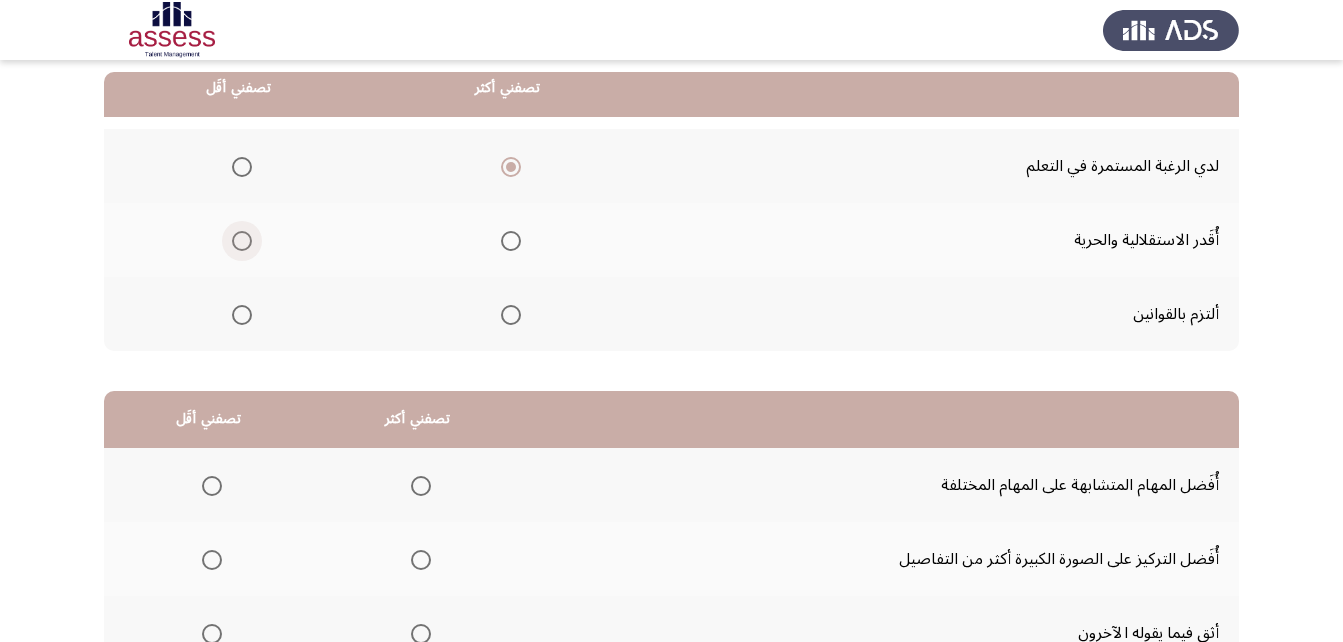 click at bounding box center (242, 241) 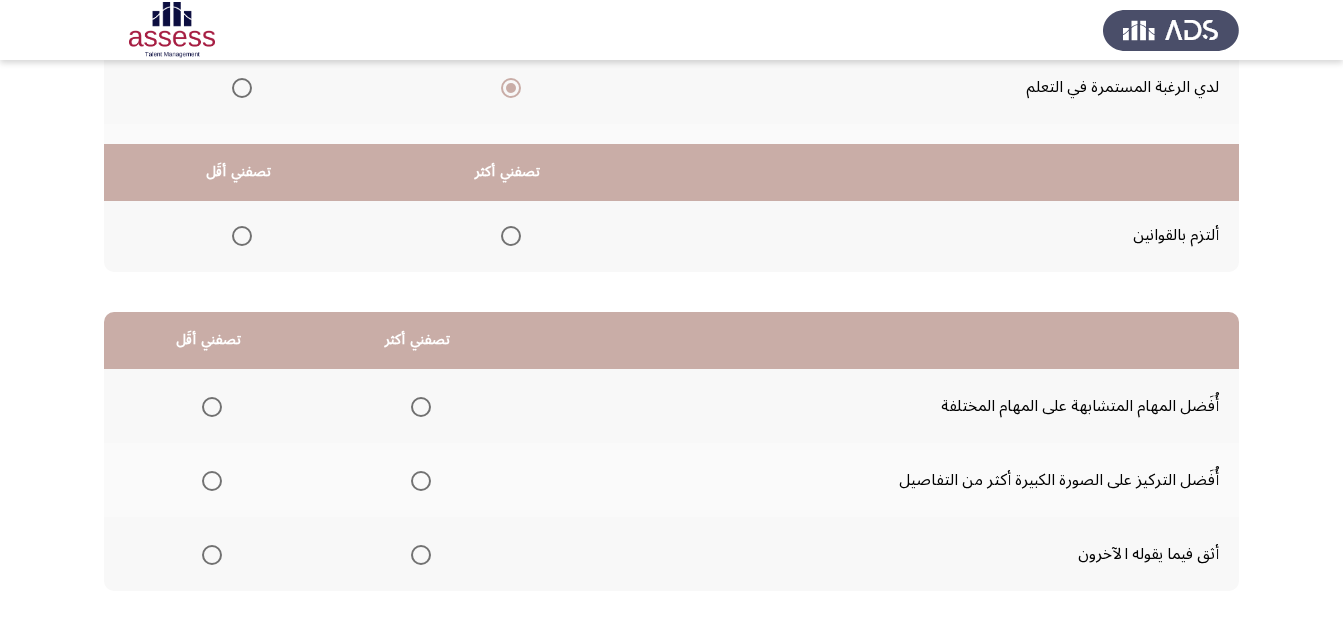 scroll, scrollTop: 368, scrollLeft: 0, axis: vertical 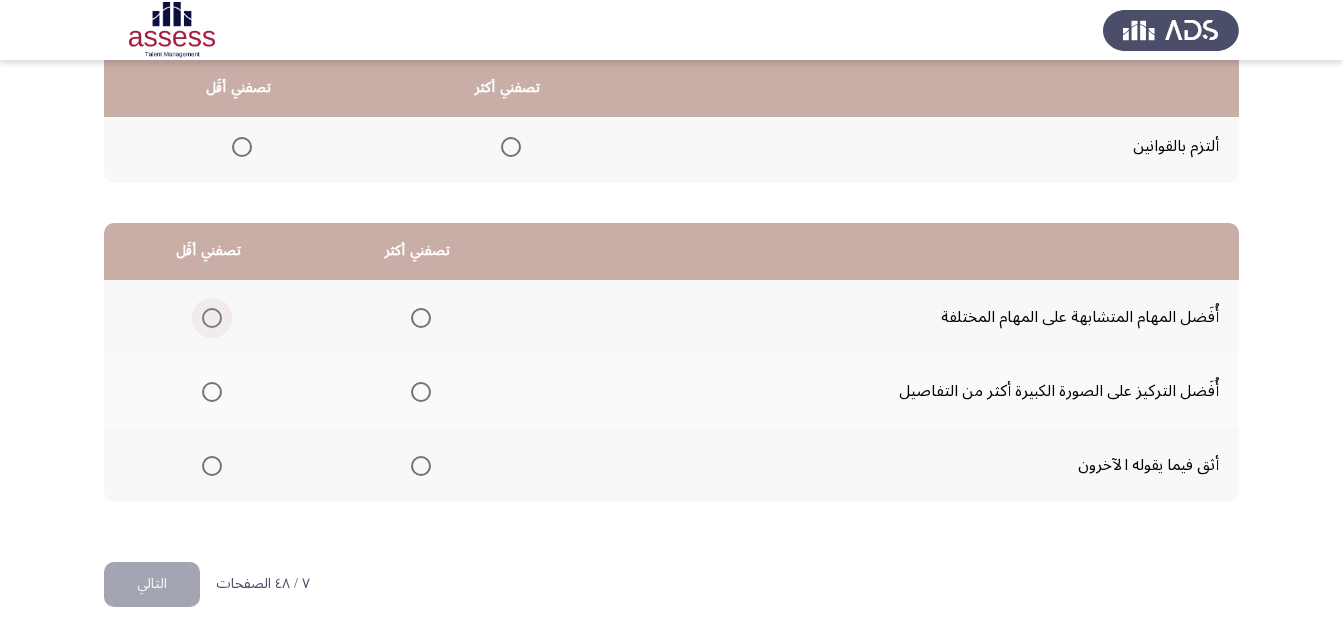 click at bounding box center (212, 318) 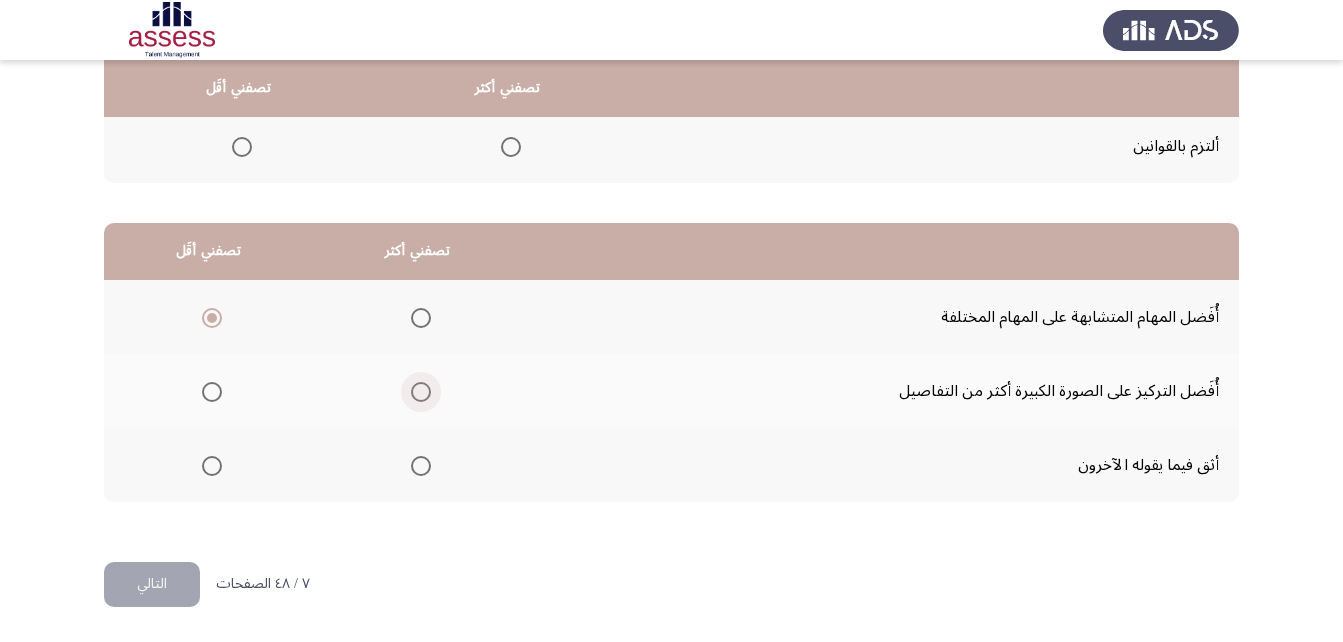 click at bounding box center (421, 392) 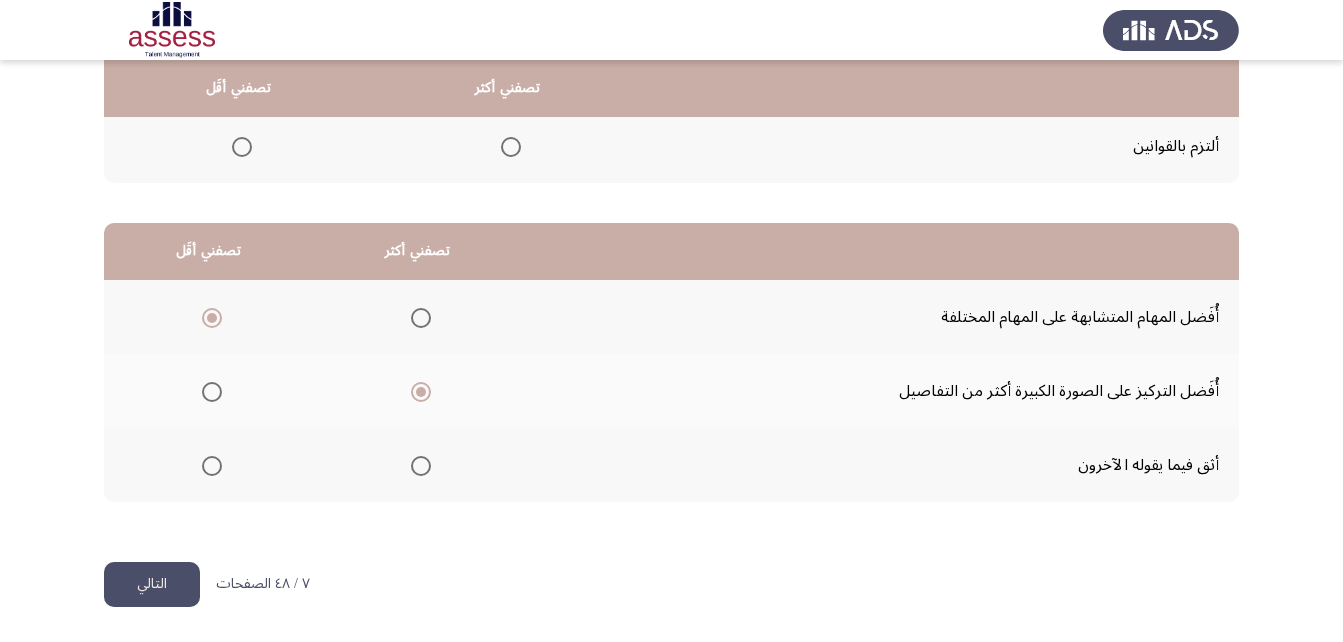 click on "التالي" 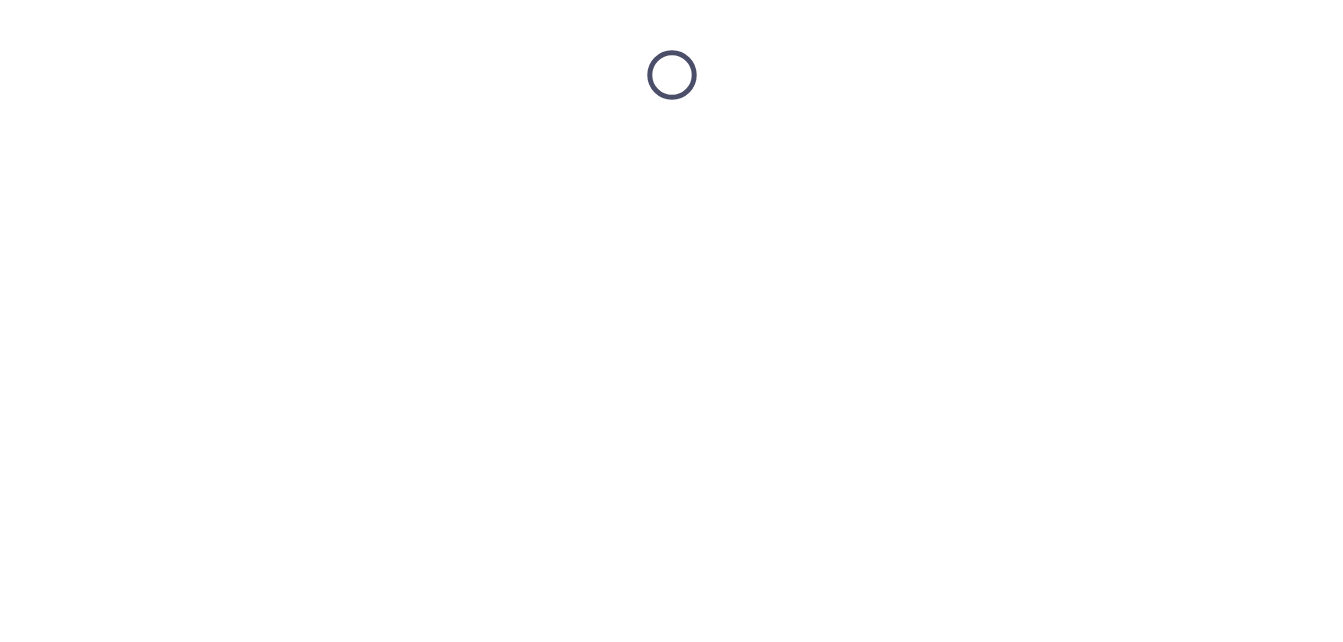 scroll, scrollTop: 0, scrollLeft: 0, axis: both 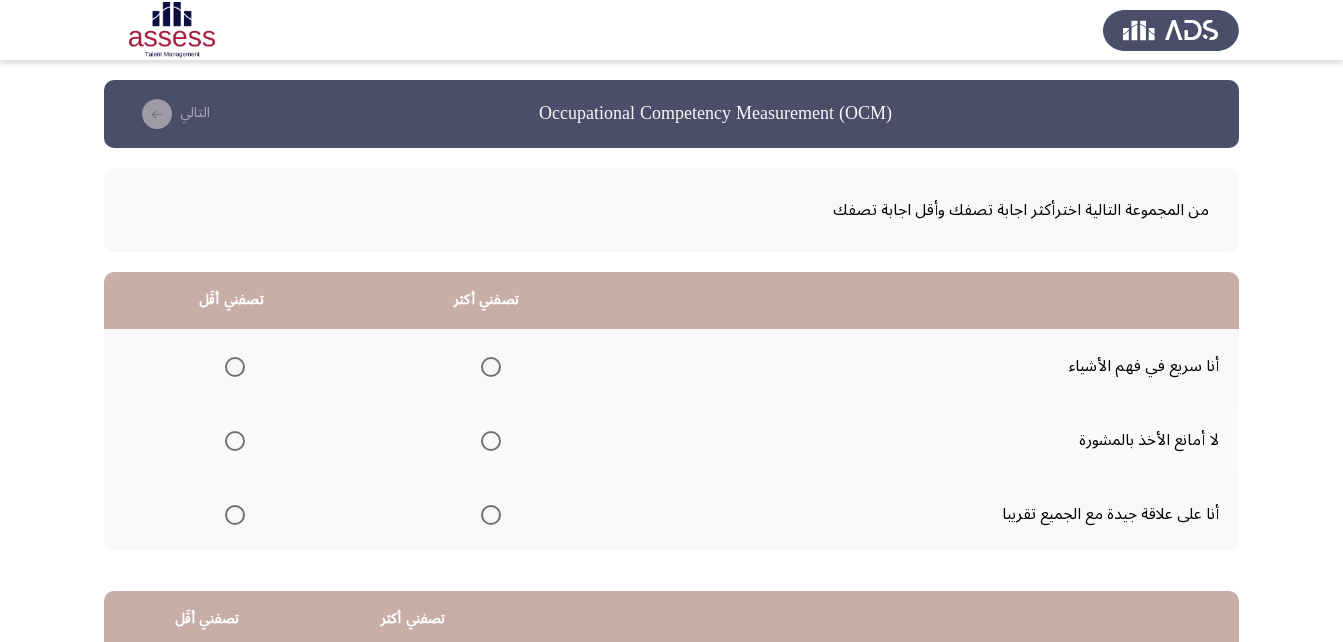 click at bounding box center (491, 441) 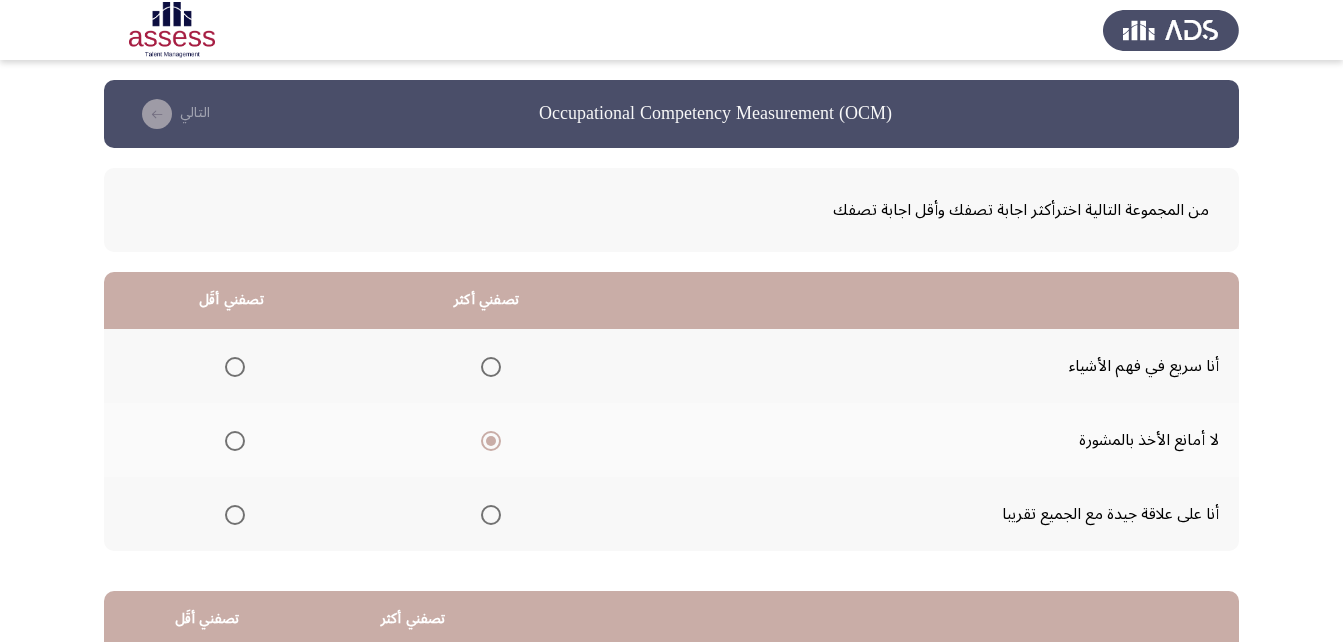 click at bounding box center [491, 515] 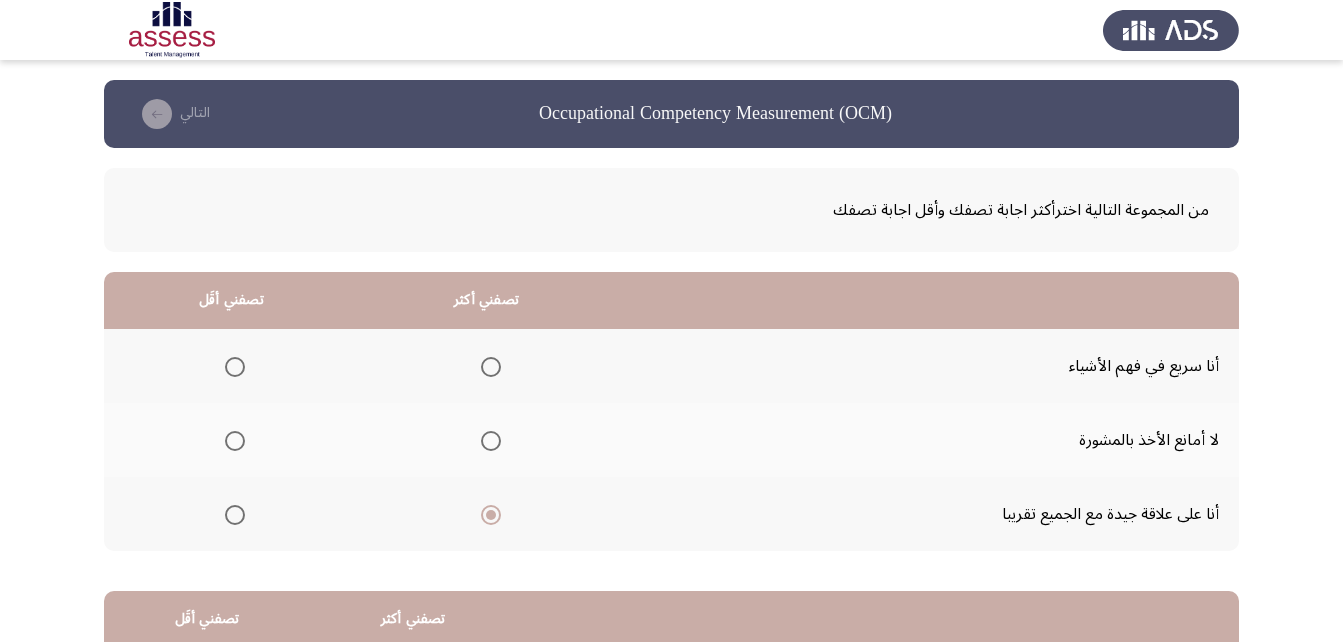 click at bounding box center (235, 367) 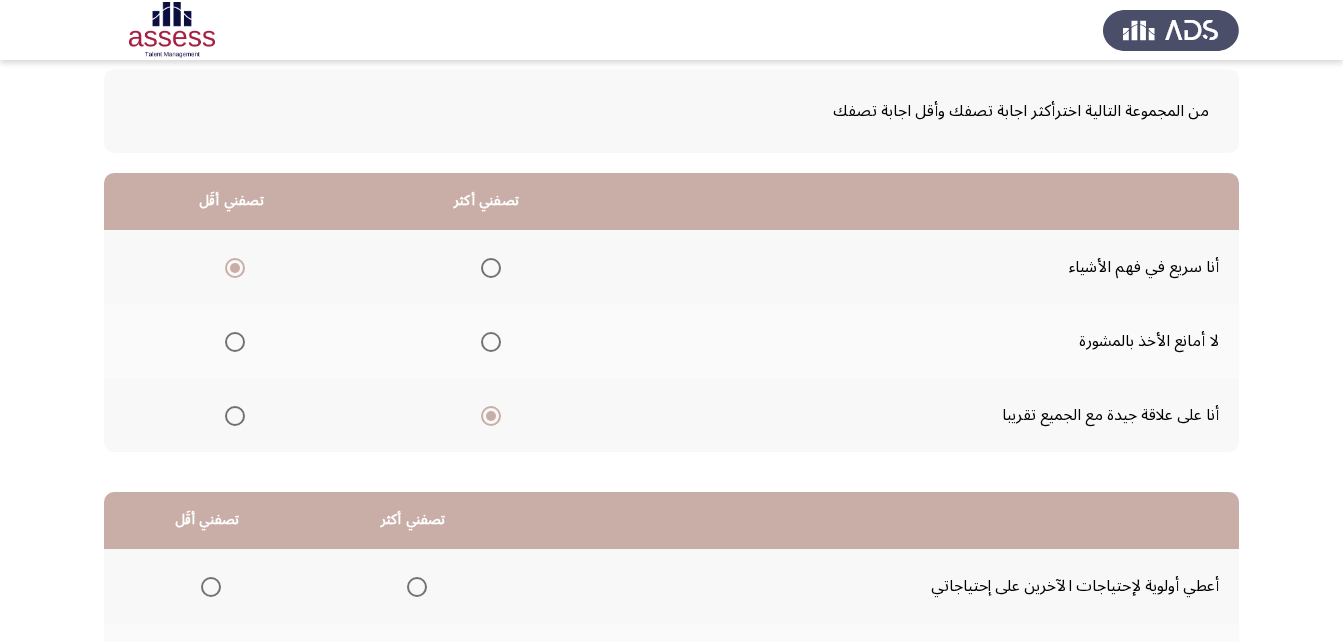 scroll, scrollTop: 368, scrollLeft: 0, axis: vertical 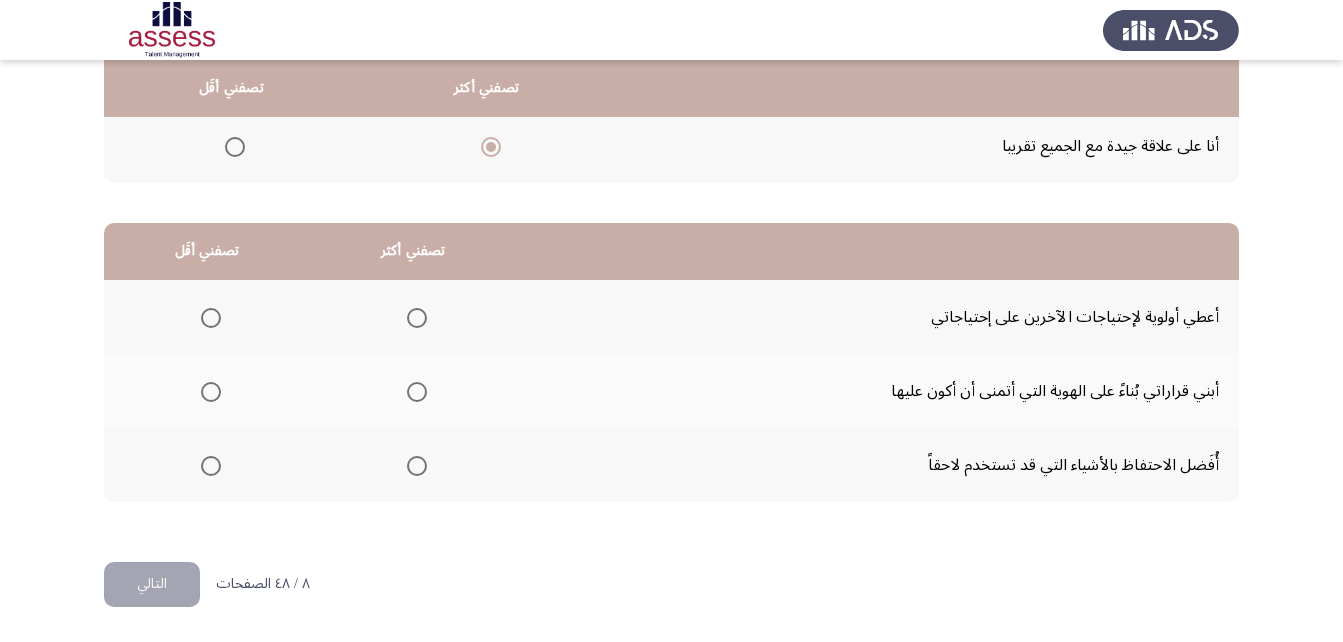 click at bounding box center (211, 392) 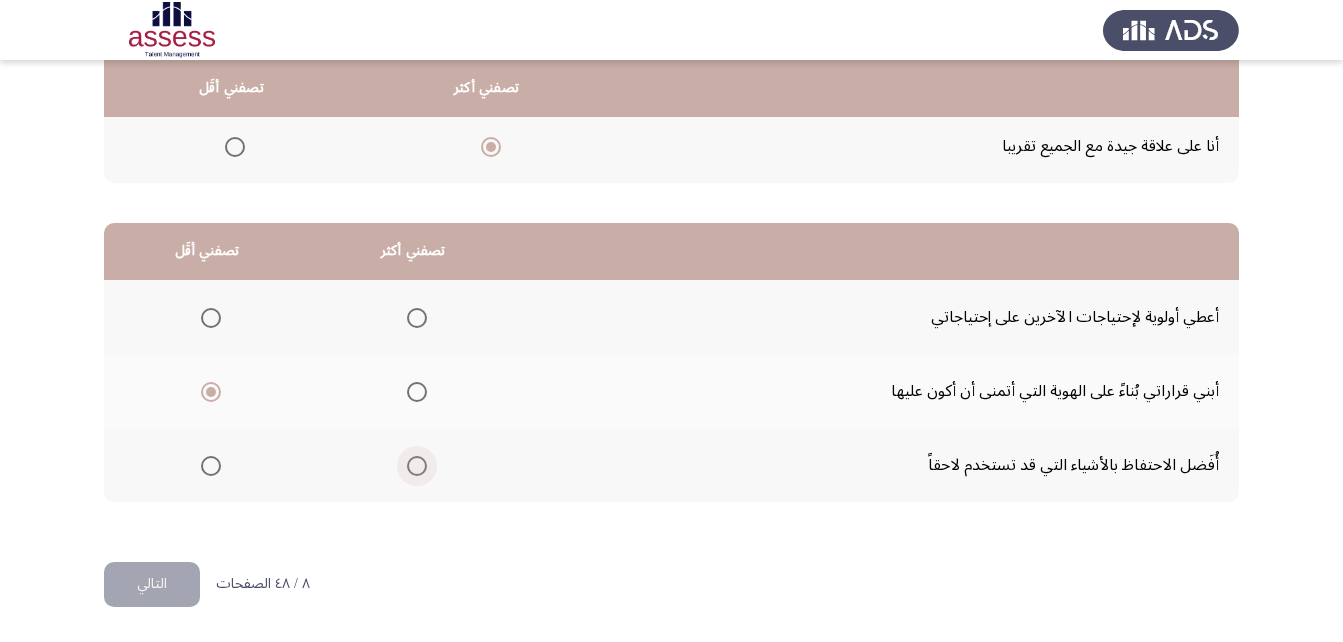click at bounding box center [417, 466] 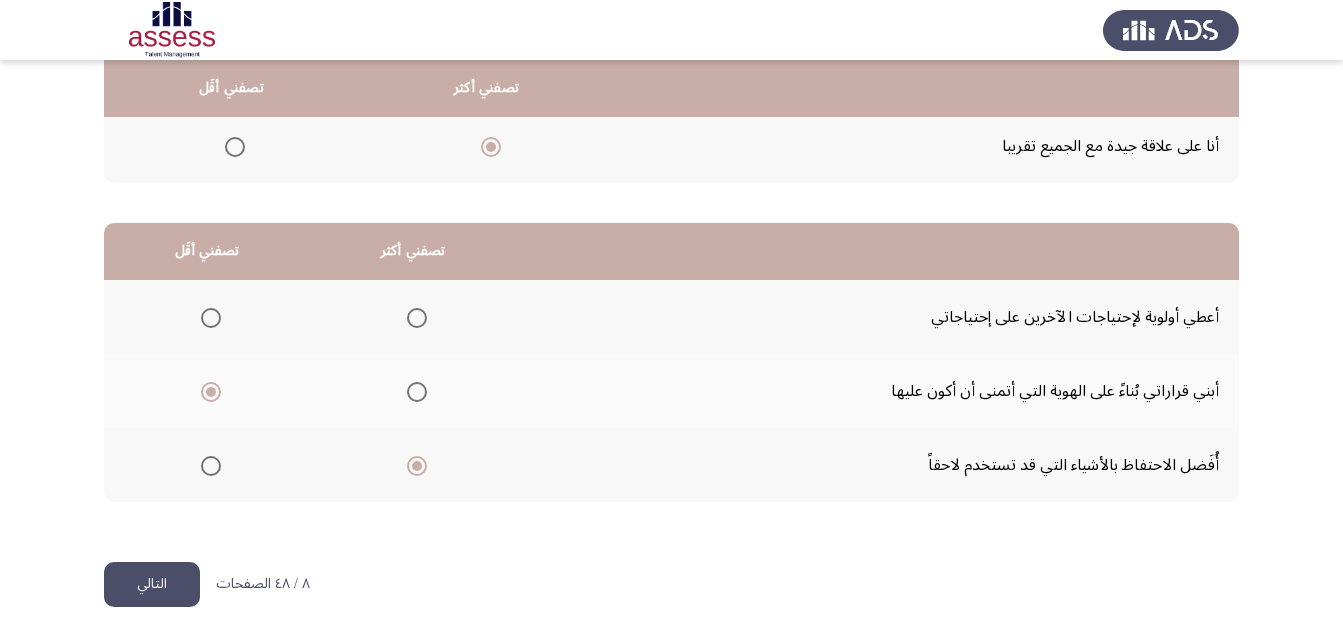 click on "التالي" 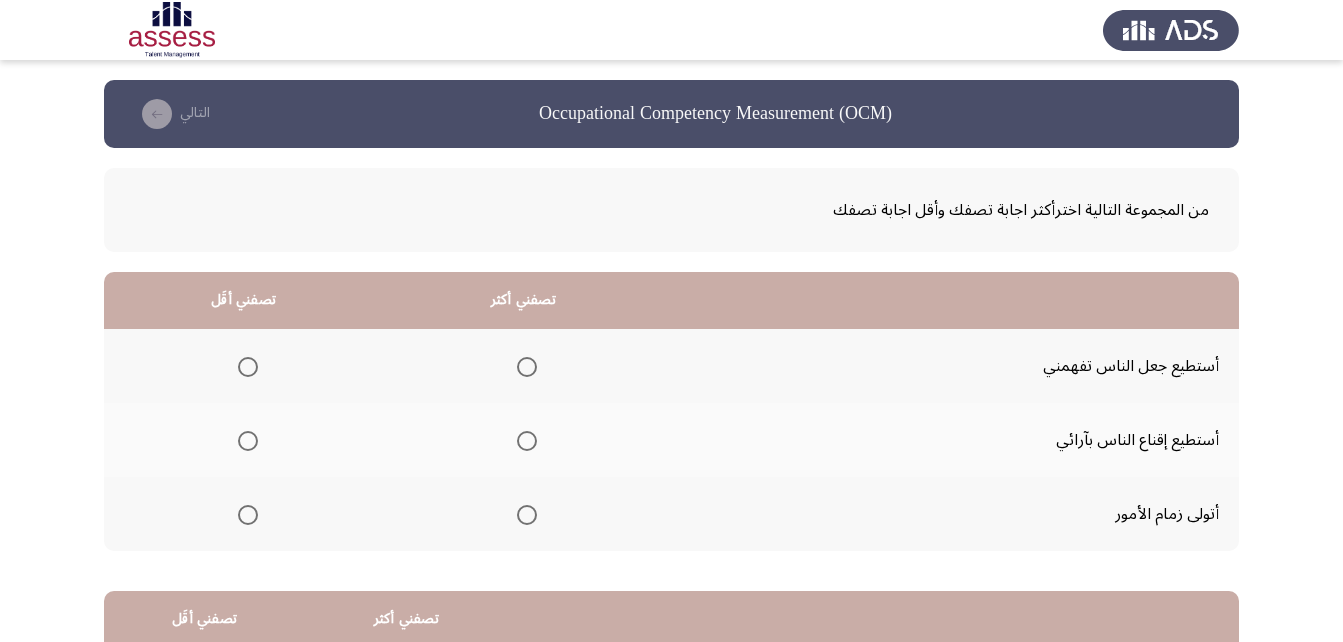 click at bounding box center (527, 441) 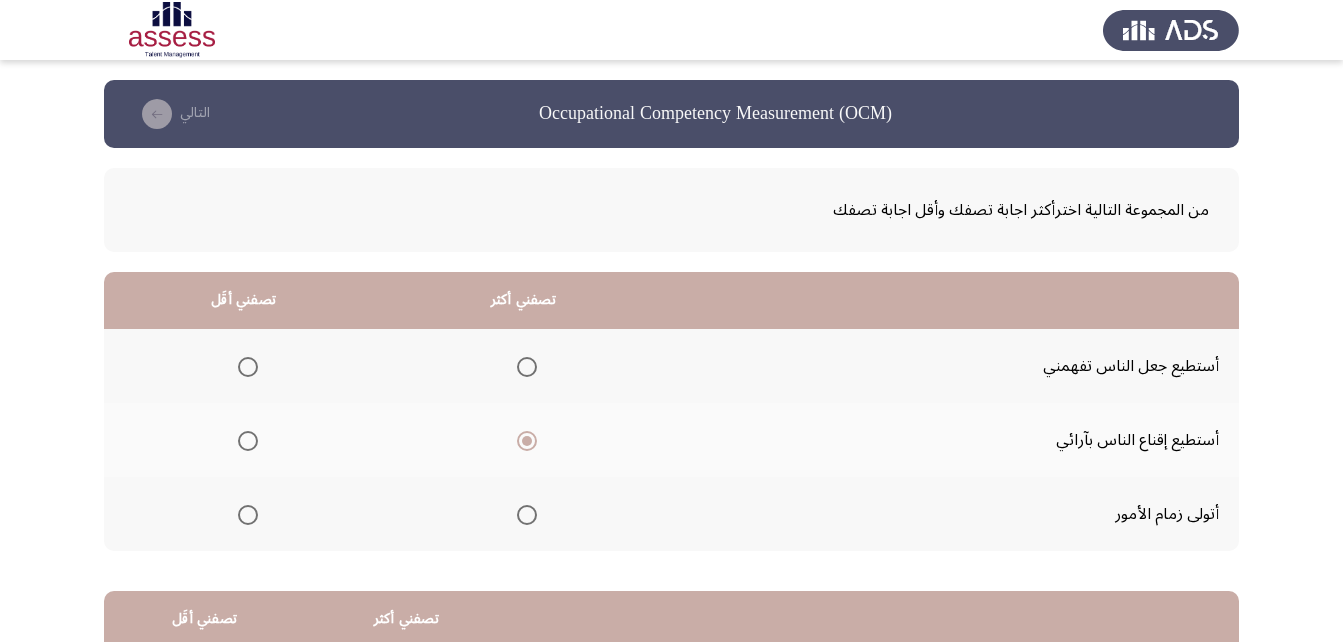 click at bounding box center [248, 367] 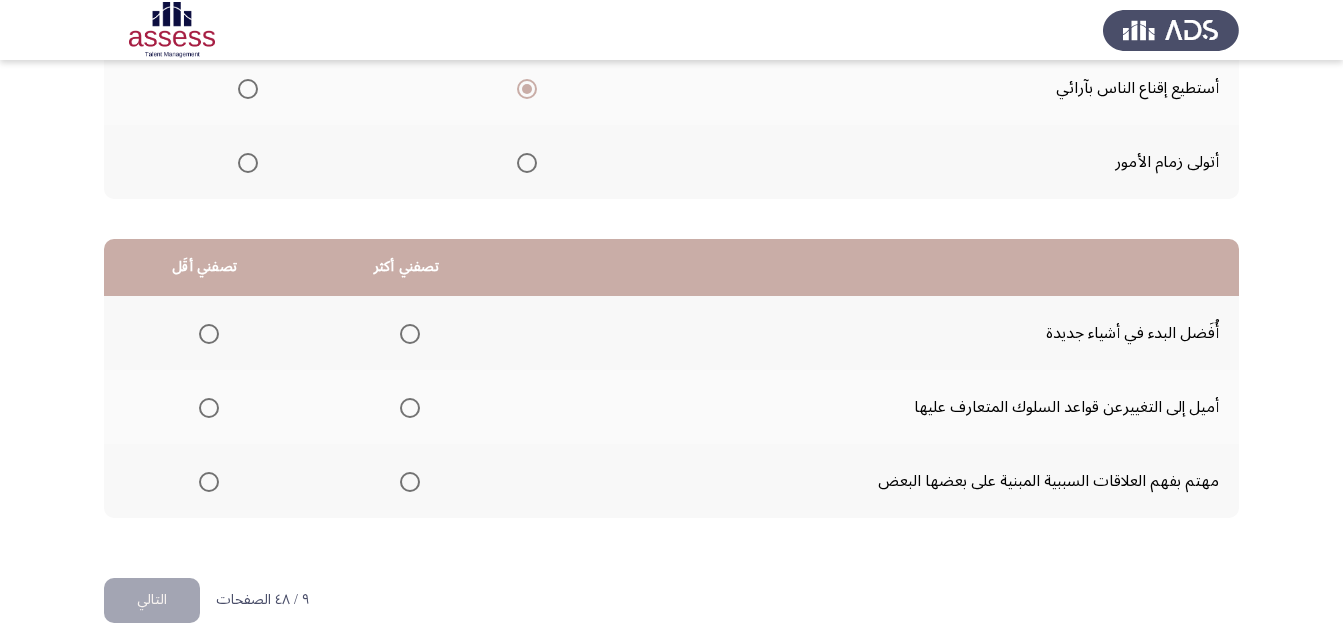 scroll, scrollTop: 368, scrollLeft: 0, axis: vertical 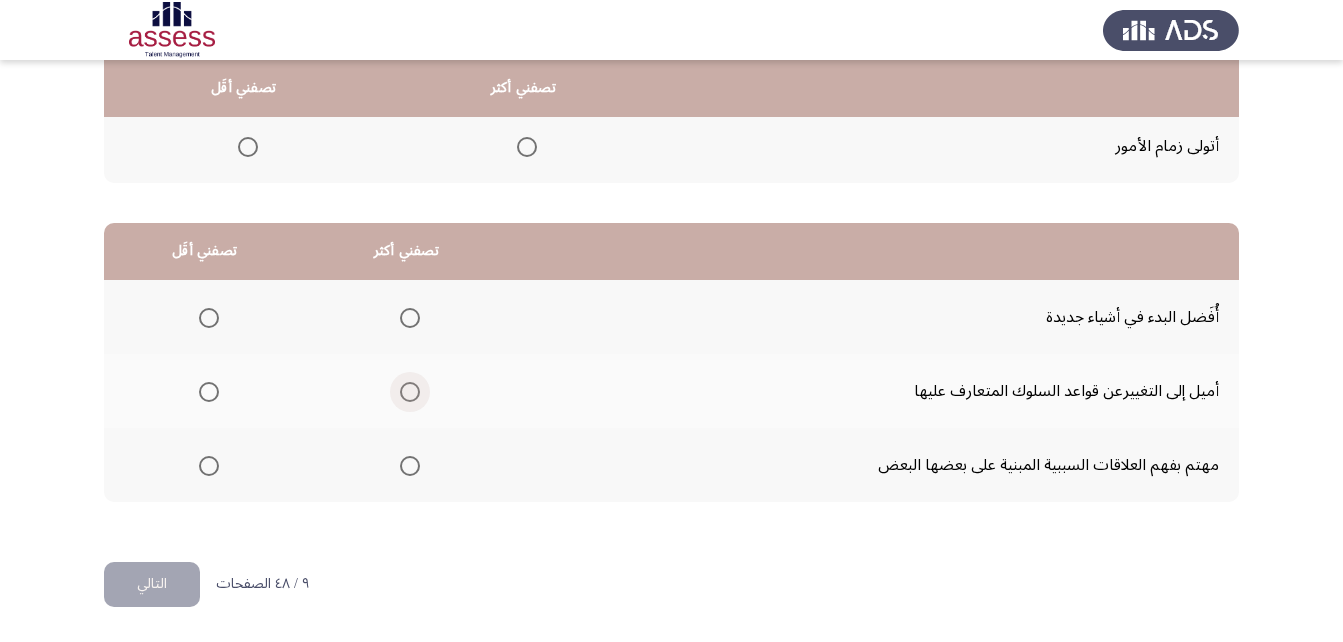 click at bounding box center [410, 392] 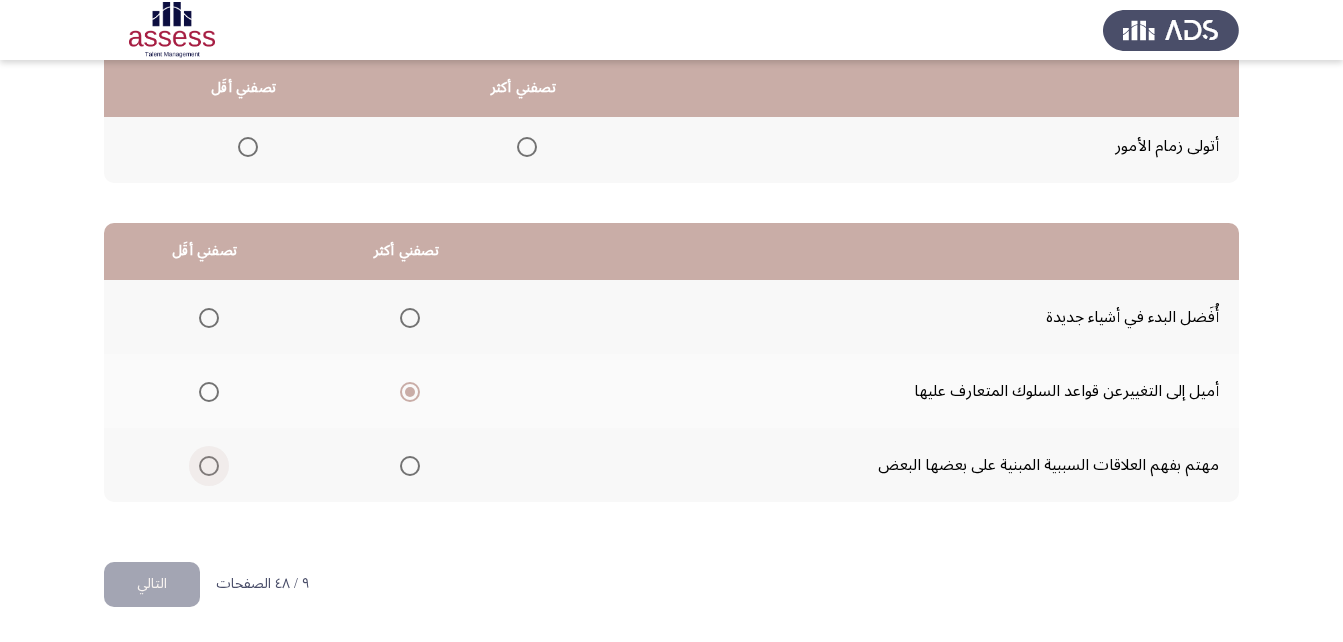 click at bounding box center (205, 466) 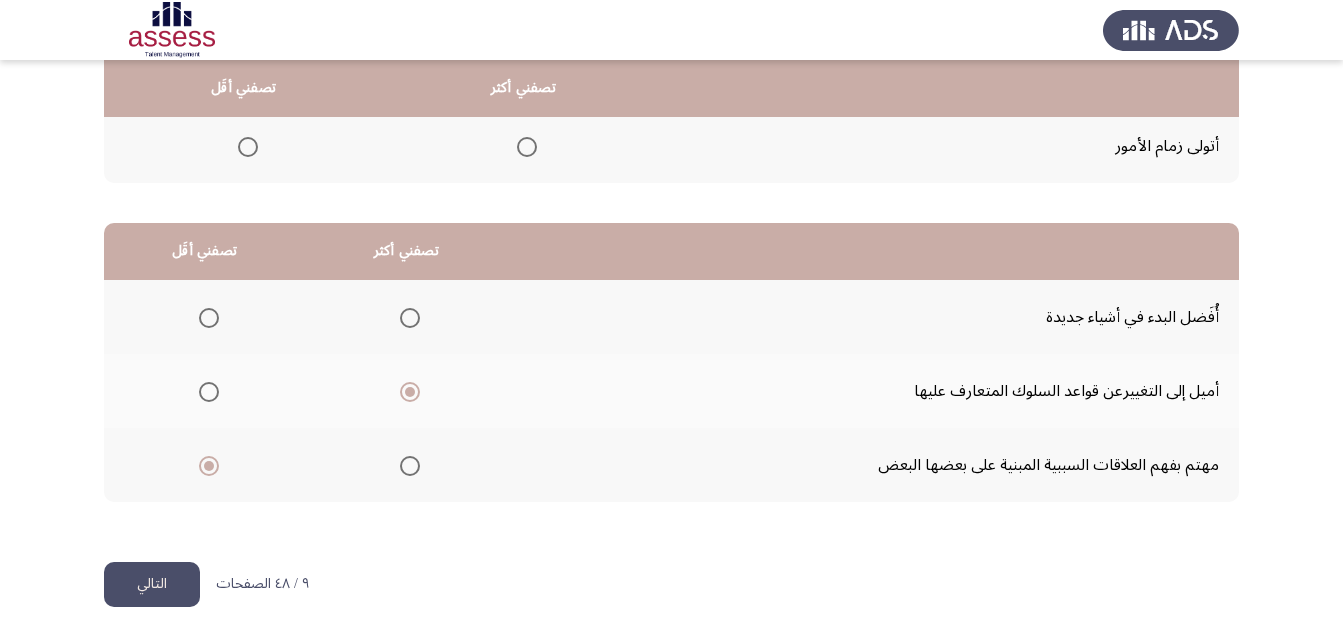 click on "التالي" 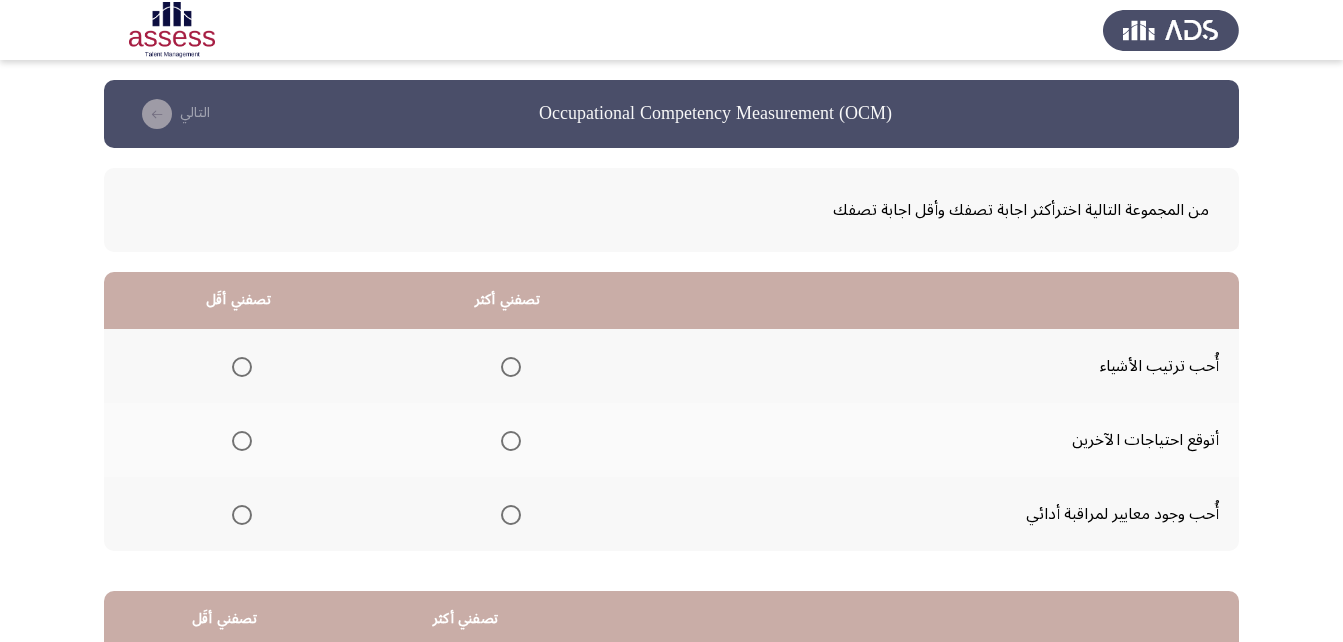 click at bounding box center [242, 441] 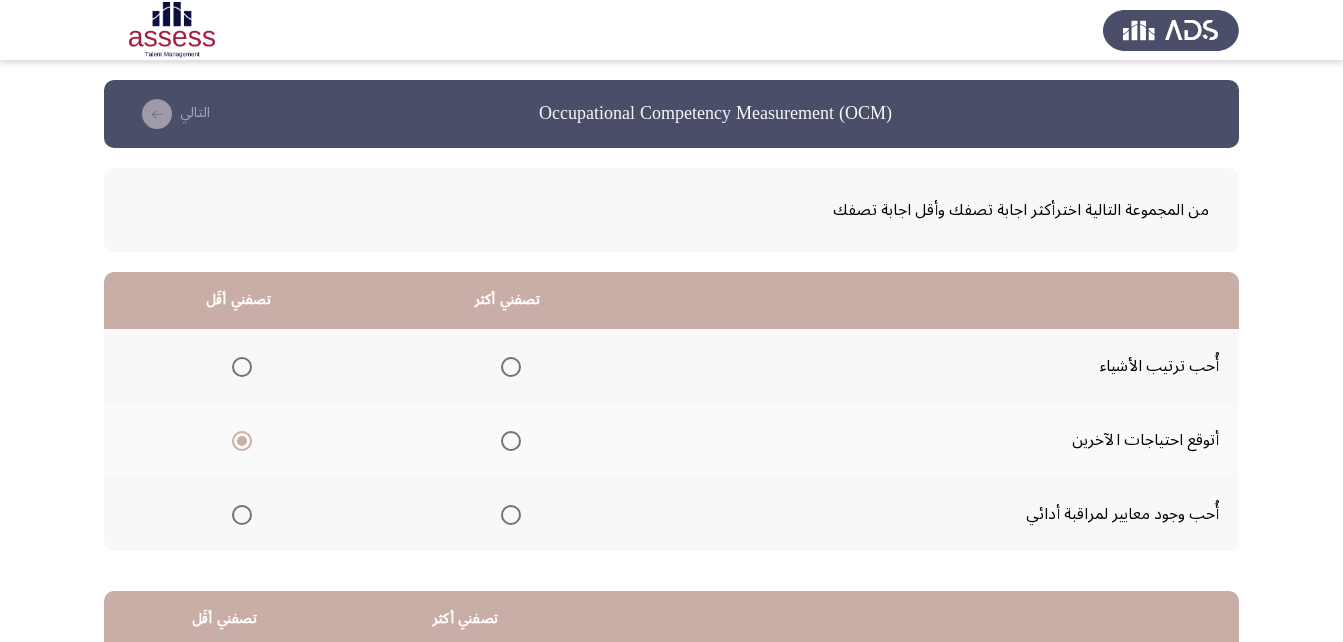 click at bounding box center [511, 515] 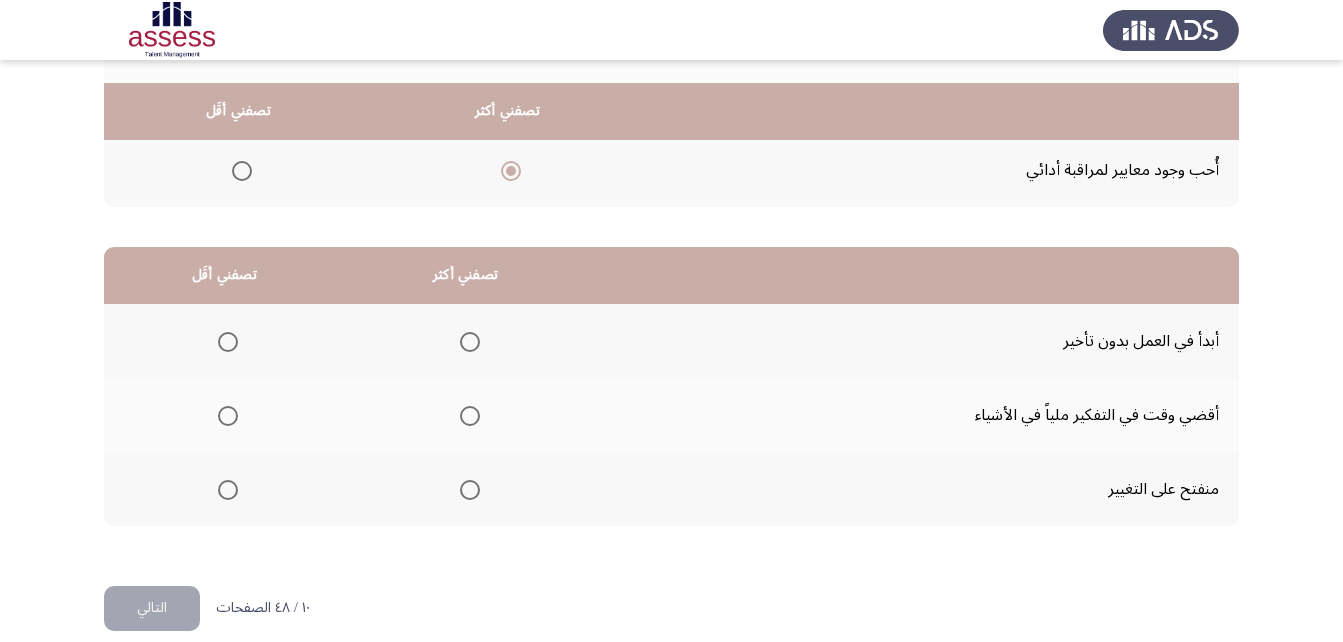 scroll, scrollTop: 368, scrollLeft: 0, axis: vertical 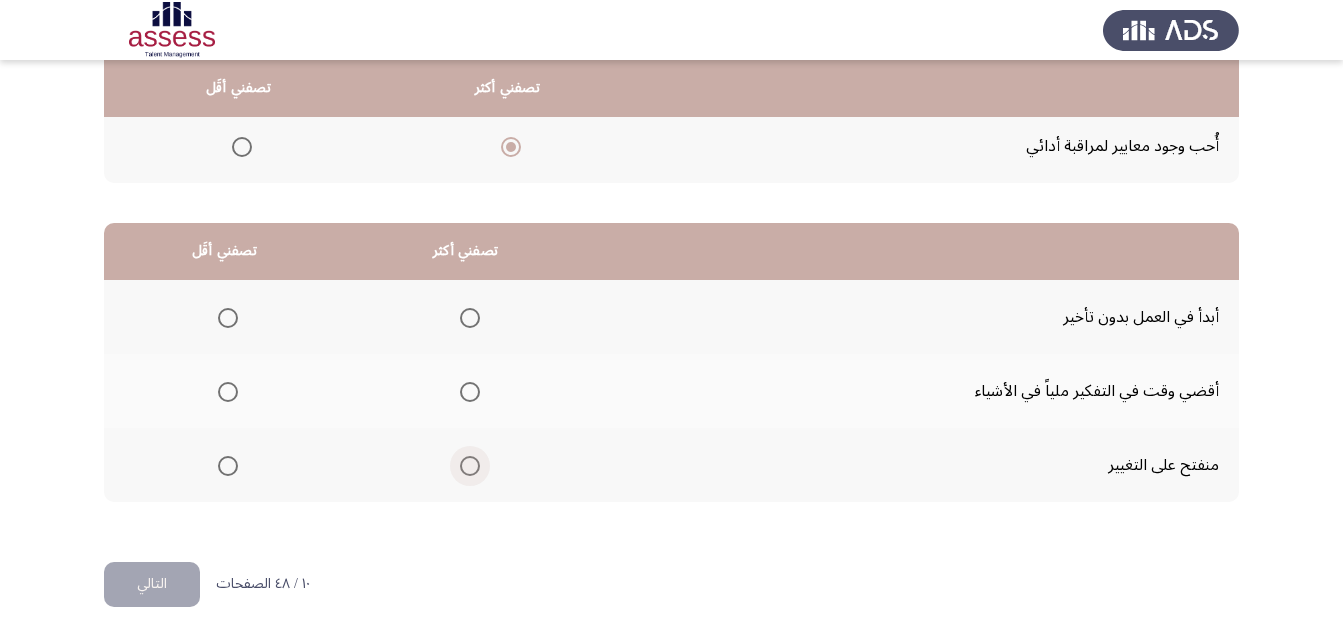 click at bounding box center [470, 466] 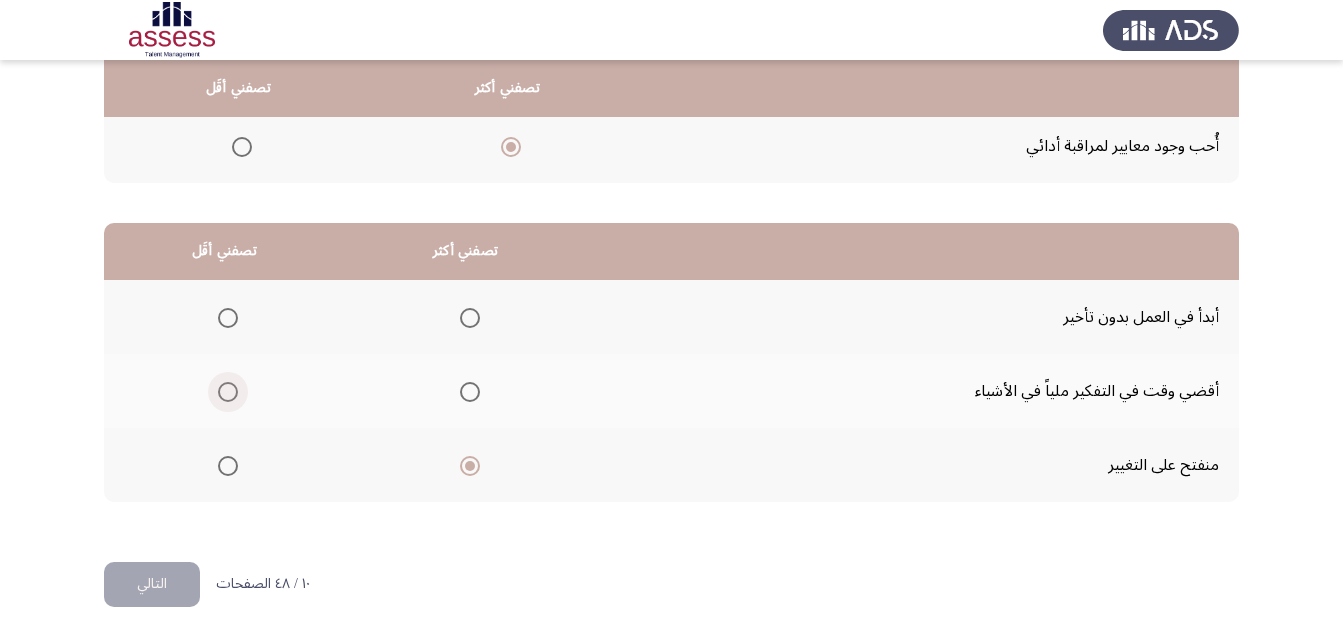 click at bounding box center [228, 392] 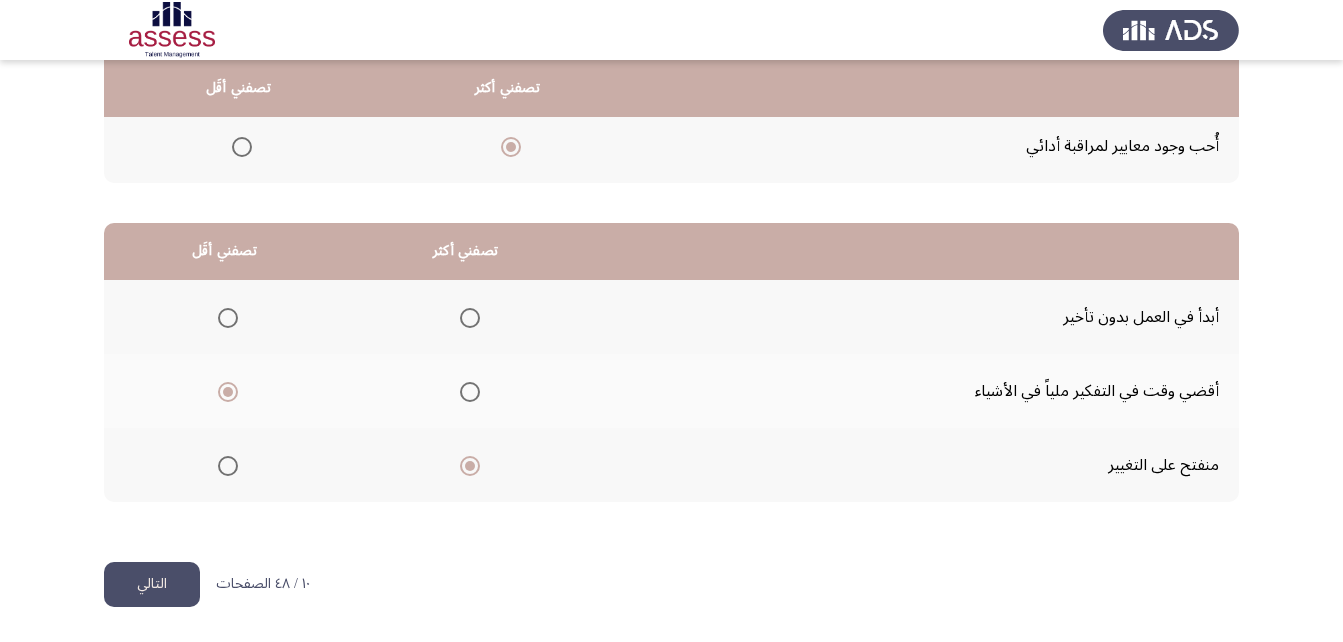 click on "التالي" 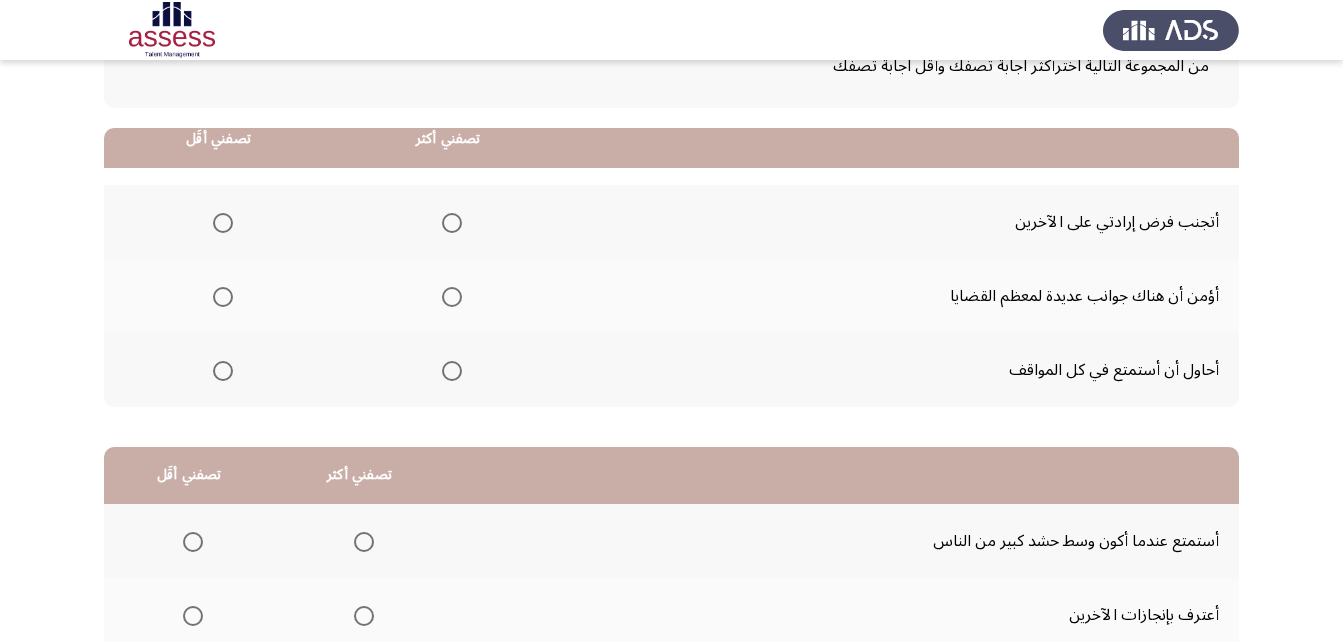 scroll, scrollTop: 200, scrollLeft: 0, axis: vertical 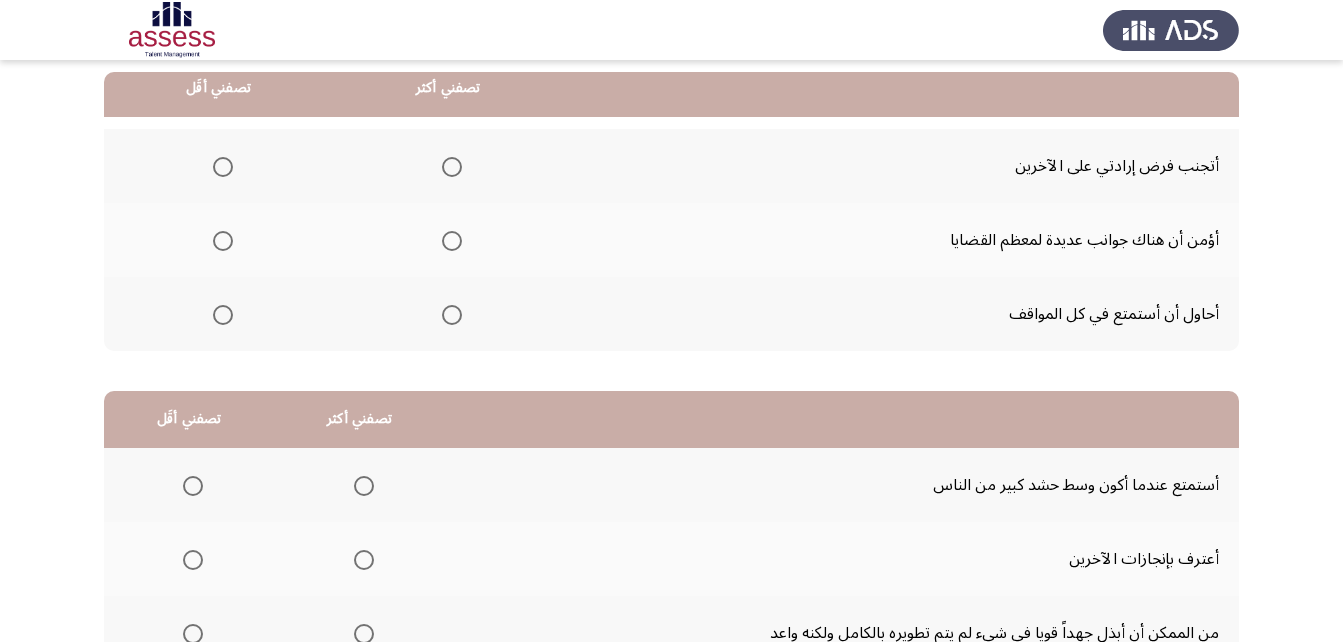click at bounding box center [452, 167] 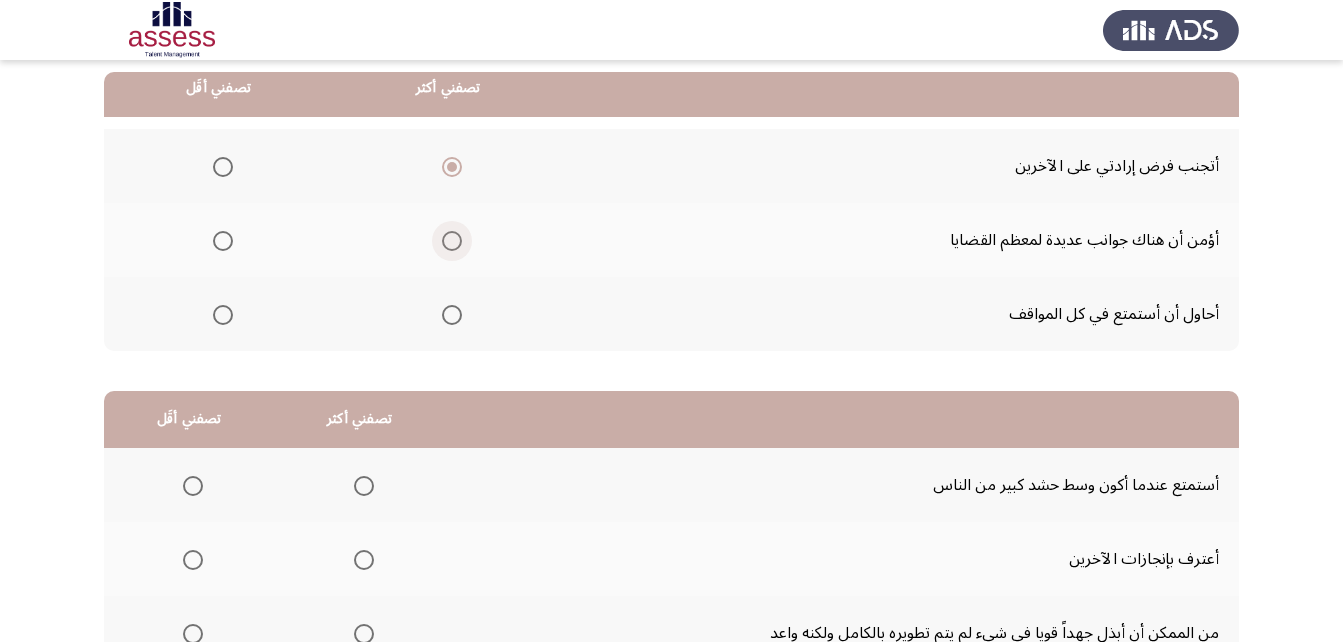 click at bounding box center [452, 241] 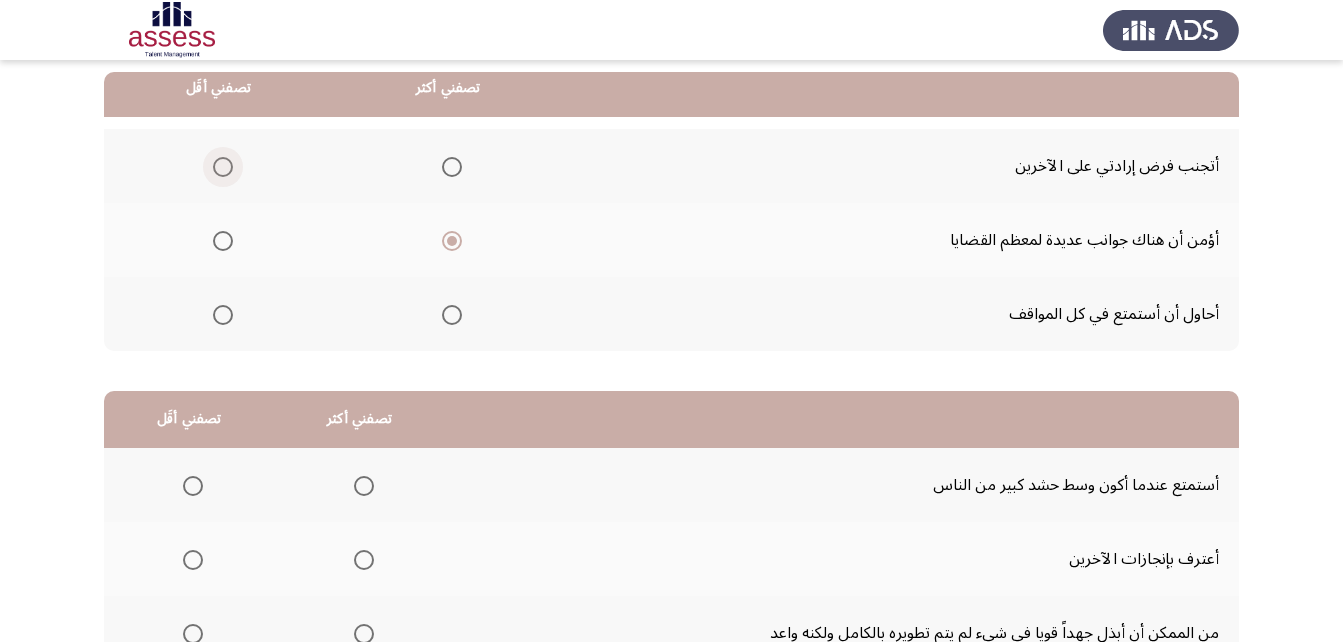 click at bounding box center [223, 167] 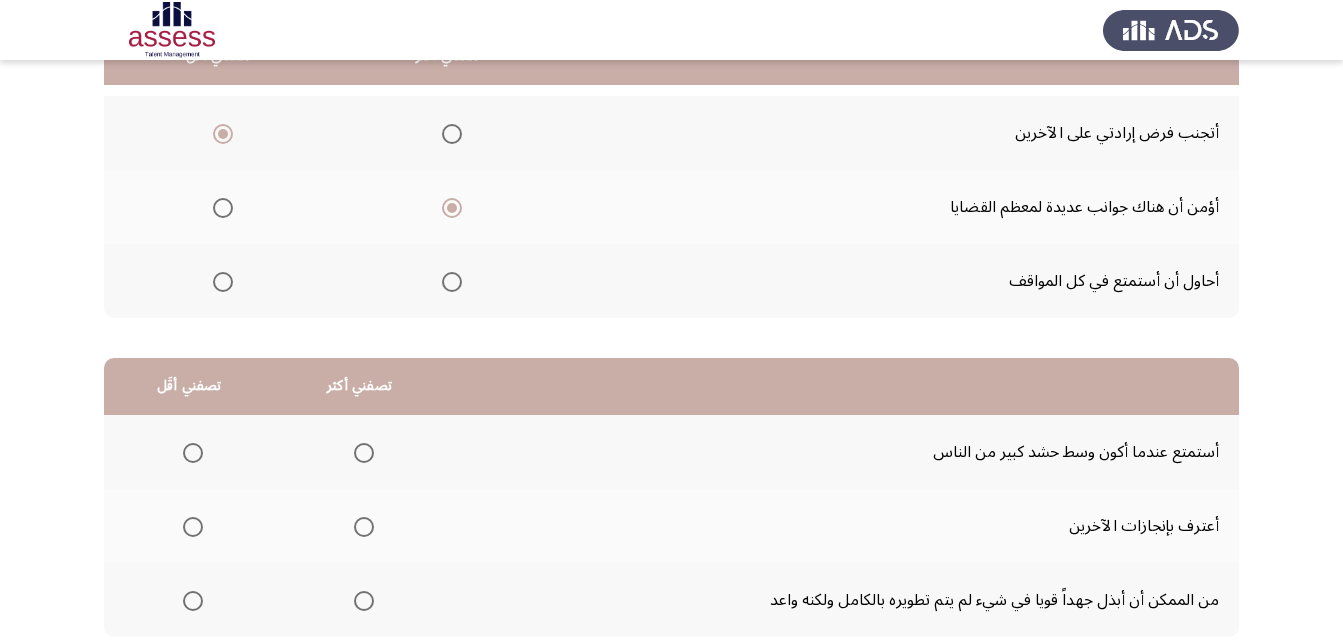 scroll, scrollTop: 368, scrollLeft: 0, axis: vertical 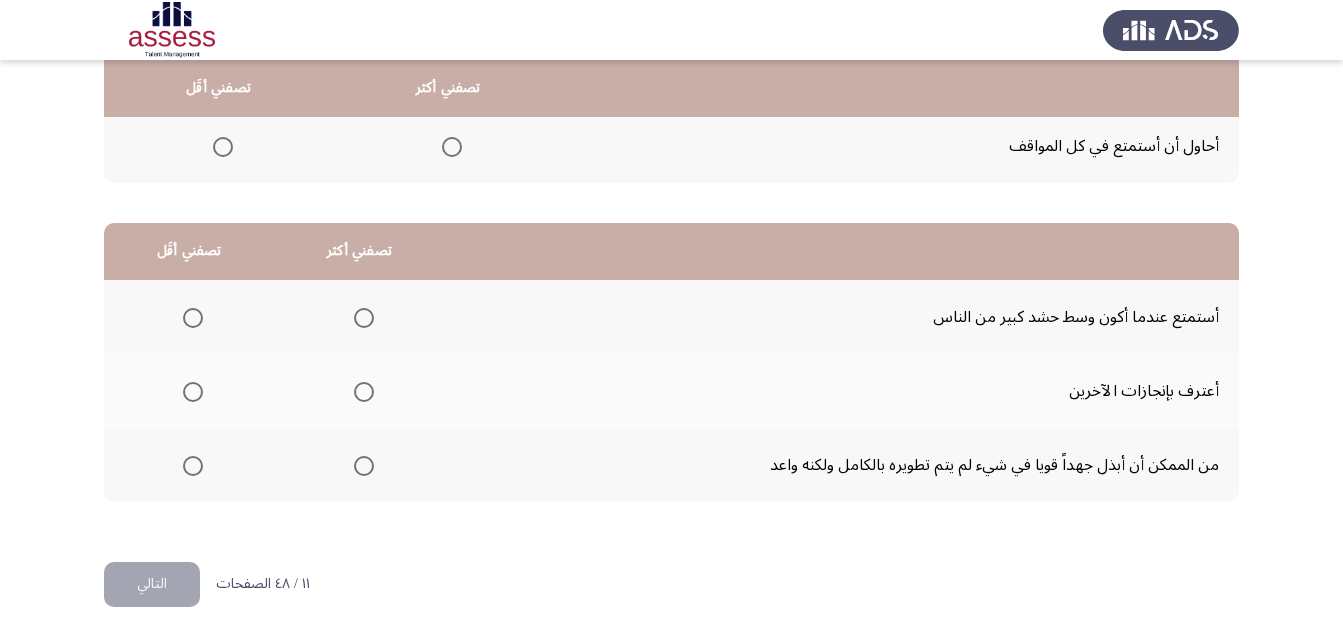 click 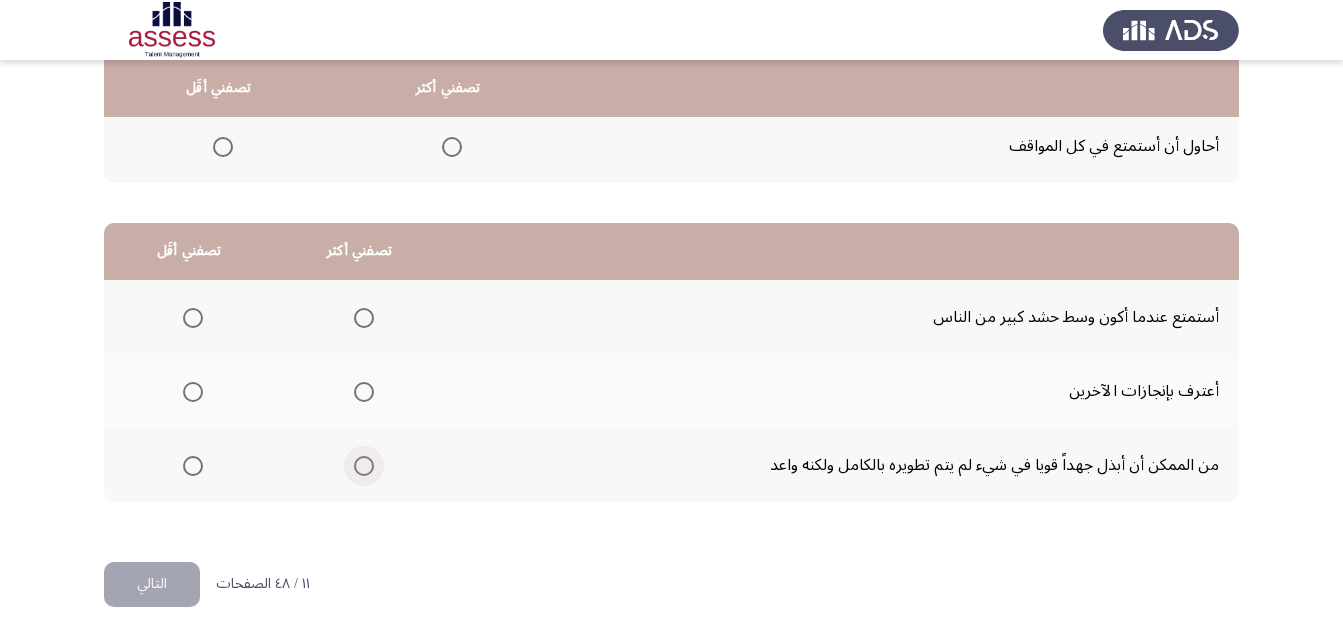 click at bounding box center [364, 466] 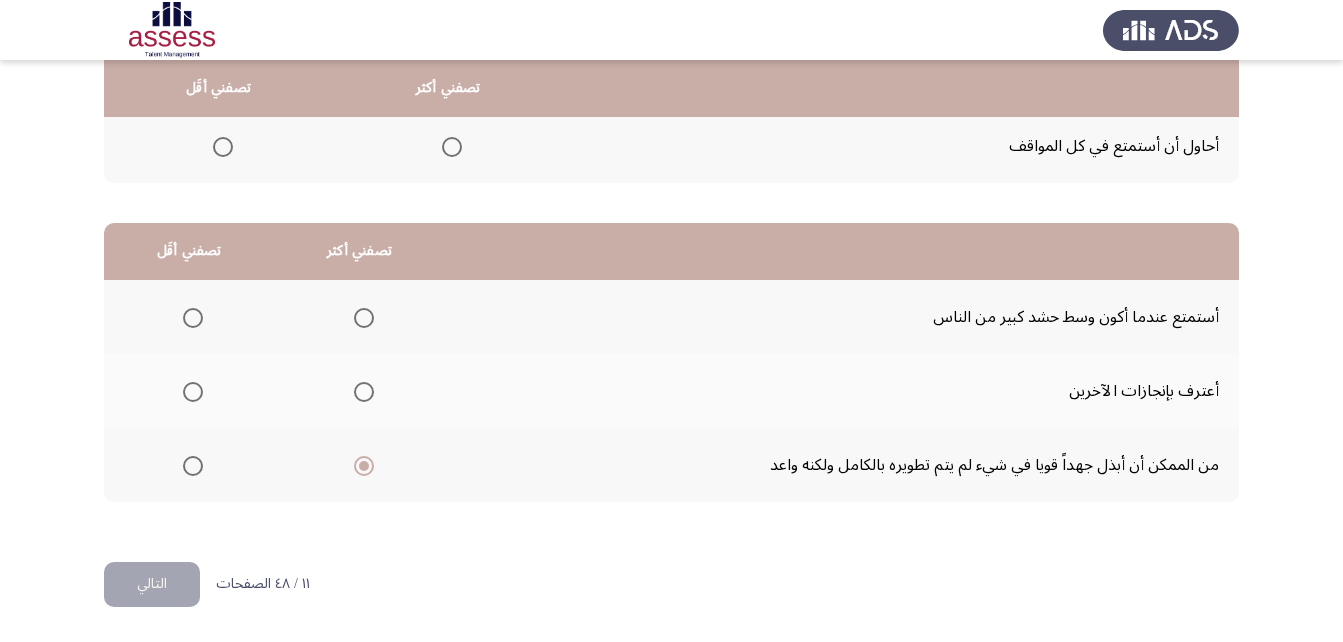 click at bounding box center (193, 392) 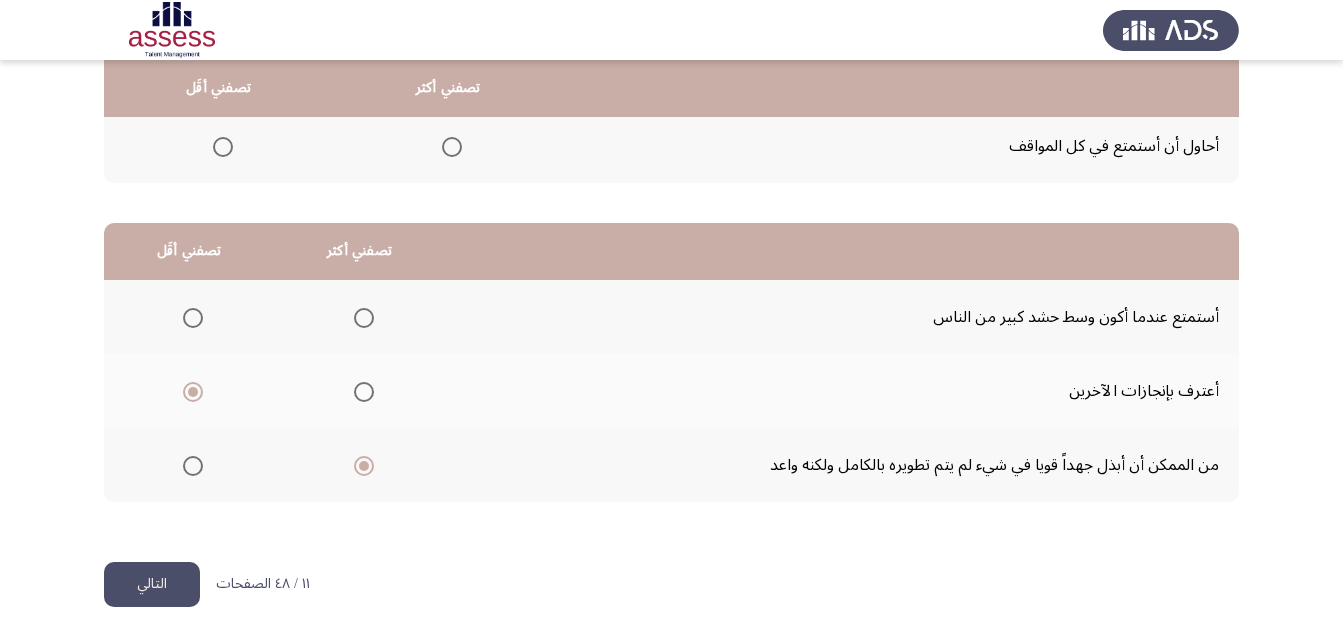 click on "التالي" 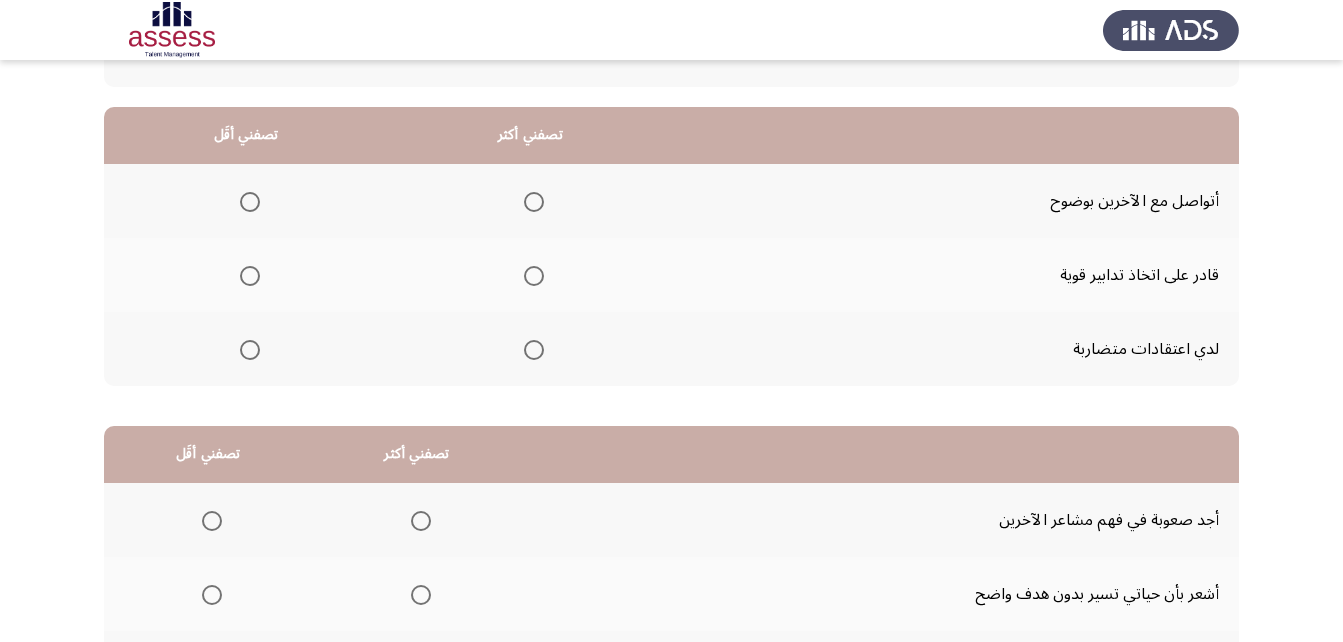 scroll, scrollTop: 68, scrollLeft: 0, axis: vertical 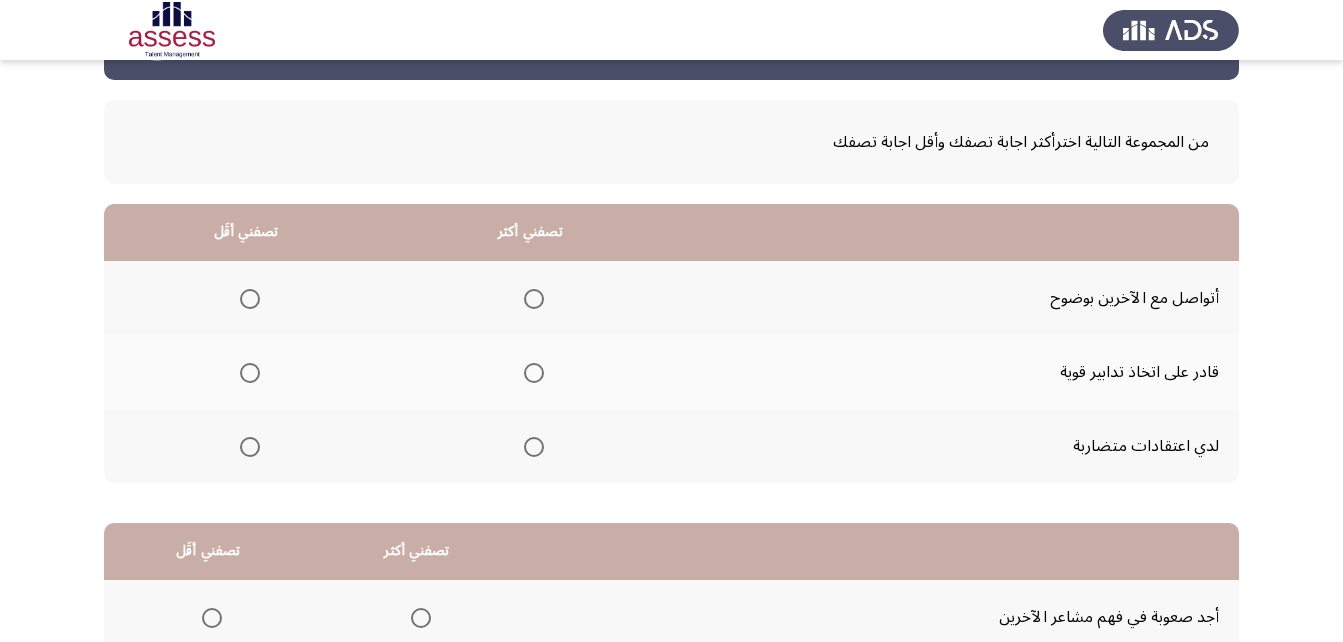 click at bounding box center (534, 373) 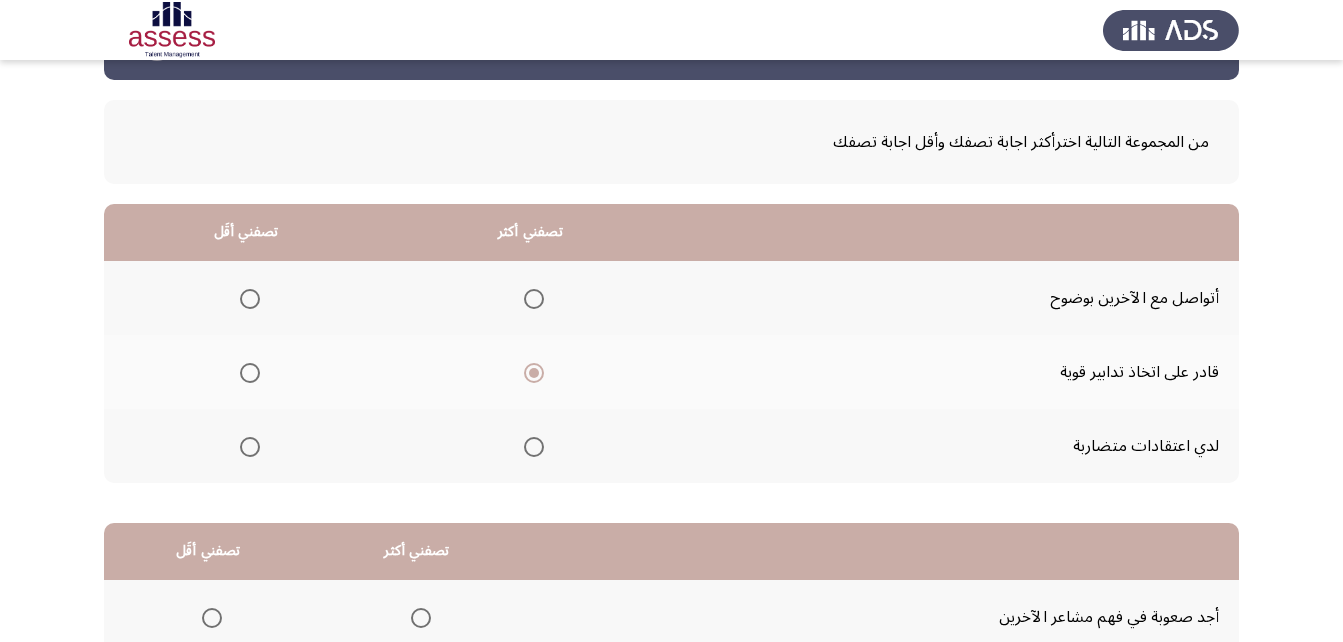 click at bounding box center [250, 447] 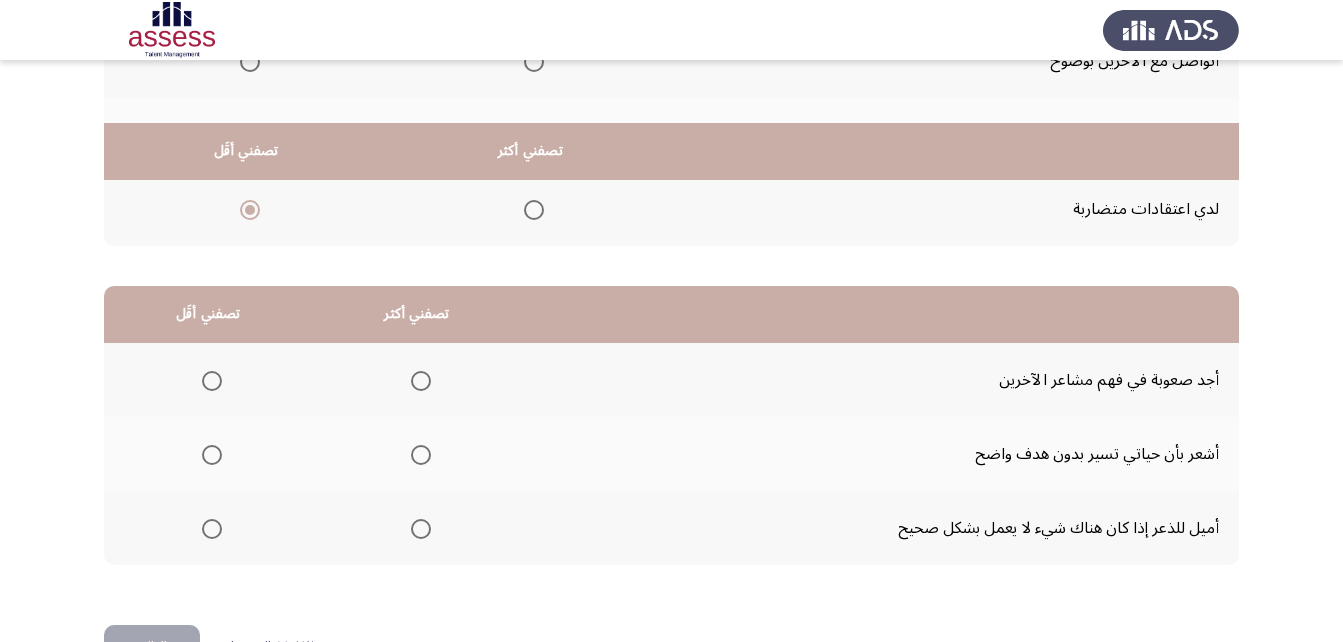 scroll, scrollTop: 368, scrollLeft: 0, axis: vertical 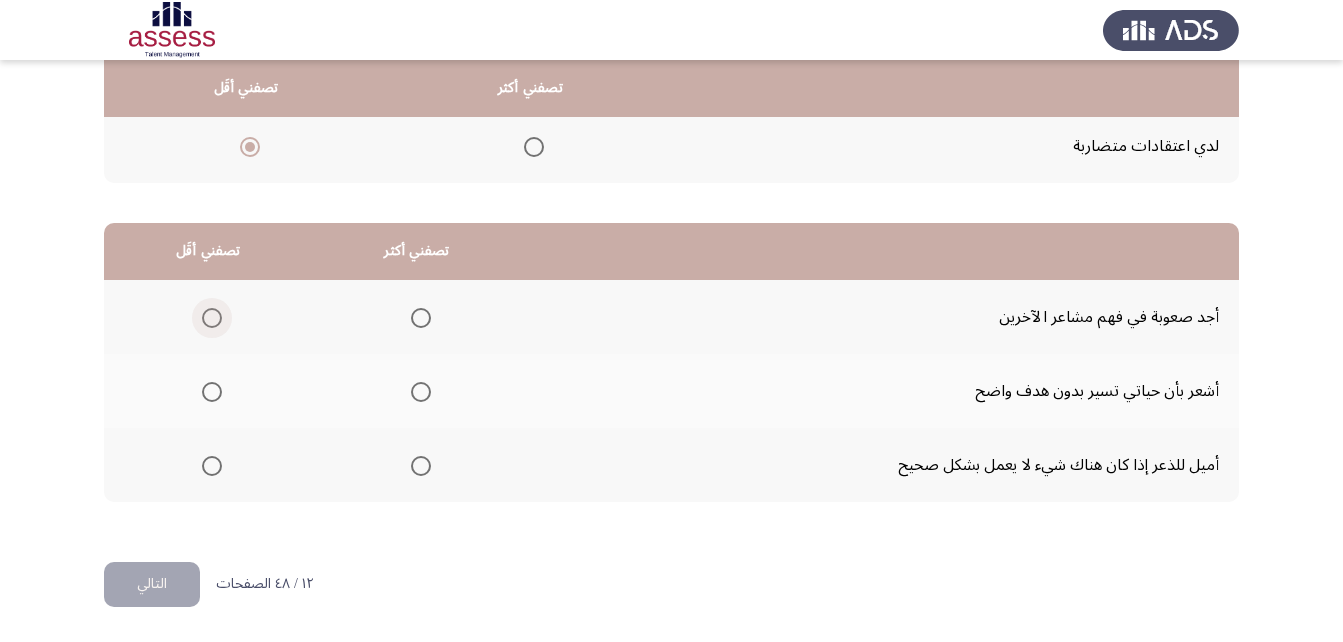 click at bounding box center (212, 318) 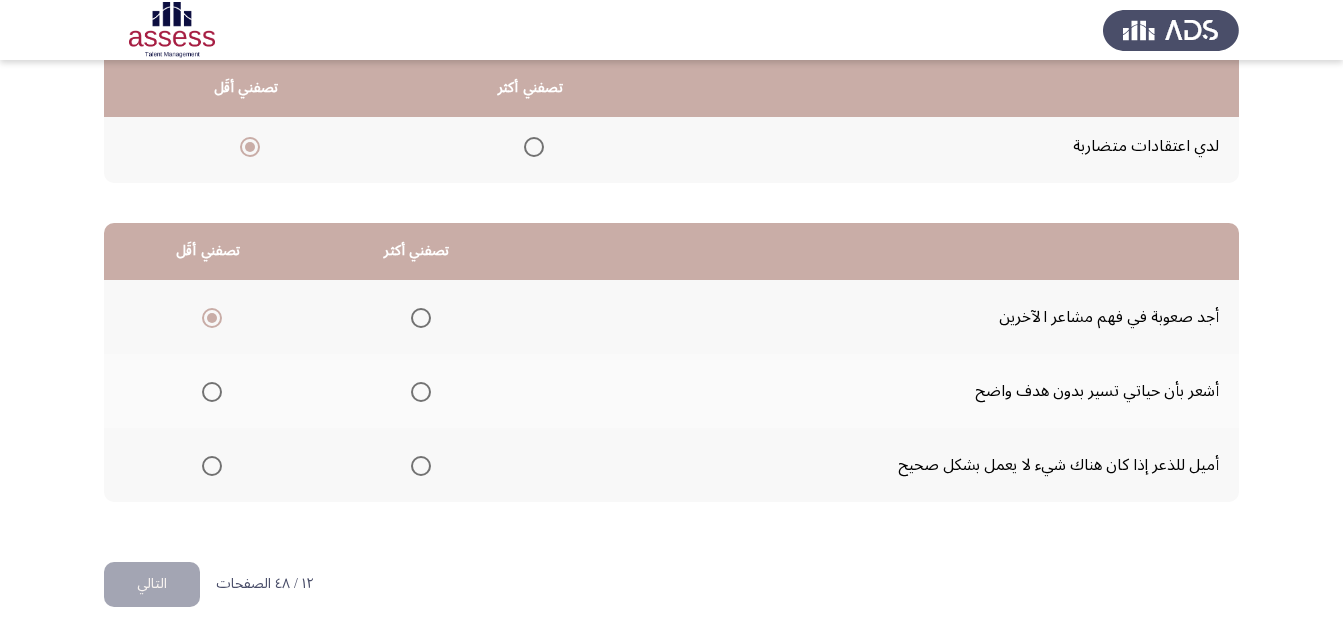 click at bounding box center [212, 466] 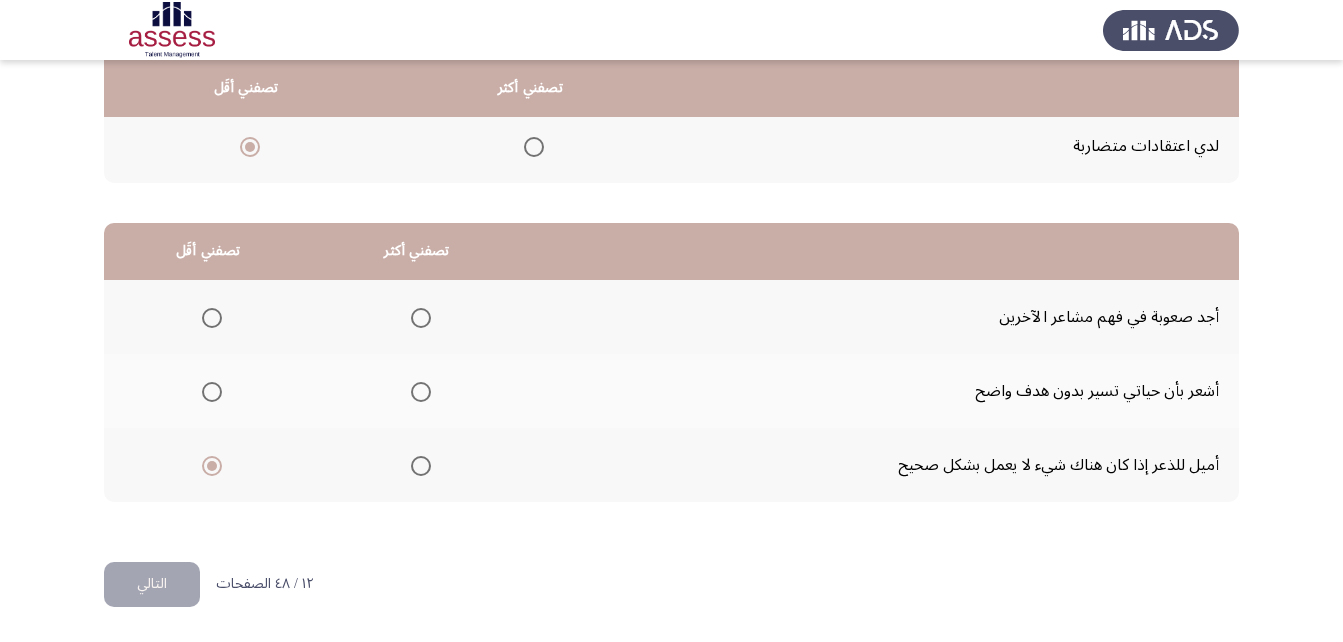 click at bounding box center (421, 318) 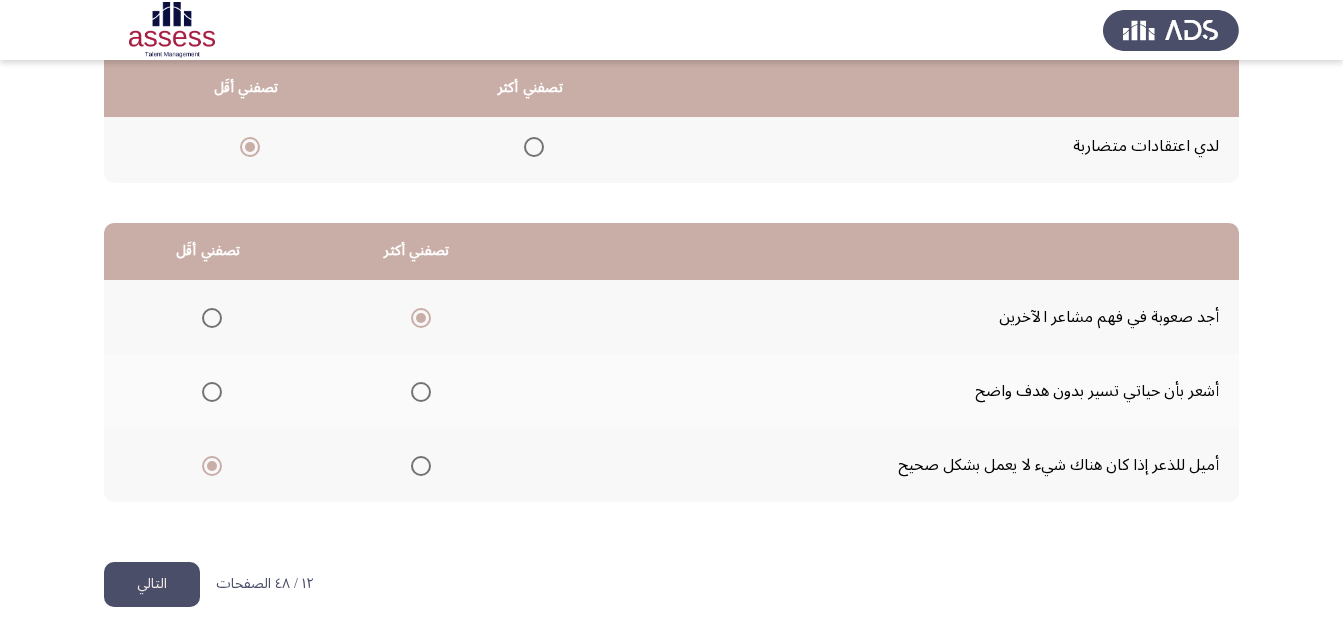click on "التالي" 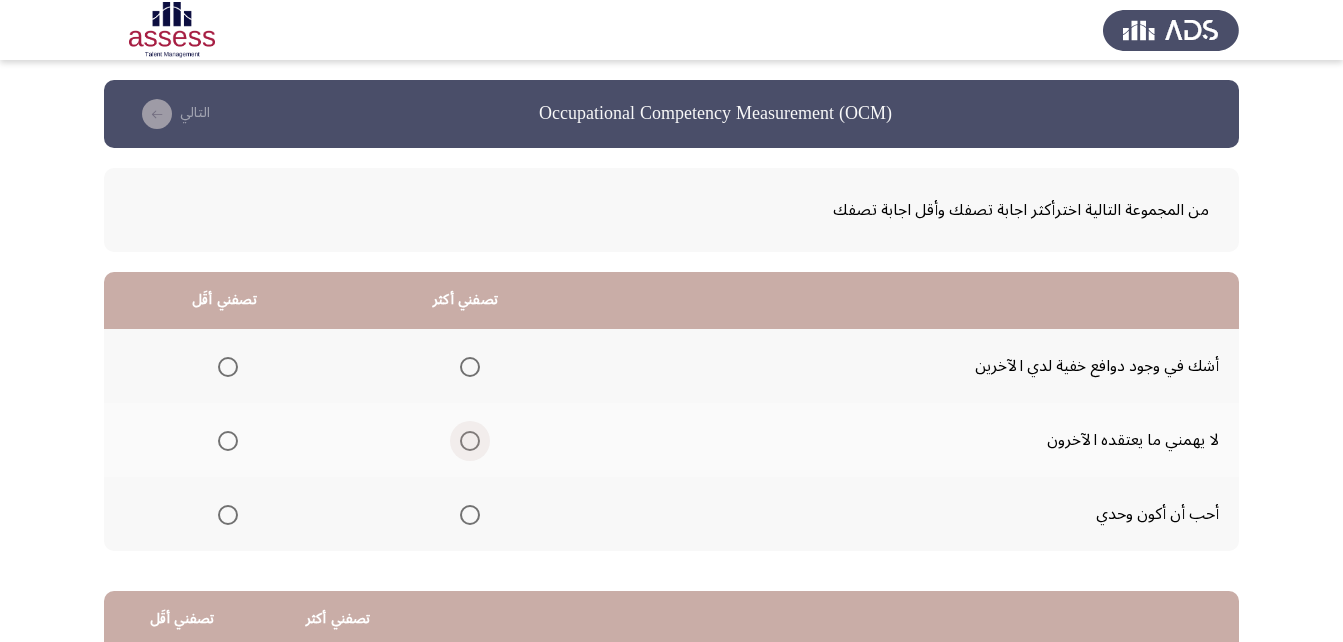 click at bounding box center (470, 441) 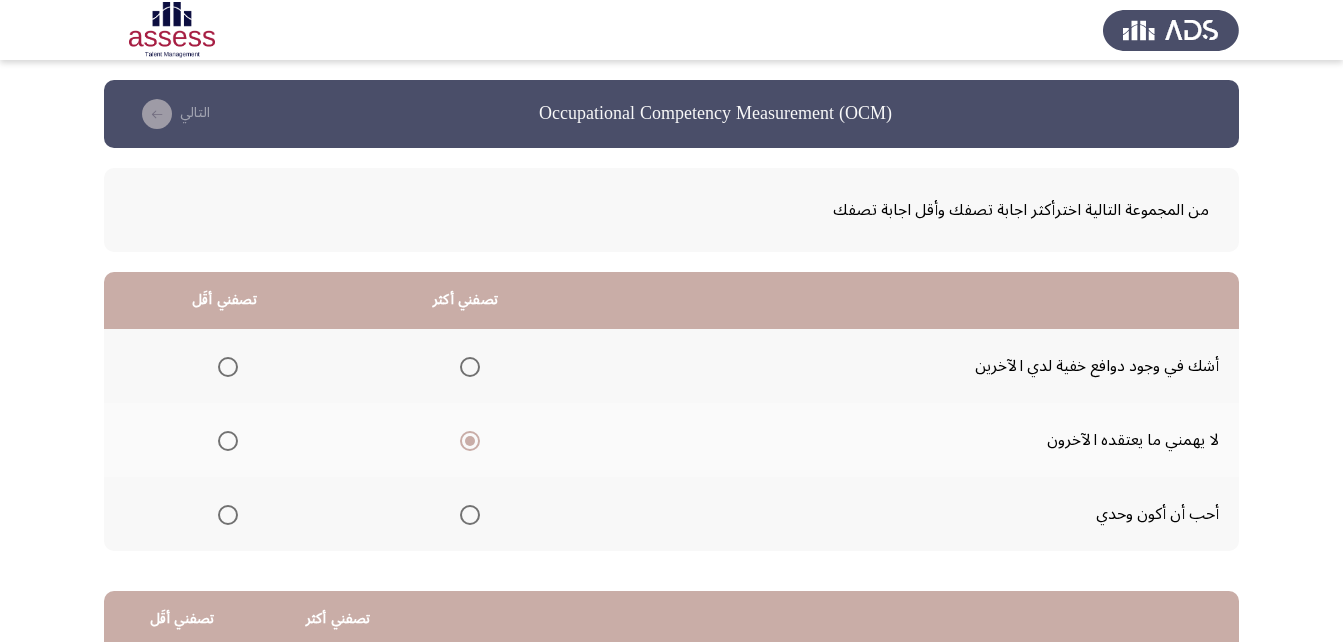 click at bounding box center [228, 515] 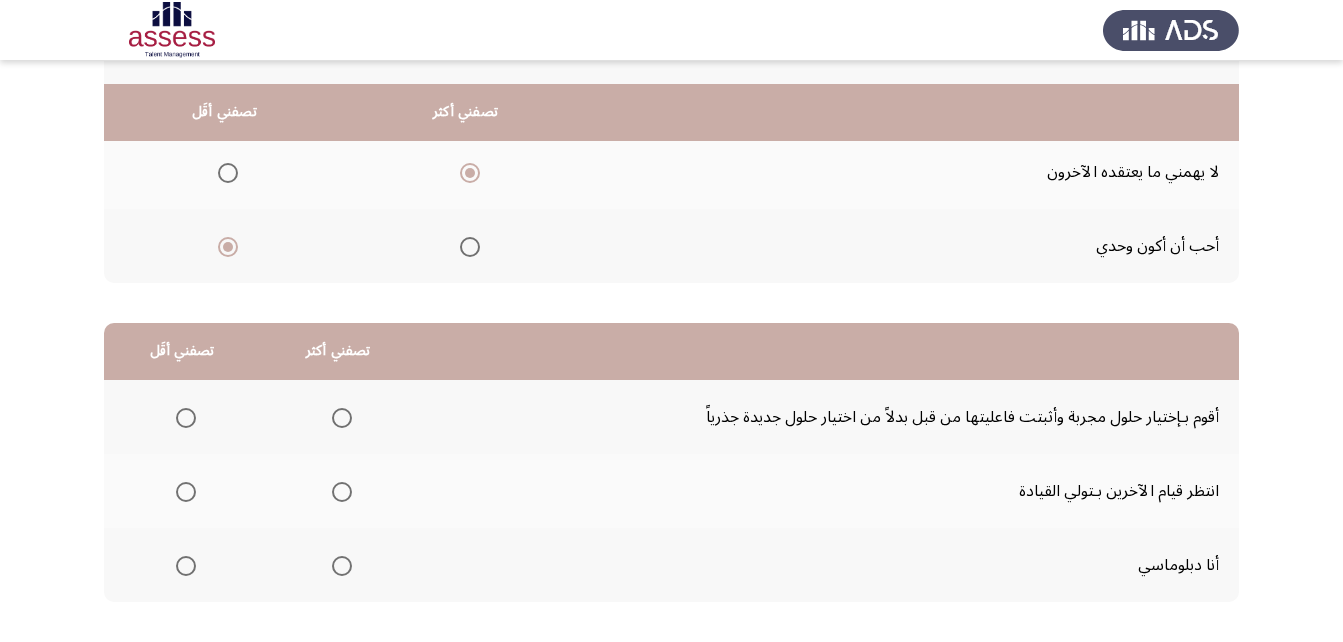 scroll, scrollTop: 368, scrollLeft: 0, axis: vertical 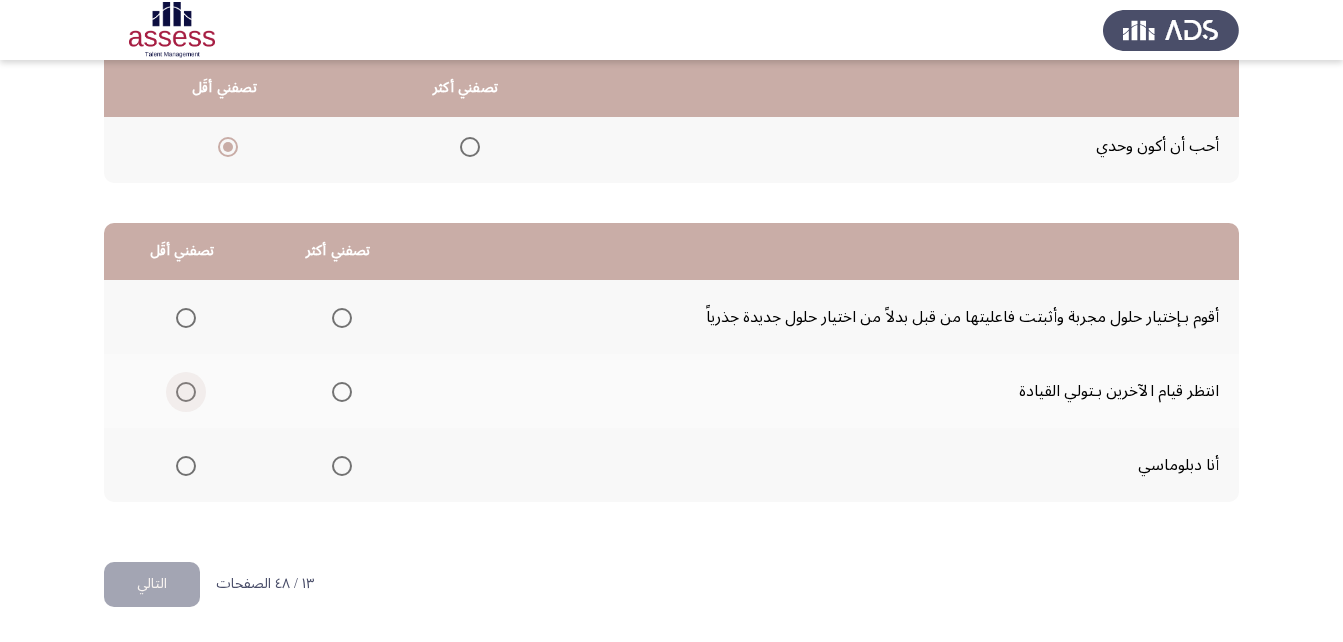 click at bounding box center (186, 392) 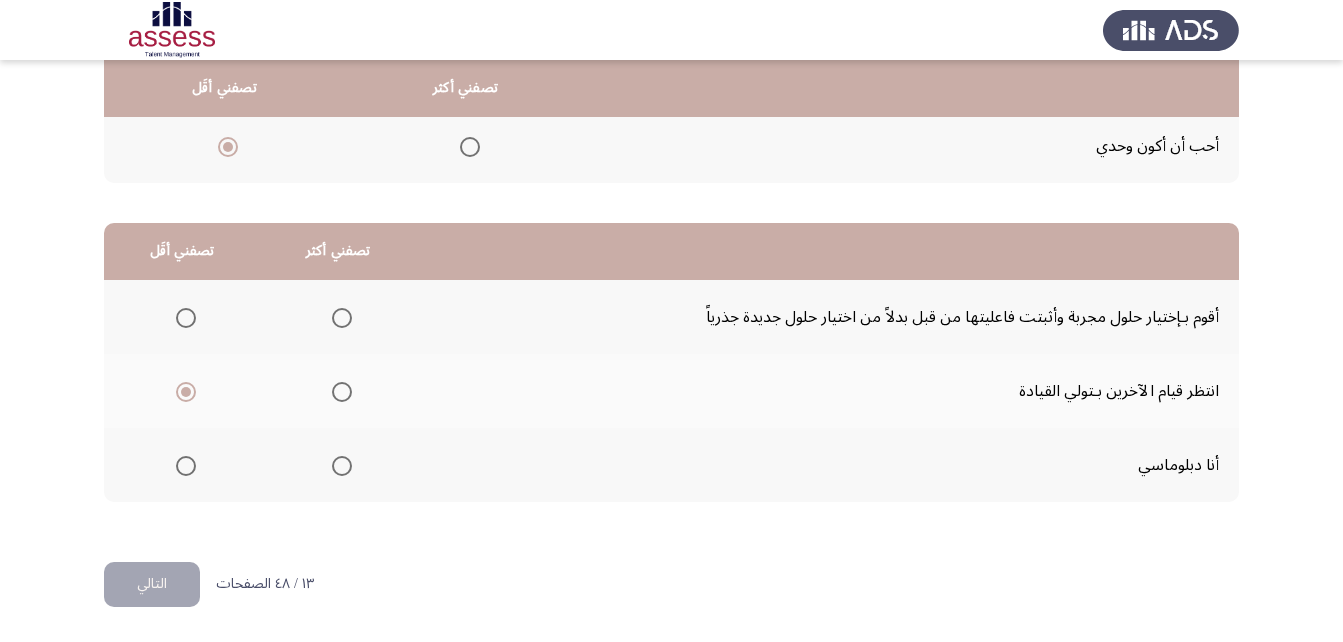 click at bounding box center [342, 318] 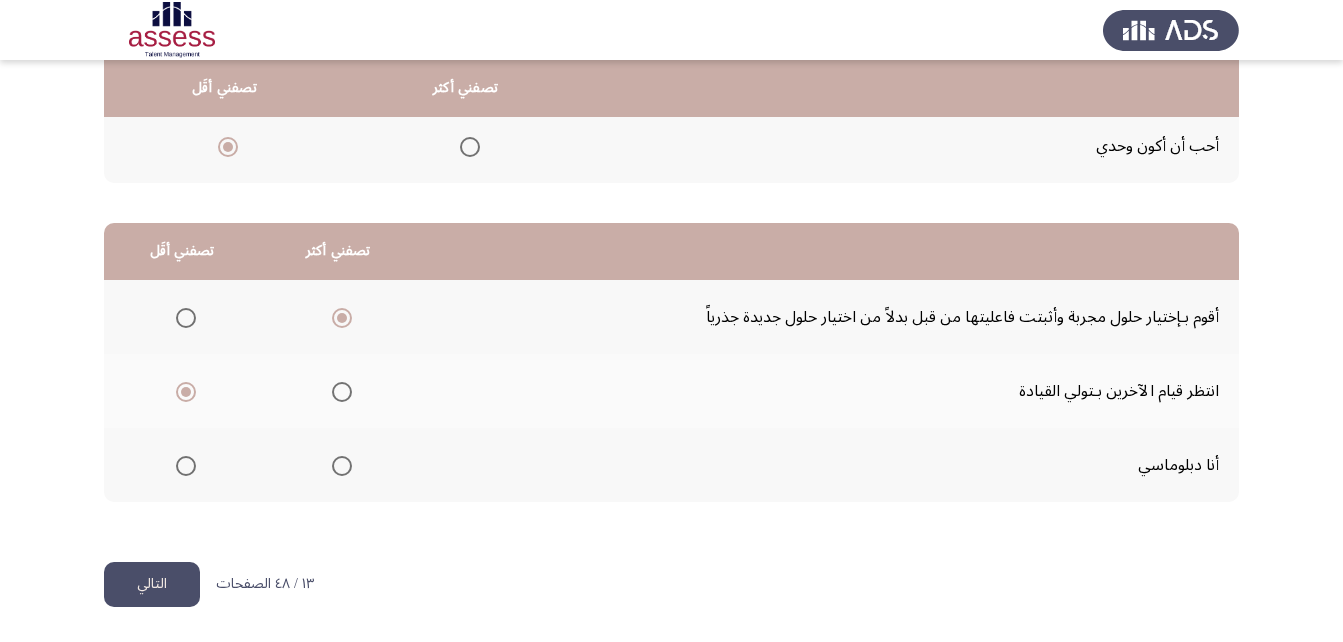click on "التالي" 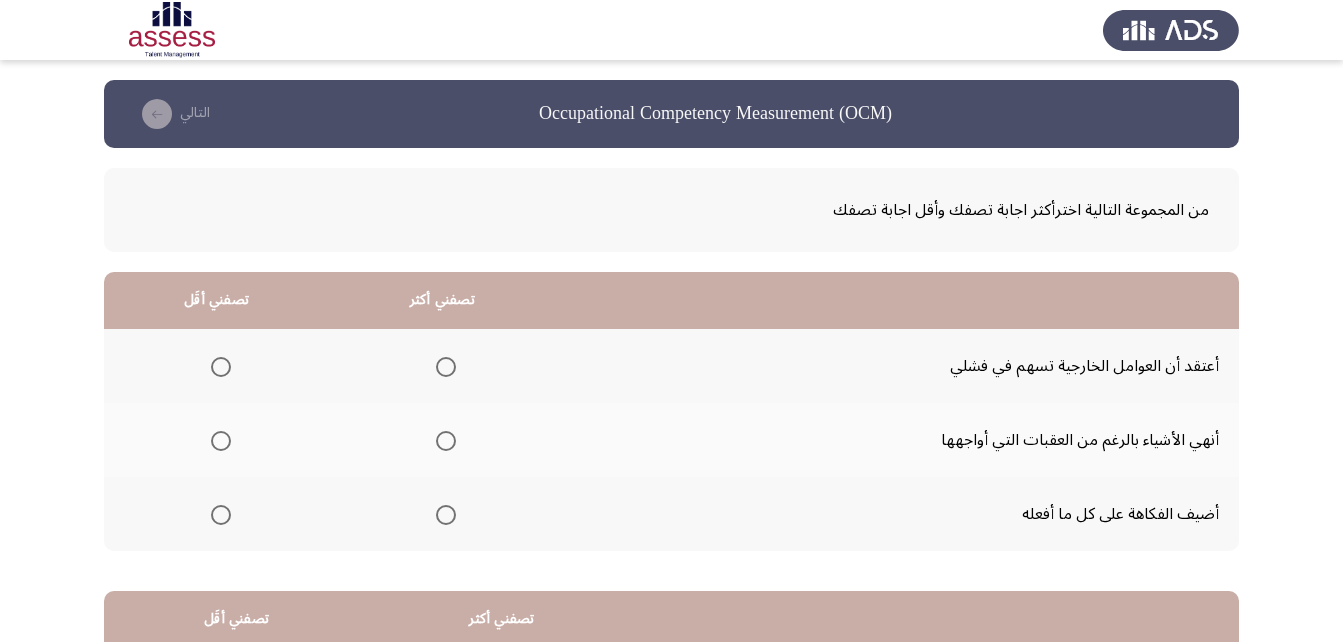 click at bounding box center [446, 441] 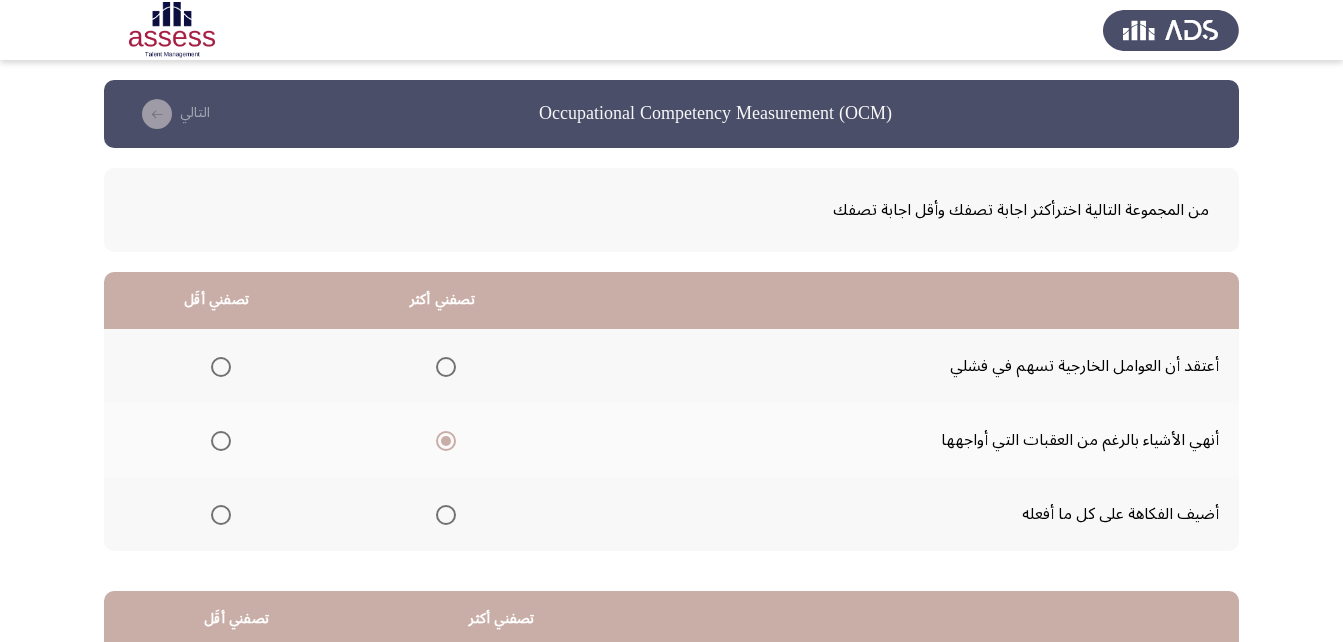 click at bounding box center (221, 367) 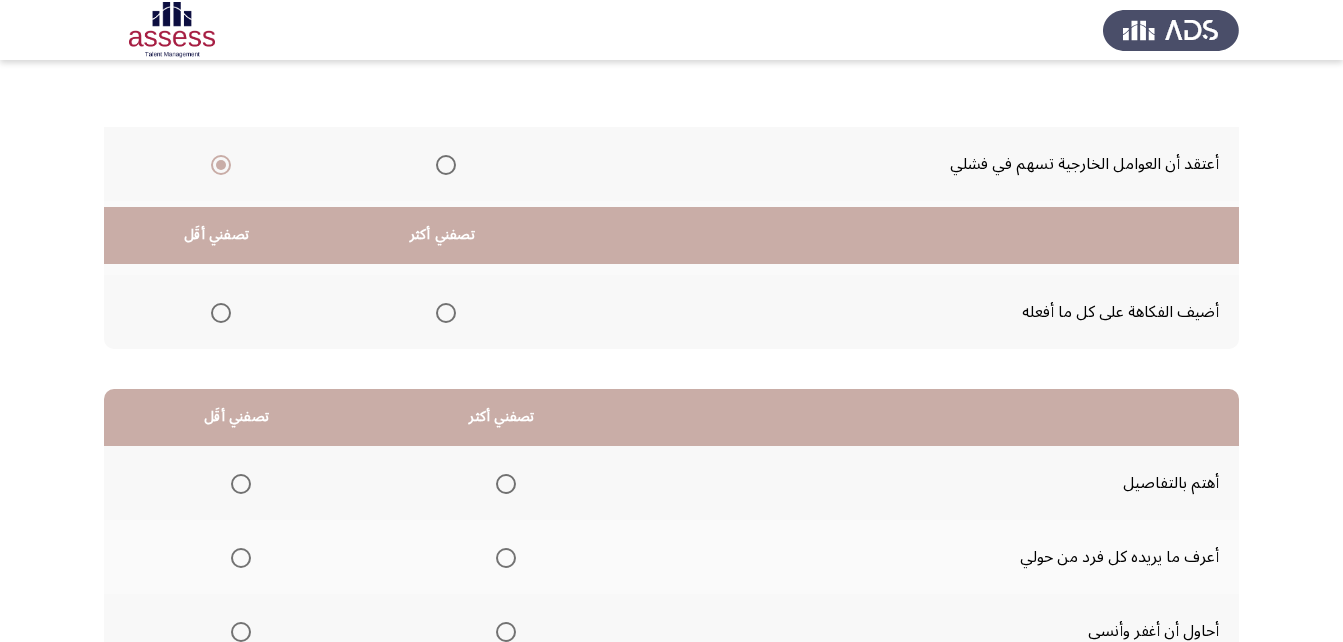 scroll, scrollTop: 368, scrollLeft: 0, axis: vertical 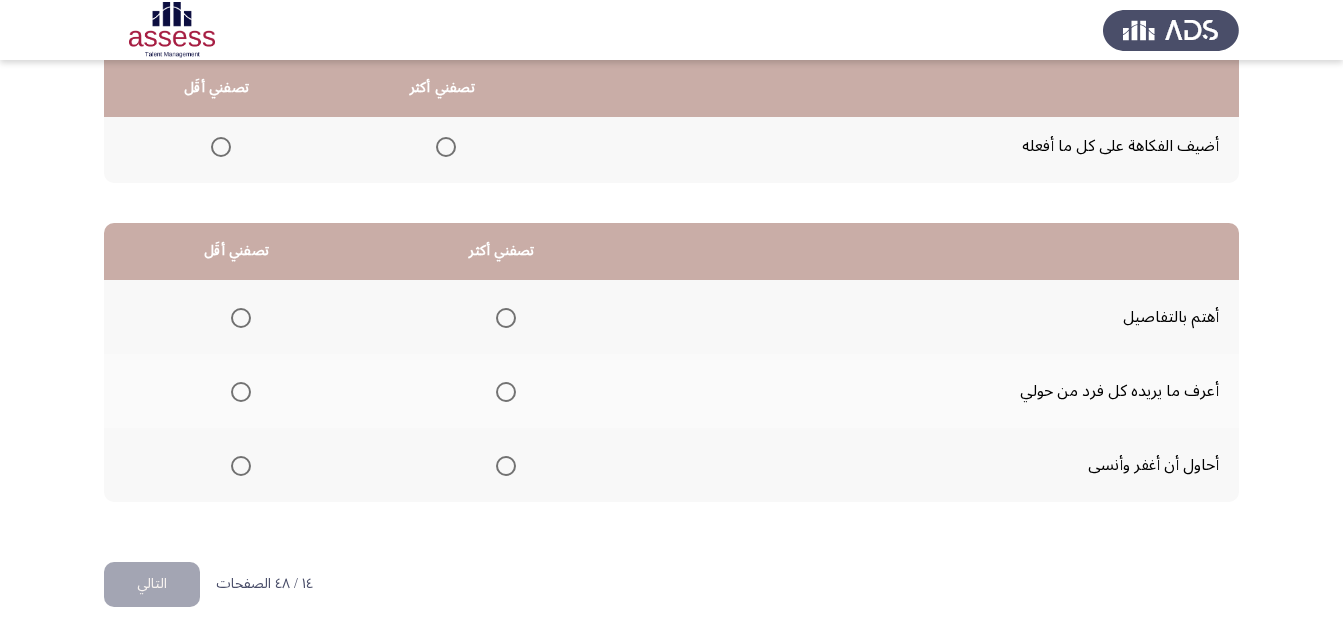 click at bounding box center (506, 392) 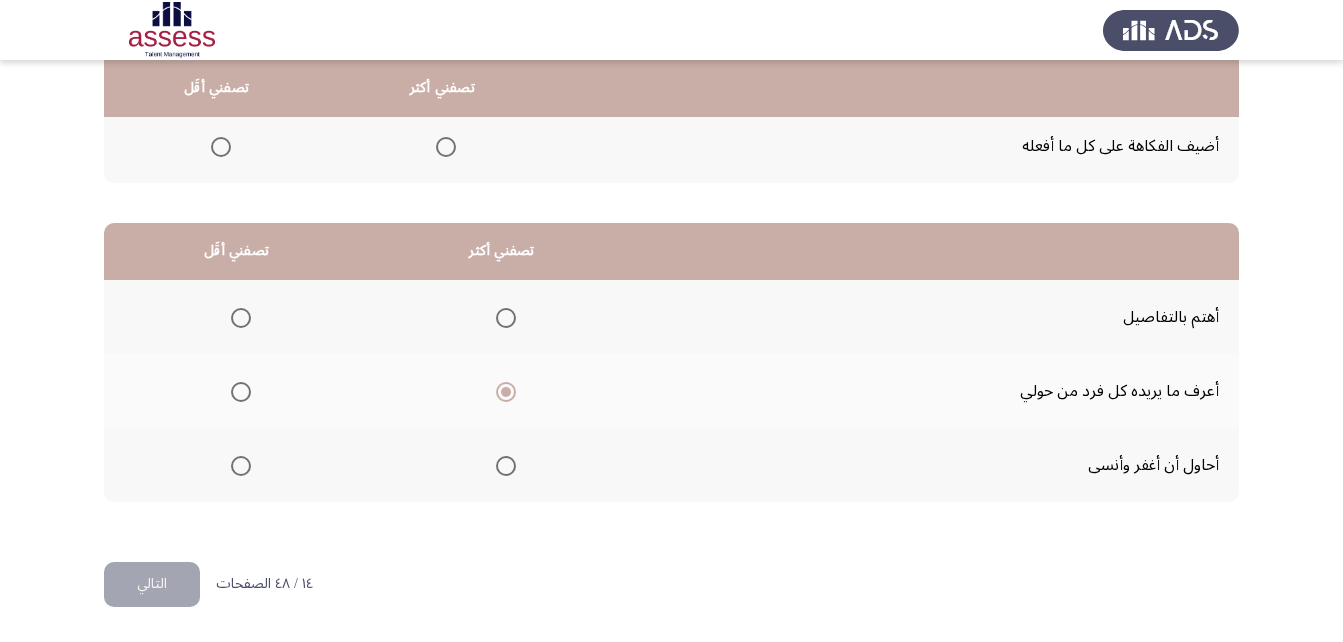 click at bounding box center [506, 466] 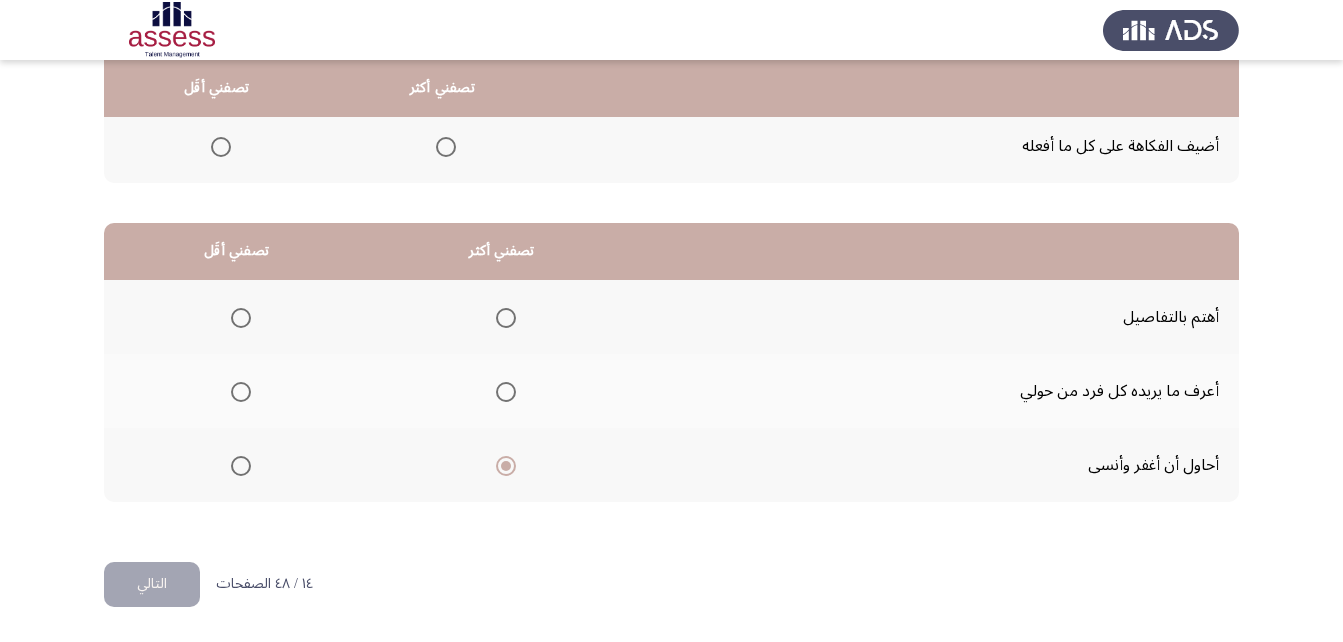click at bounding box center [241, 392] 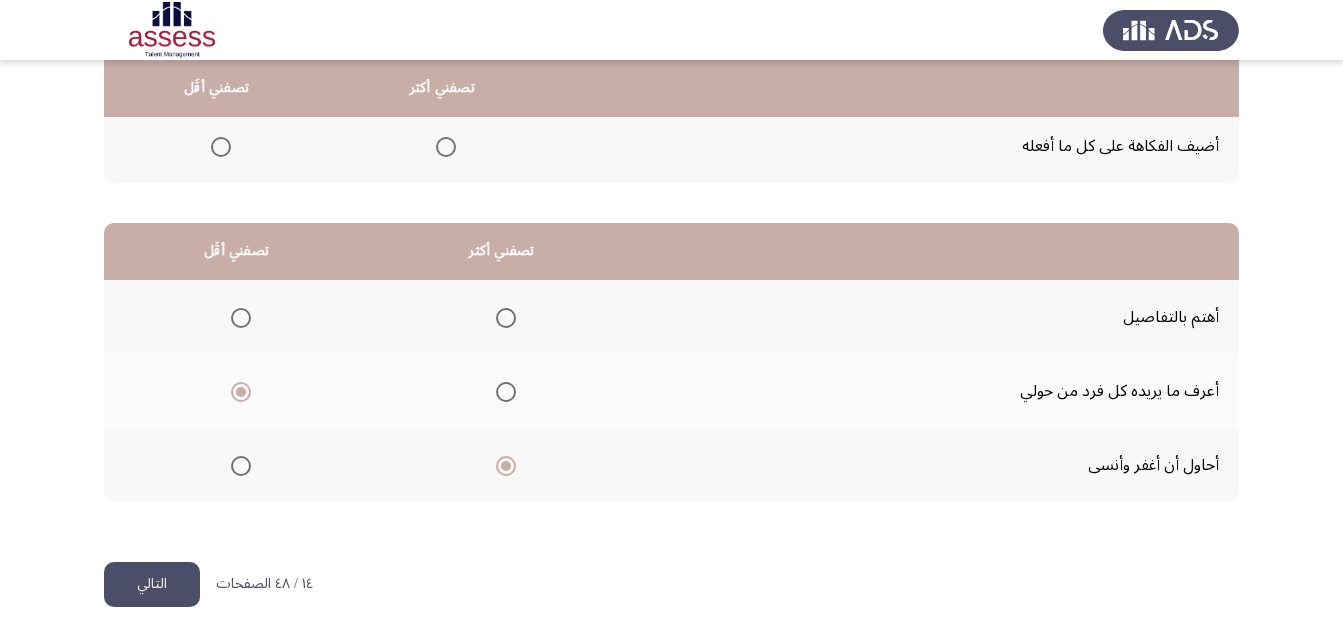 click on "التالي" 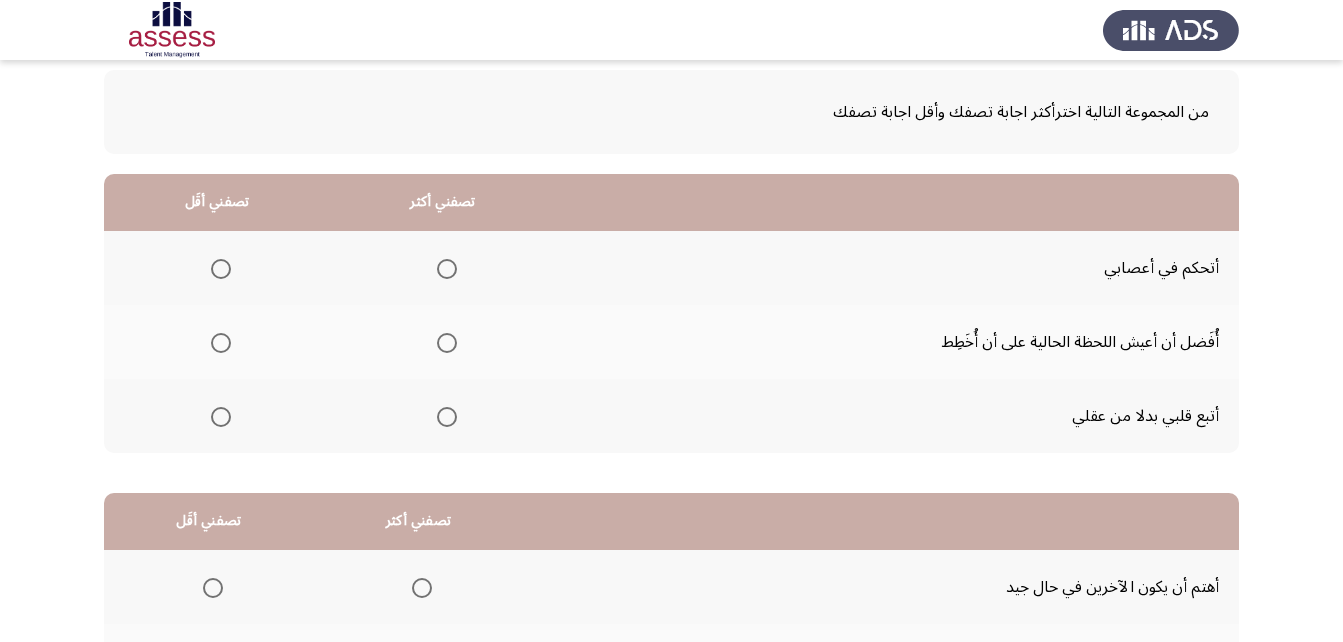 scroll, scrollTop: 68, scrollLeft: 0, axis: vertical 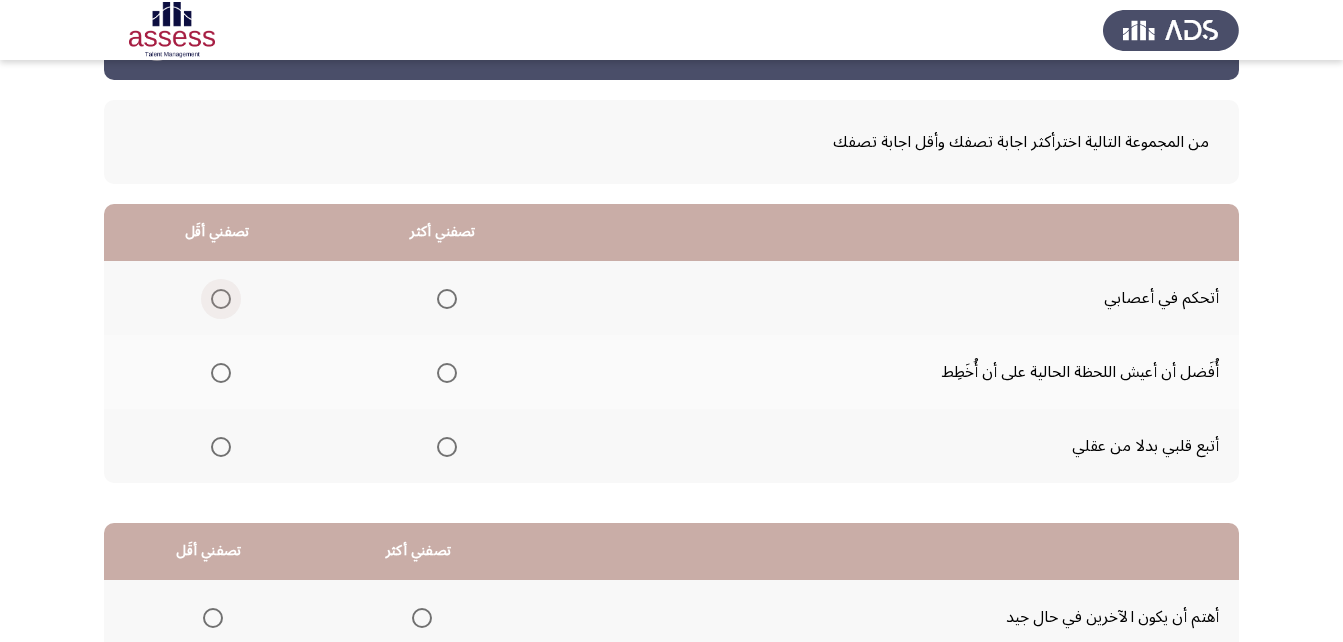 click at bounding box center (221, 299) 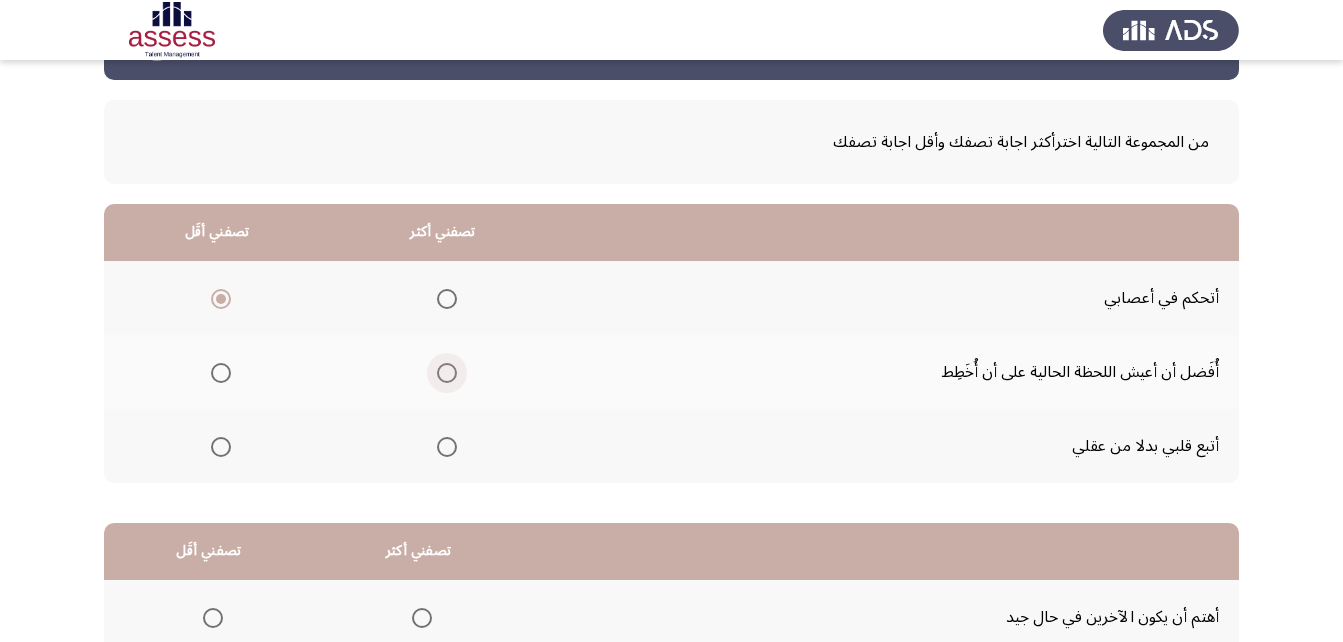 click at bounding box center [447, 373] 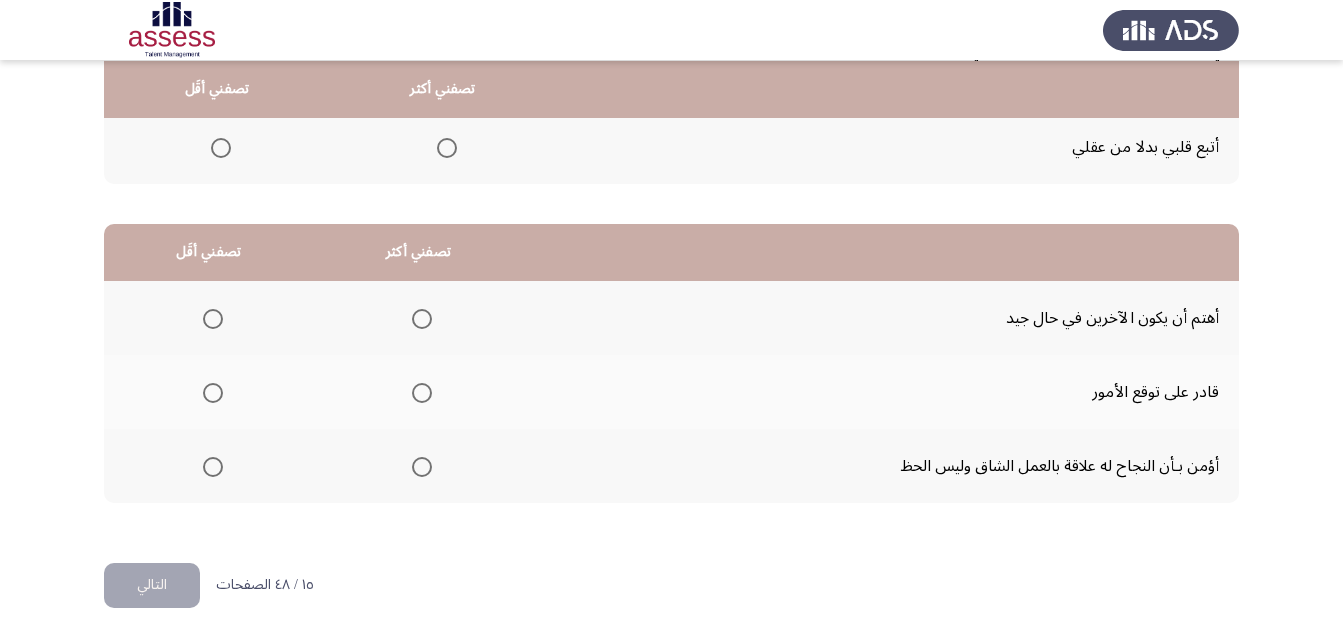 scroll, scrollTop: 368, scrollLeft: 0, axis: vertical 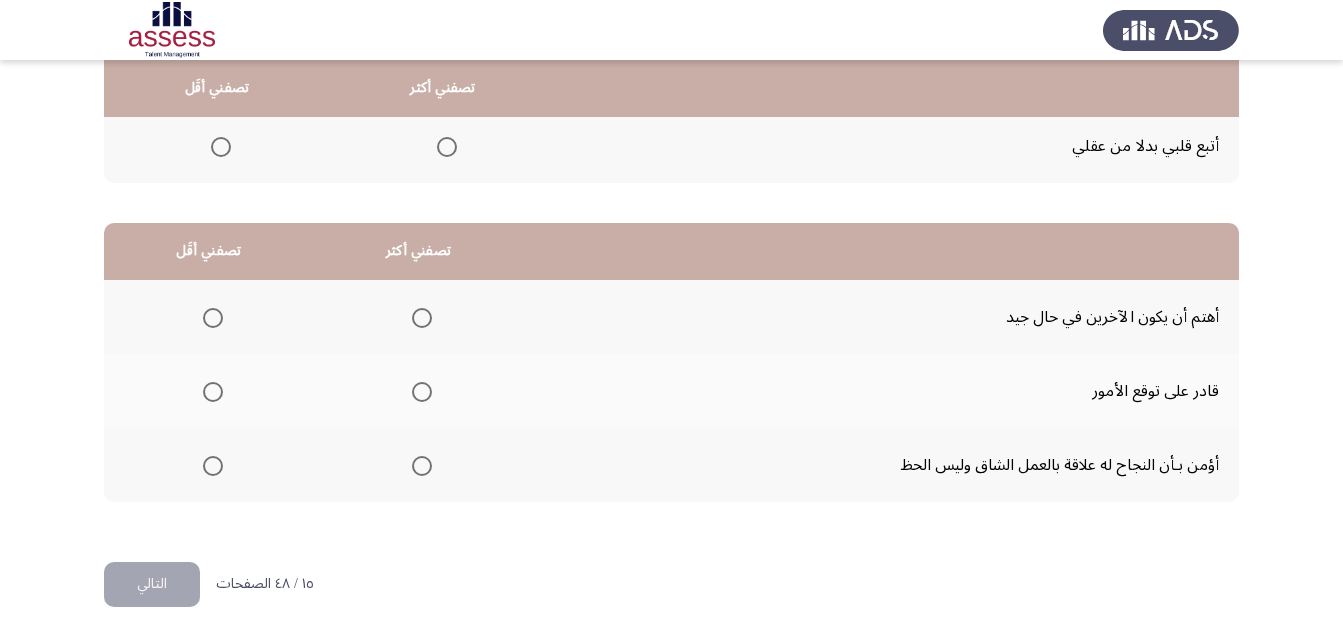click 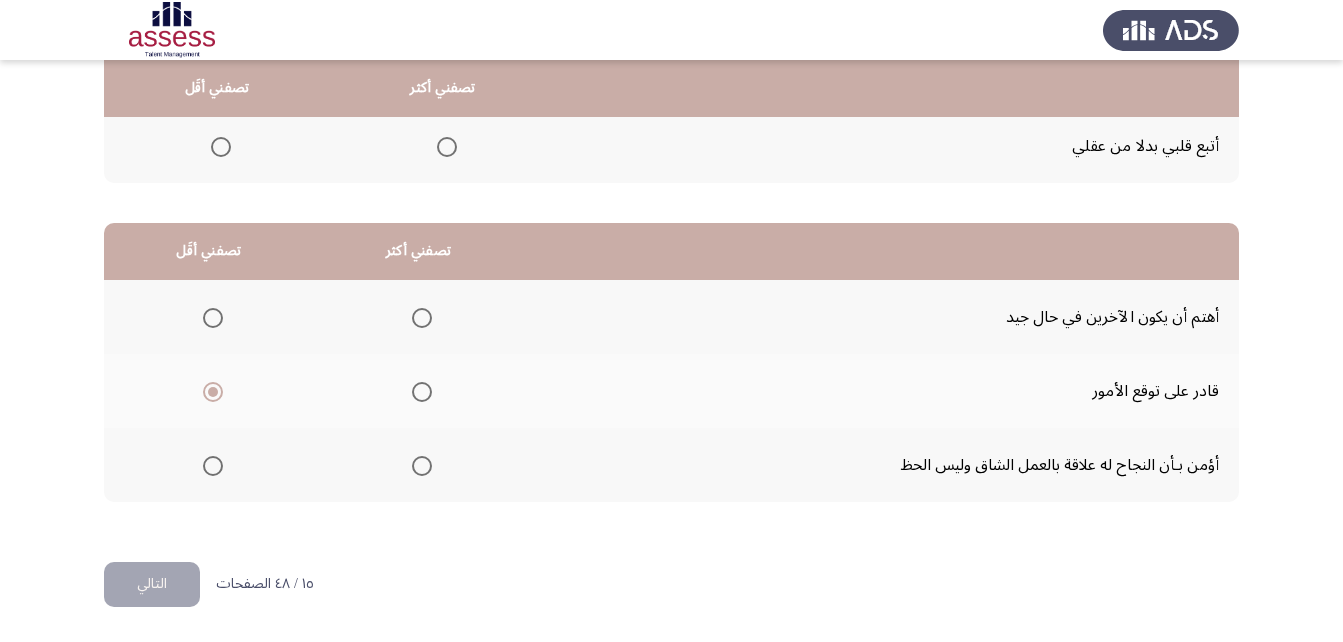 click at bounding box center [422, 318] 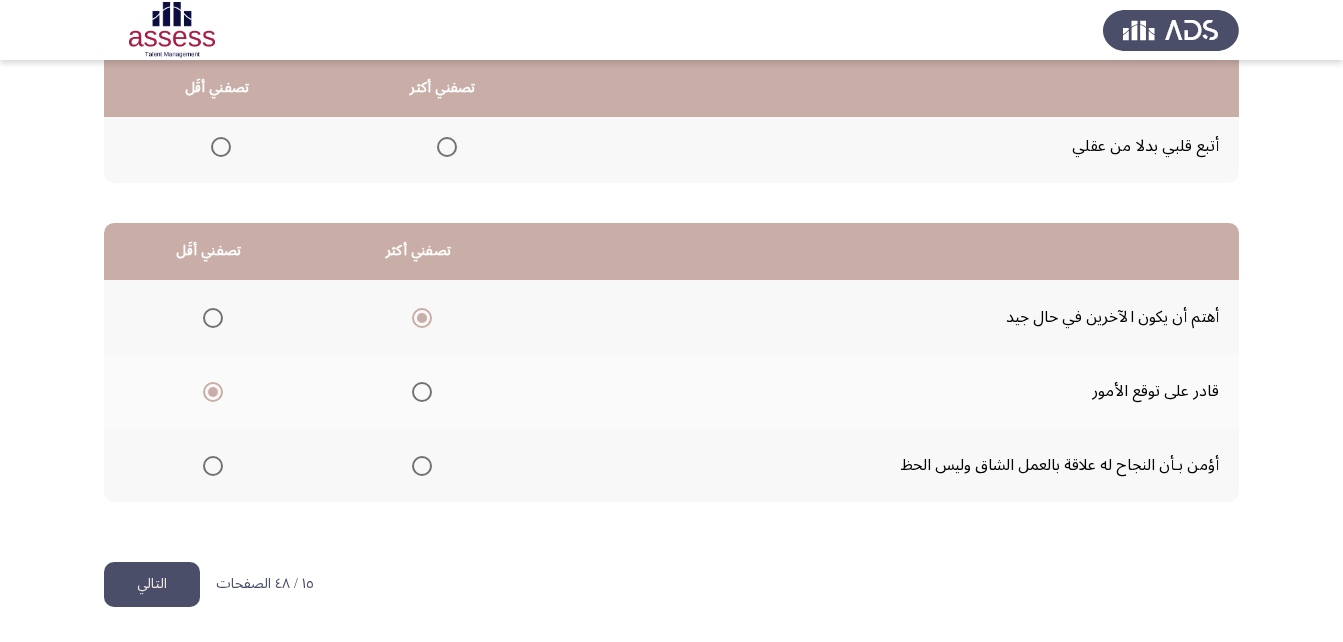 click on "التالي" 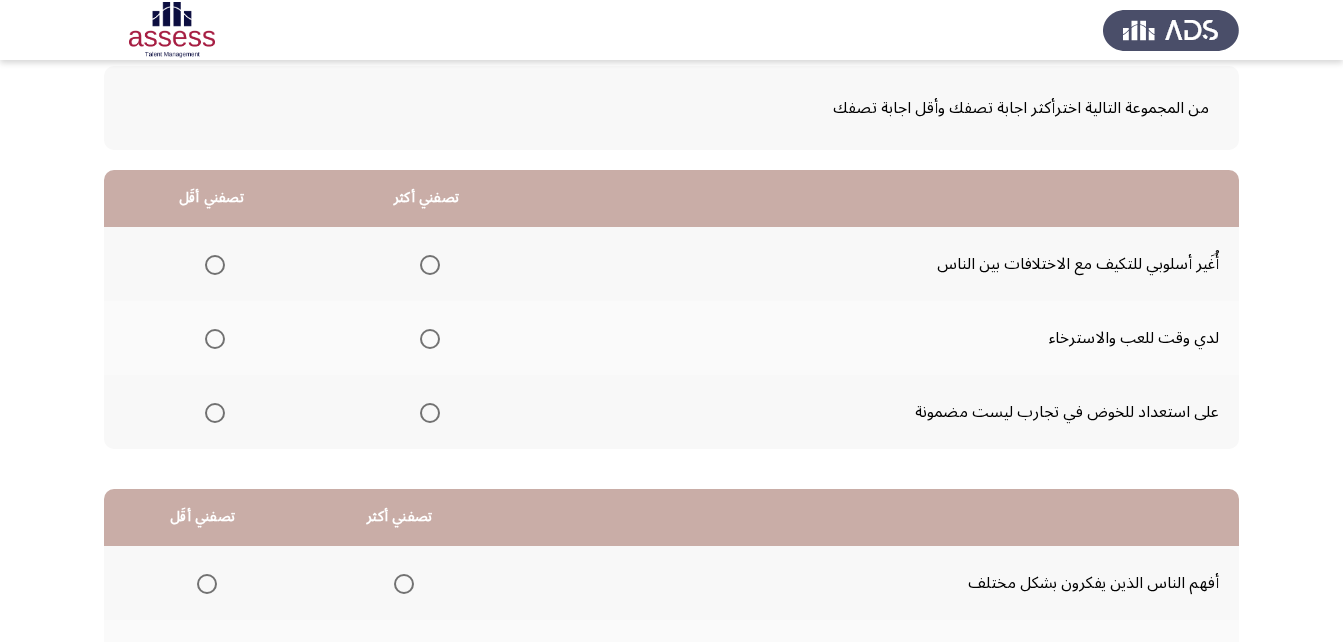 scroll, scrollTop: 100, scrollLeft: 0, axis: vertical 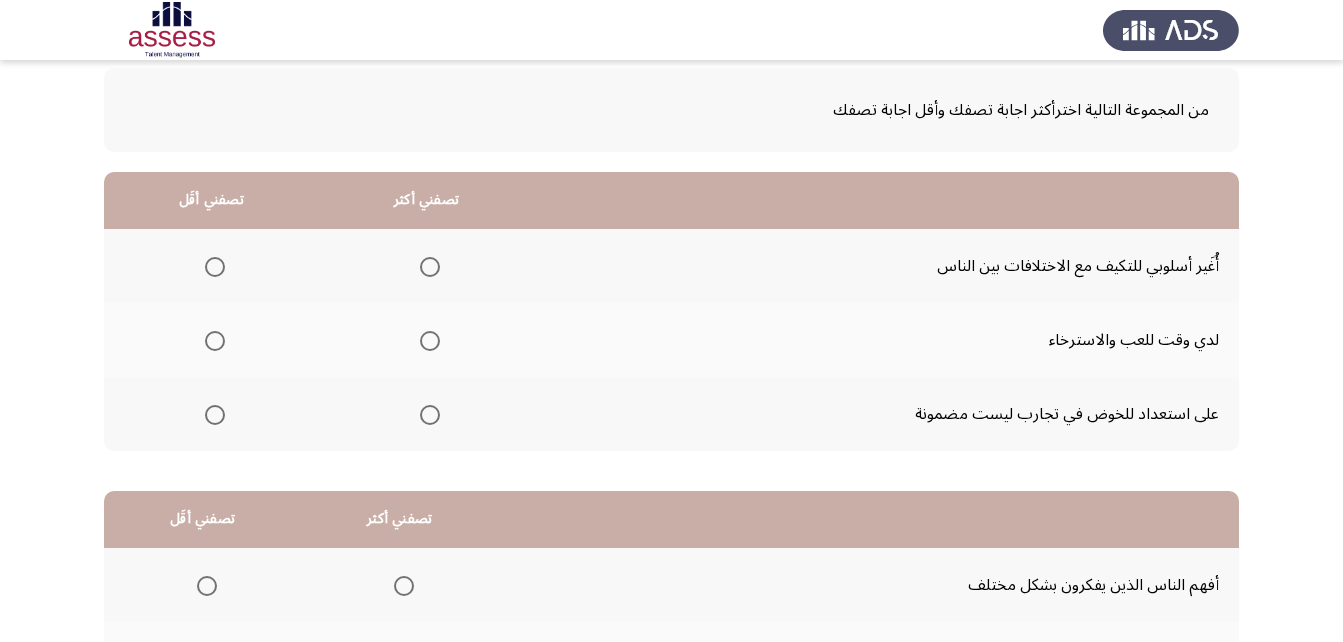 click at bounding box center [426, 267] 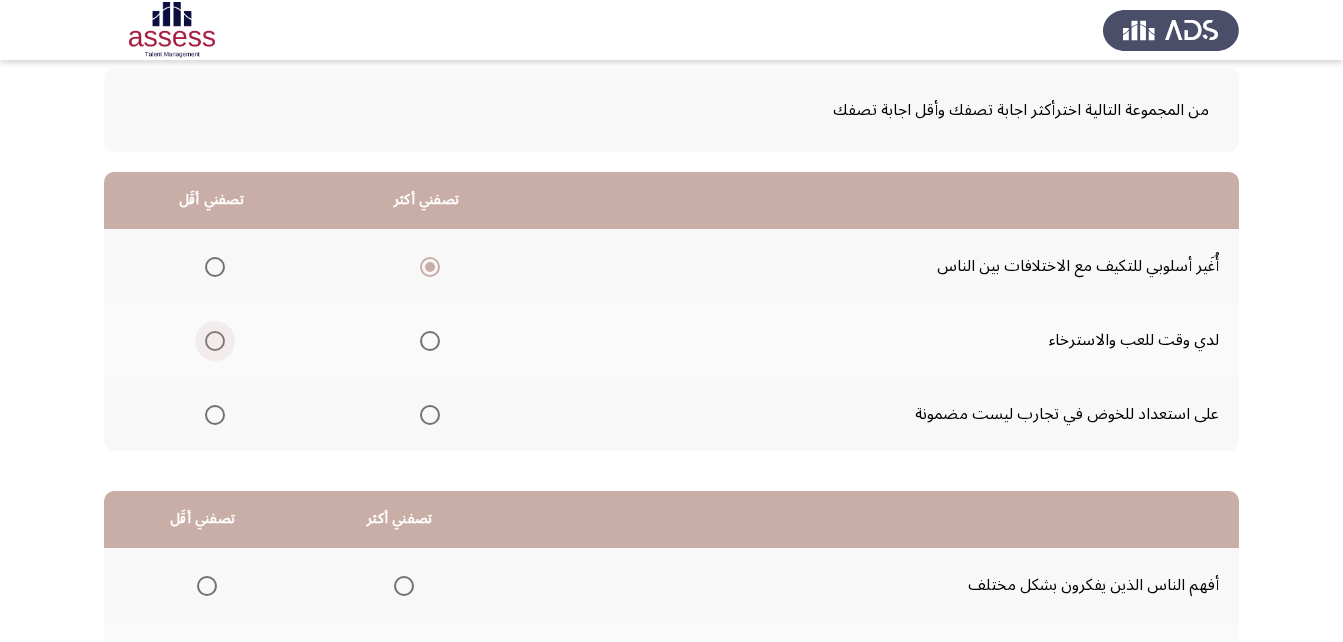 click at bounding box center [215, 341] 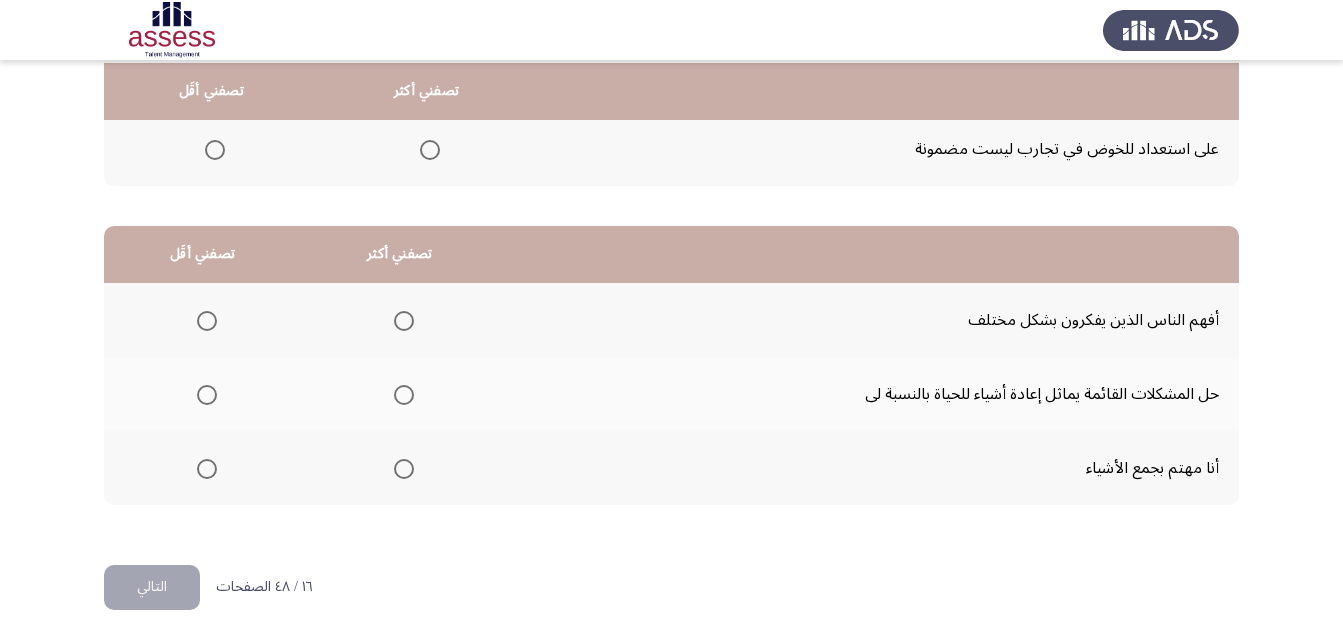 scroll, scrollTop: 368, scrollLeft: 0, axis: vertical 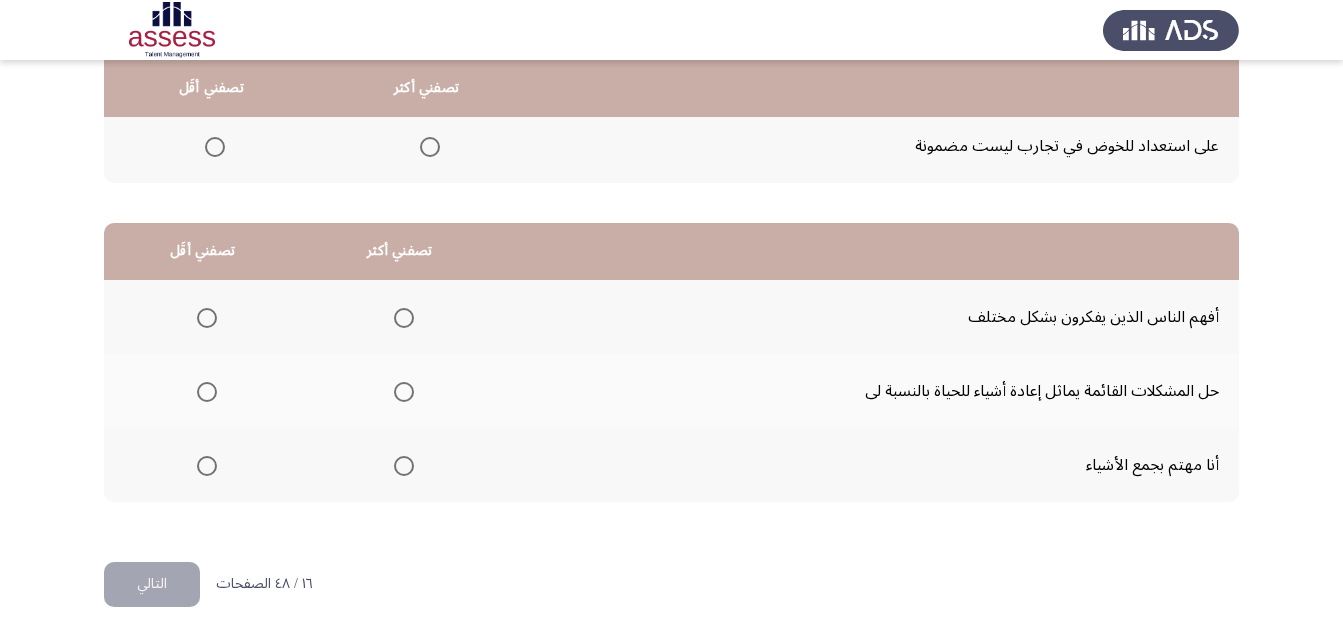 click at bounding box center (207, 318) 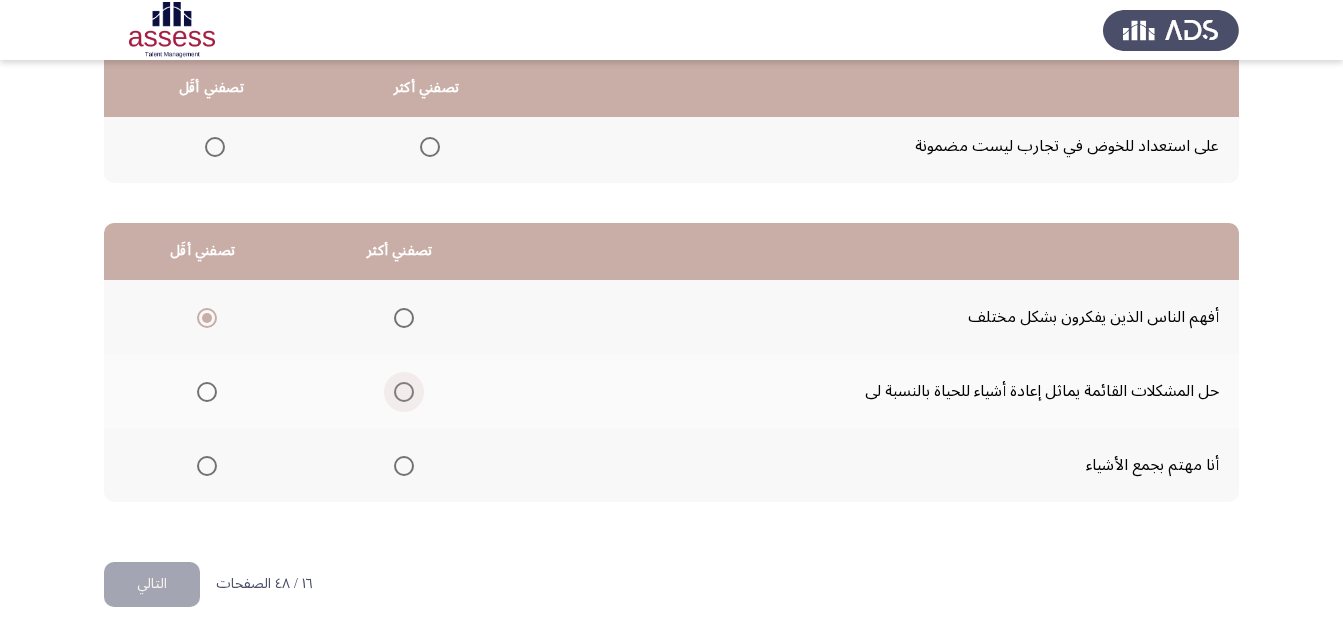 click at bounding box center [404, 392] 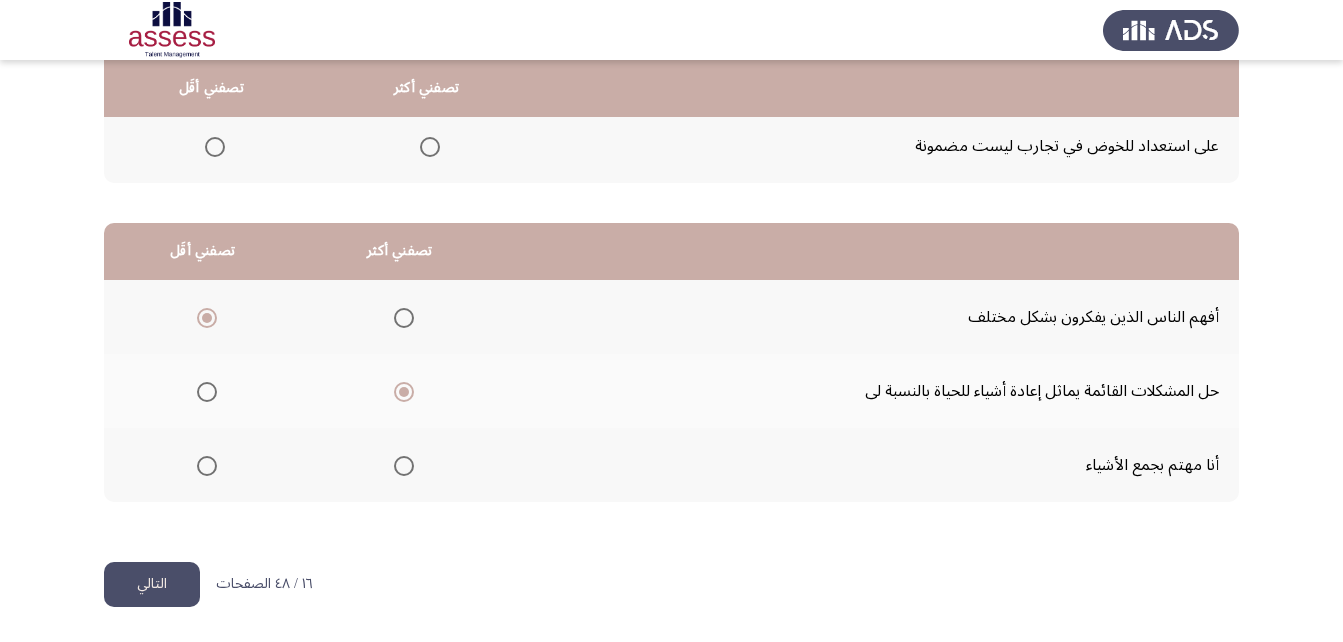 click on "التالي" 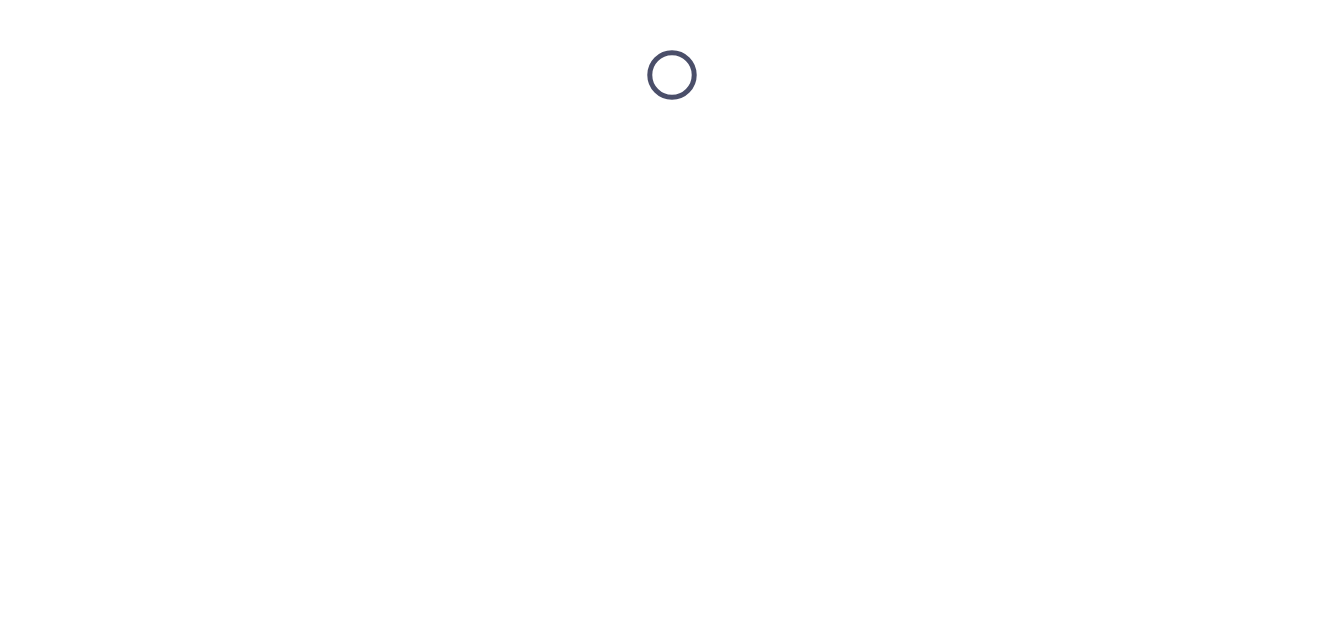 scroll, scrollTop: 0, scrollLeft: 0, axis: both 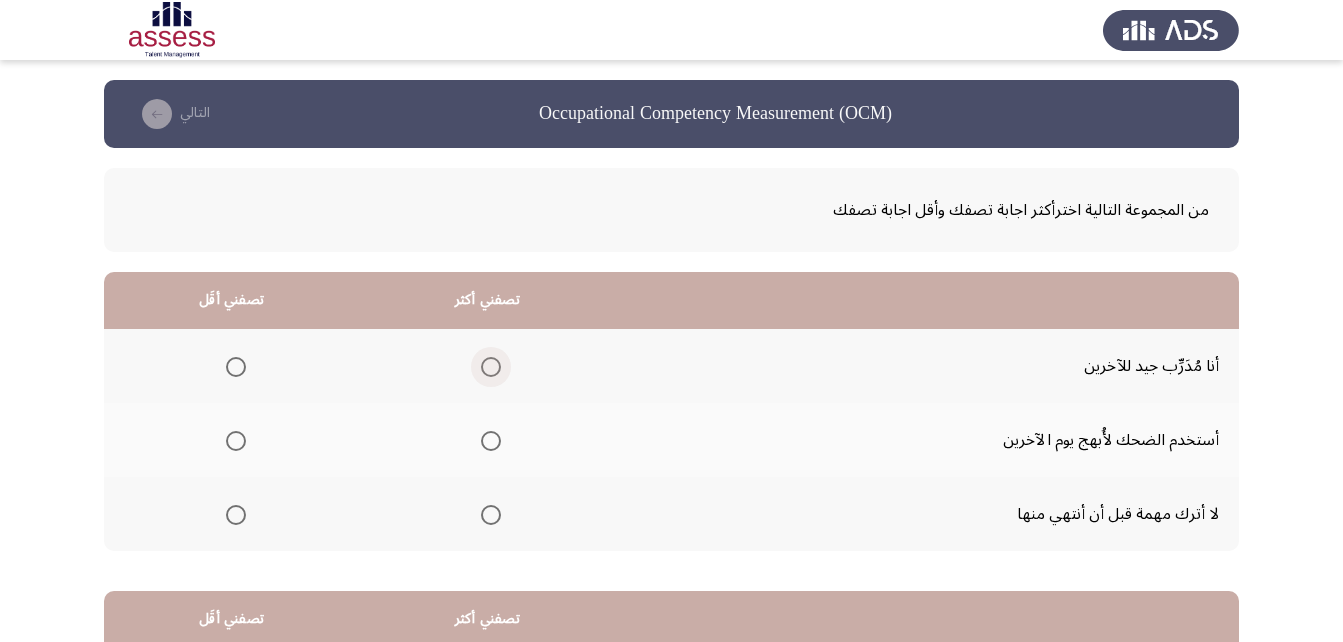 click at bounding box center (491, 367) 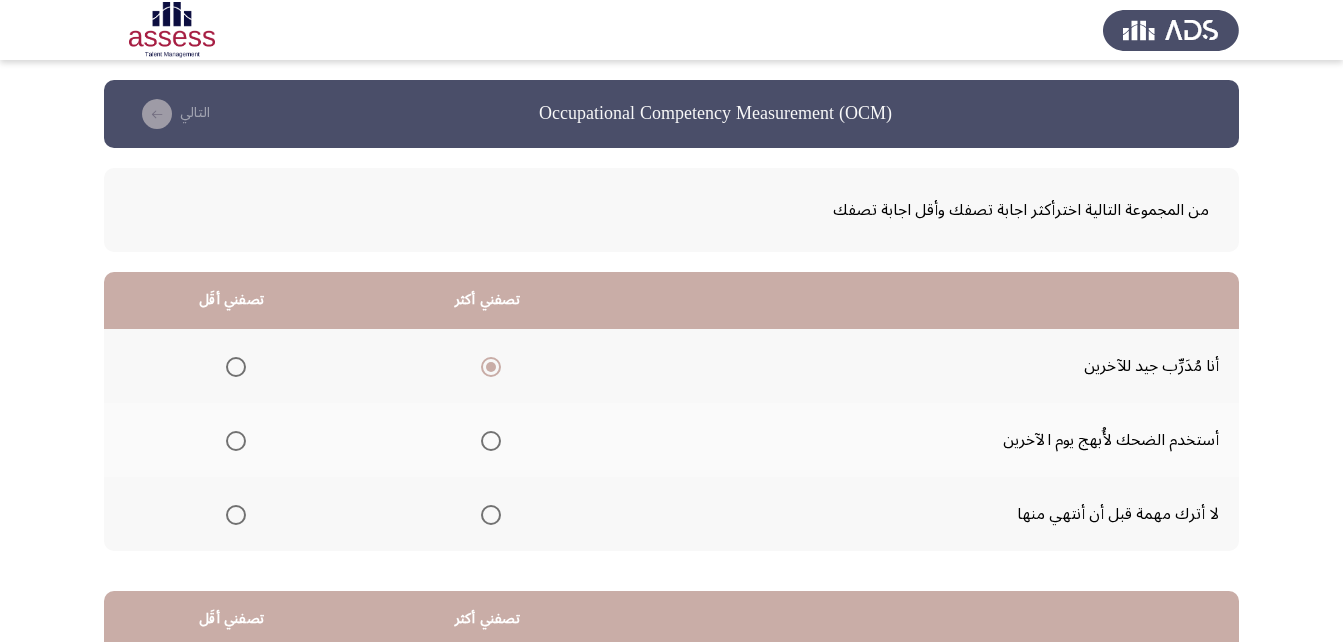 click at bounding box center (491, 441) 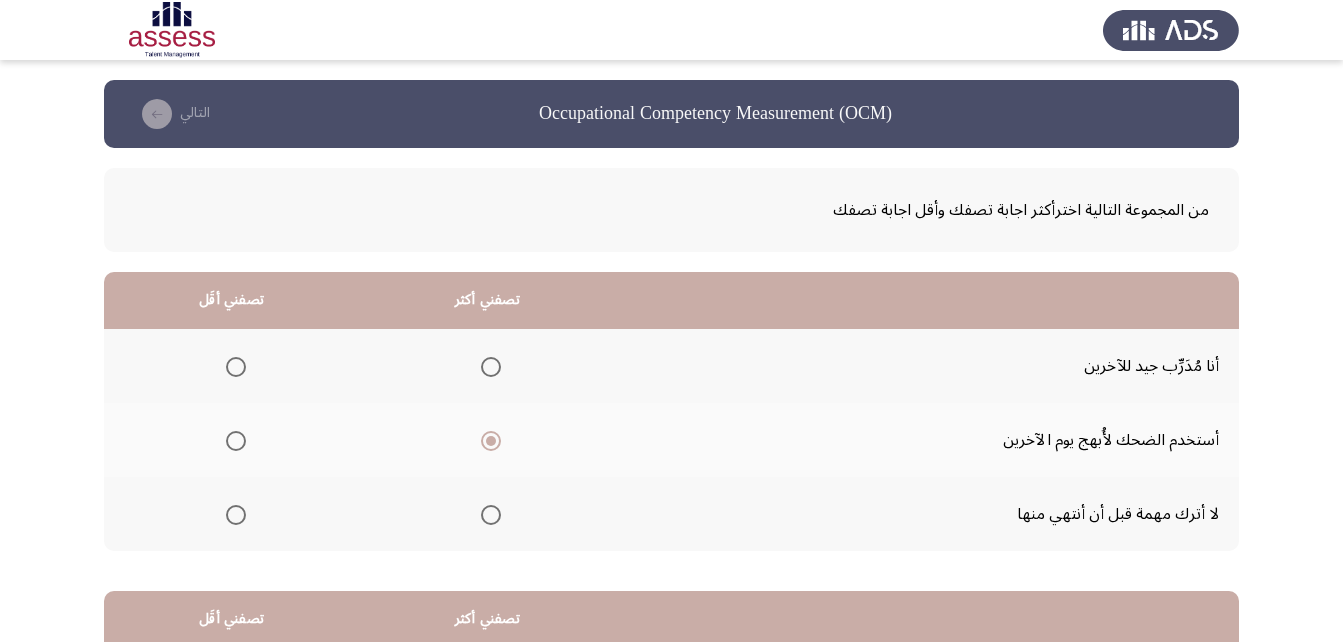 click 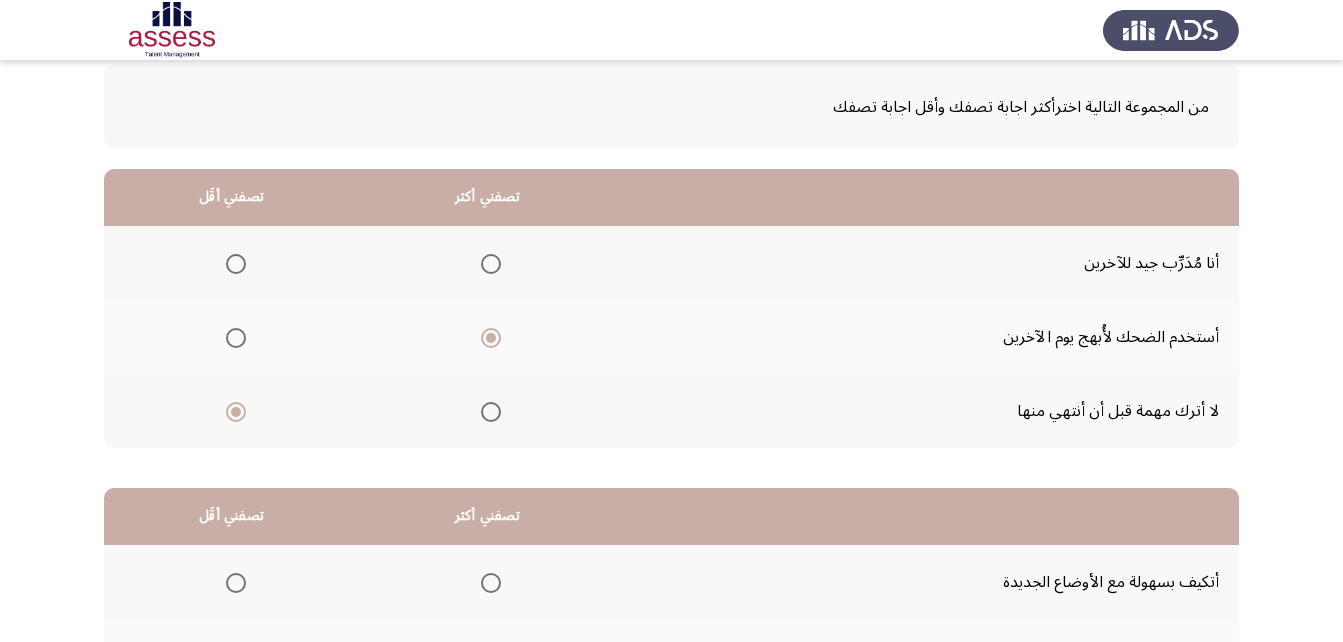 scroll, scrollTop: 368, scrollLeft: 0, axis: vertical 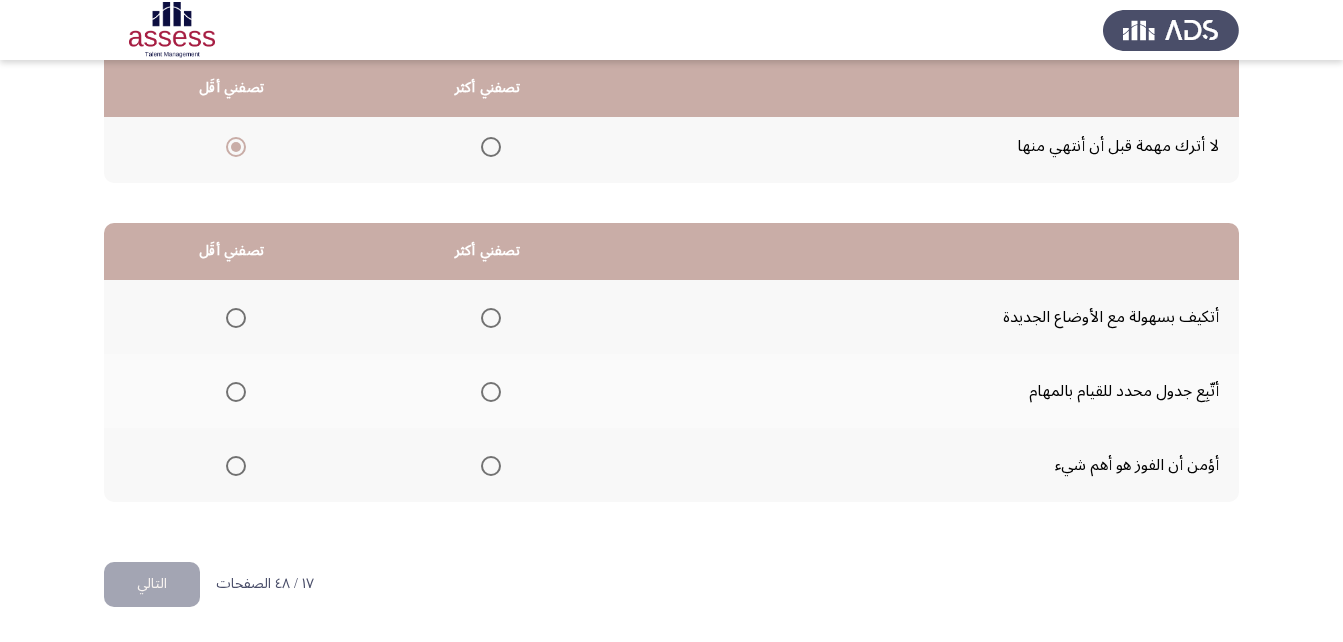 click at bounding box center [487, 392] 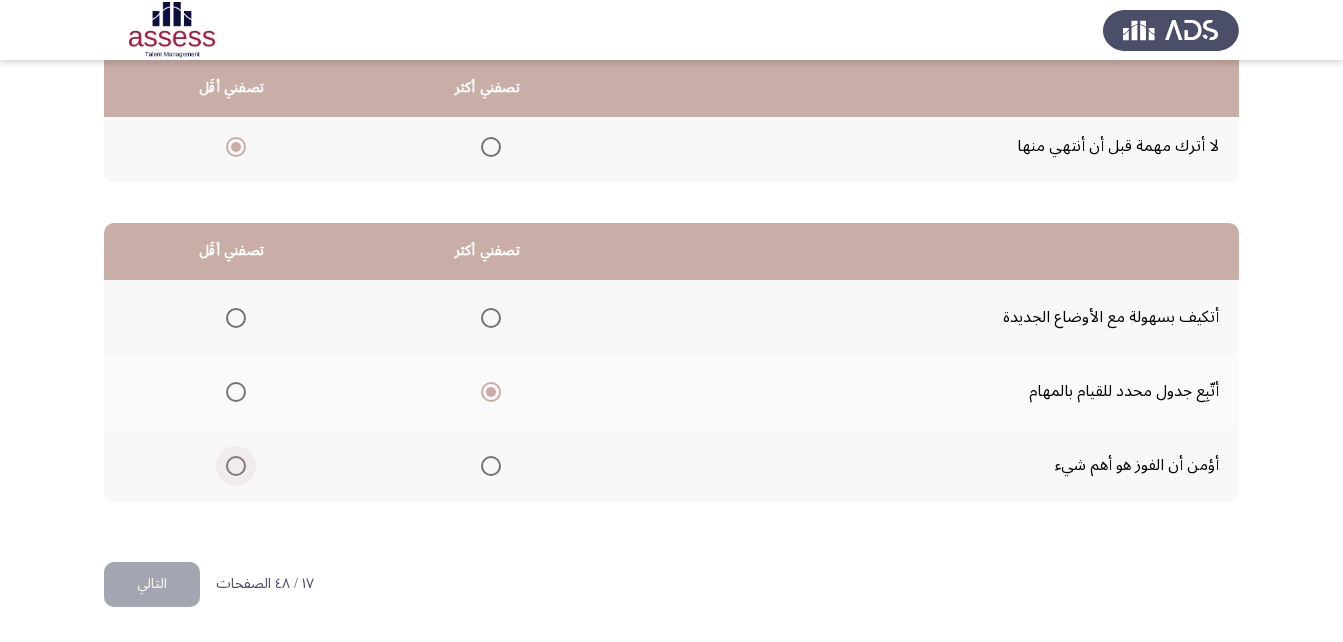 click at bounding box center [236, 466] 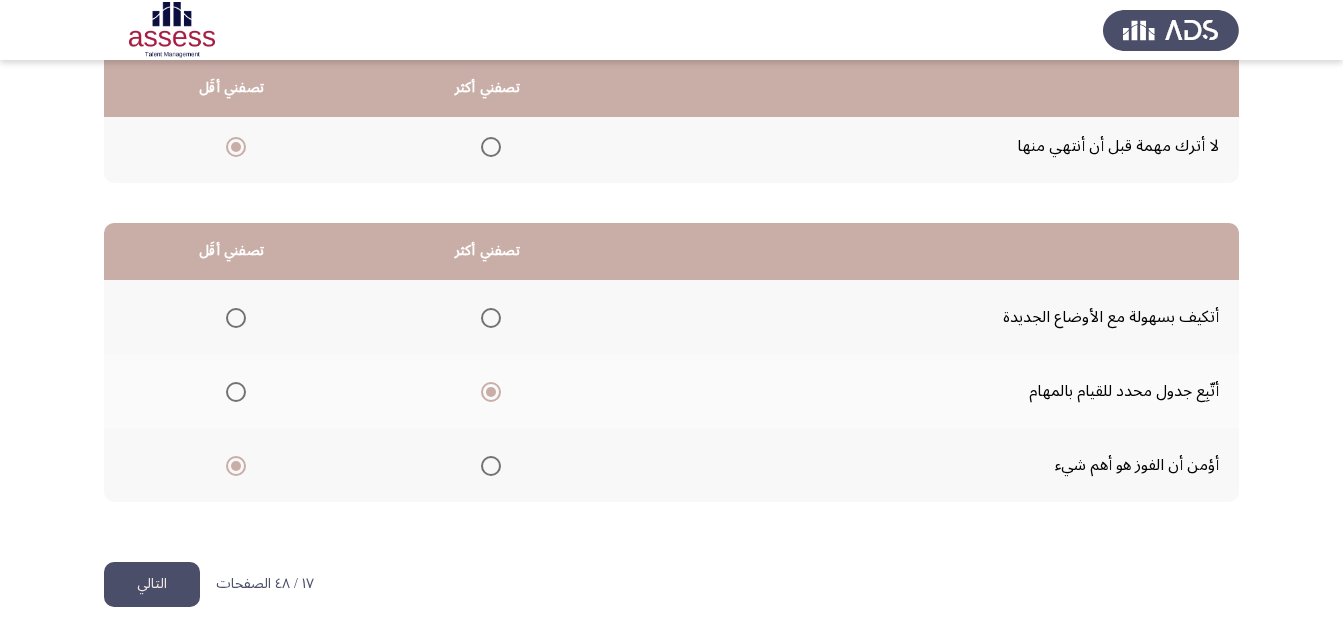 click on "التالي" 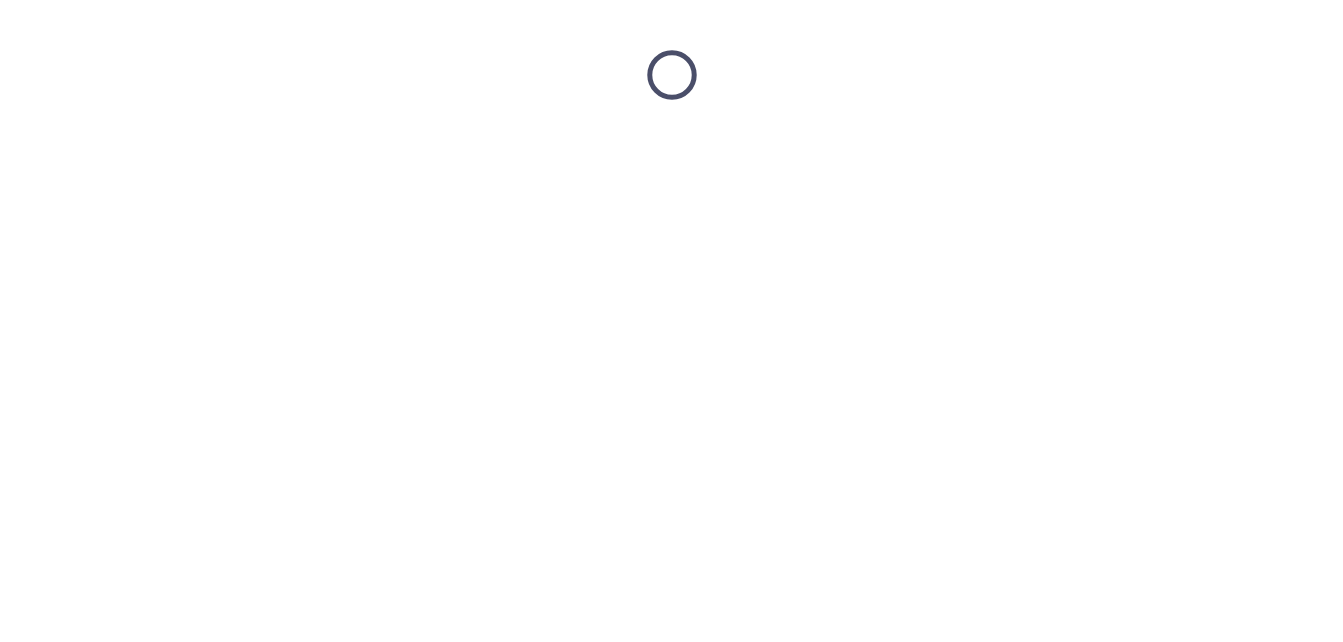 scroll, scrollTop: 0, scrollLeft: 0, axis: both 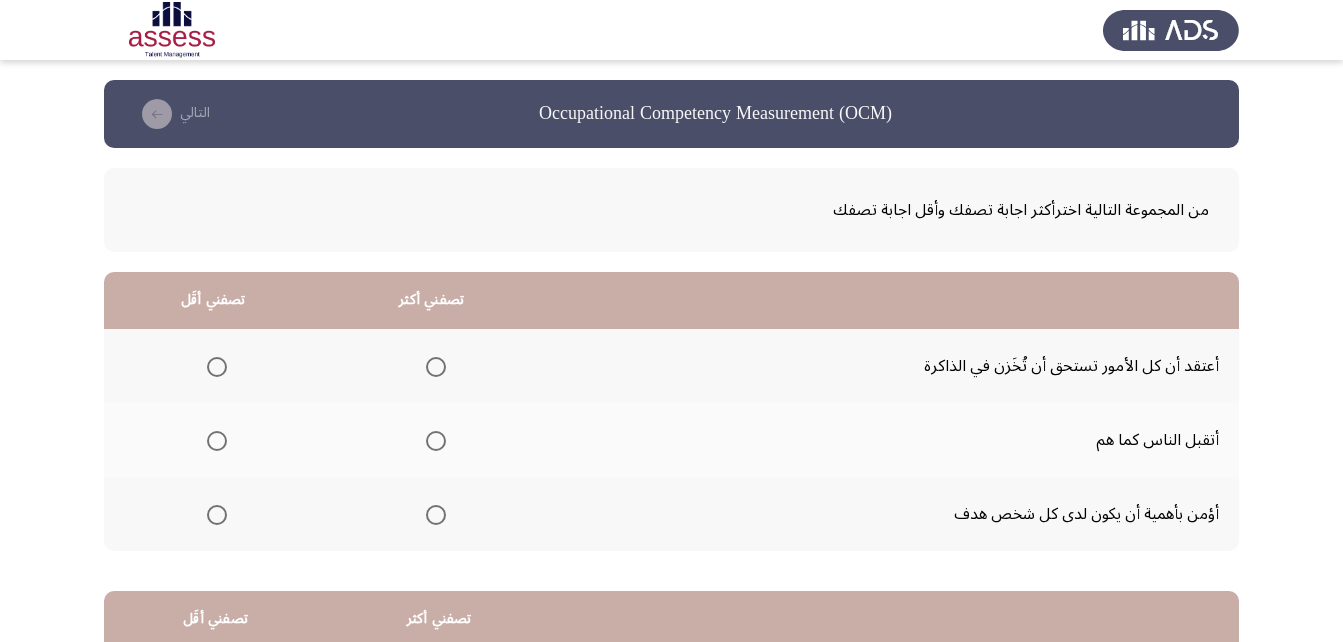 click at bounding box center [436, 367] 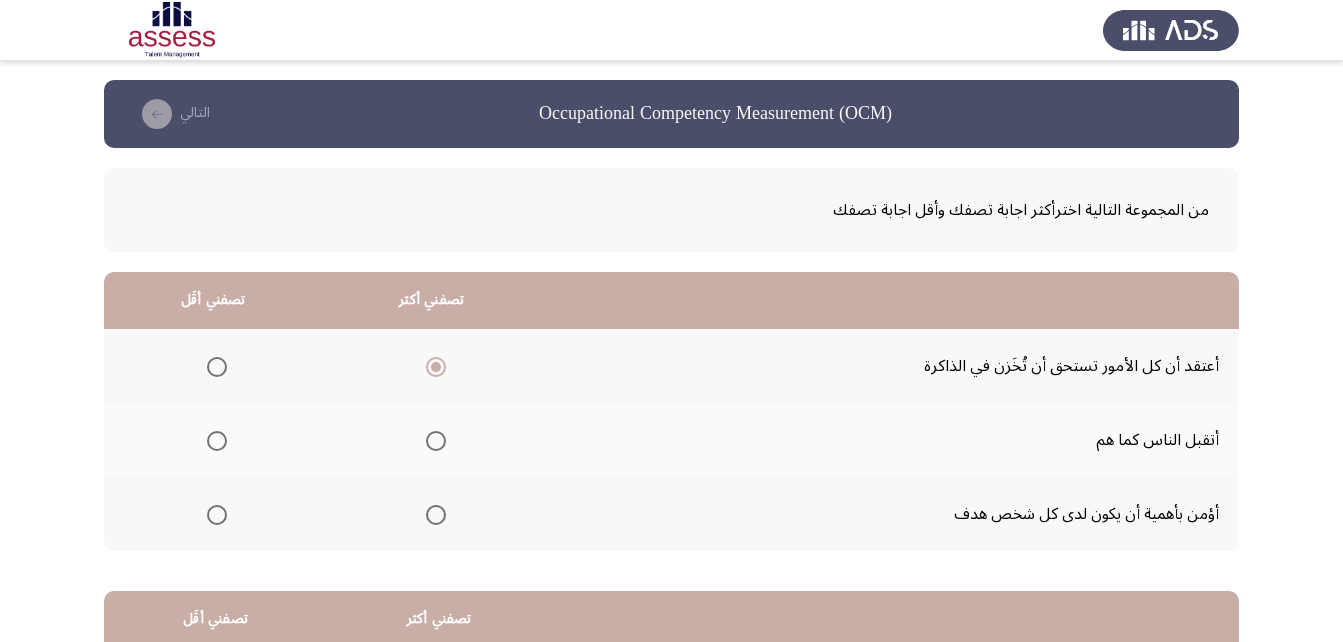 click 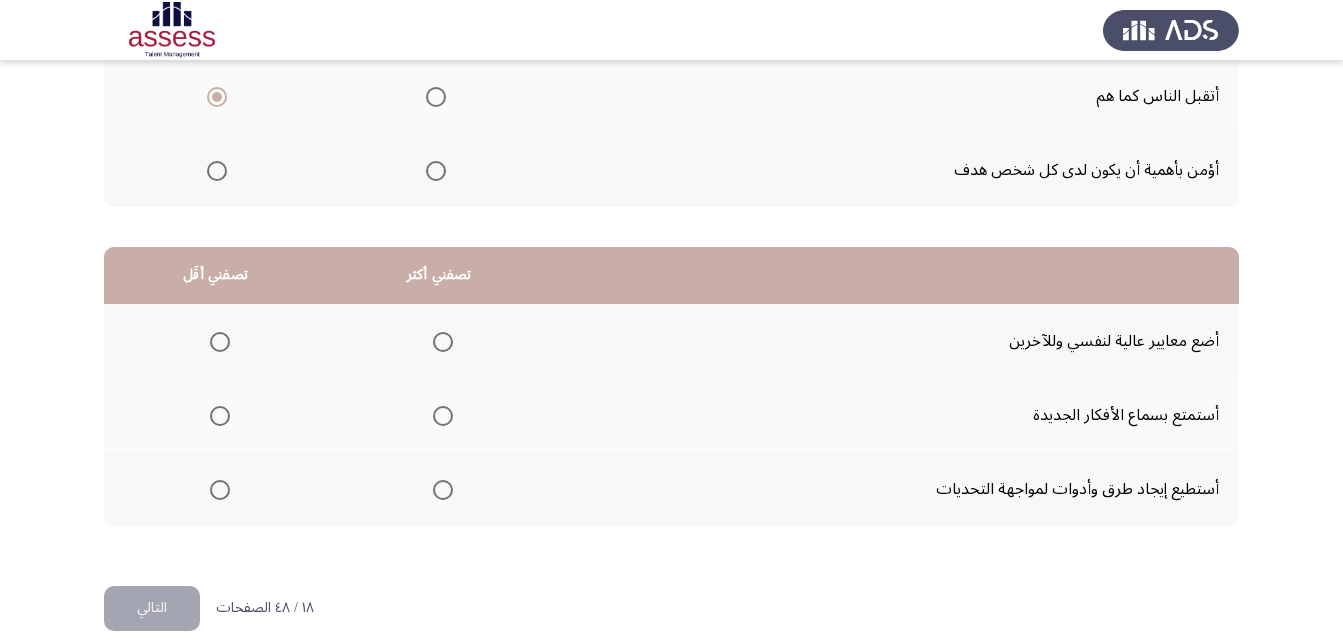 scroll, scrollTop: 368, scrollLeft: 0, axis: vertical 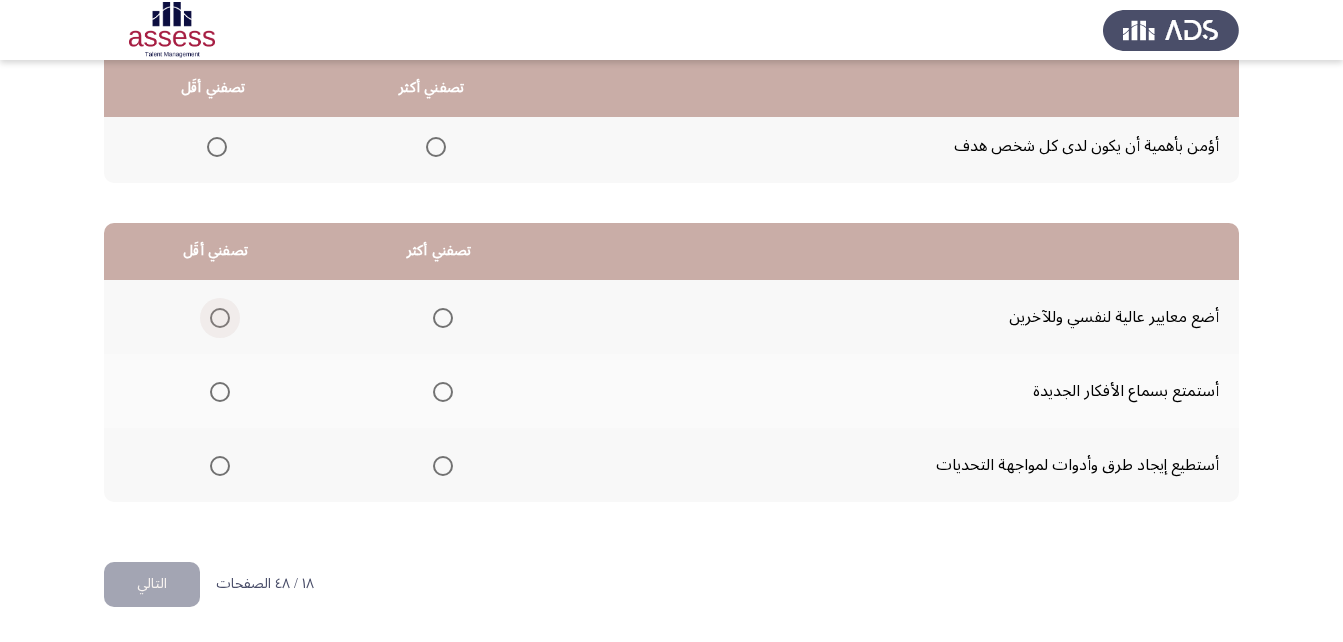 click at bounding box center (220, 318) 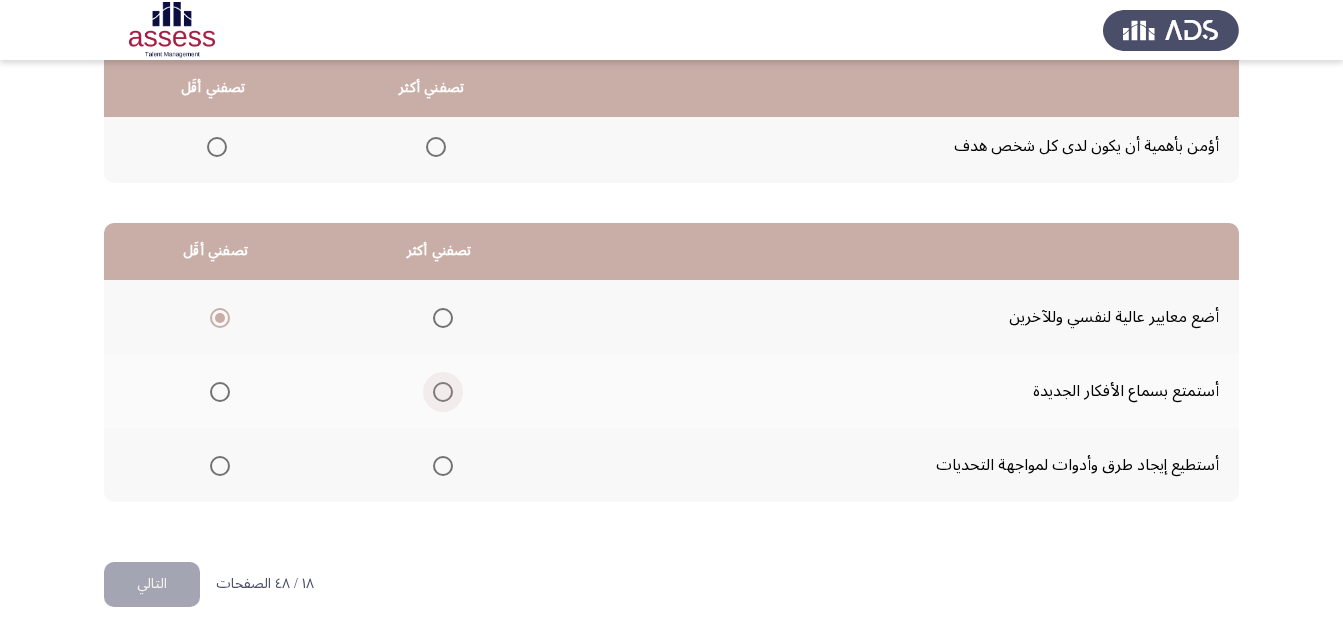 click at bounding box center [443, 392] 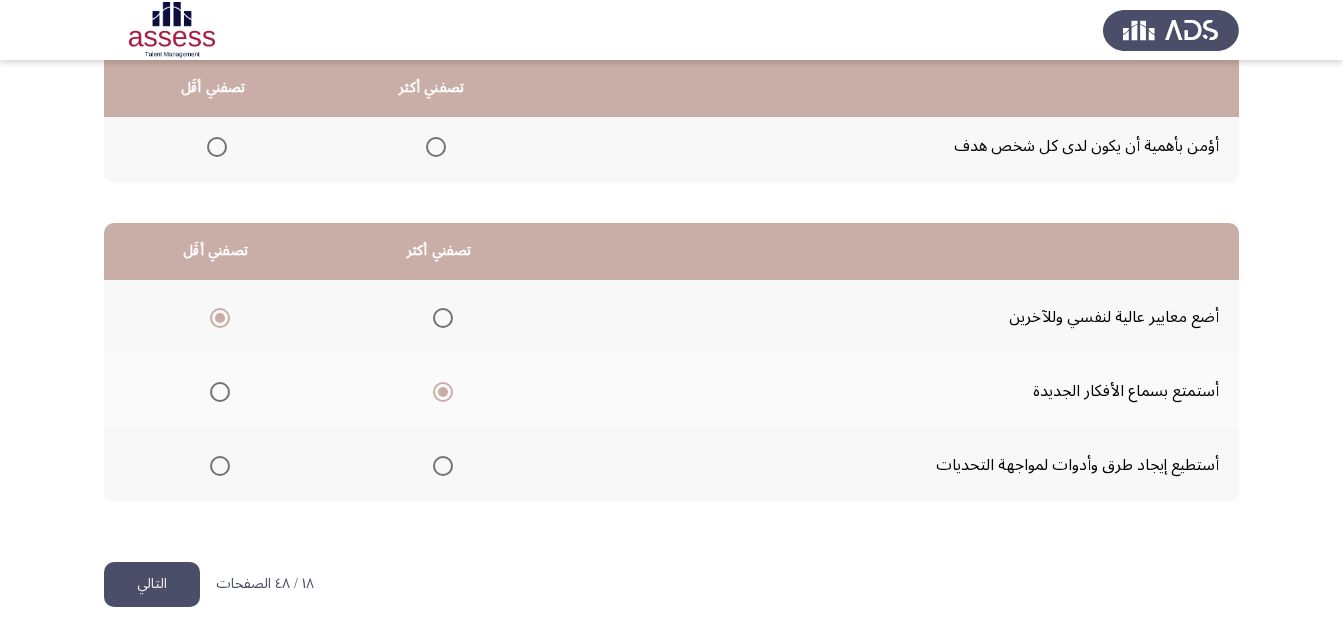 click on "التالي" 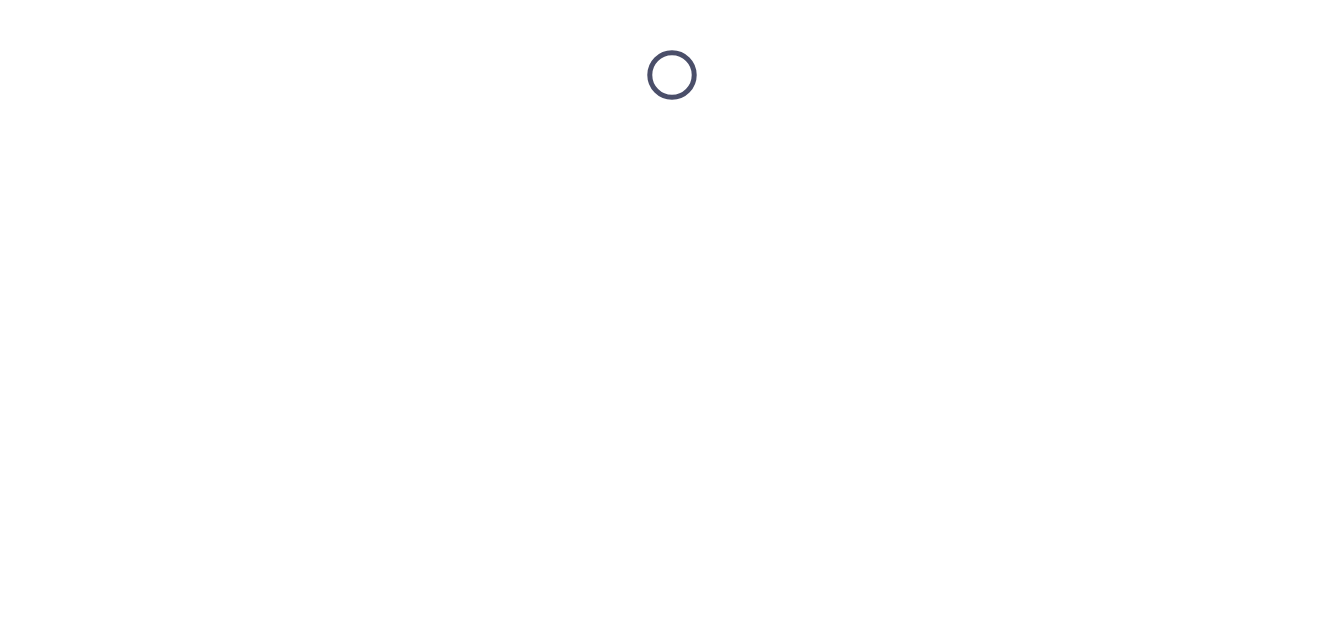 scroll, scrollTop: 0, scrollLeft: 0, axis: both 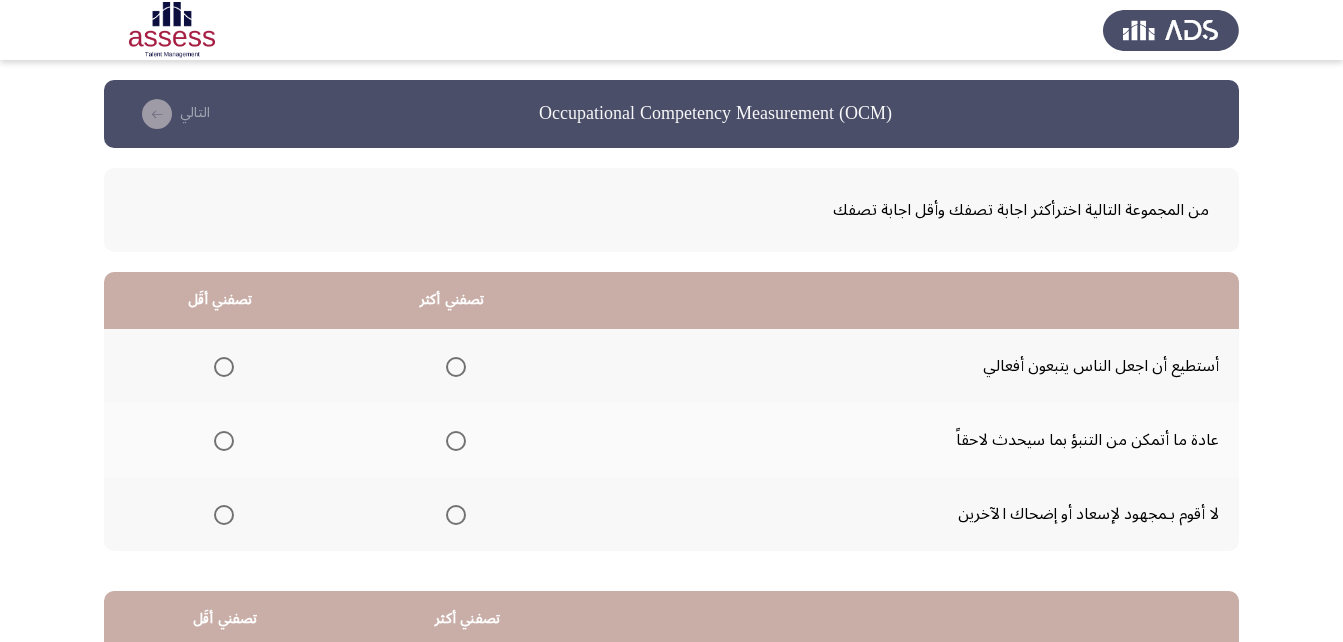 click at bounding box center [456, 367] 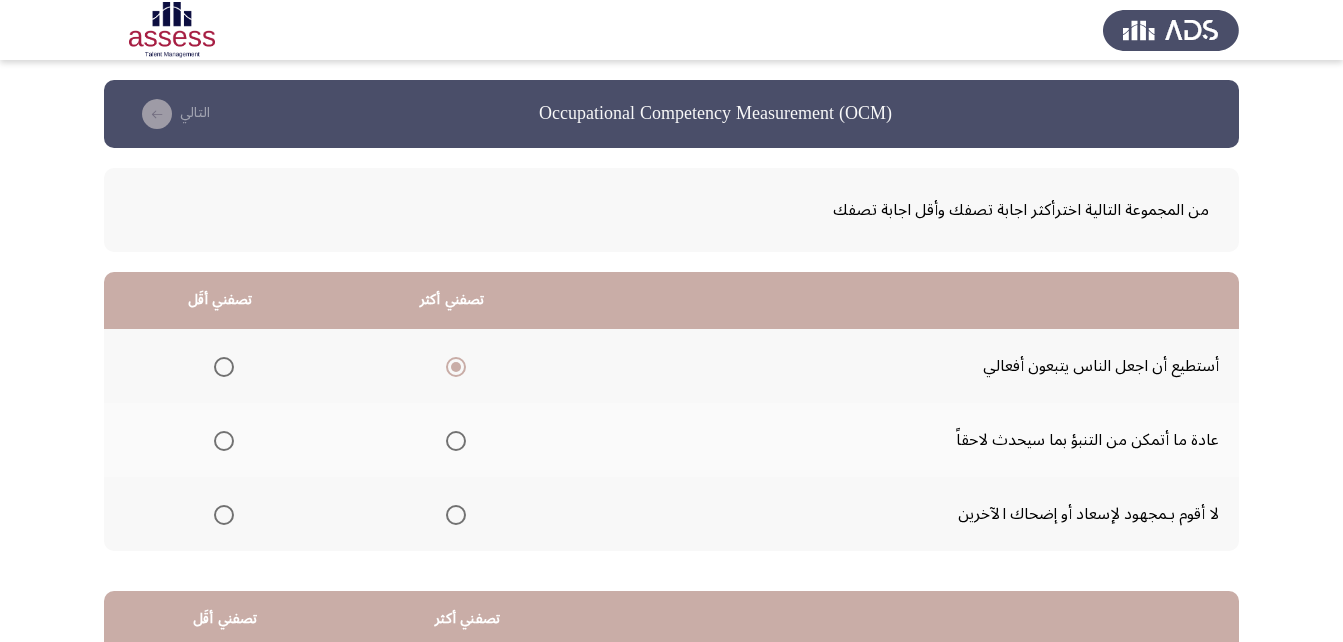 click at bounding box center [224, 441] 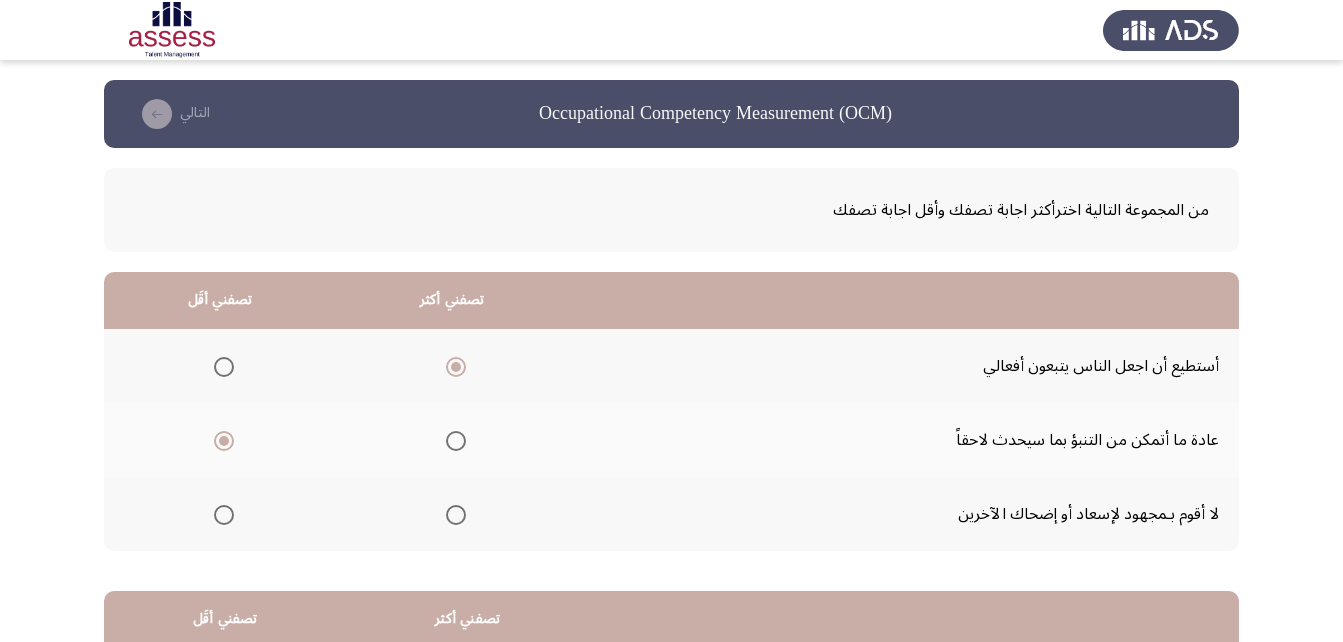 scroll, scrollTop: 368, scrollLeft: 0, axis: vertical 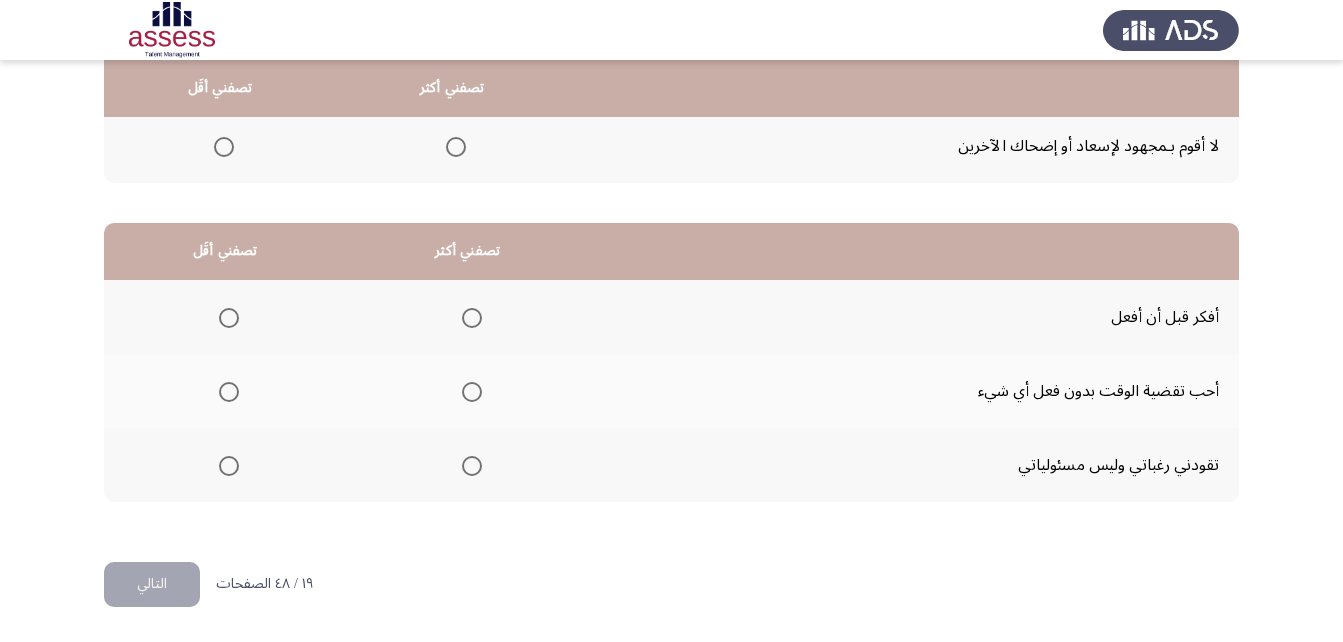click at bounding box center [472, 318] 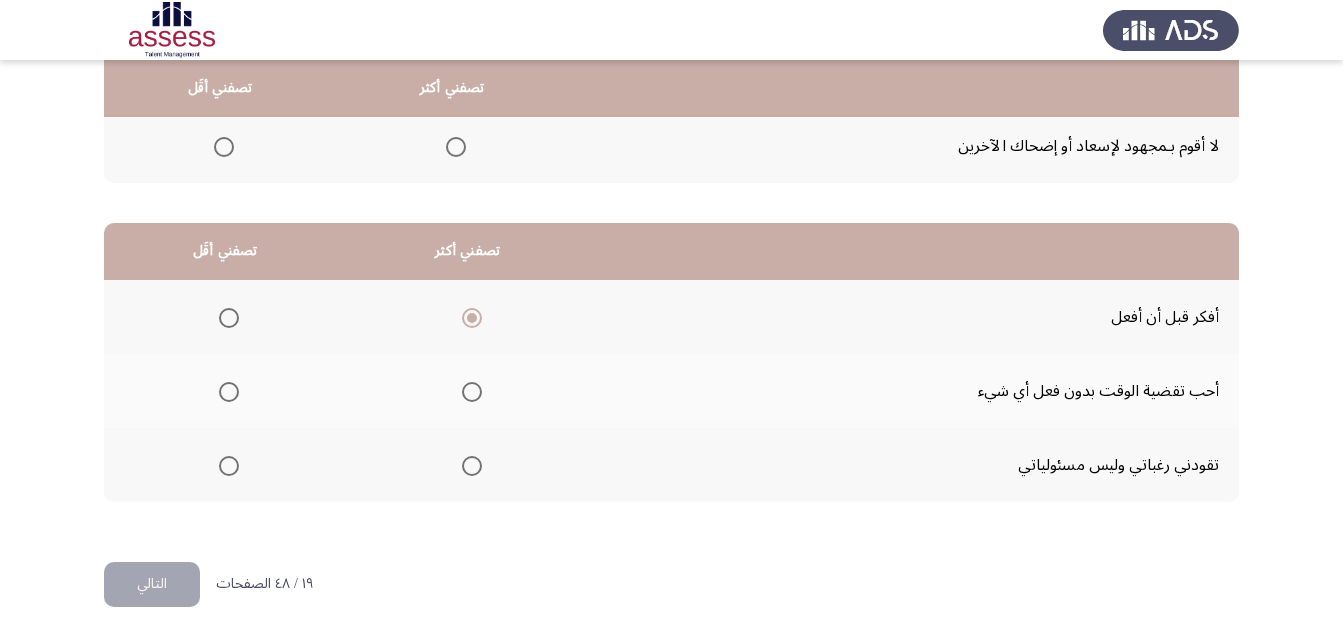click at bounding box center [229, 392] 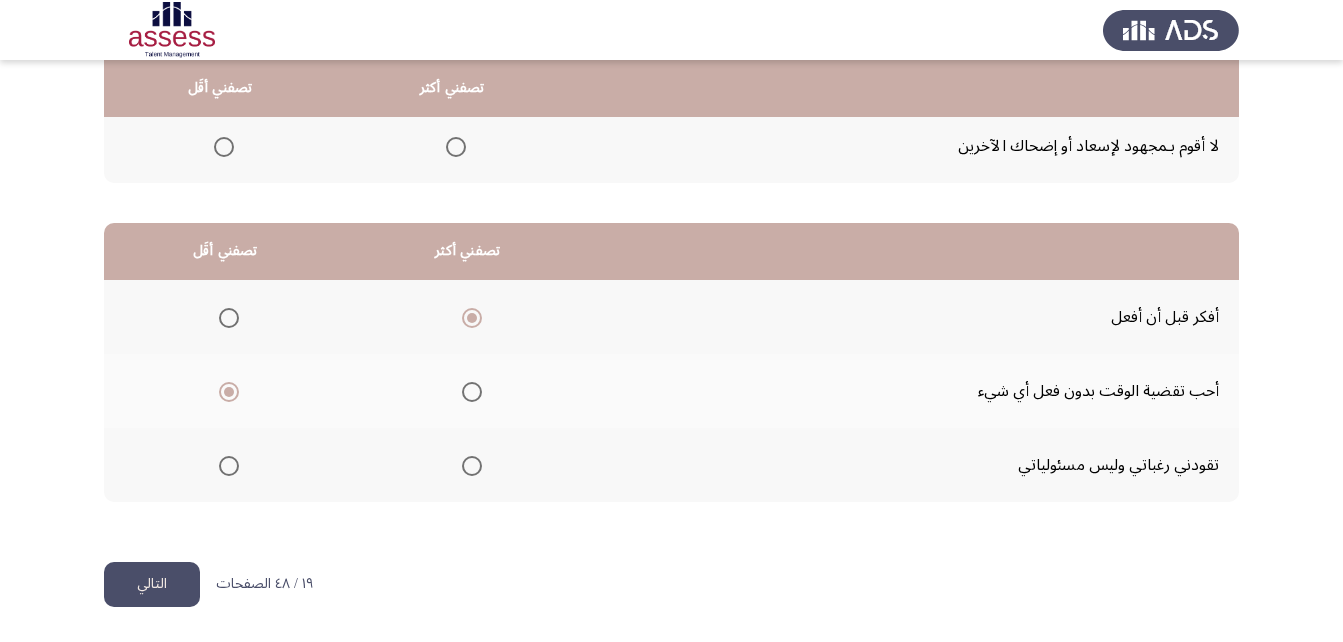 click on "التالي" 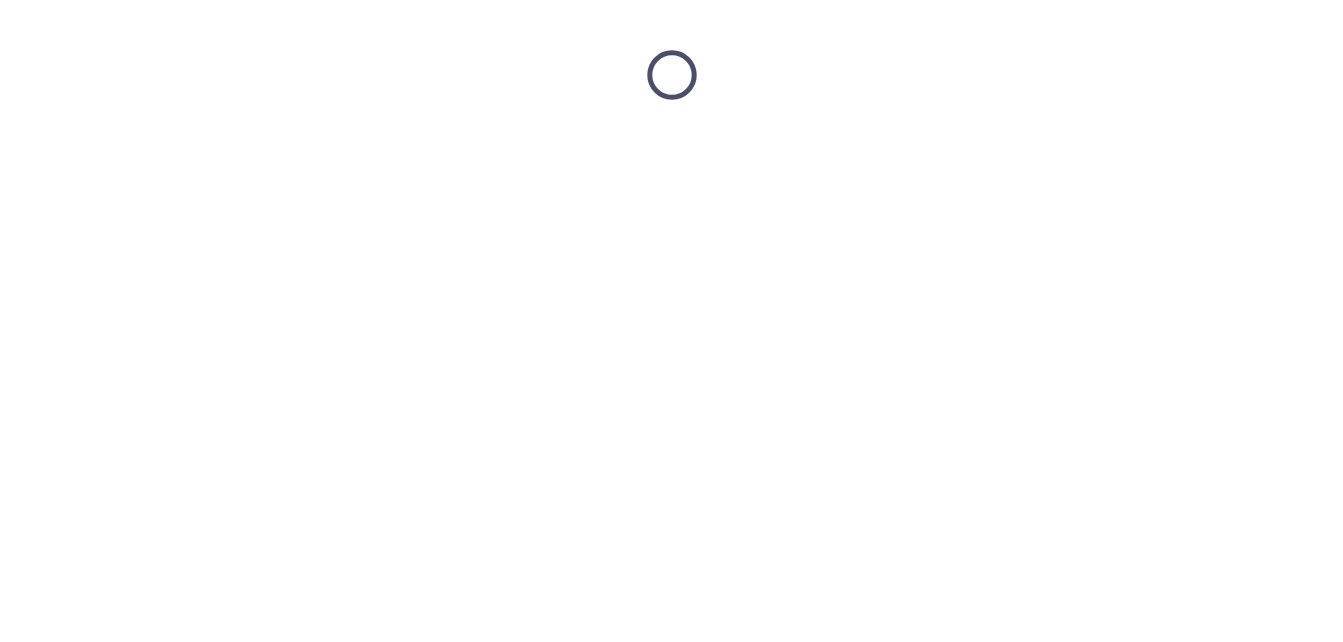 scroll, scrollTop: 0, scrollLeft: 0, axis: both 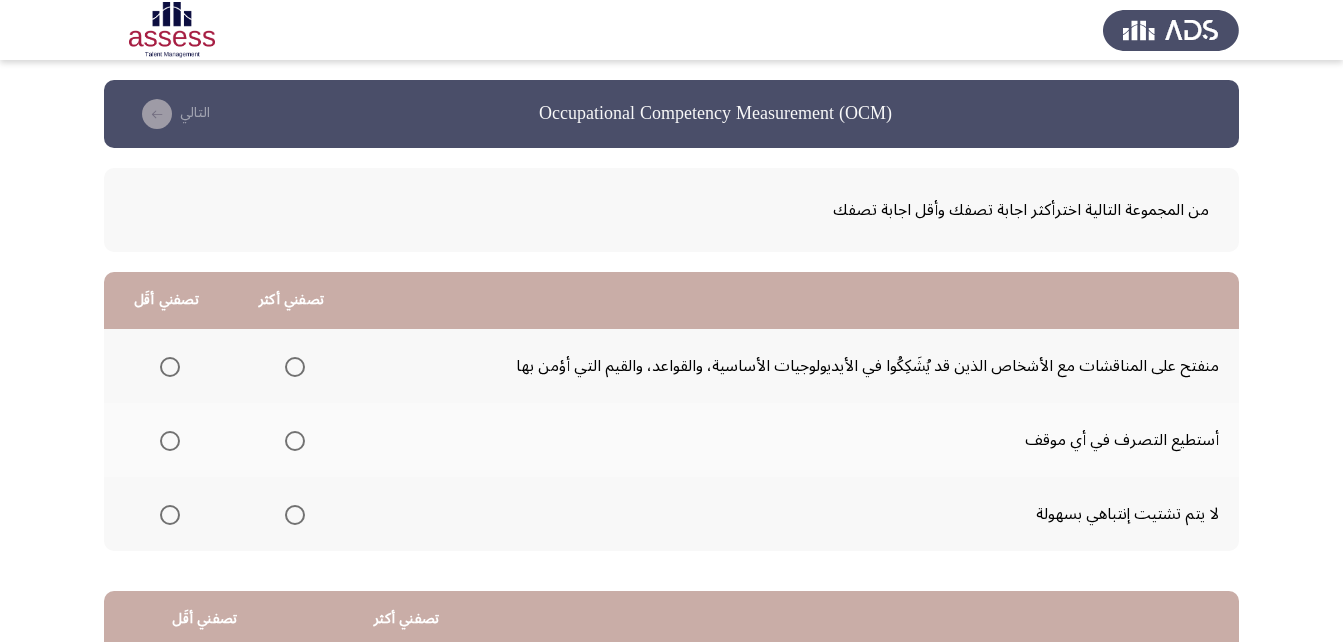 click at bounding box center [170, 441] 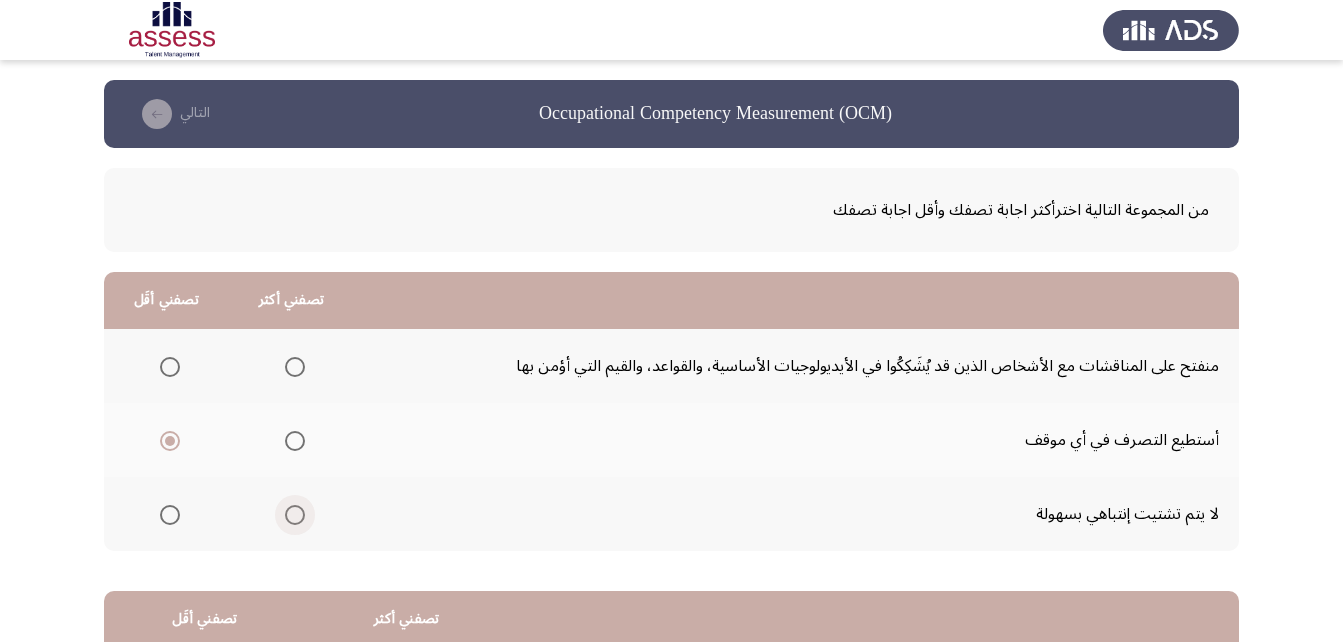 click at bounding box center [295, 515] 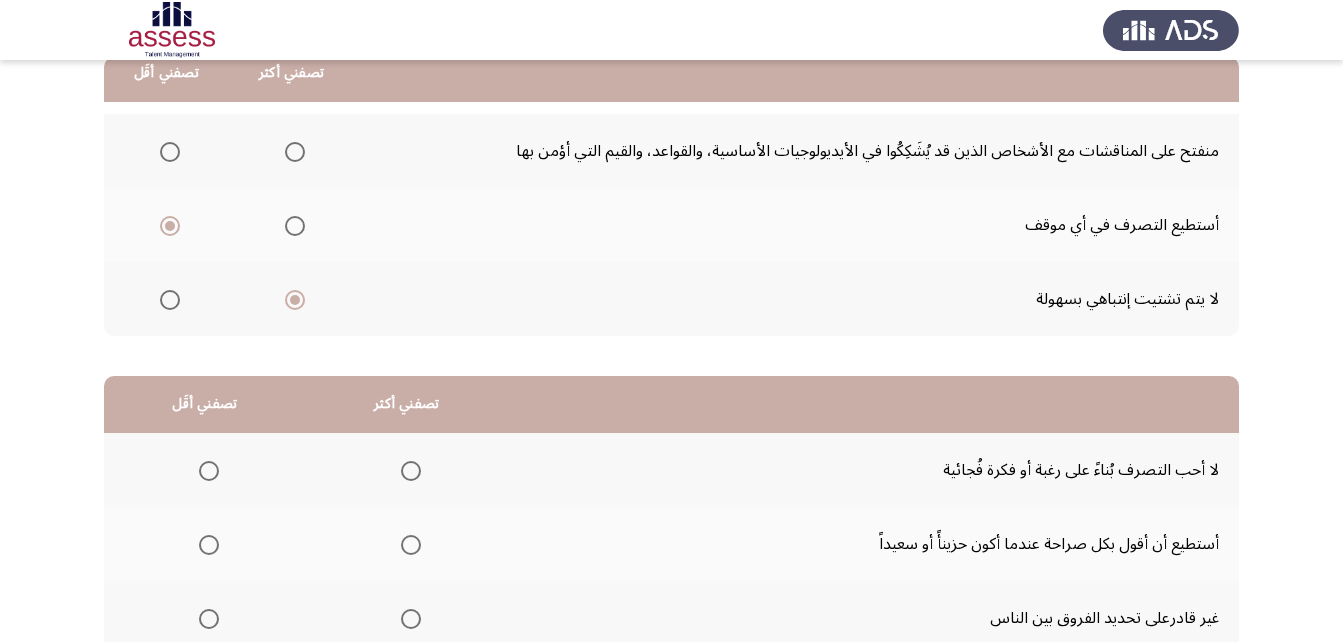 scroll, scrollTop: 368, scrollLeft: 0, axis: vertical 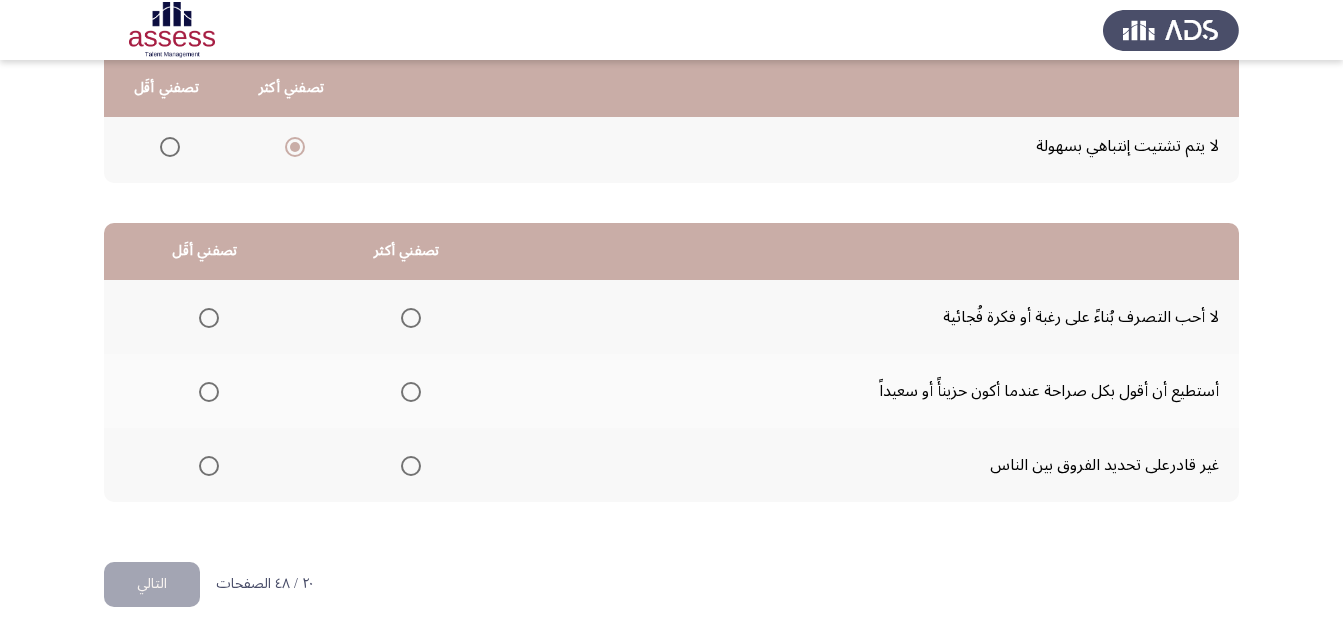 click at bounding box center [411, 392] 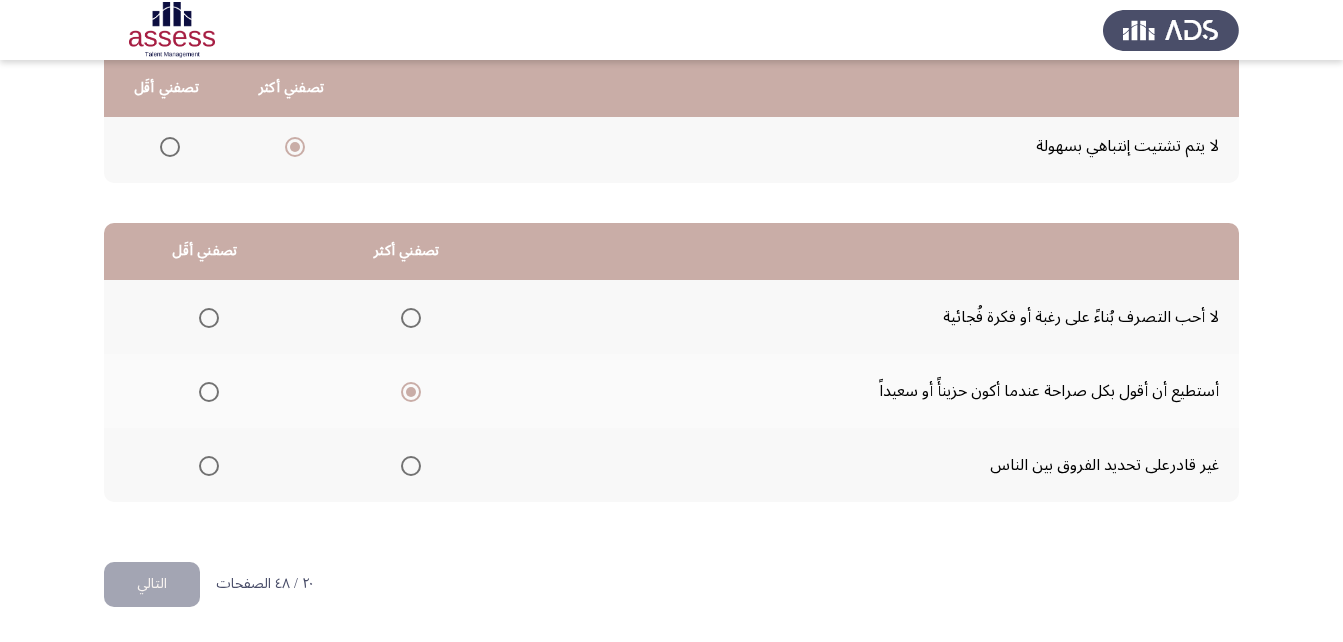 click at bounding box center [209, 466] 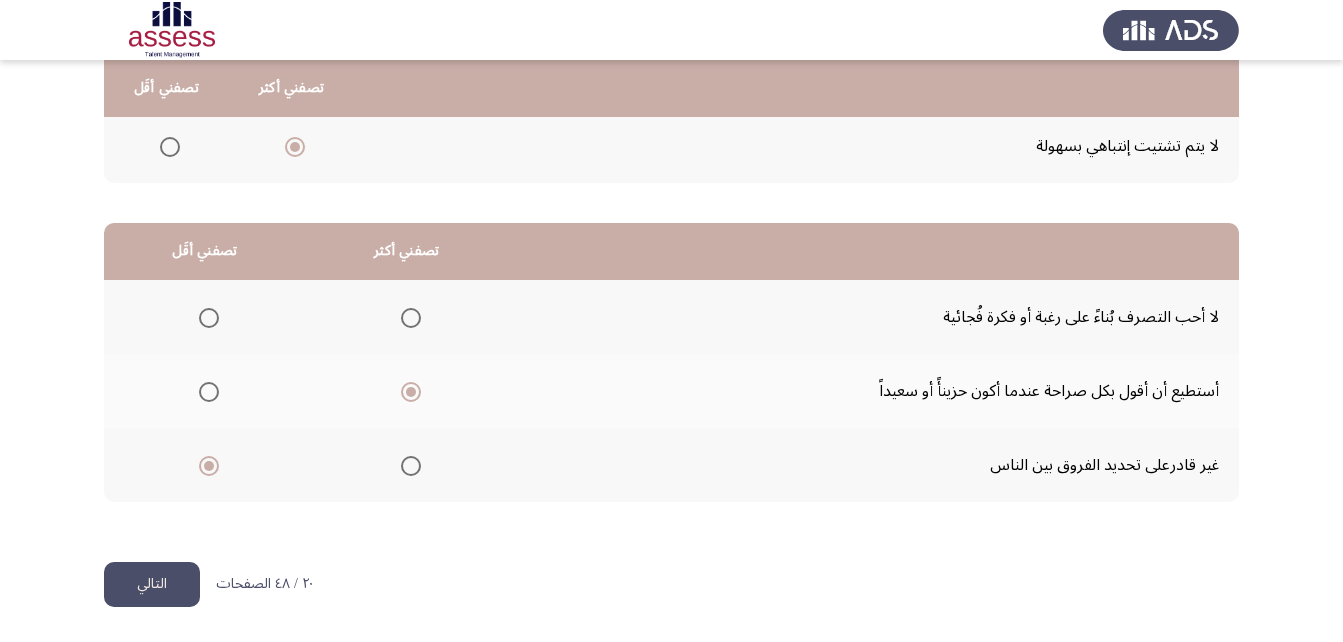 click on "التالي" 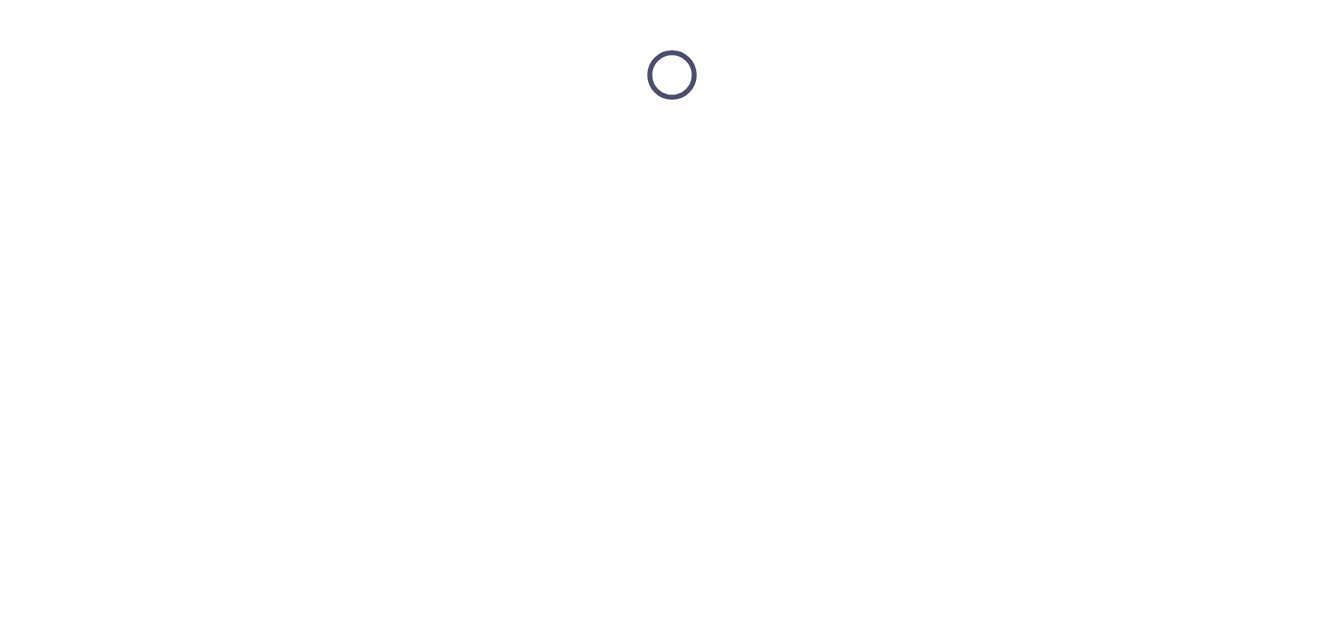 scroll, scrollTop: 0, scrollLeft: 0, axis: both 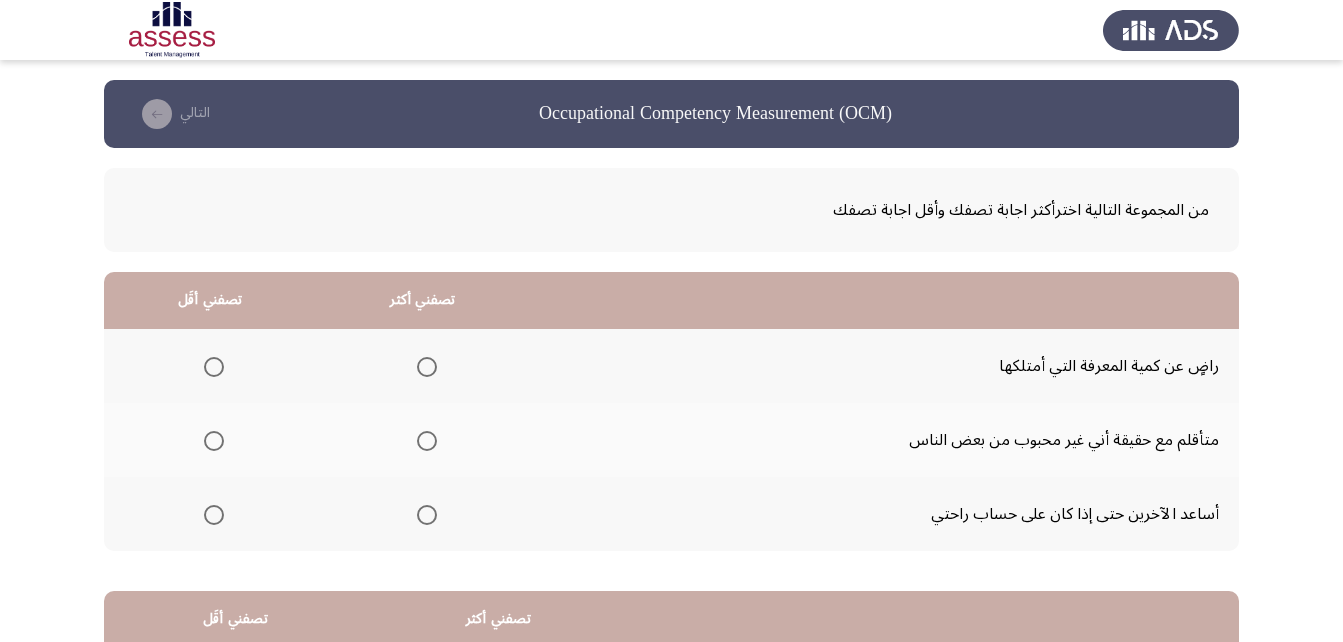 click at bounding box center (214, 367) 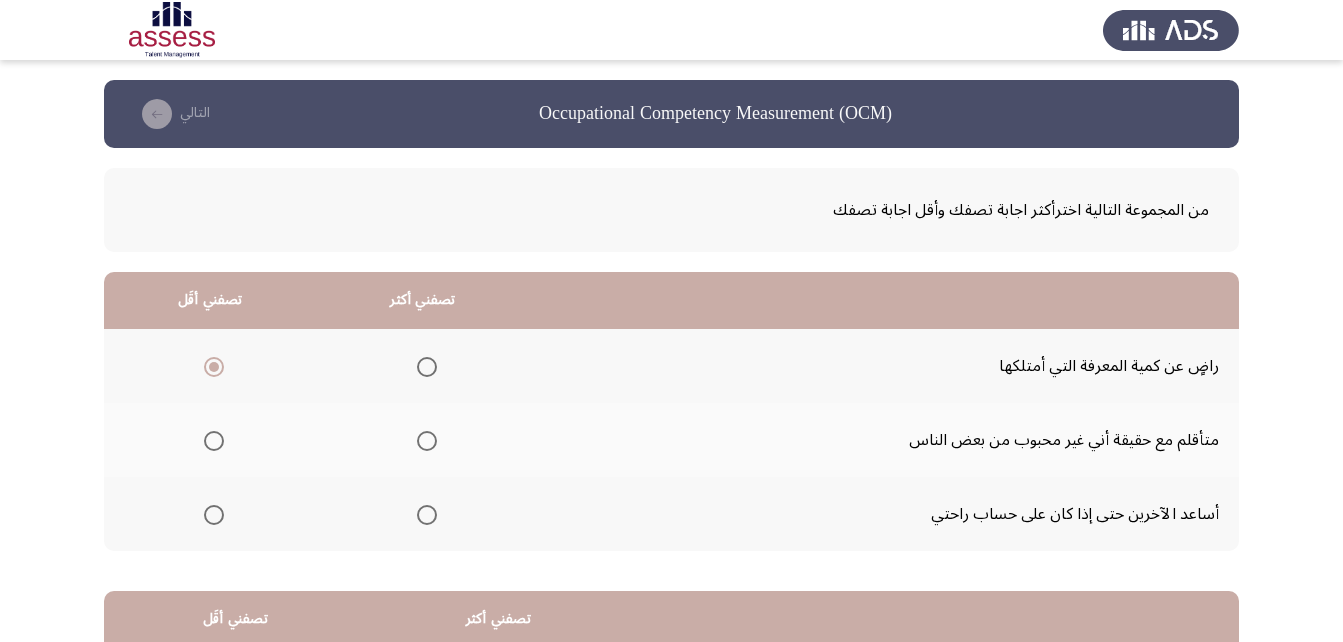 click at bounding box center (427, 441) 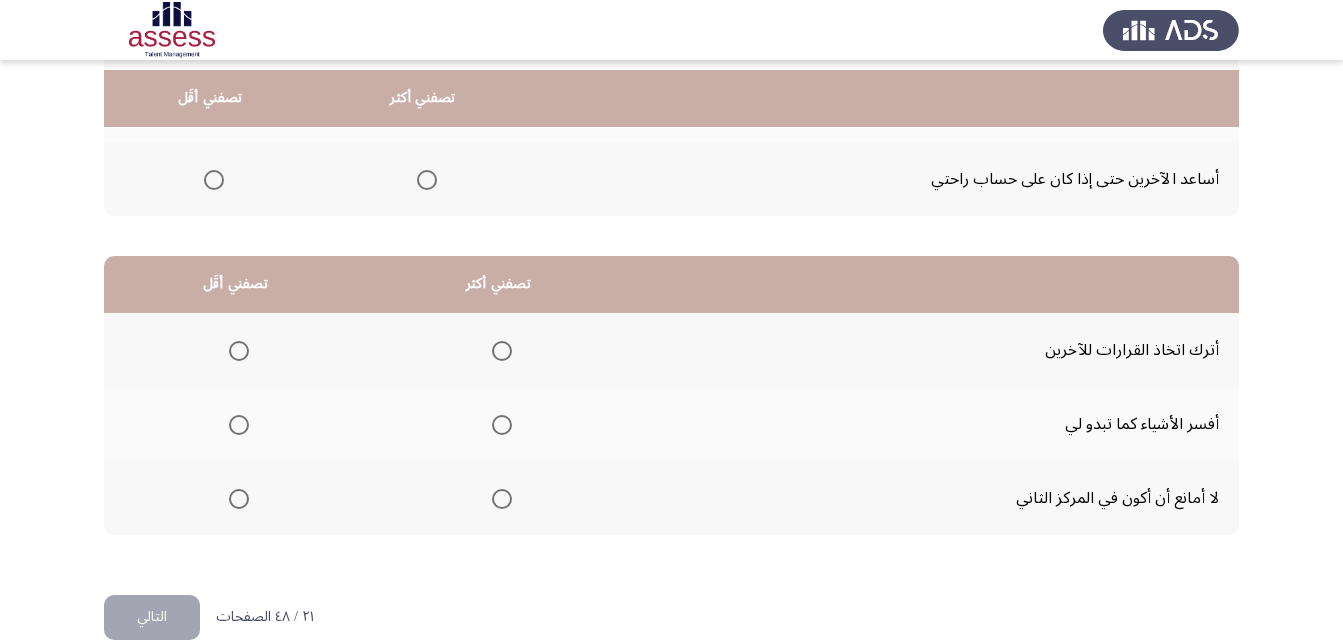 scroll, scrollTop: 368, scrollLeft: 0, axis: vertical 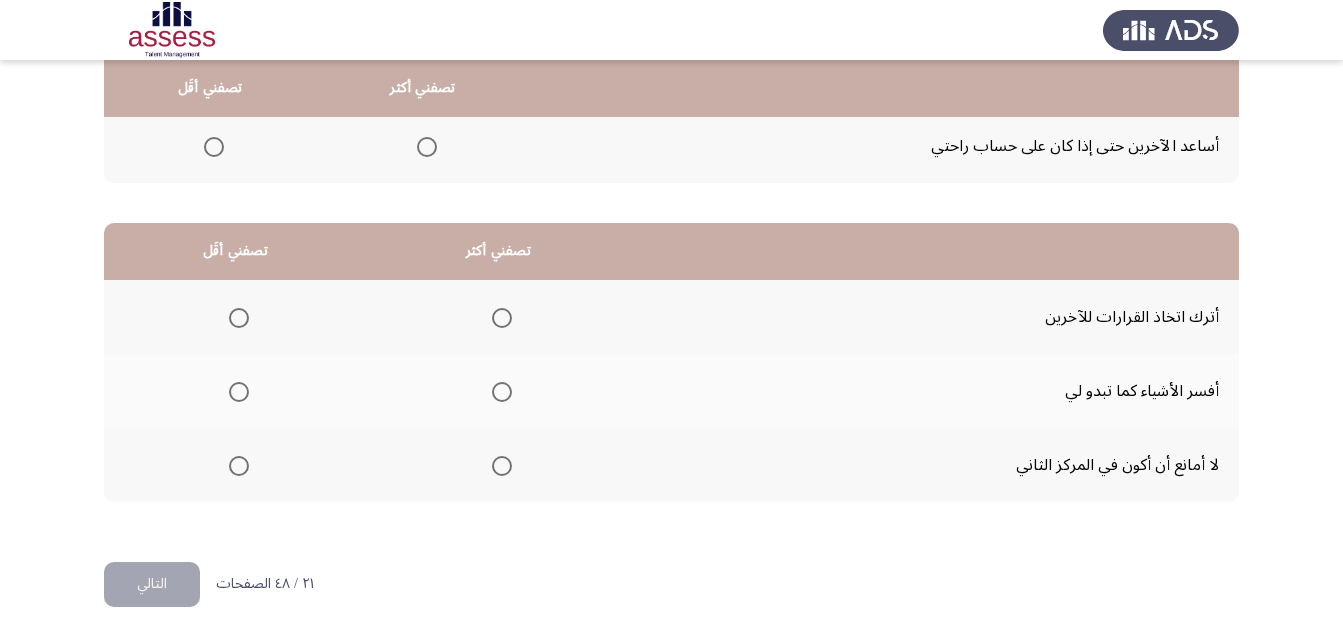 click at bounding box center [239, 318] 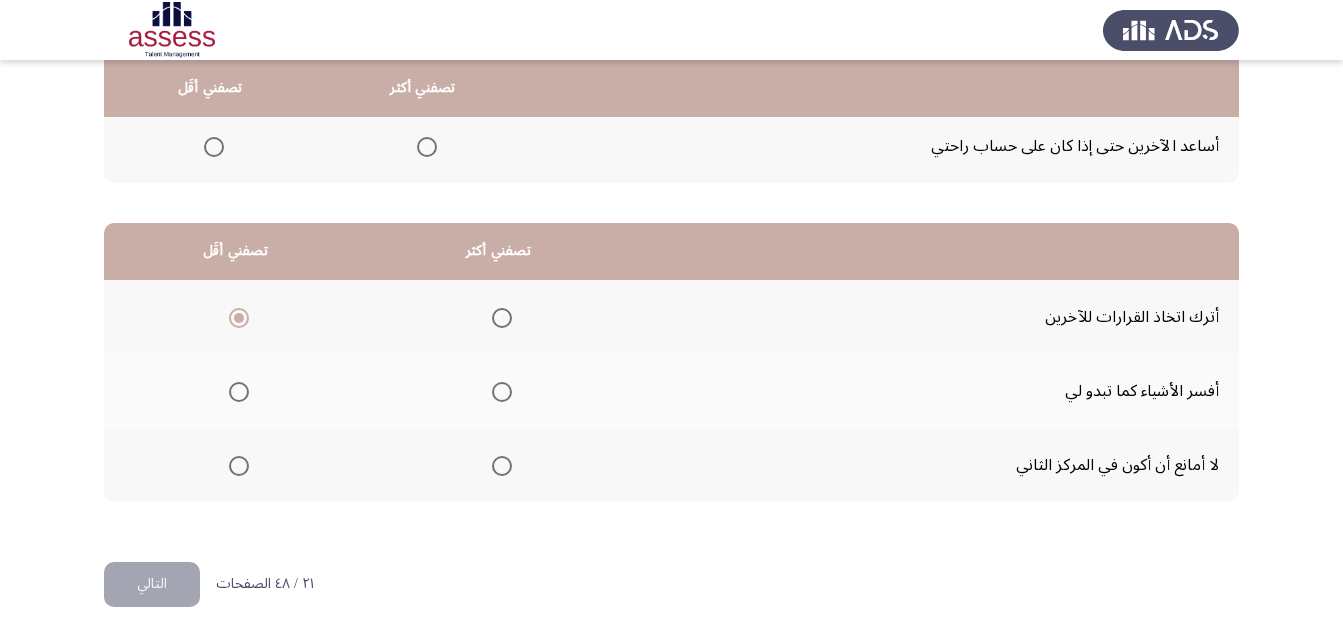 click at bounding box center (502, 466) 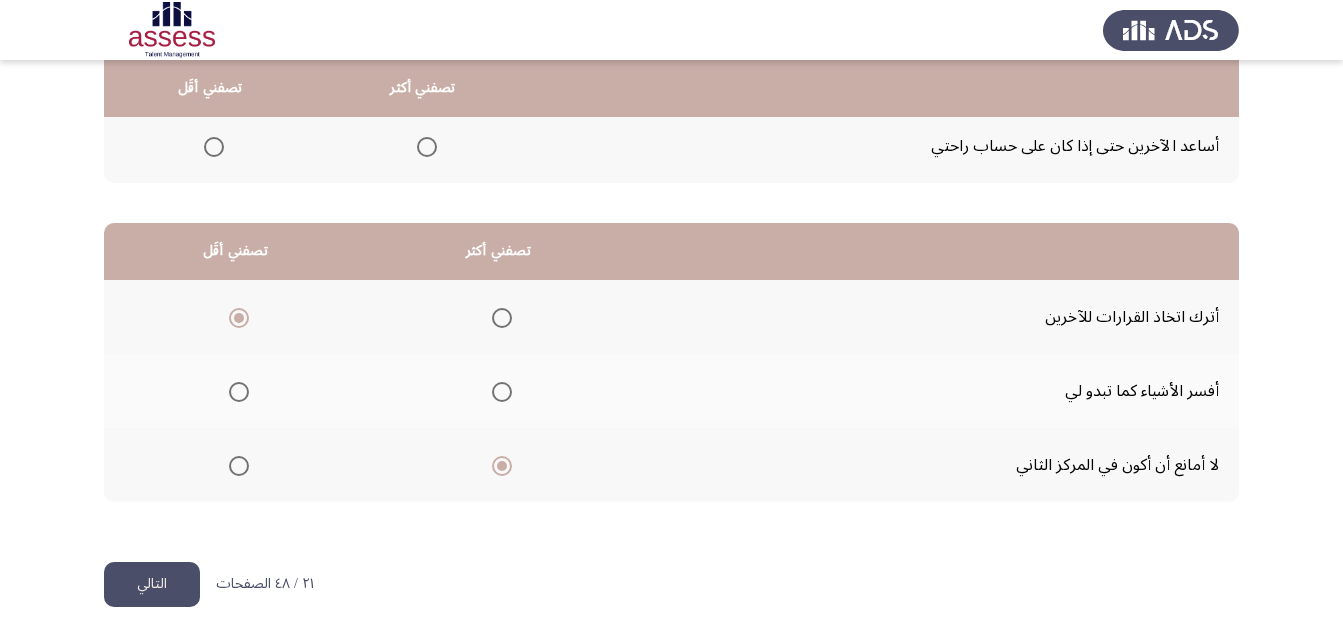 click on "التالي" 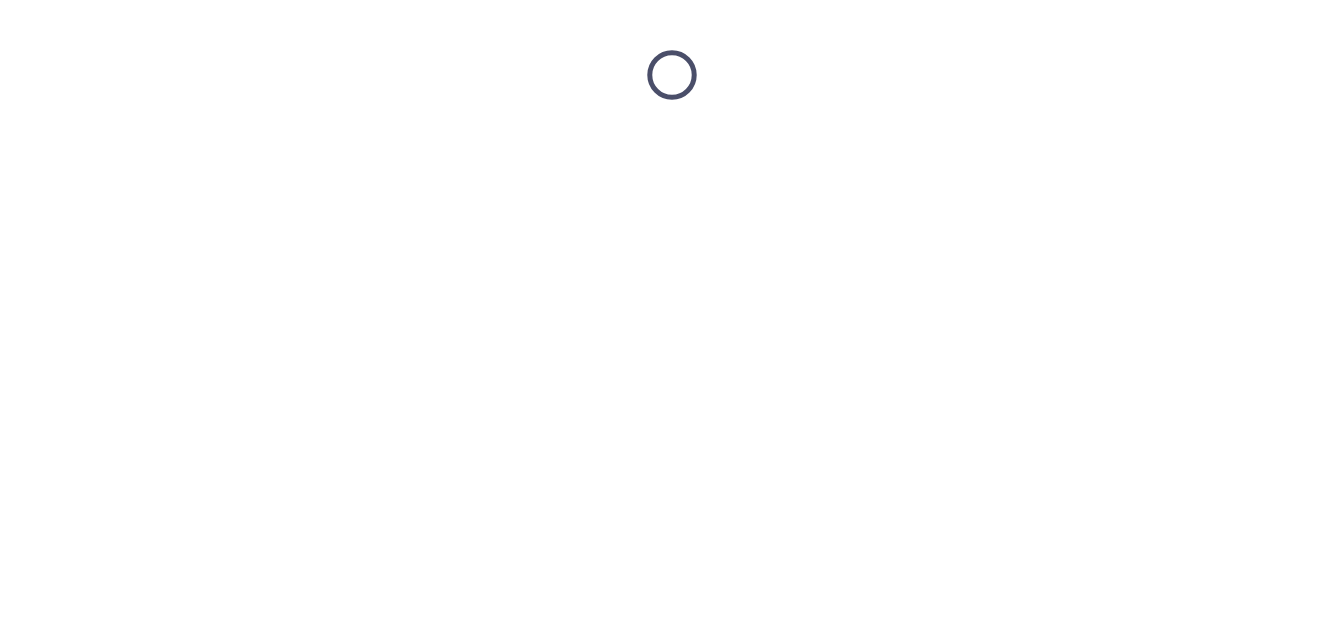 scroll, scrollTop: 0, scrollLeft: 0, axis: both 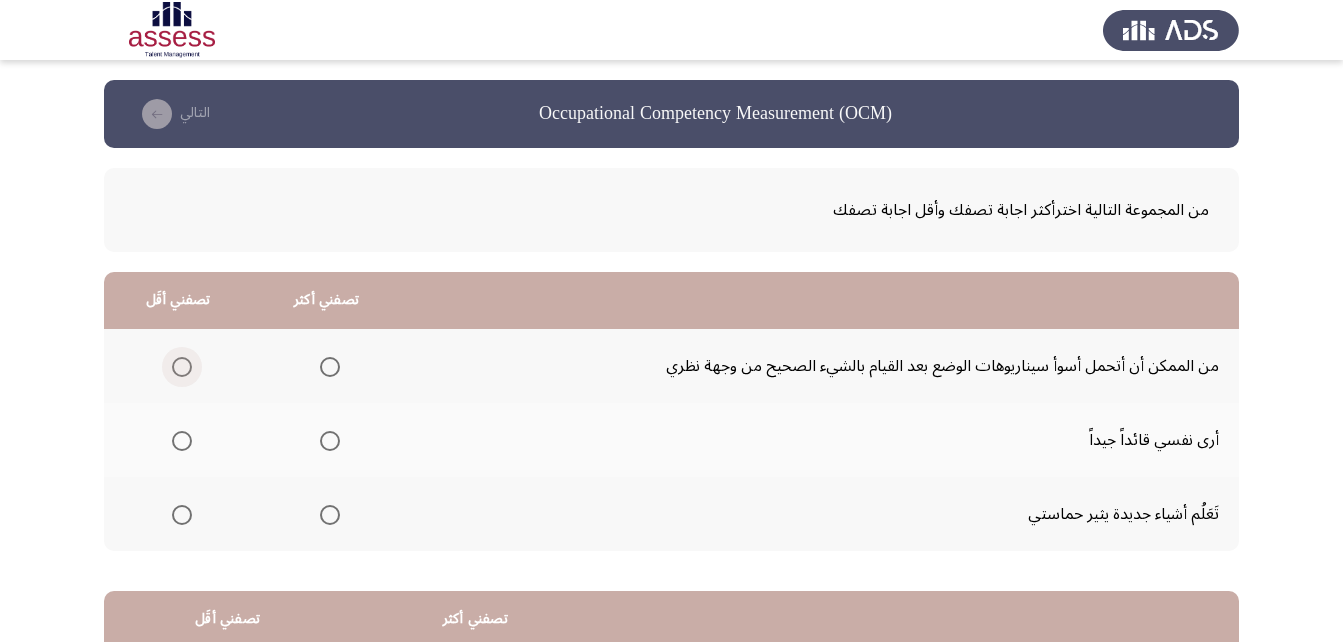 click at bounding box center (182, 367) 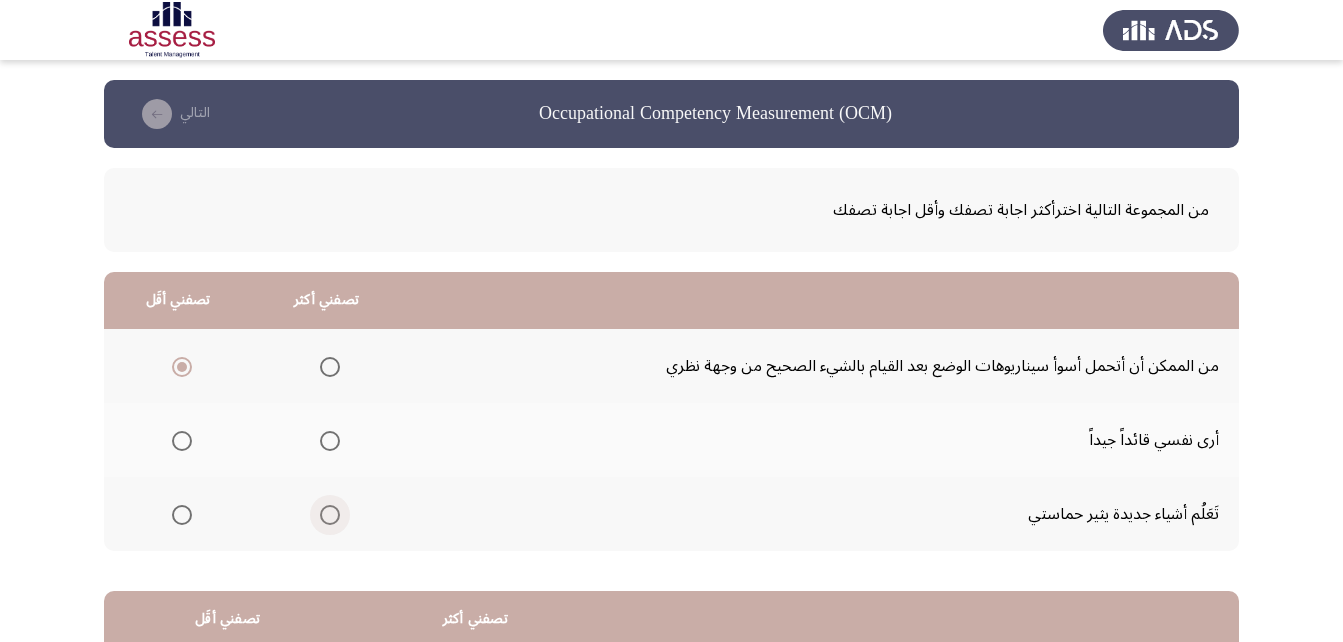click at bounding box center [330, 515] 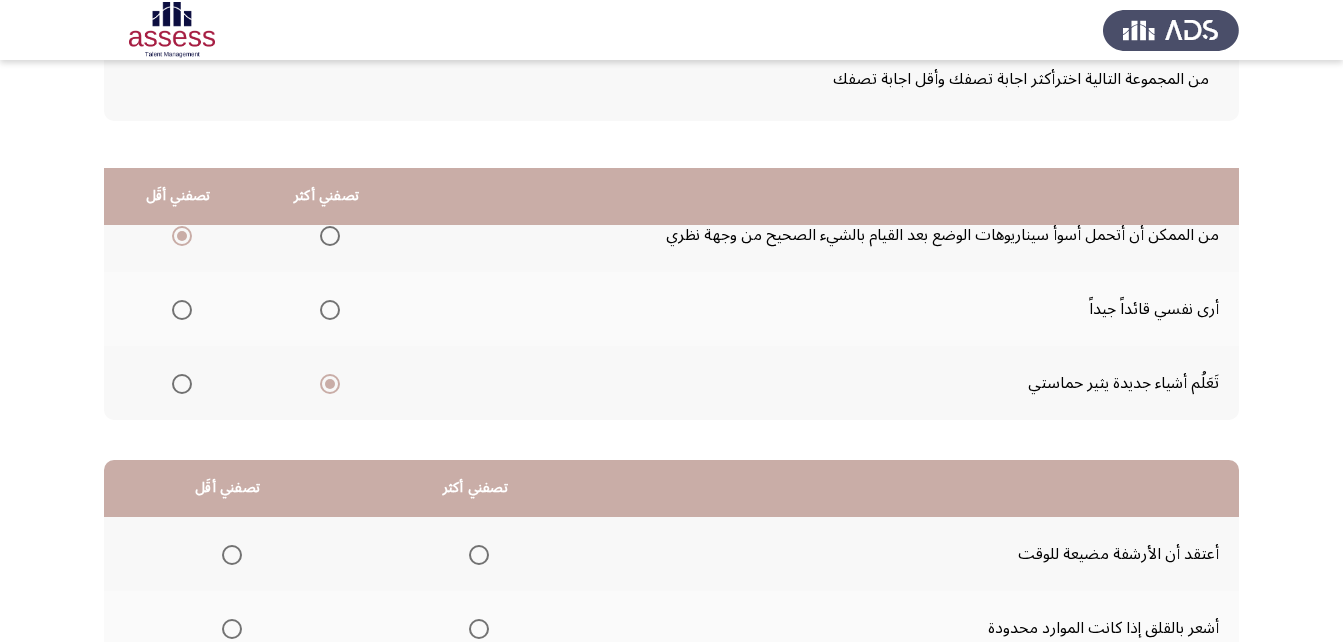 scroll, scrollTop: 368, scrollLeft: 0, axis: vertical 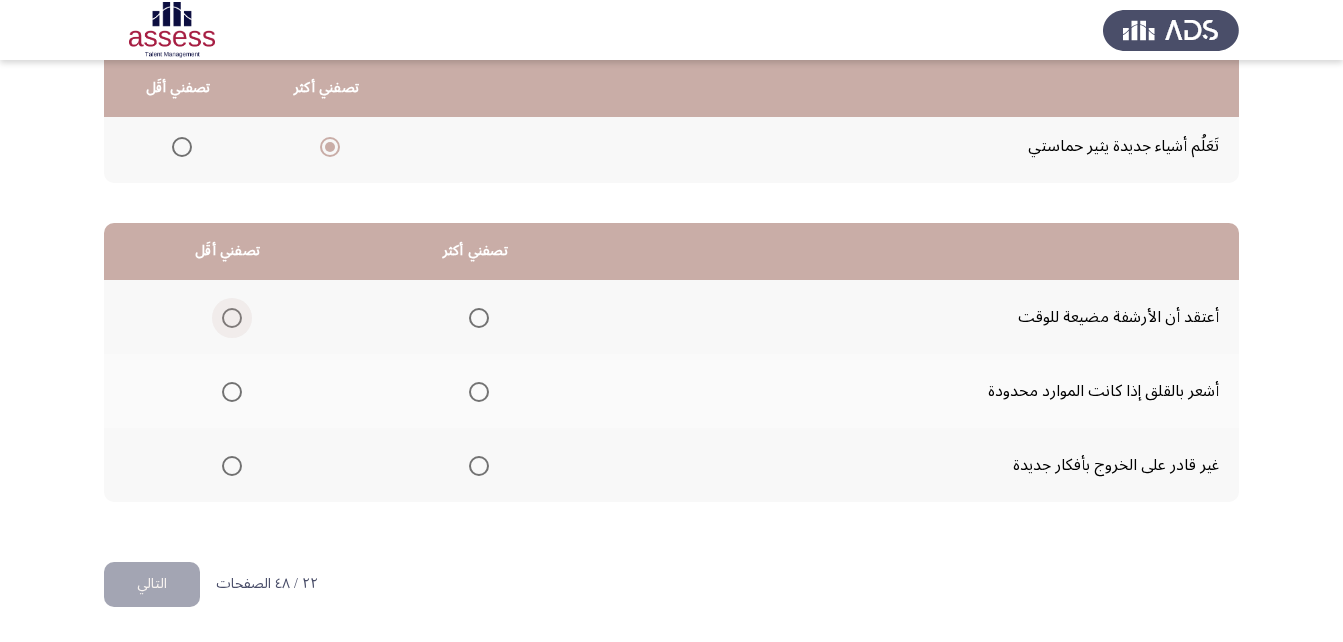 click at bounding box center (232, 318) 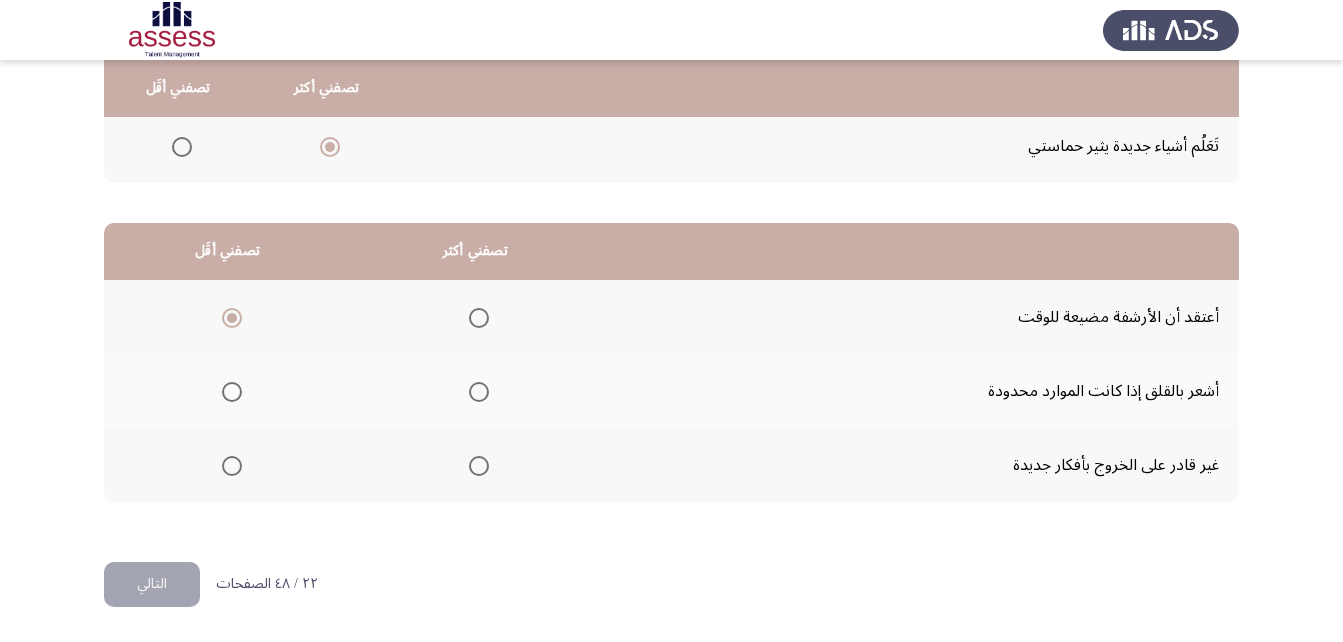 click at bounding box center (479, 392) 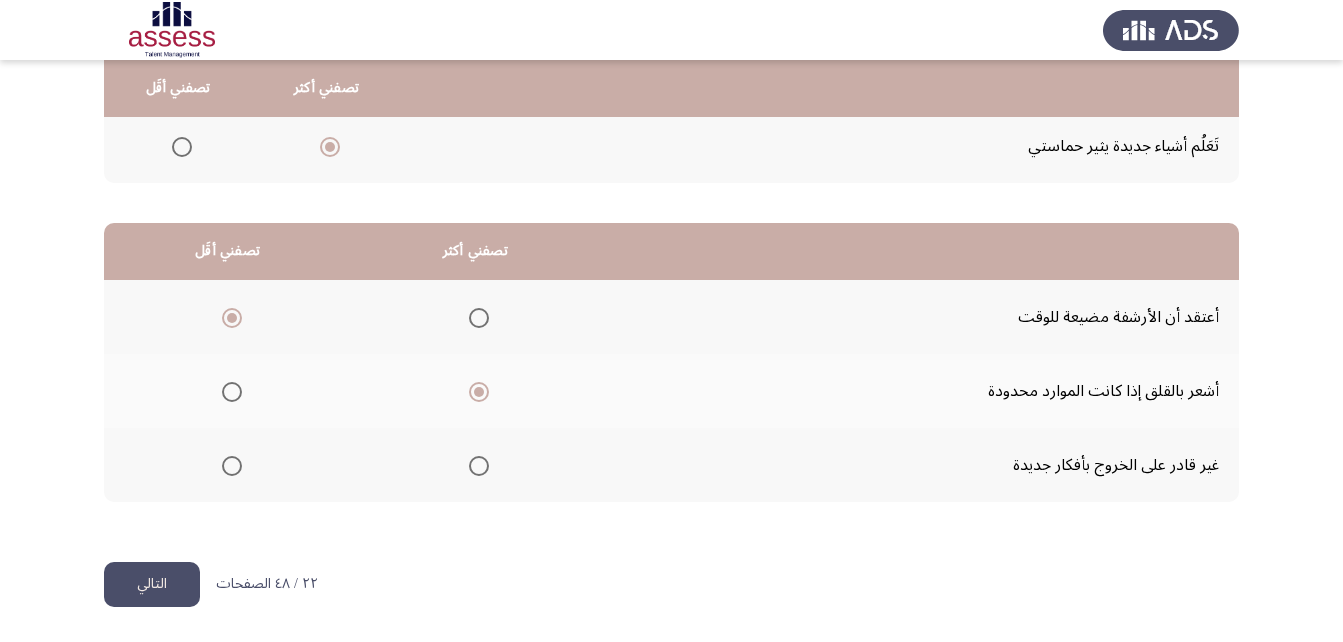 click on "التالي" 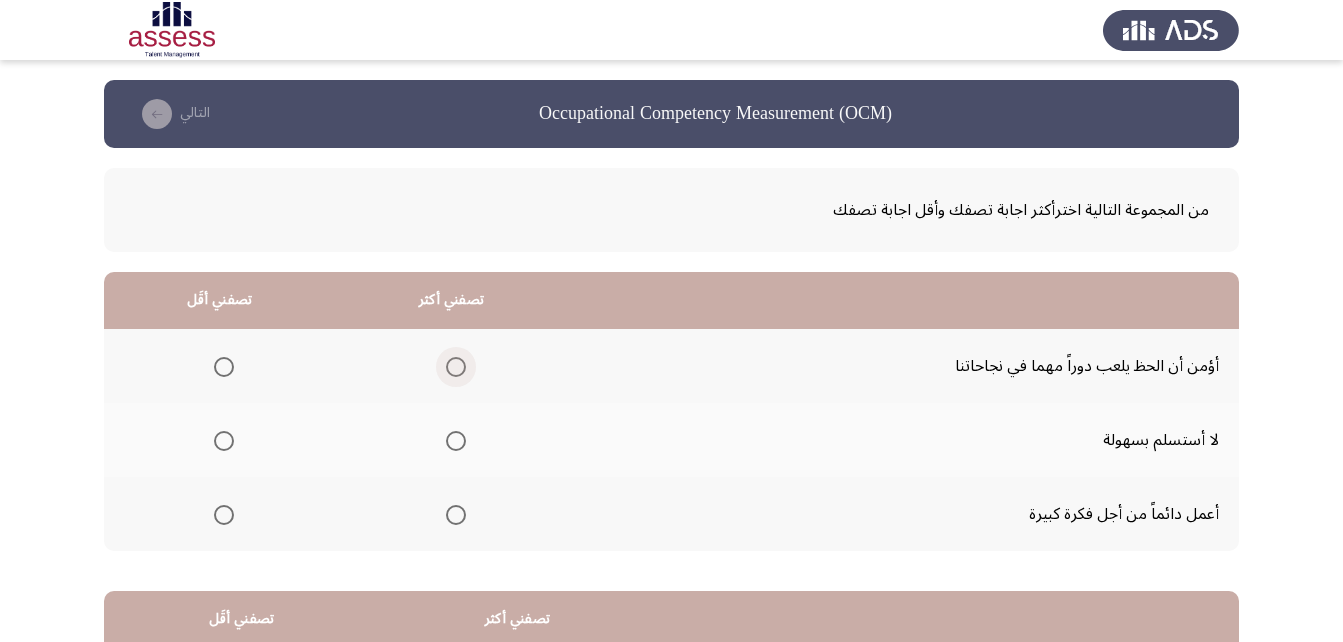 click at bounding box center [456, 367] 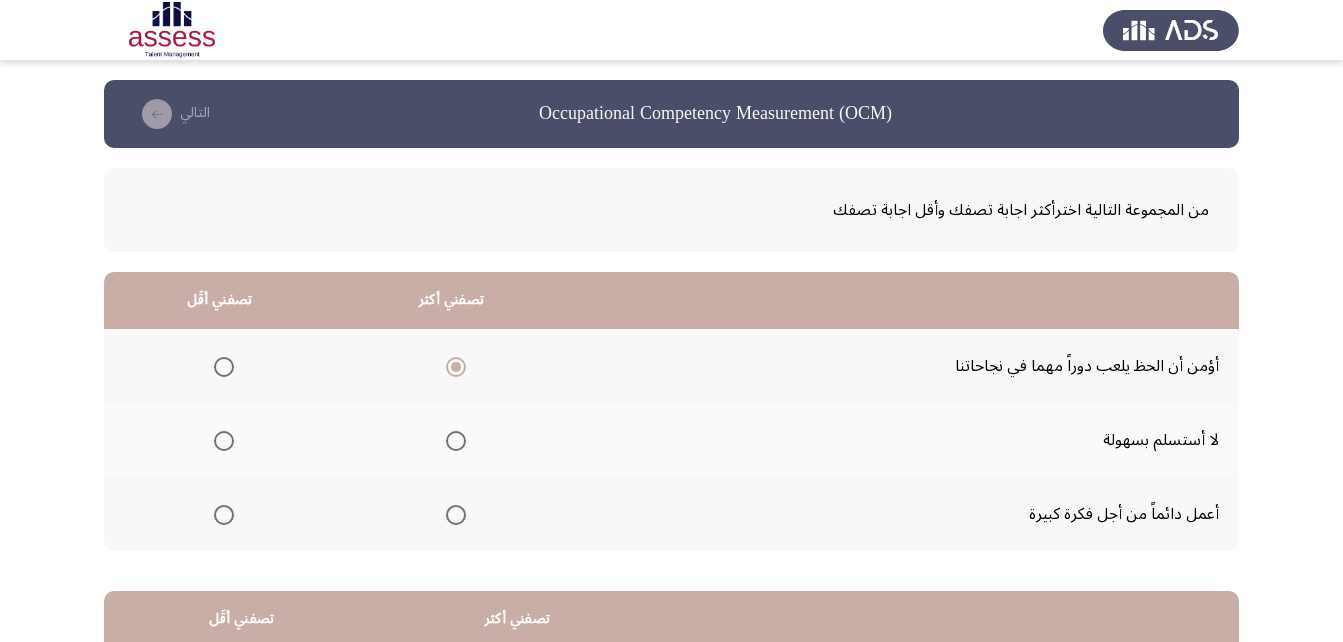 click at bounding box center (224, 515) 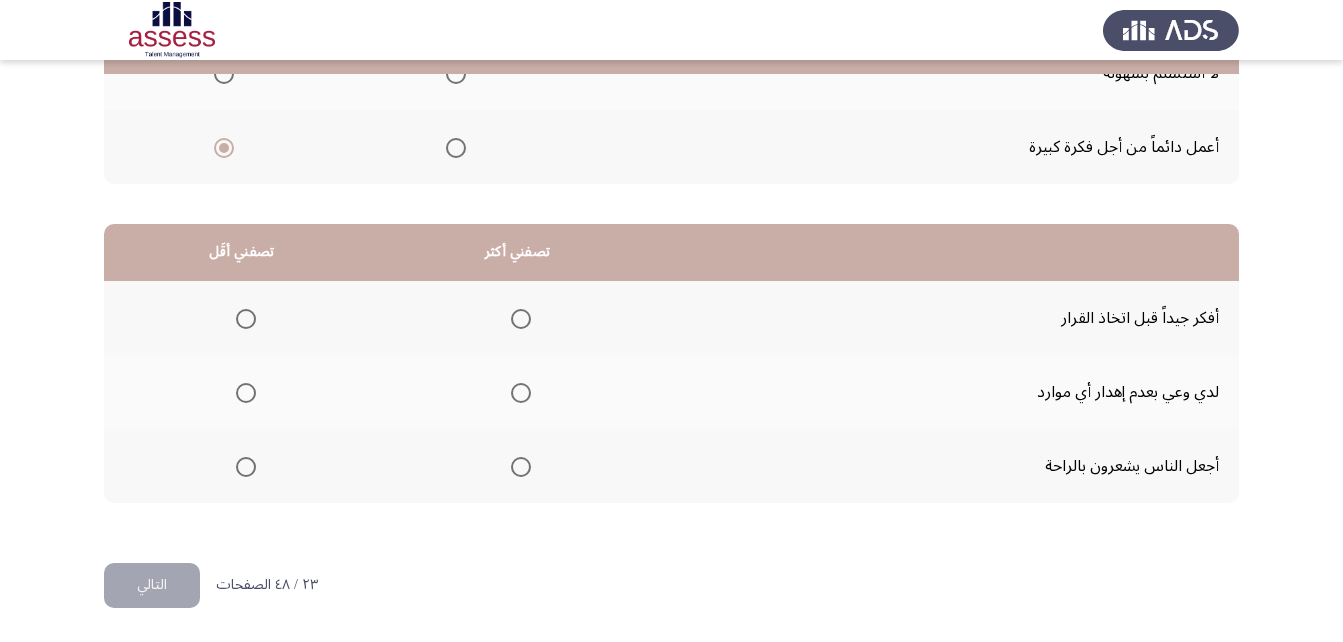 scroll, scrollTop: 368, scrollLeft: 0, axis: vertical 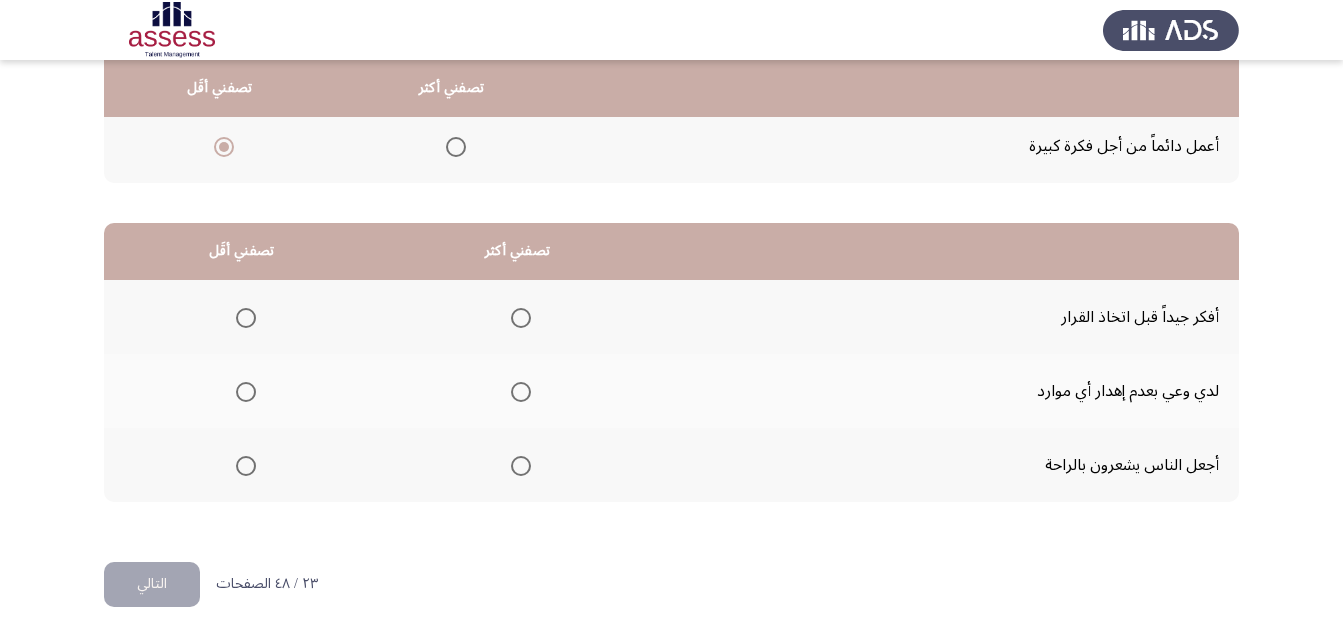 click at bounding box center [521, 318] 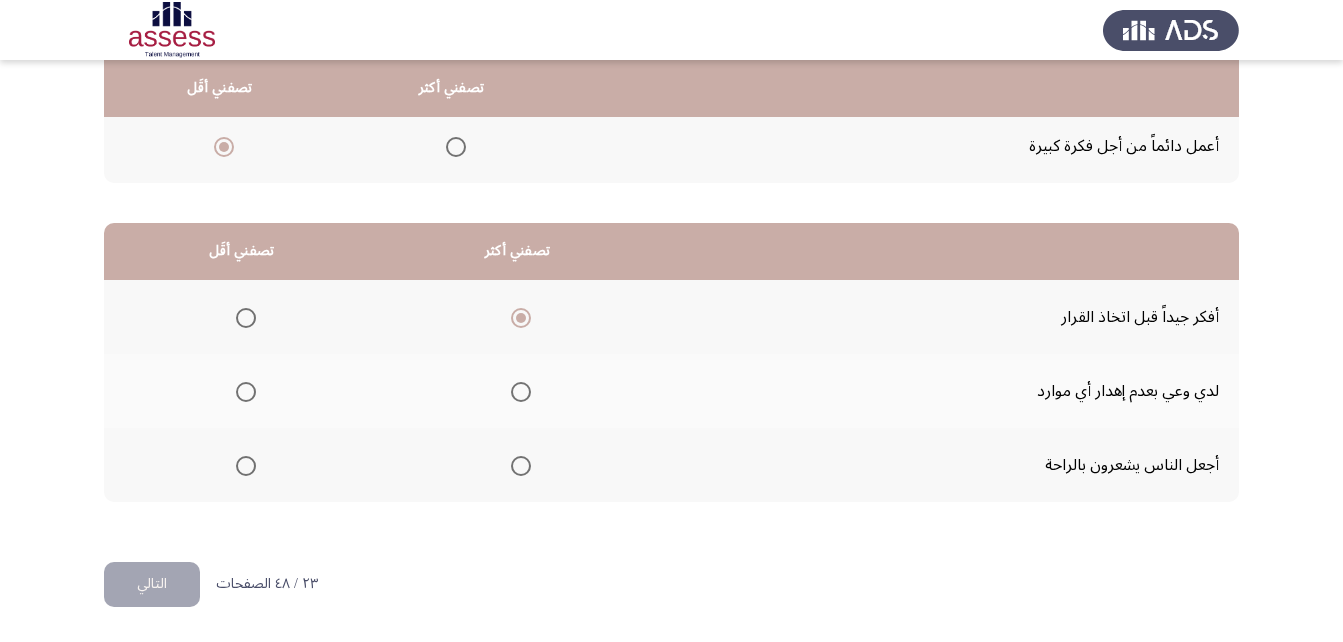 click at bounding box center [246, 466] 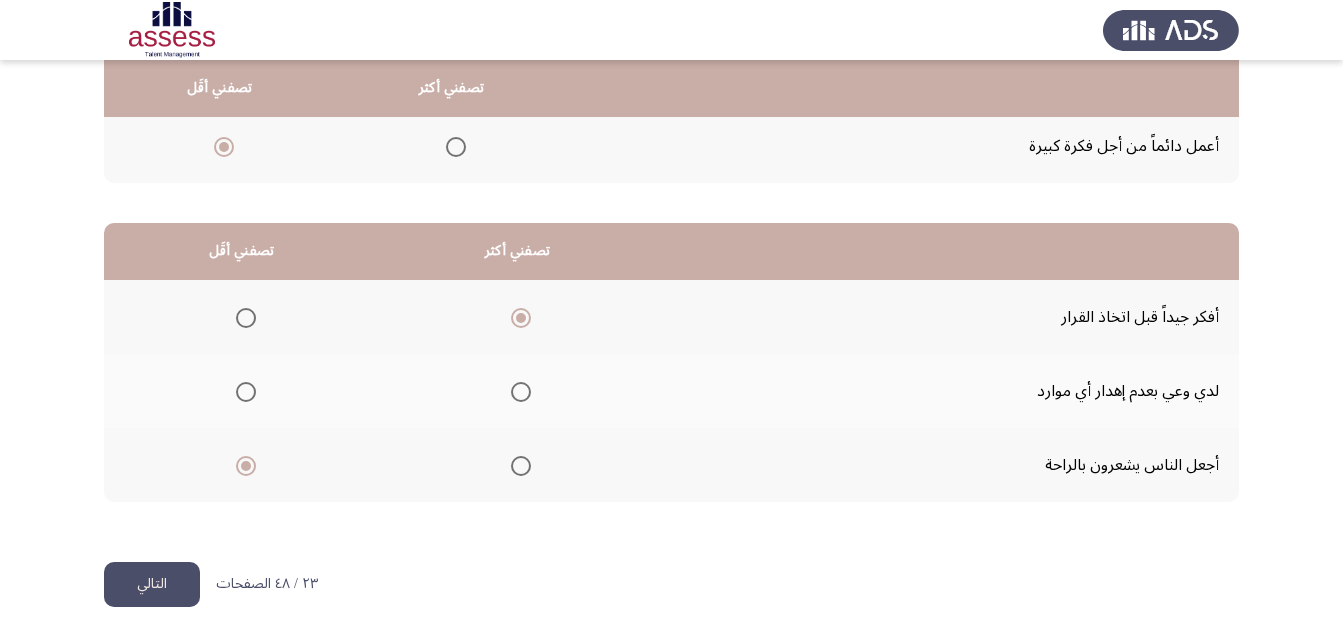 click on "التالي" 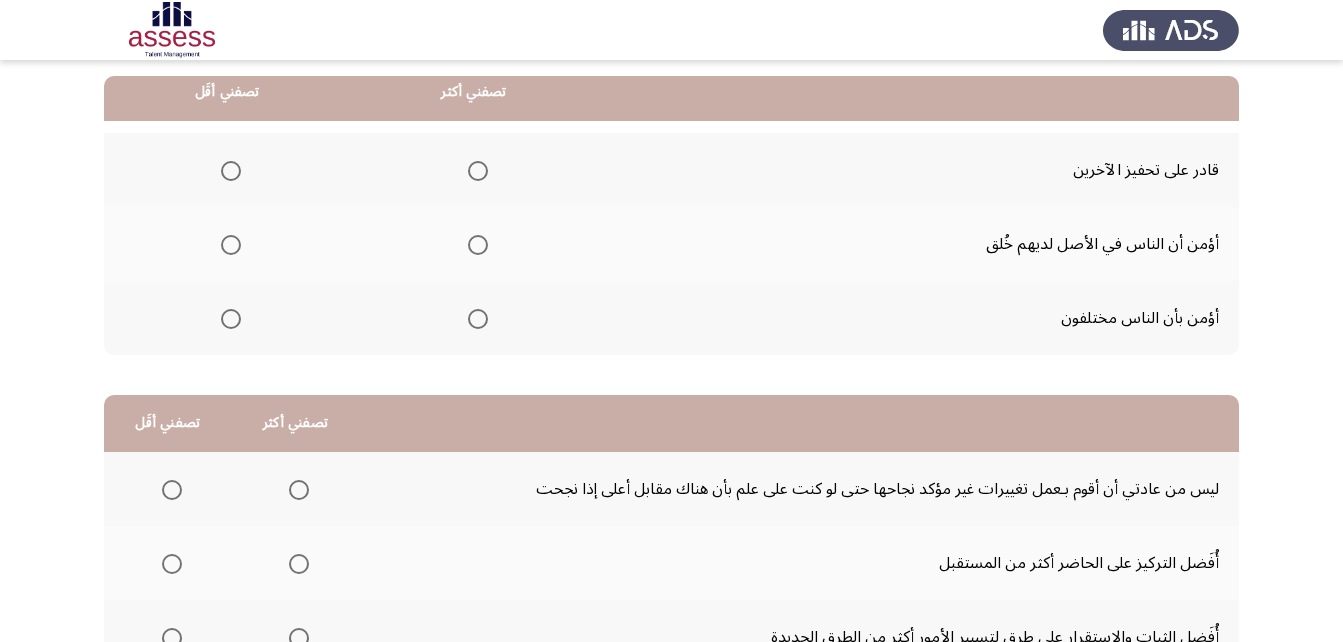 scroll, scrollTop: 200, scrollLeft: 0, axis: vertical 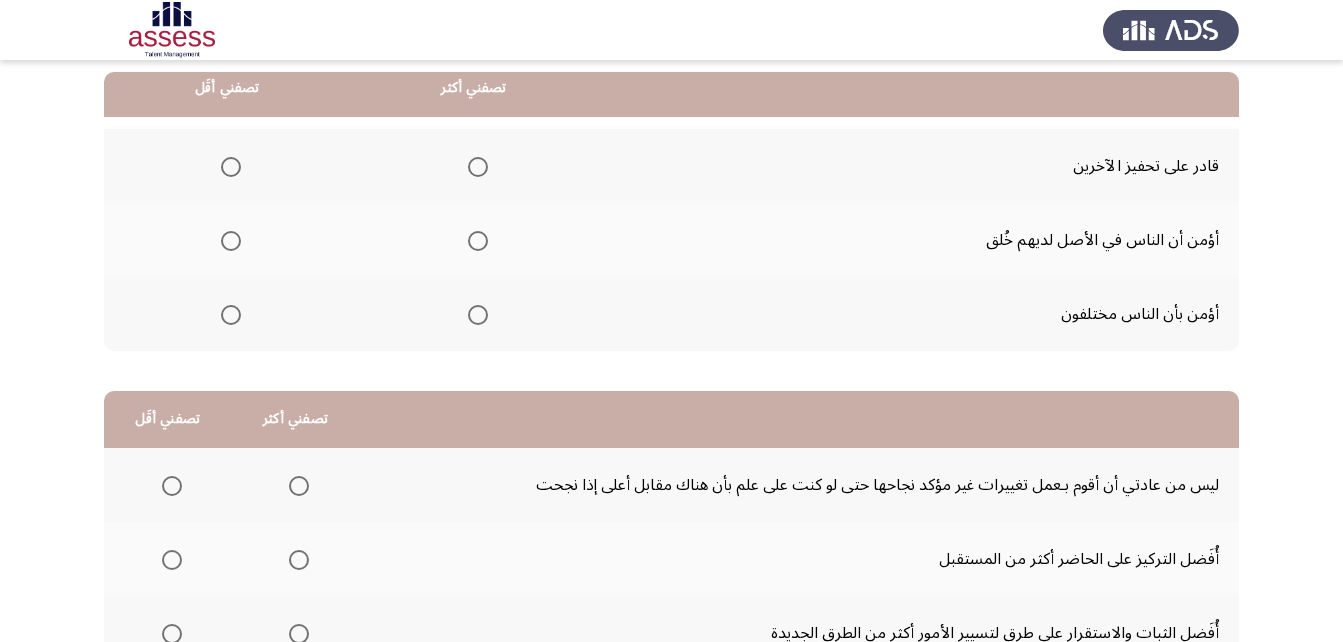 click at bounding box center [474, 241] 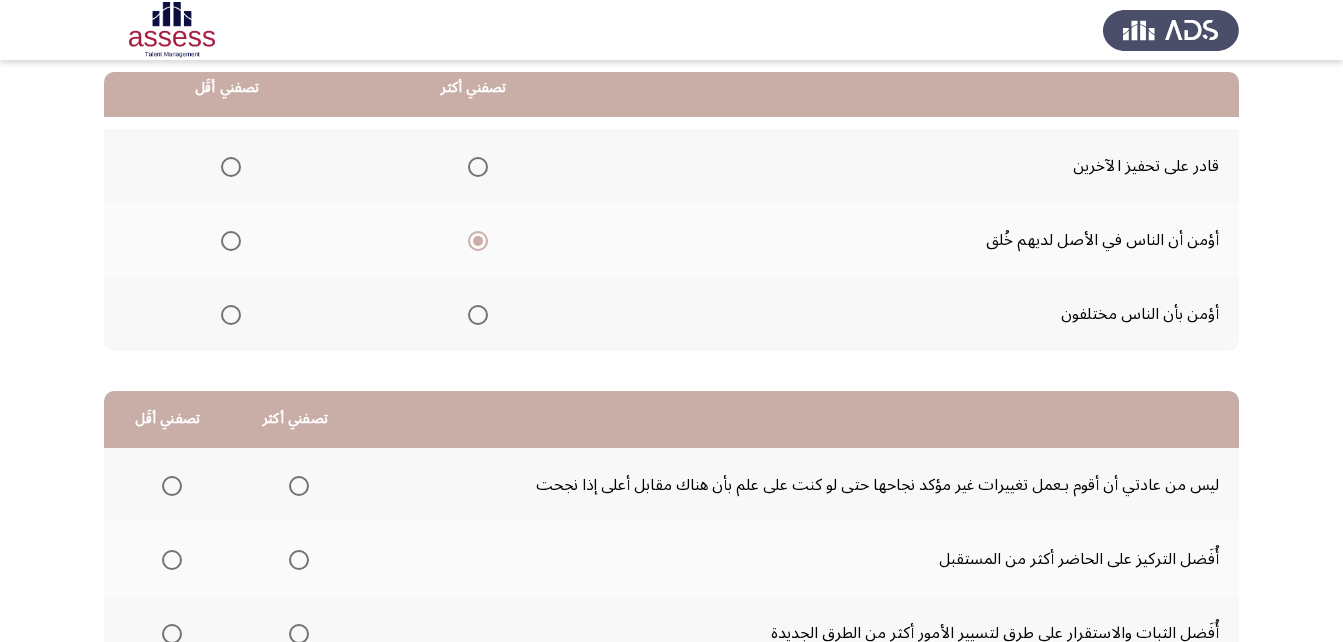 click at bounding box center (478, 315) 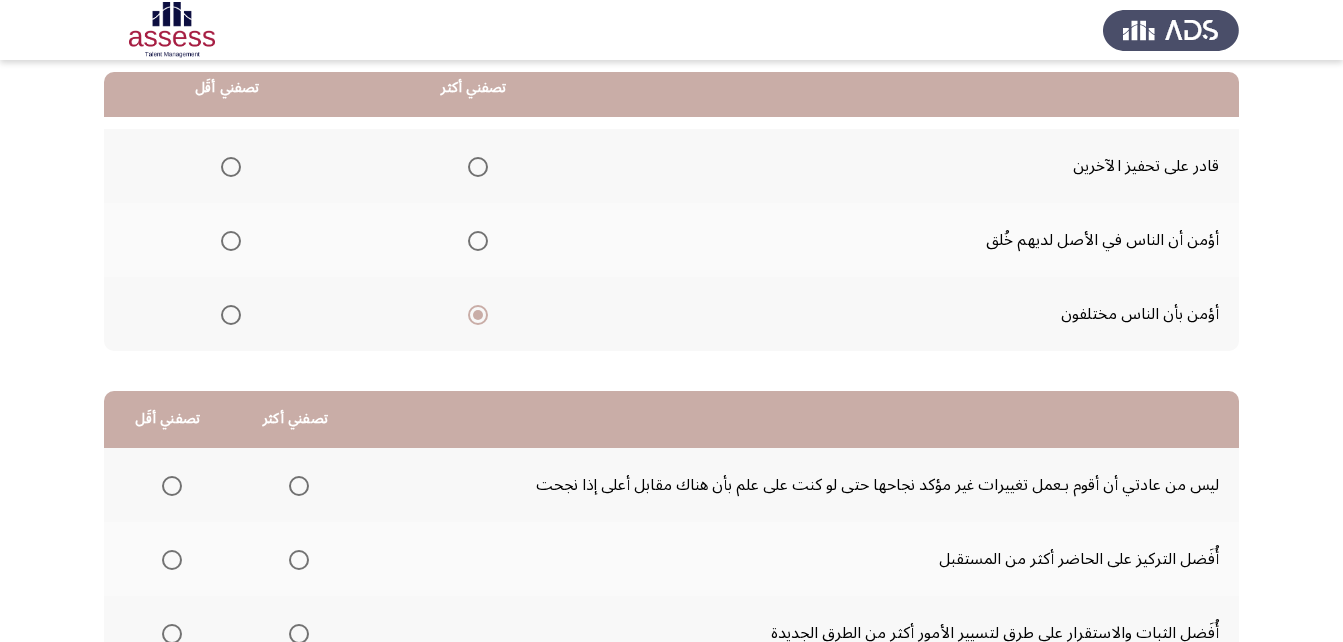 click at bounding box center [231, 167] 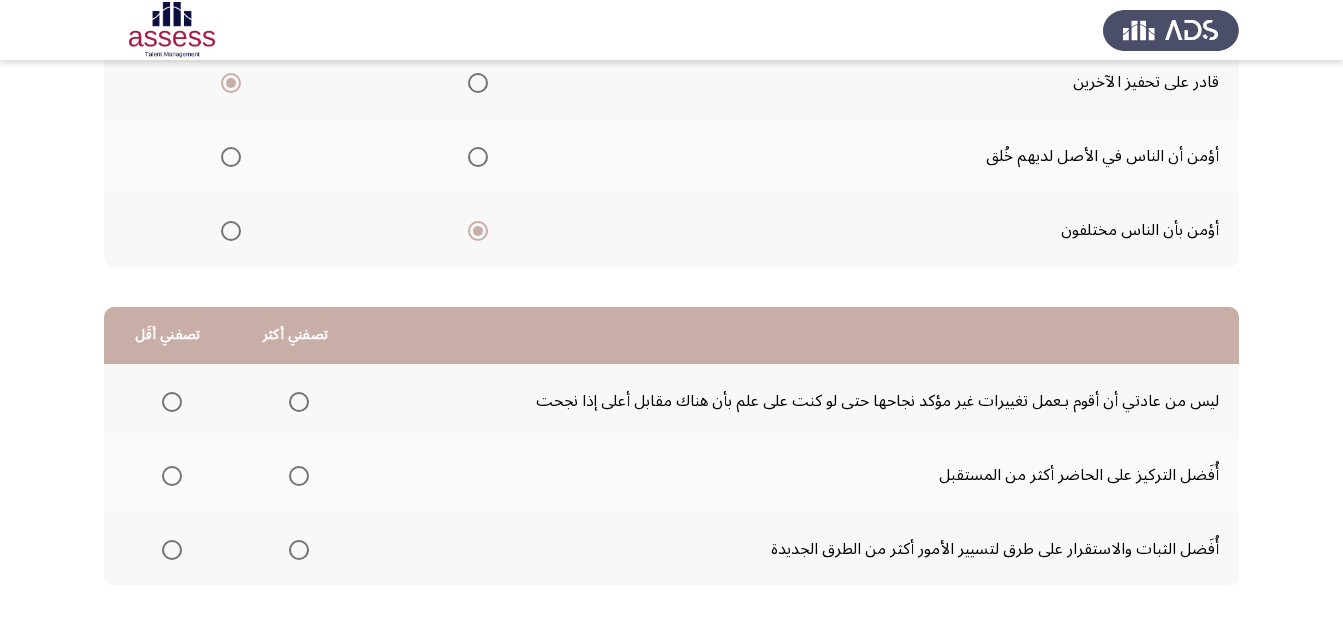 scroll, scrollTop: 368, scrollLeft: 0, axis: vertical 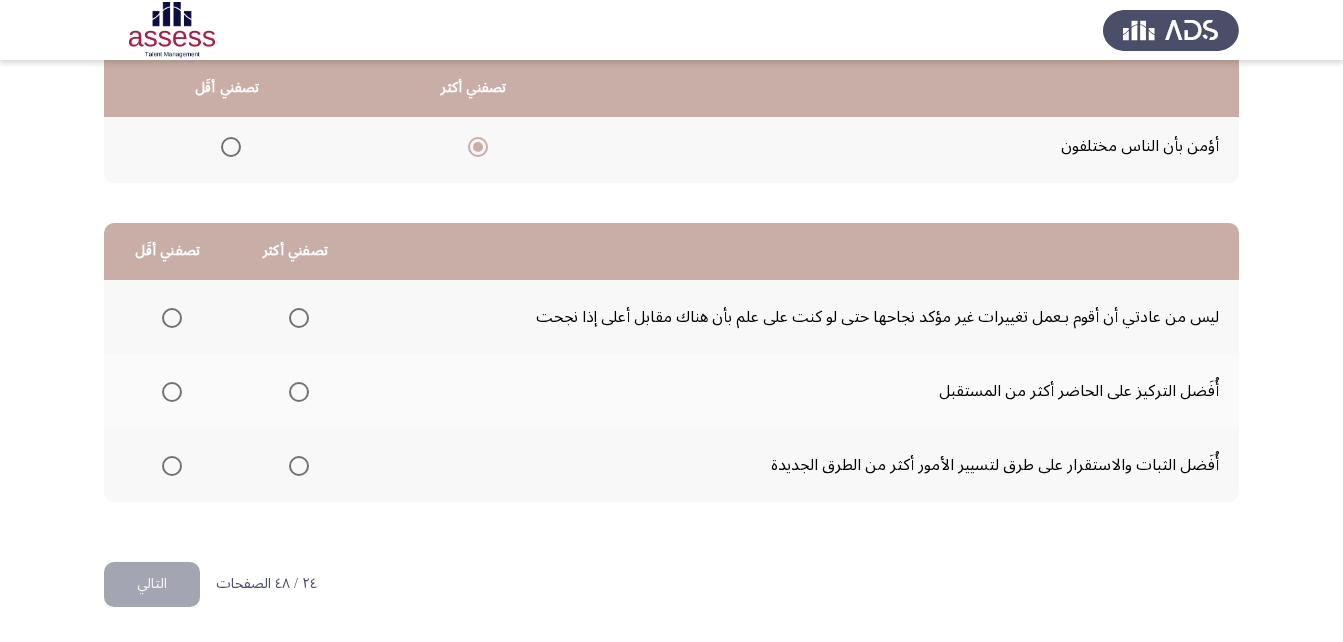 click at bounding box center (172, 392) 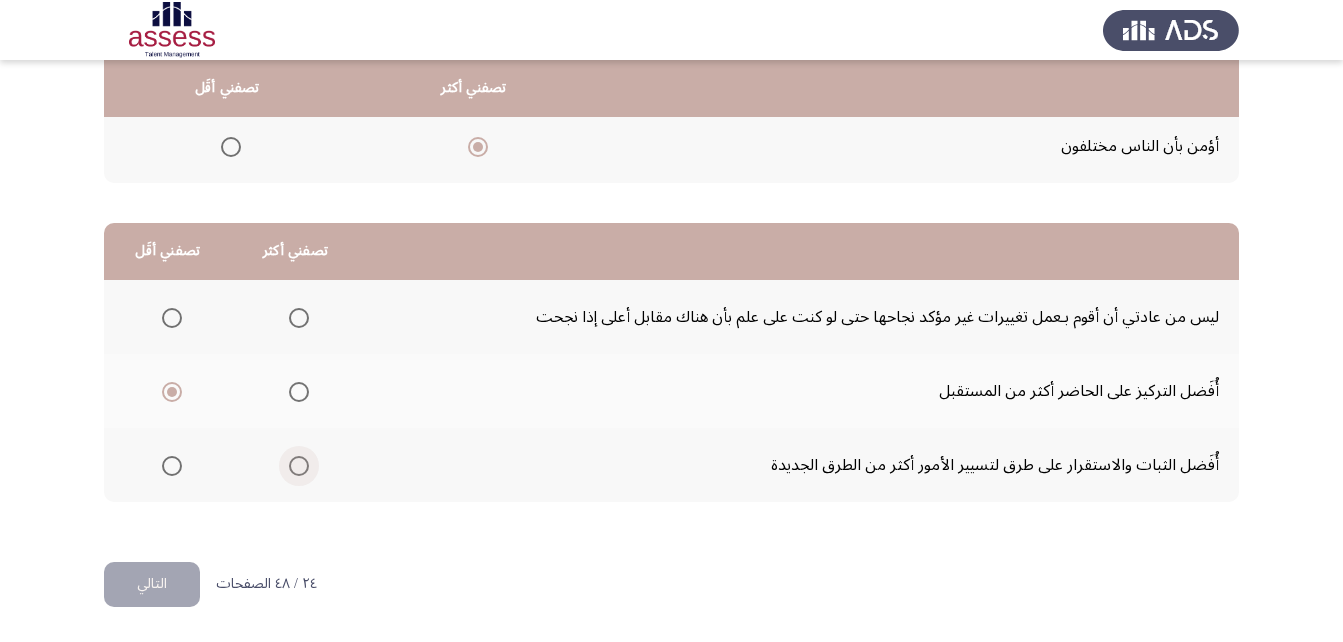 click at bounding box center [299, 466] 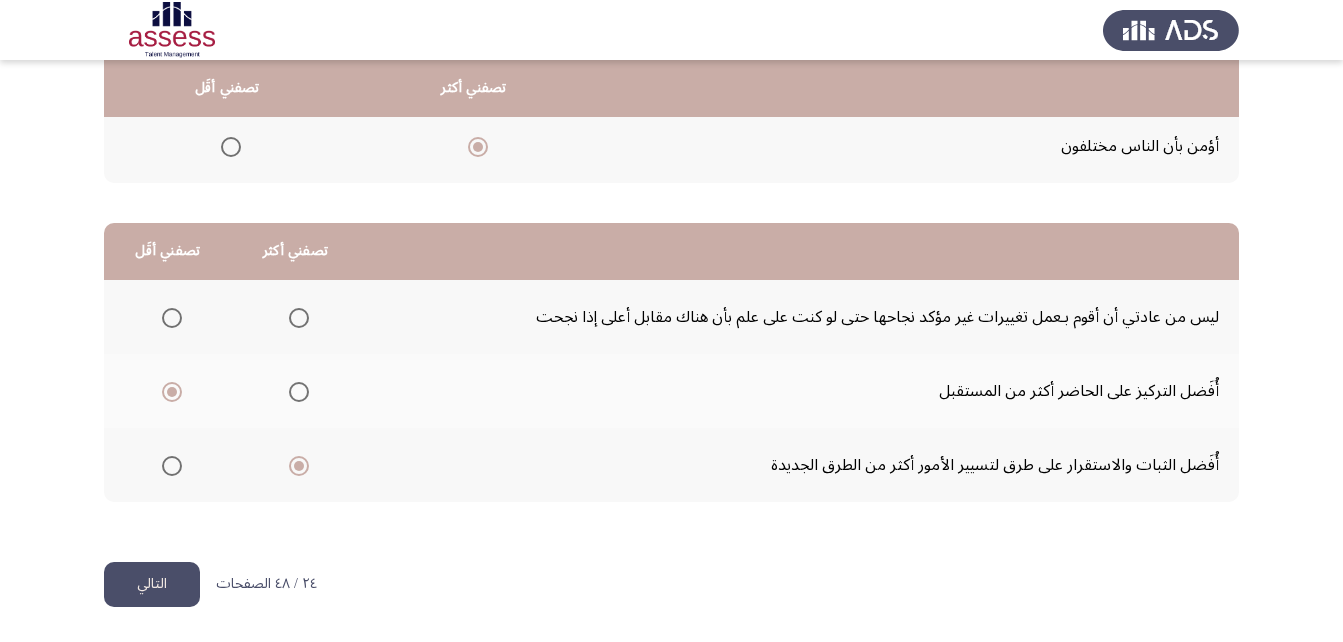 click on "التالي" 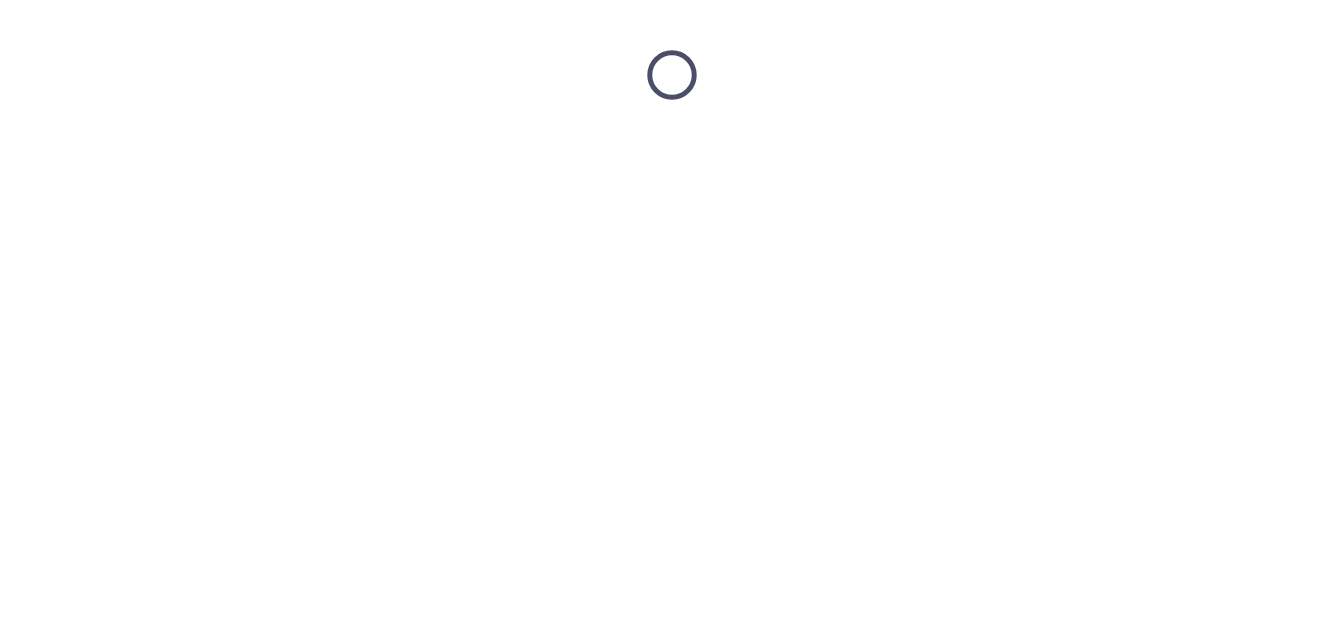 scroll, scrollTop: 0, scrollLeft: 0, axis: both 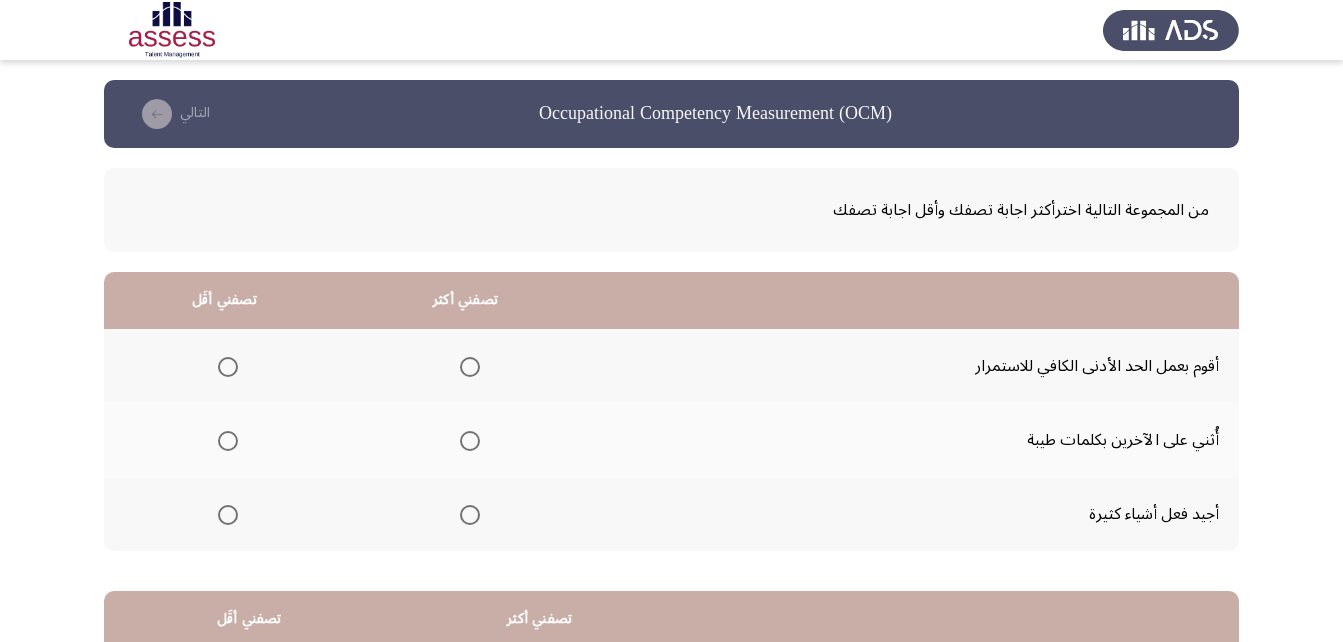 click at bounding box center [470, 367] 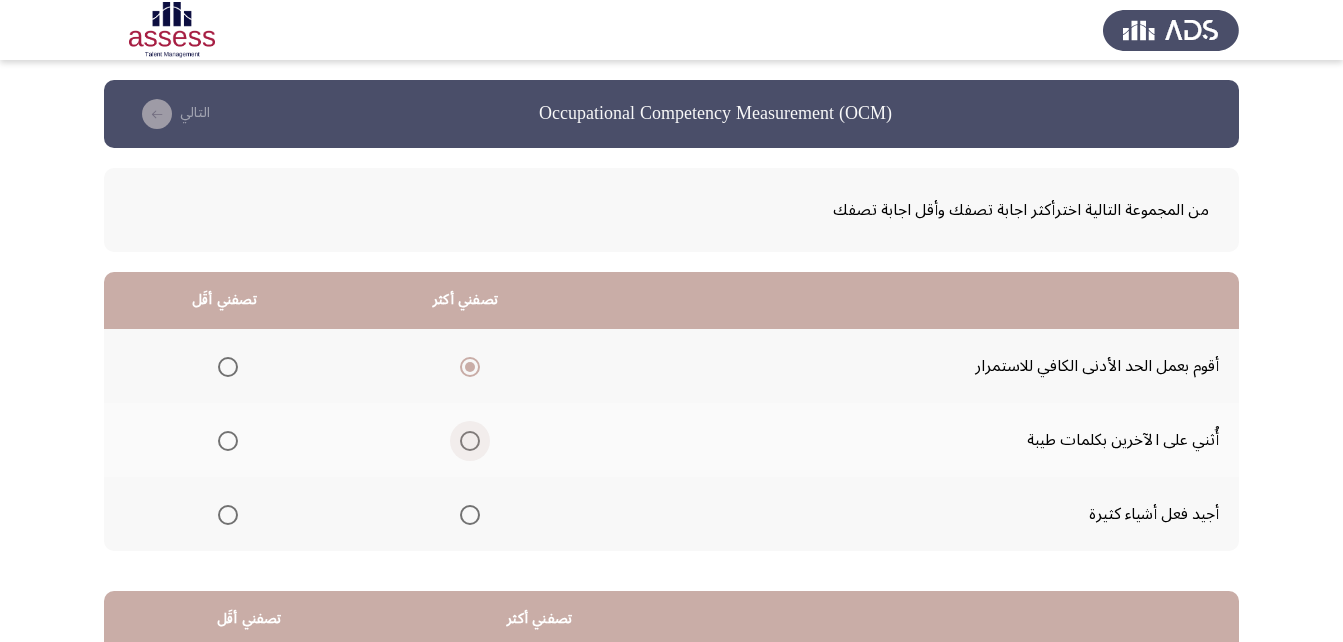 click at bounding box center (470, 441) 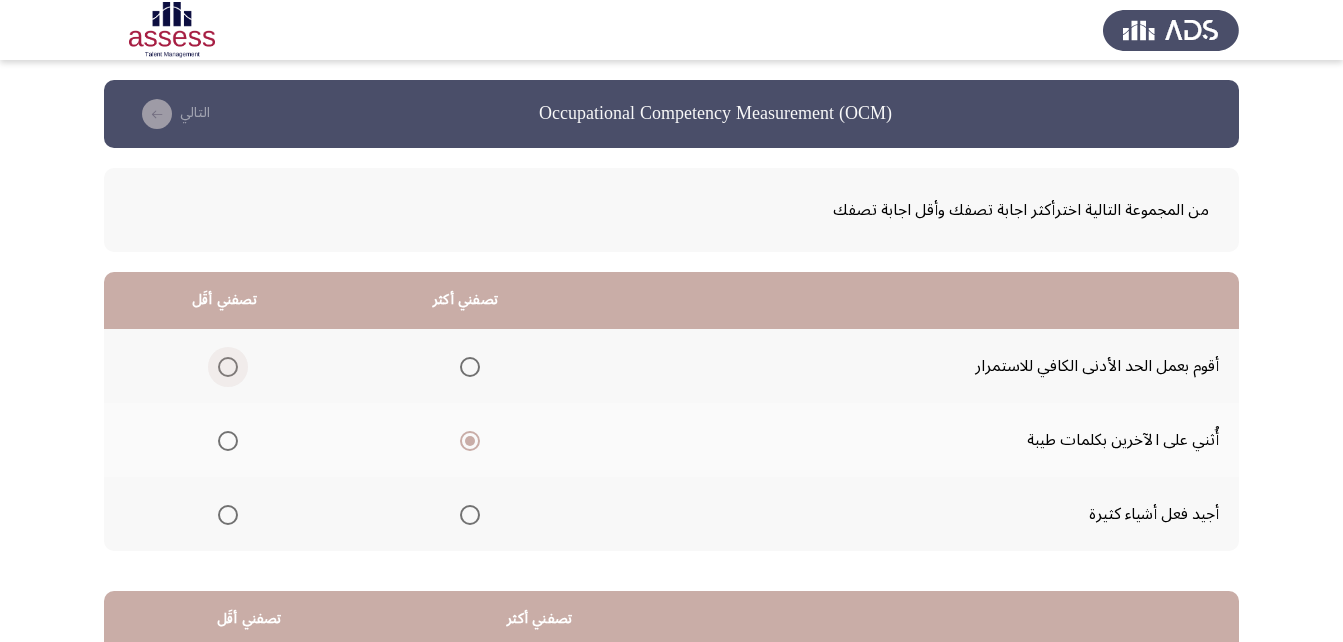 click at bounding box center (228, 367) 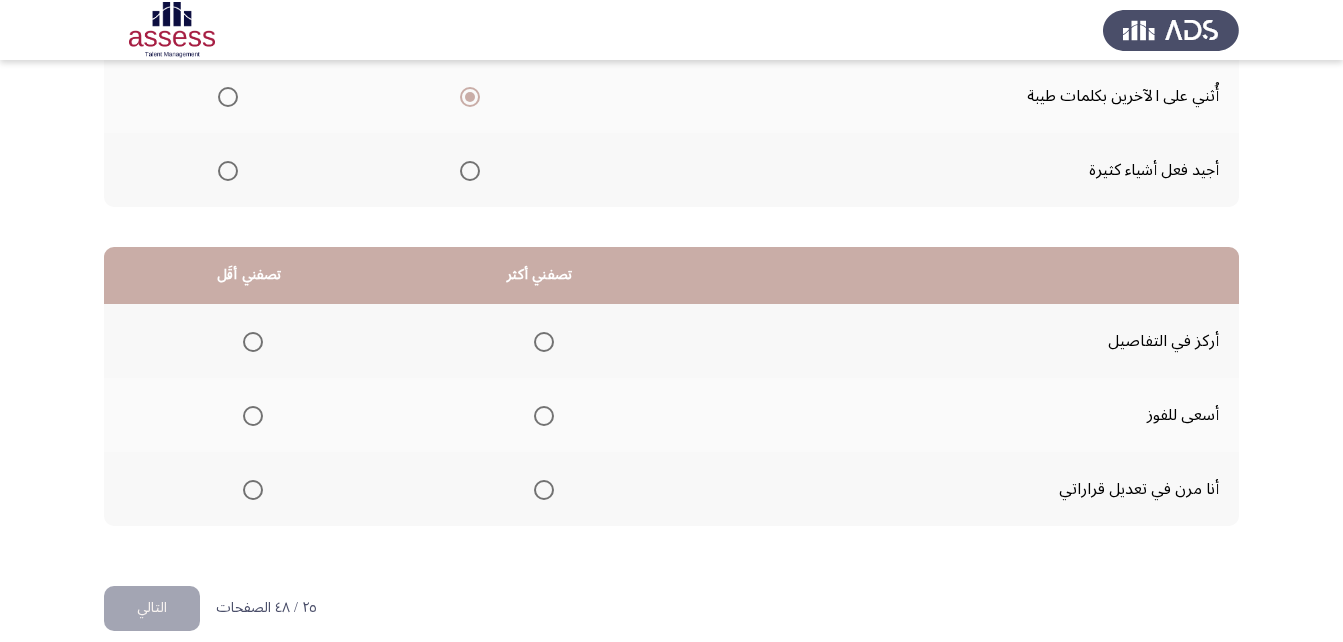 scroll, scrollTop: 368, scrollLeft: 0, axis: vertical 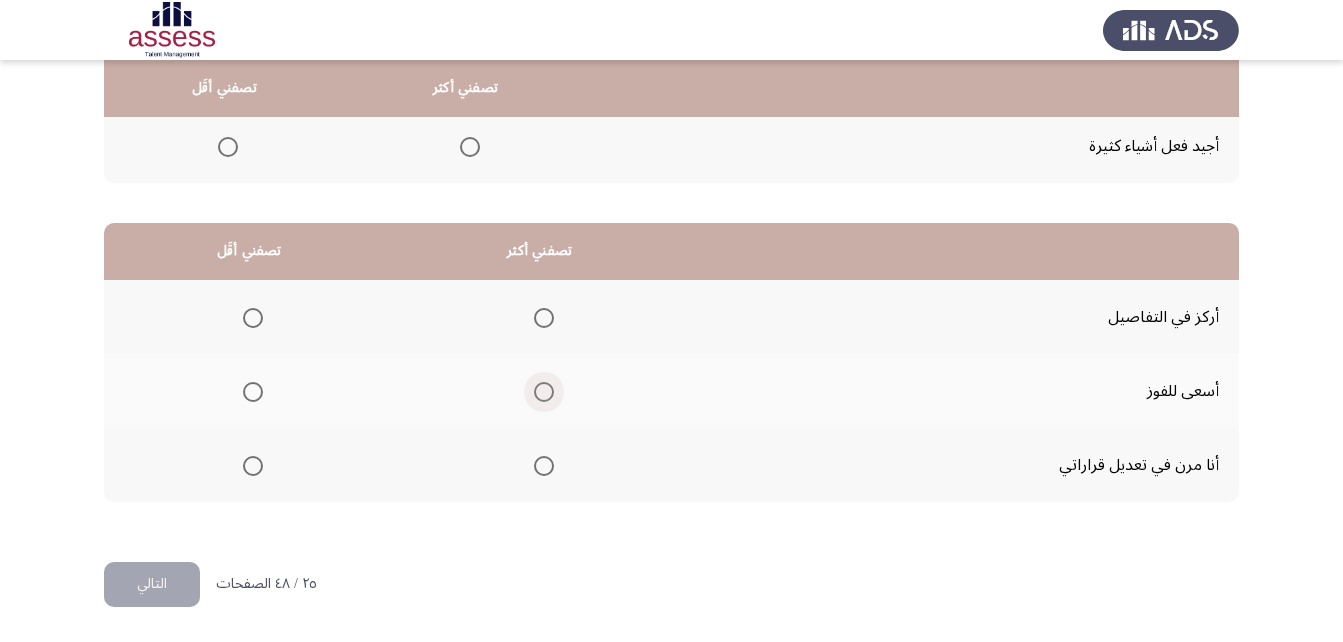 click at bounding box center (544, 392) 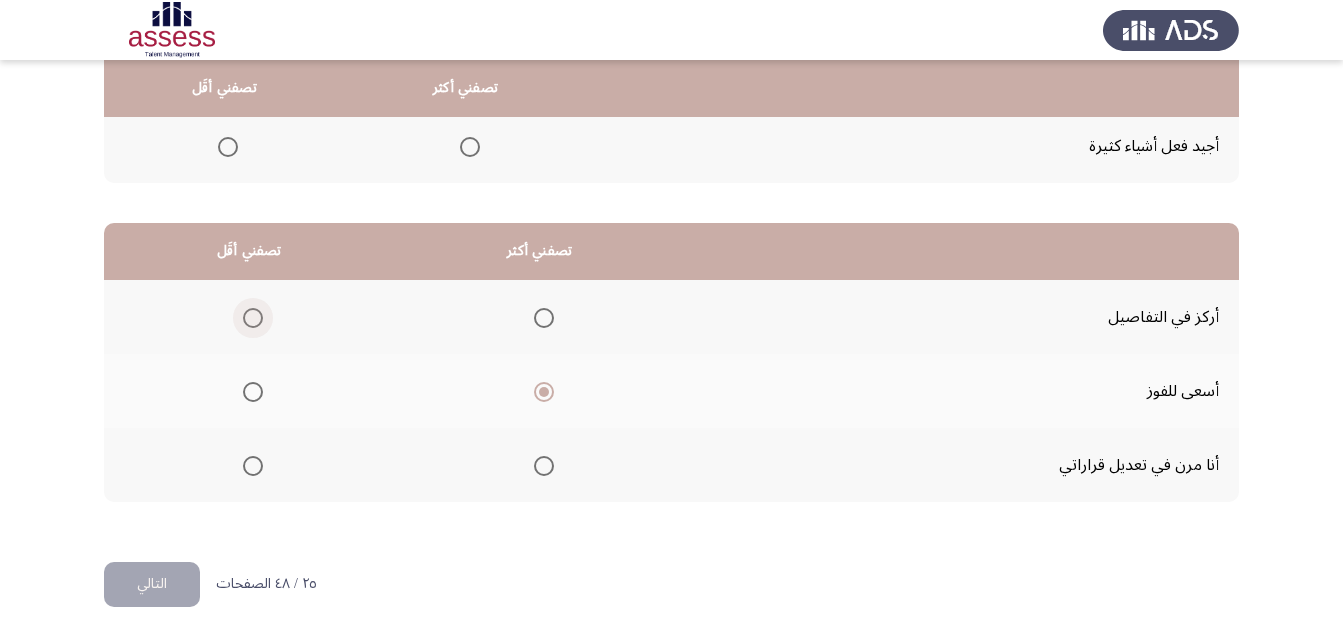 click at bounding box center (253, 318) 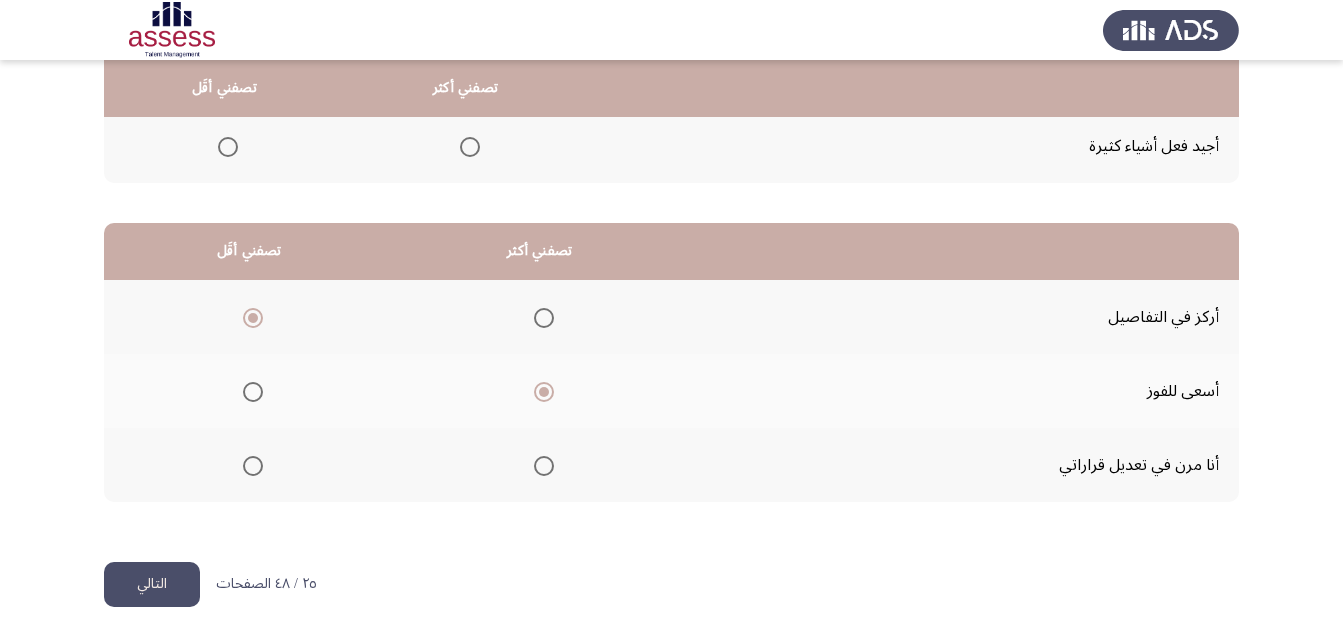 click on "التالي" 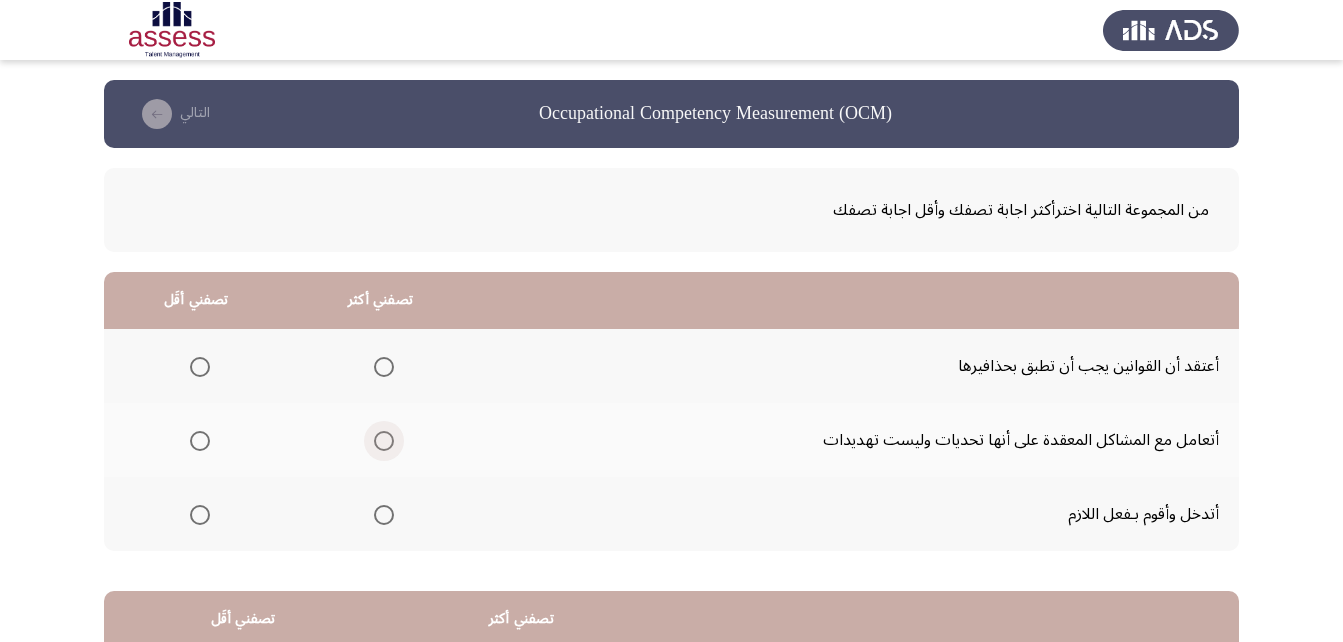 click at bounding box center (384, 441) 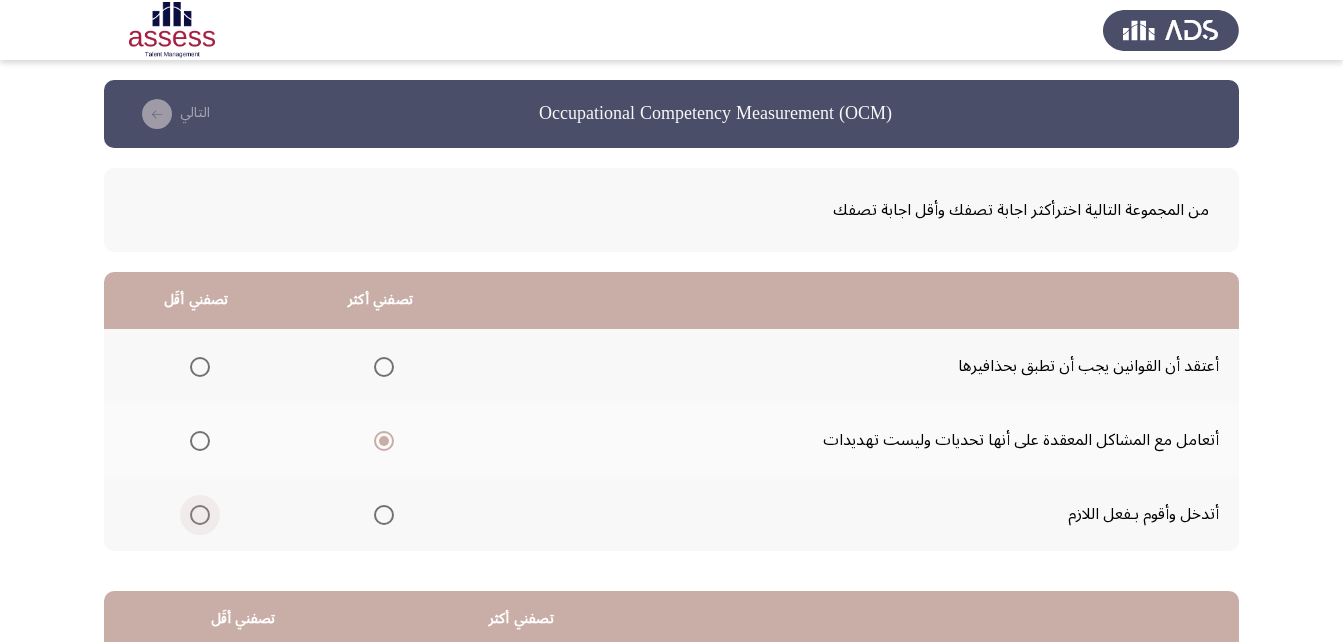 click at bounding box center [200, 515] 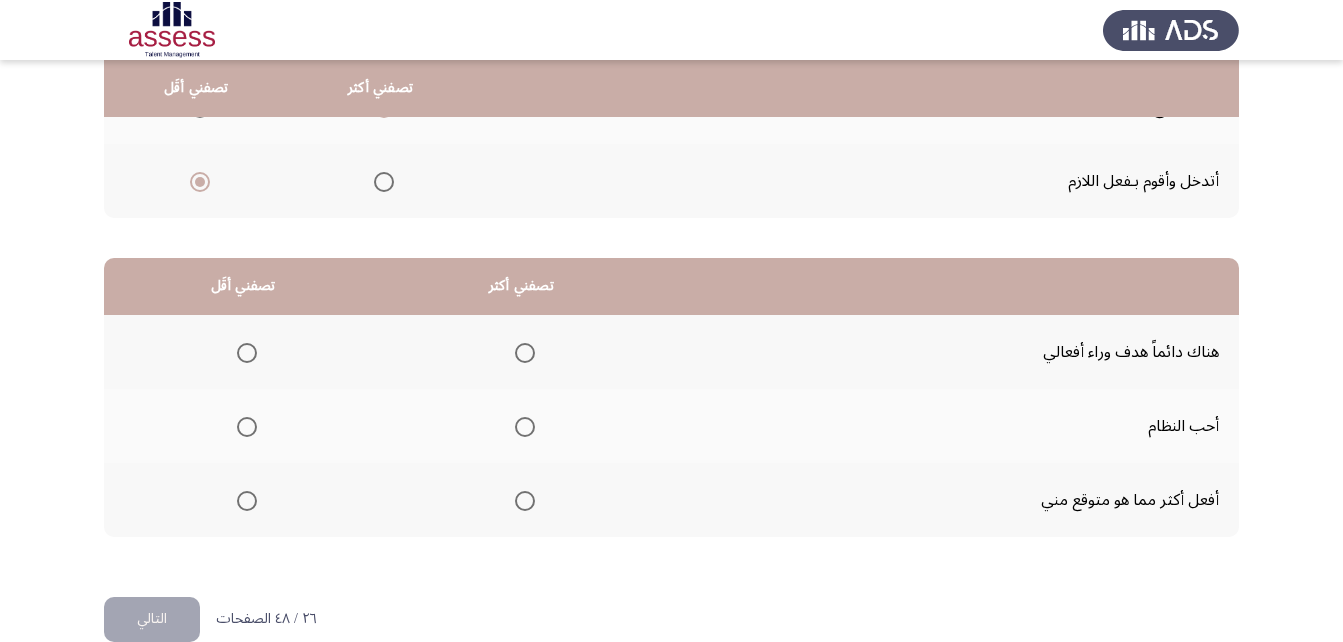 scroll, scrollTop: 368, scrollLeft: 0, axis: vertical 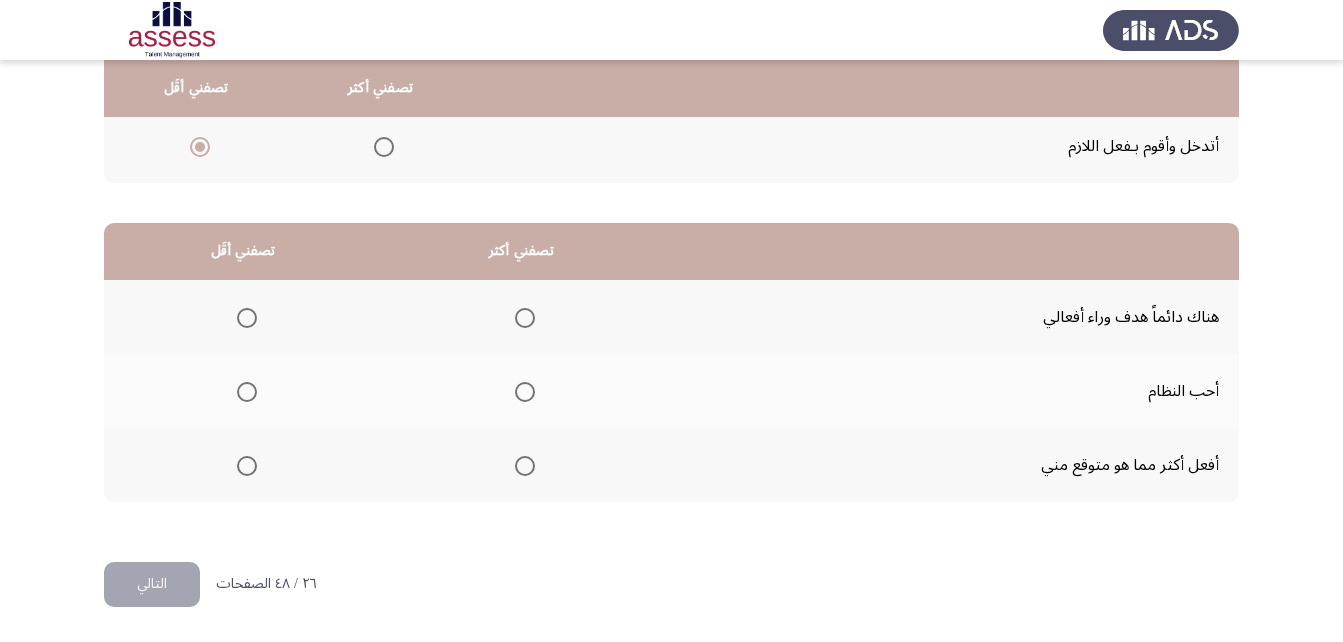 click at bounding box center [525, 392] 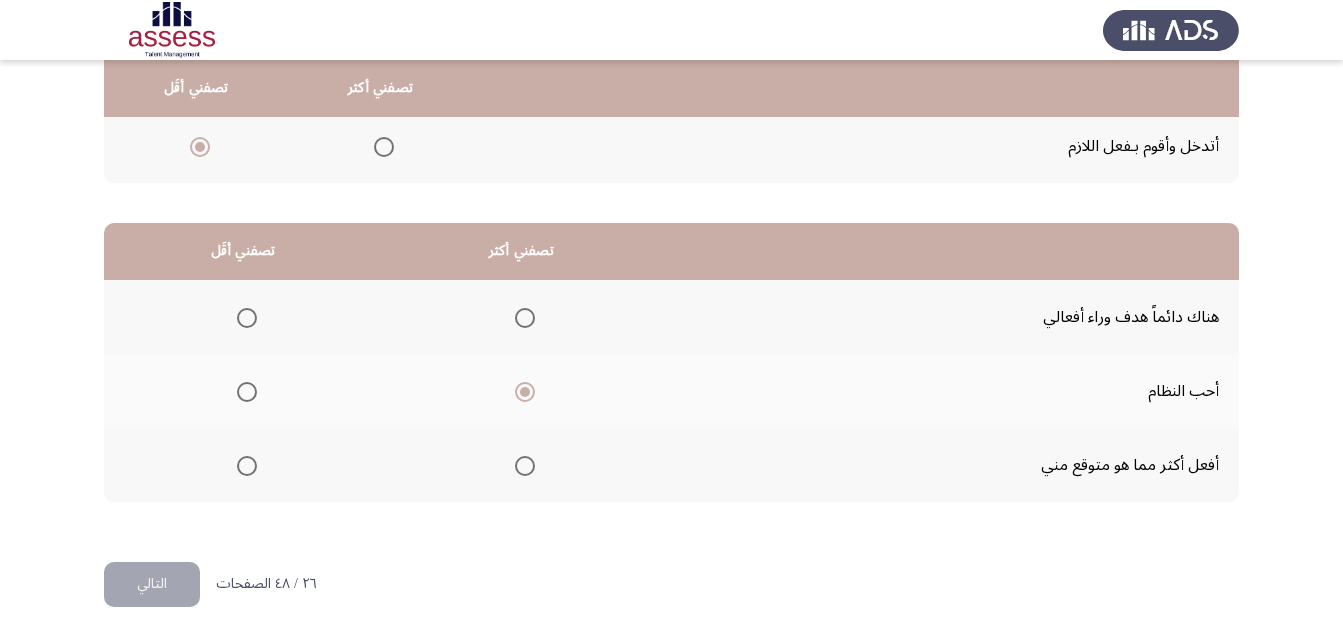 click at bounding box center (247, 318) 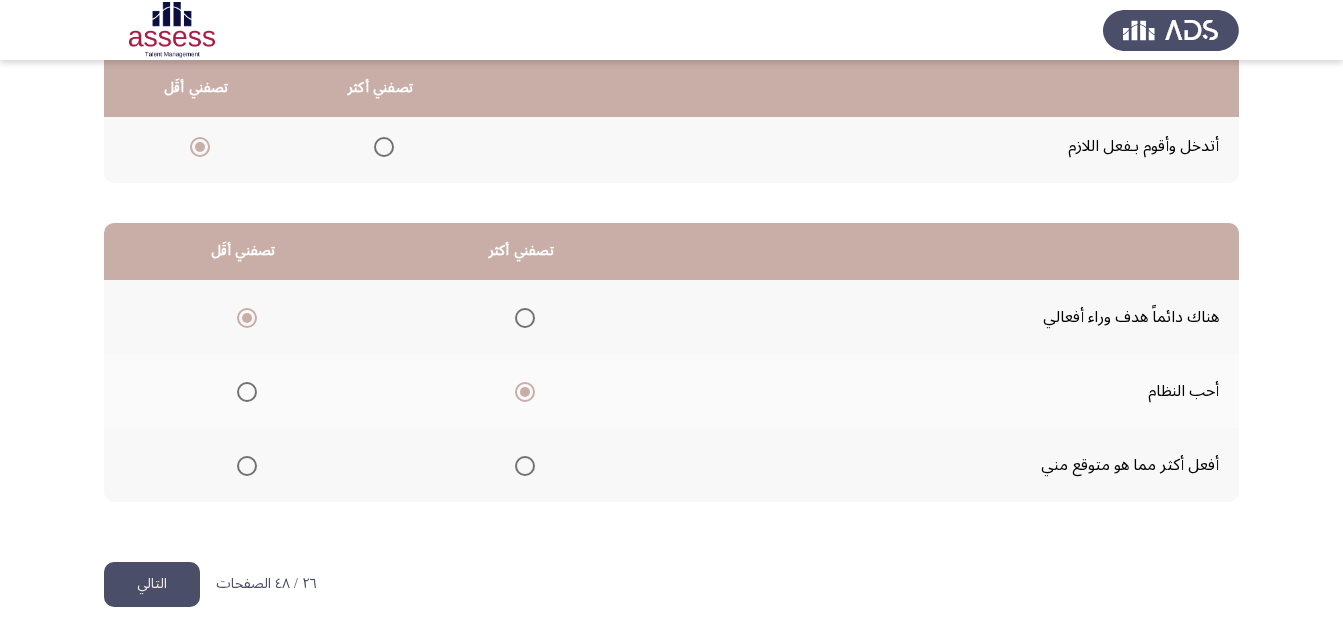 click on "التالي" 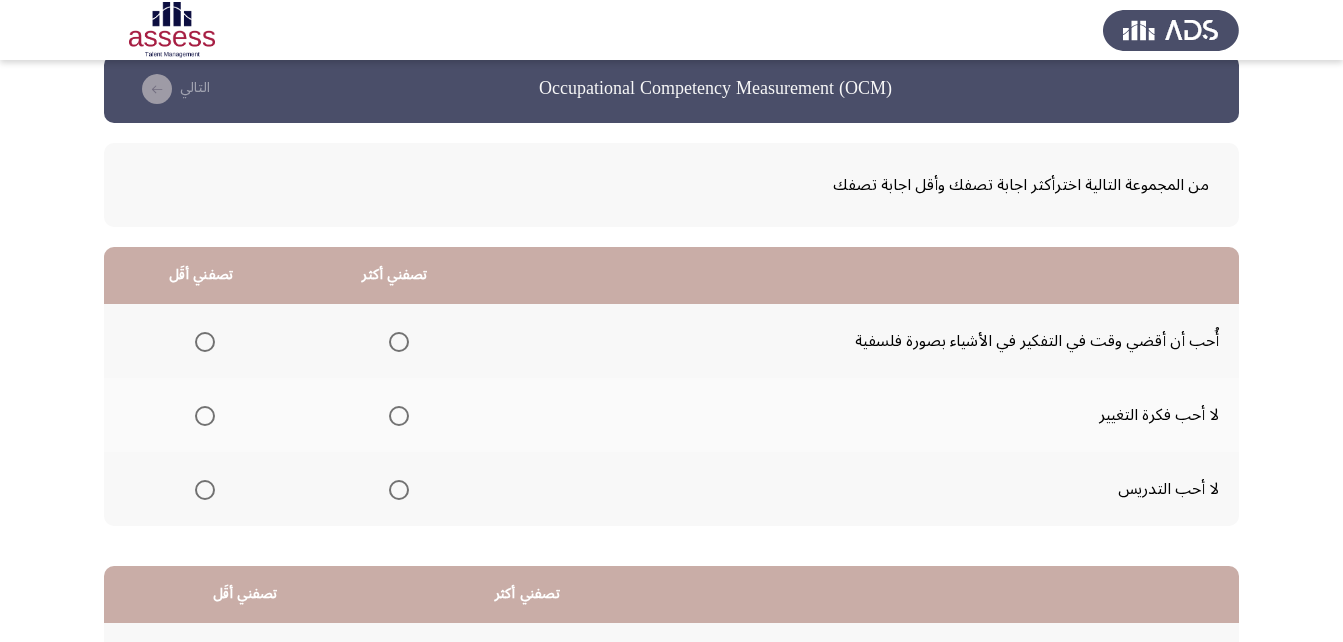 scroll, scrollTop: 0, scrollLeft: 0, axis: both 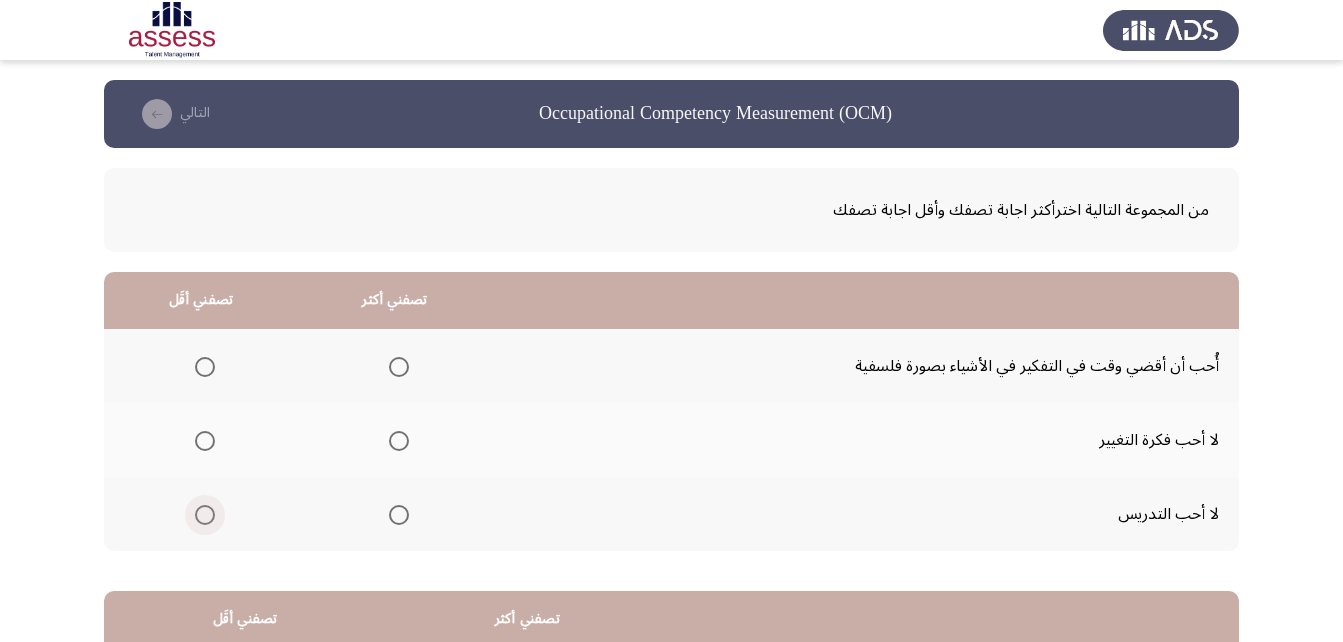click at bounding box center (205, 515) 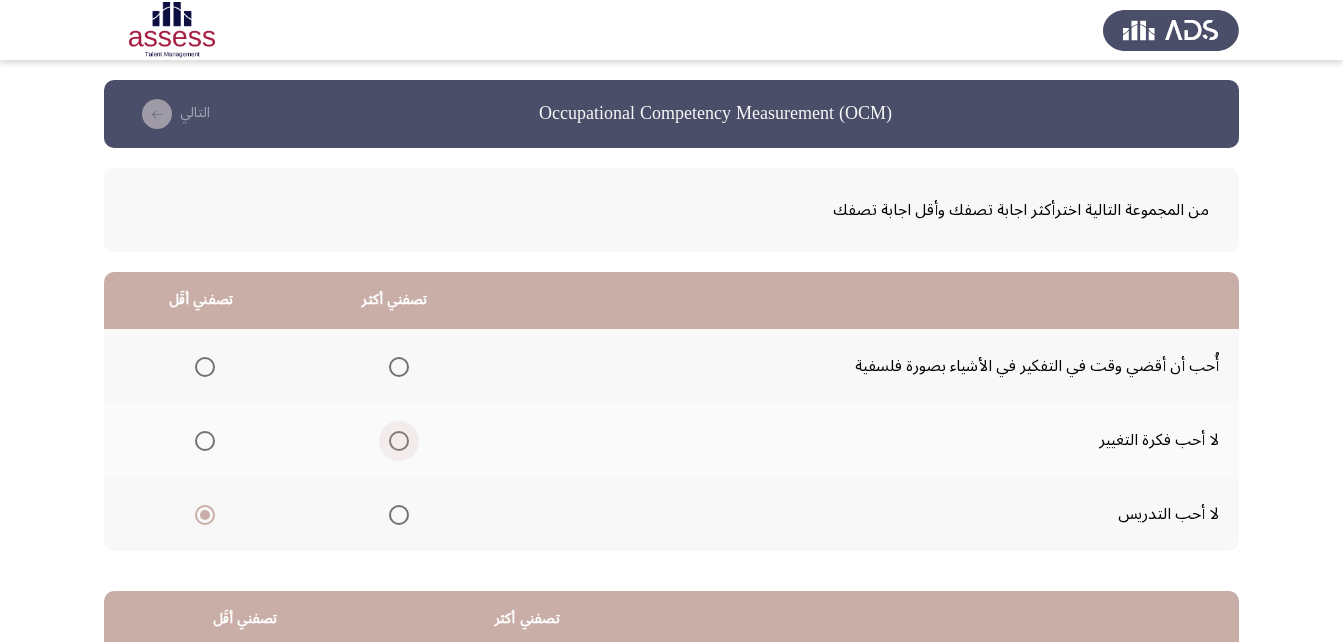 click at bounding box center [399, 441] 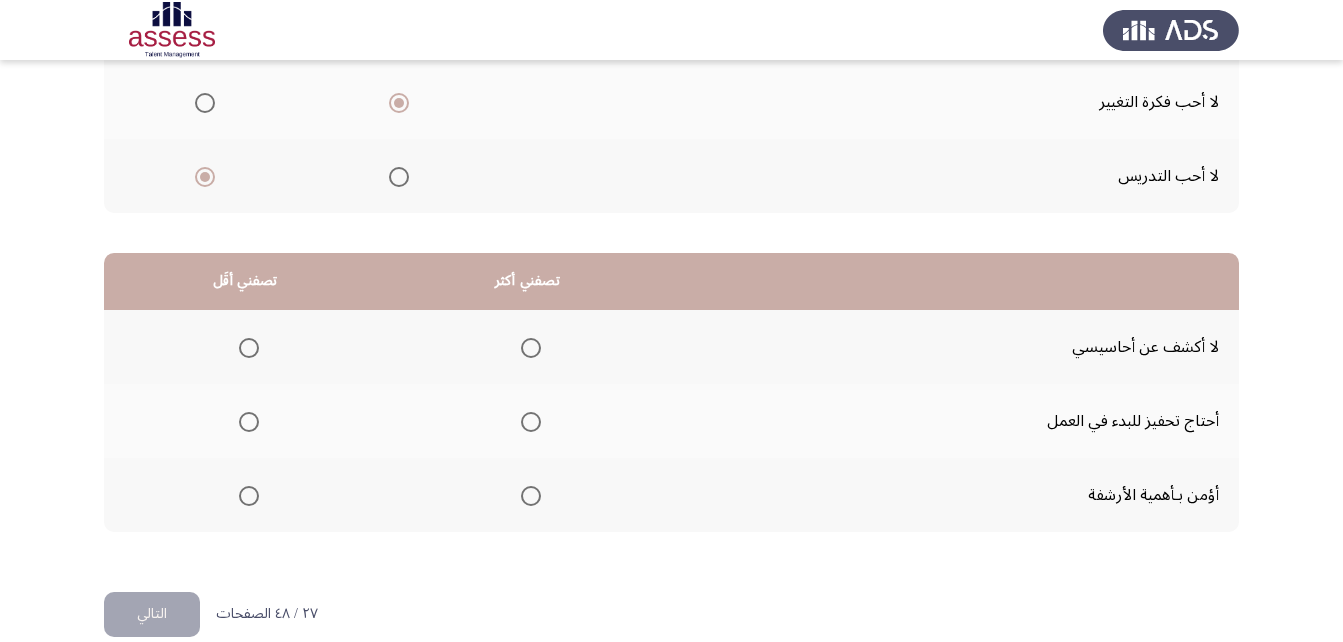 scroll, scrollTop: 368, scrollLeft: 0, axis: vertical 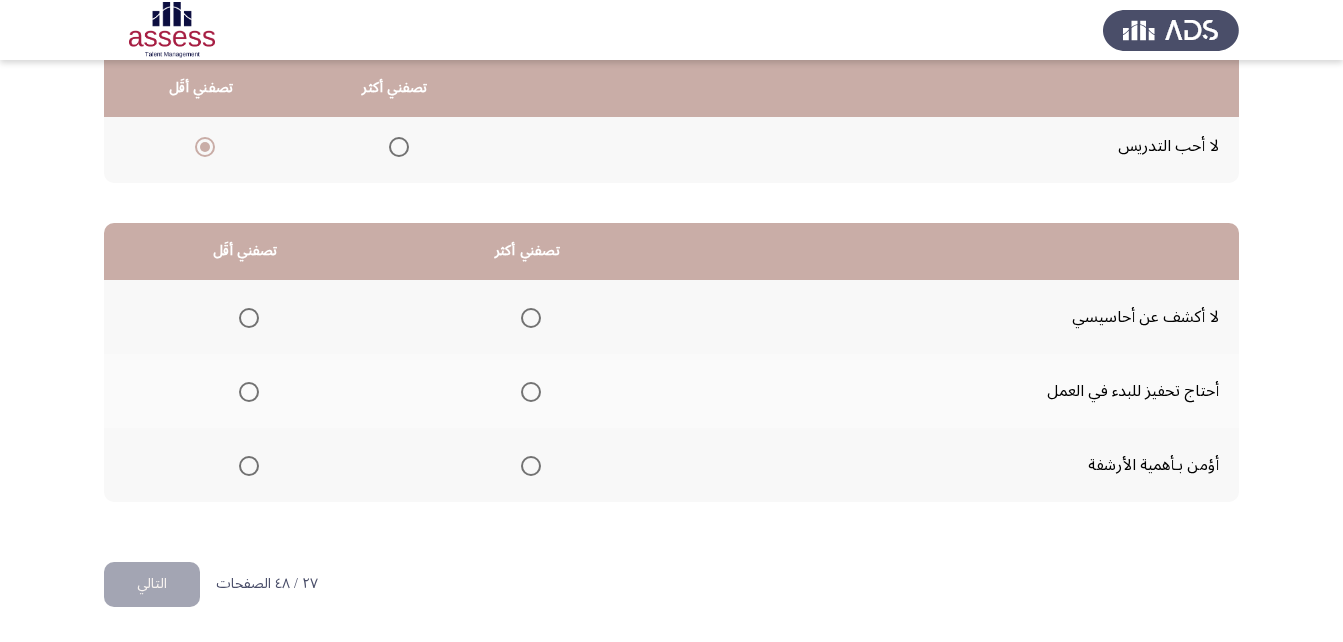 click at bounding box center [249, 392] 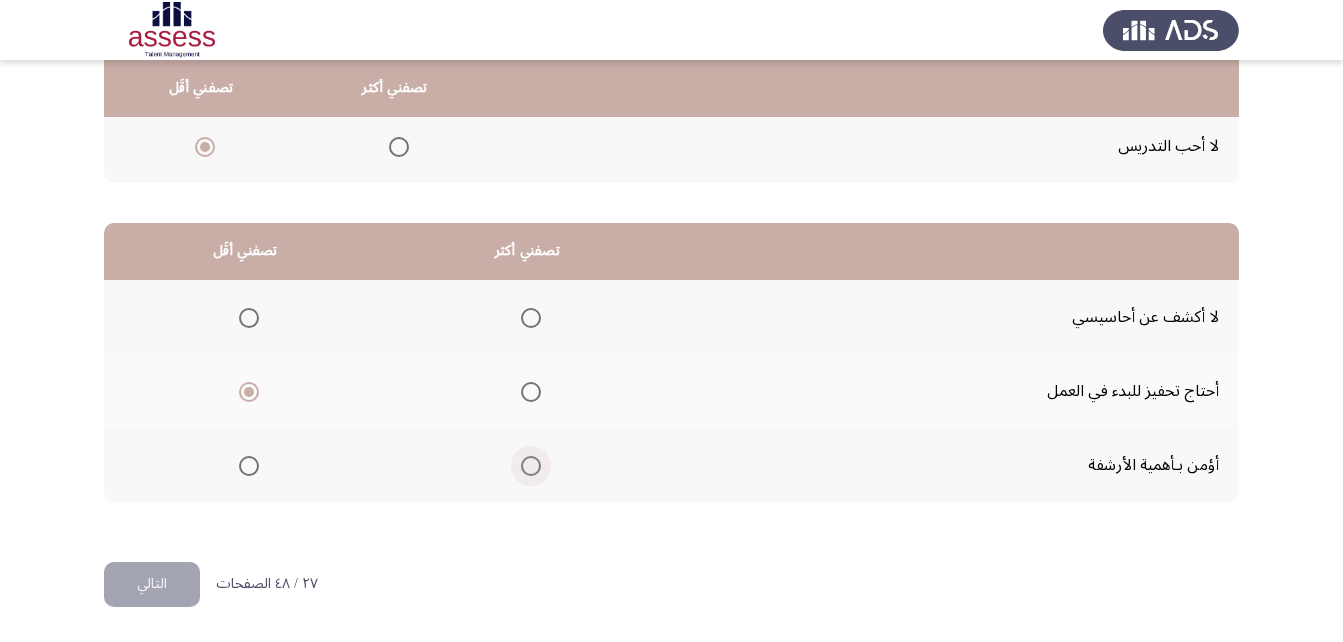 click at bounding box center [531, 466] 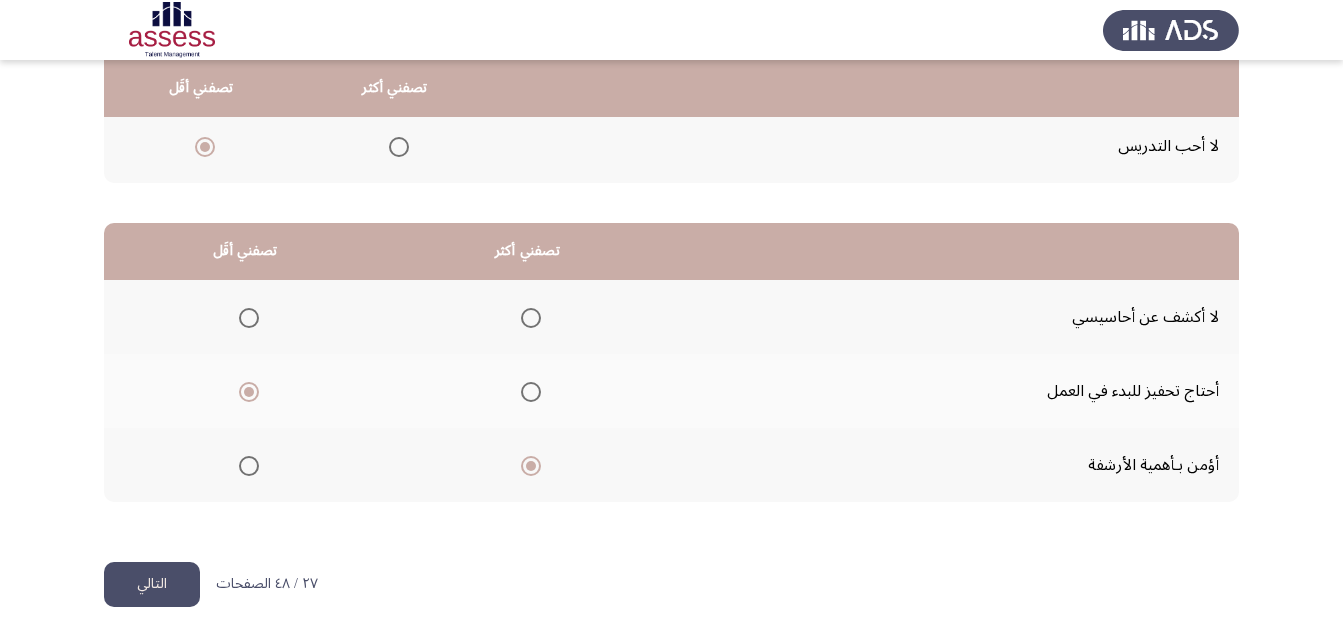 click on "التالي" 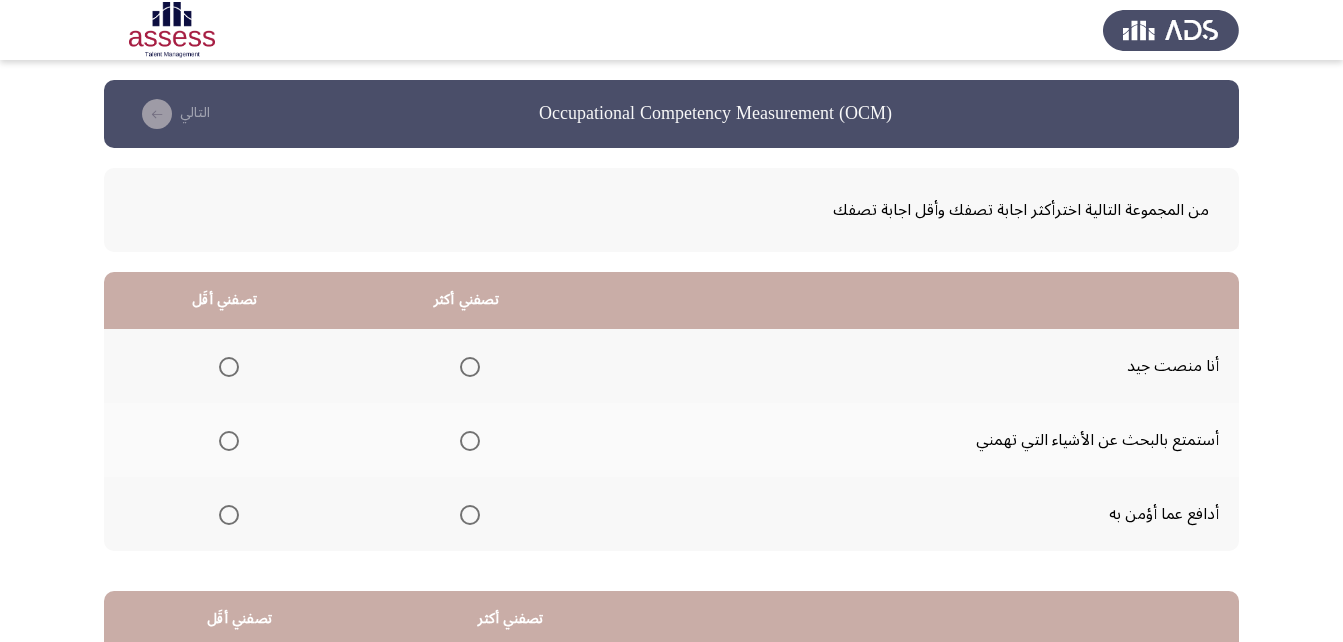scroll, scrollTop: 100, scrollLeft: 0, axis: vertical 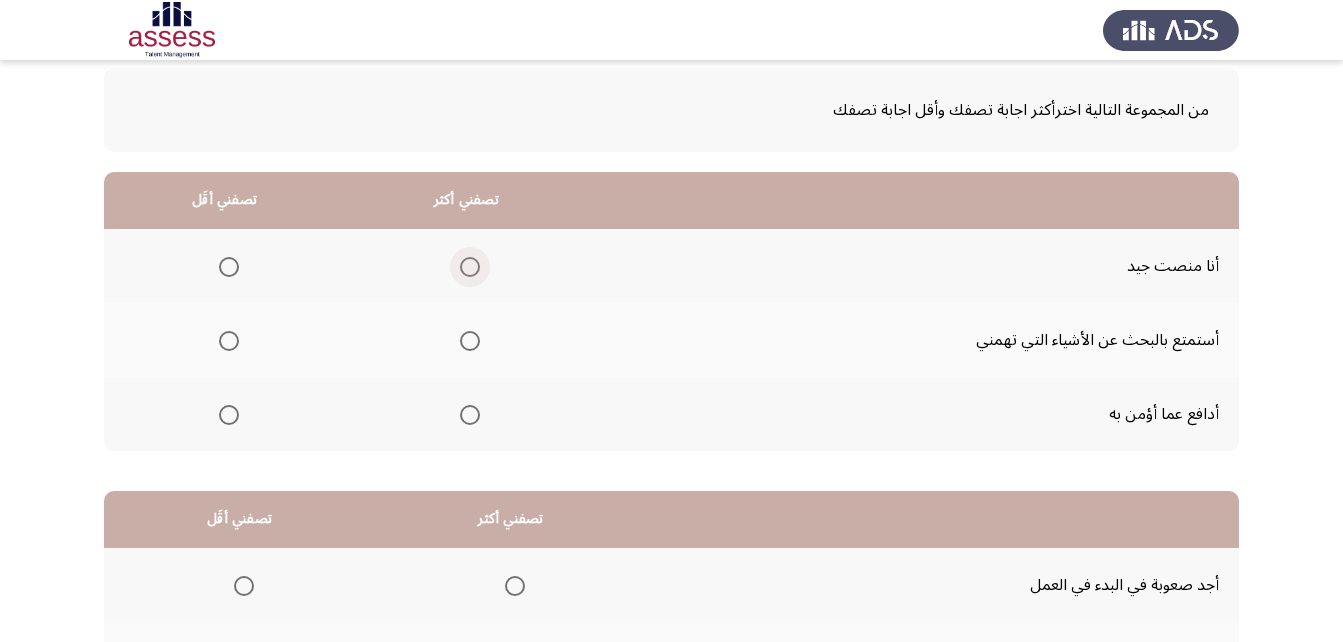 click at bounding box center [466, 267] 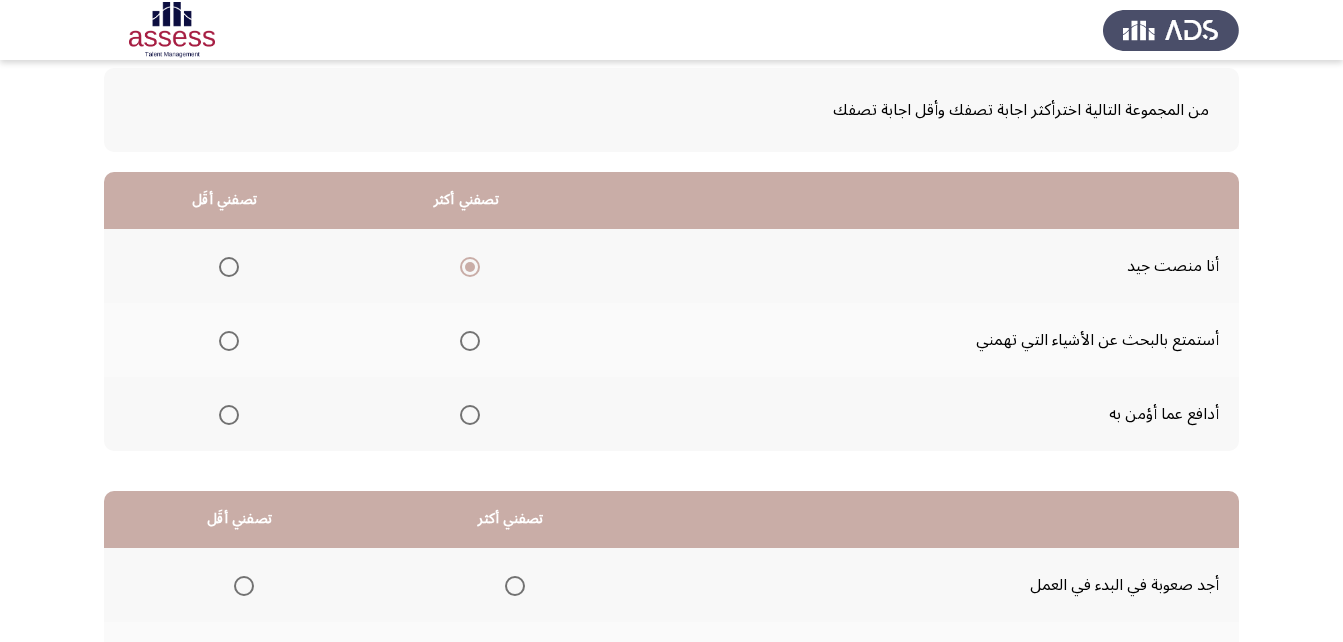 click at bounding box center [229, 341] 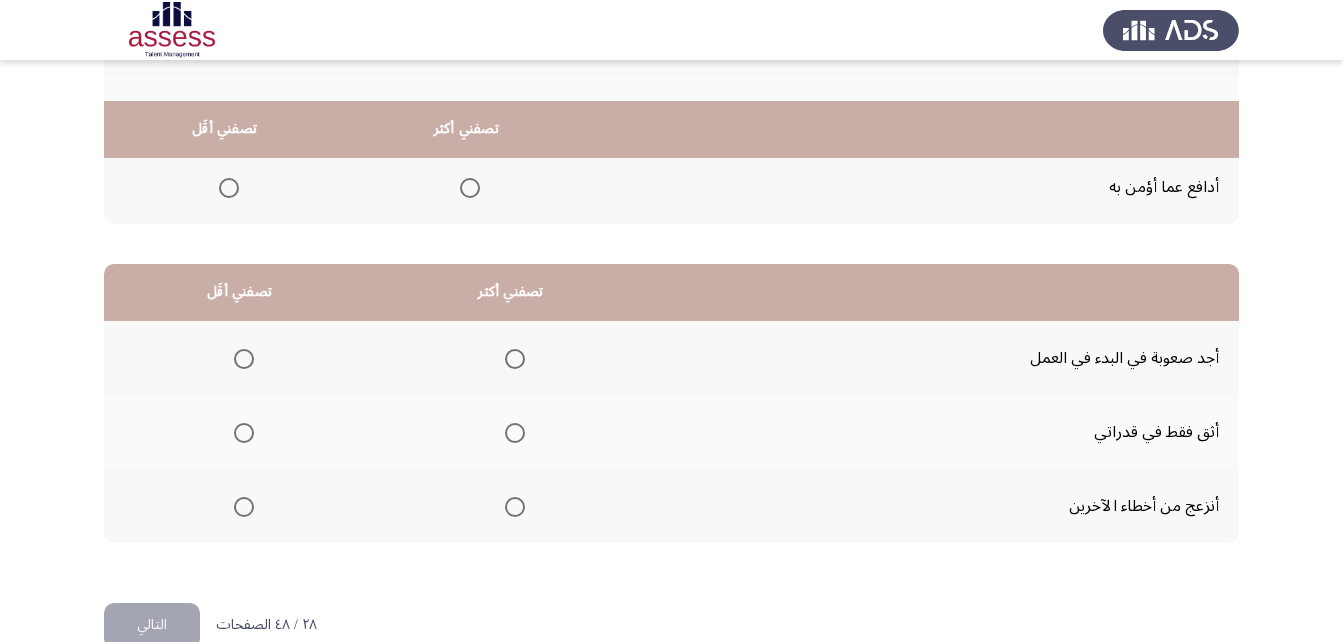 scroll, scrollTop: 368, scrollLeft: 0, axis: vertical 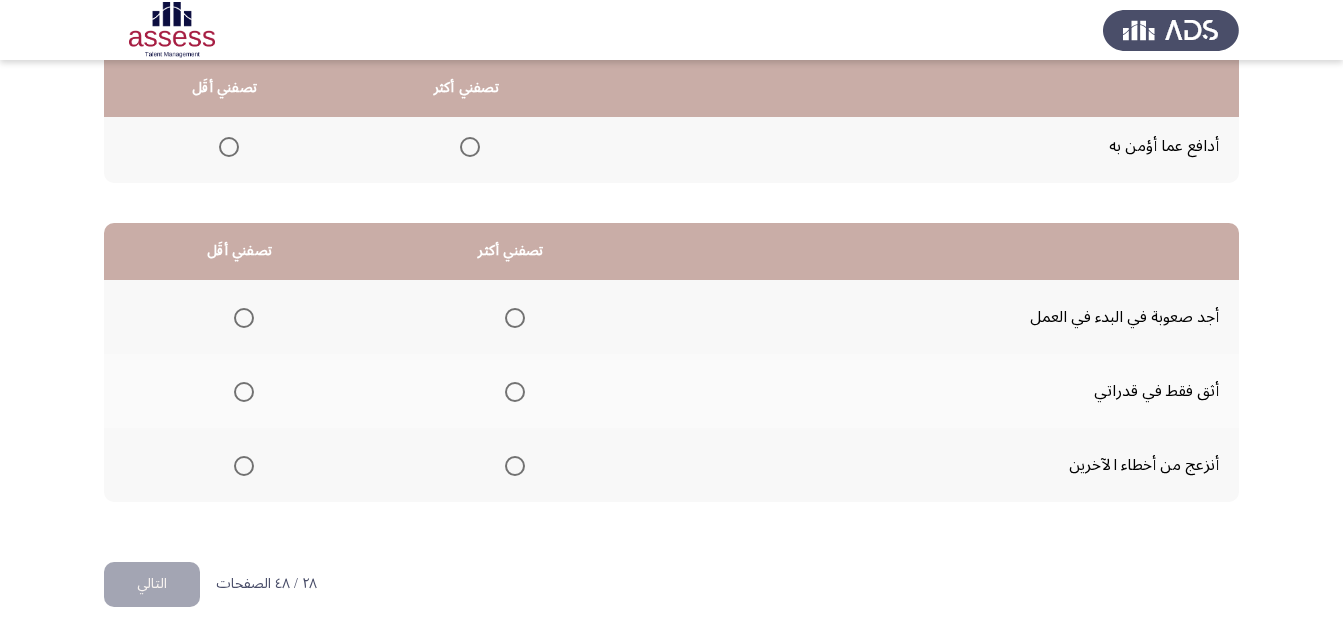 click at bounding box center (515, 392) 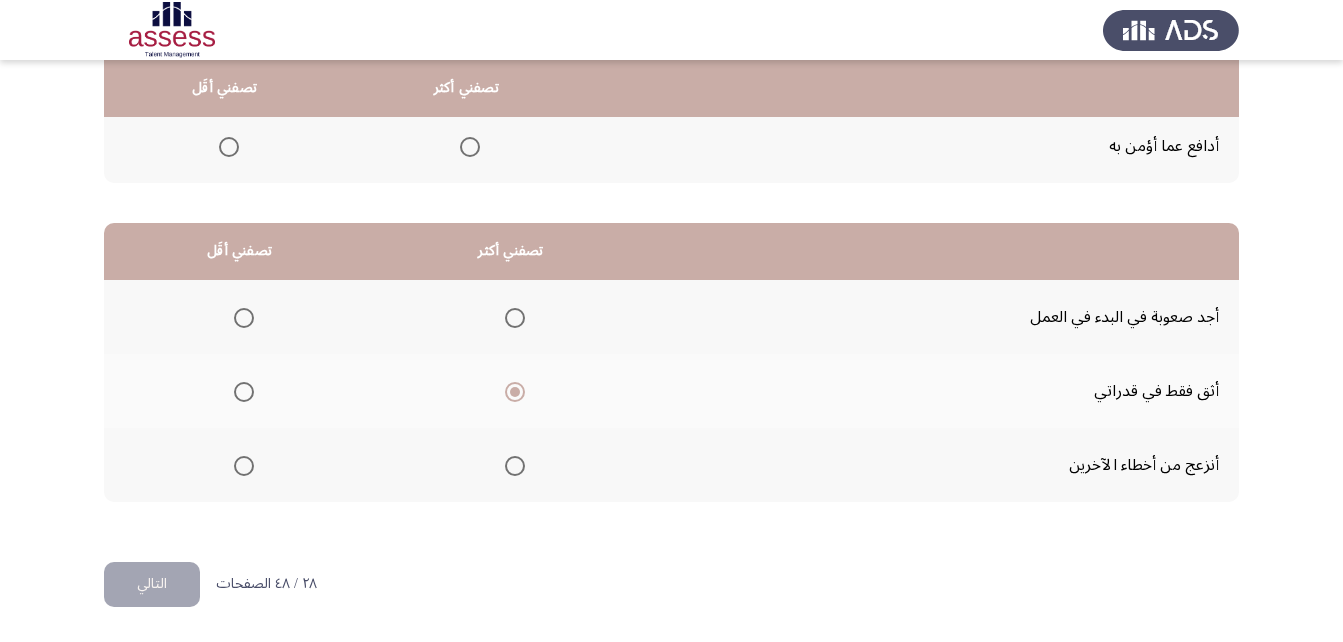 click at bounding box center (244, 466) 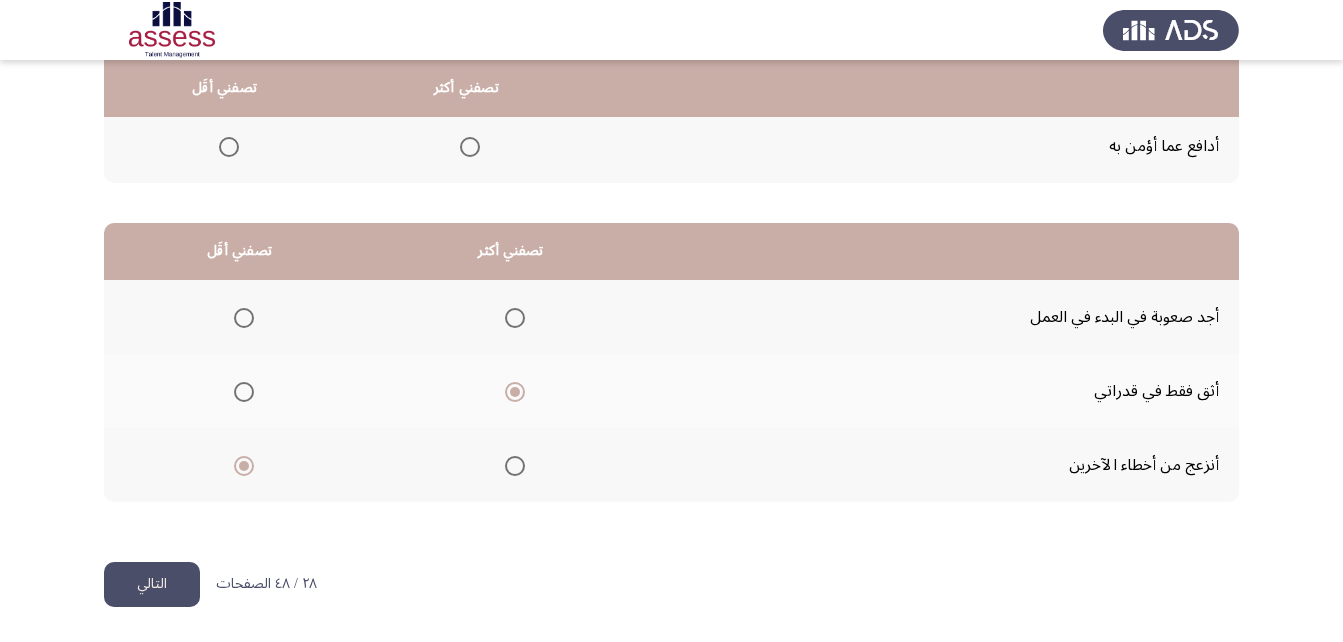 click on "التالي" 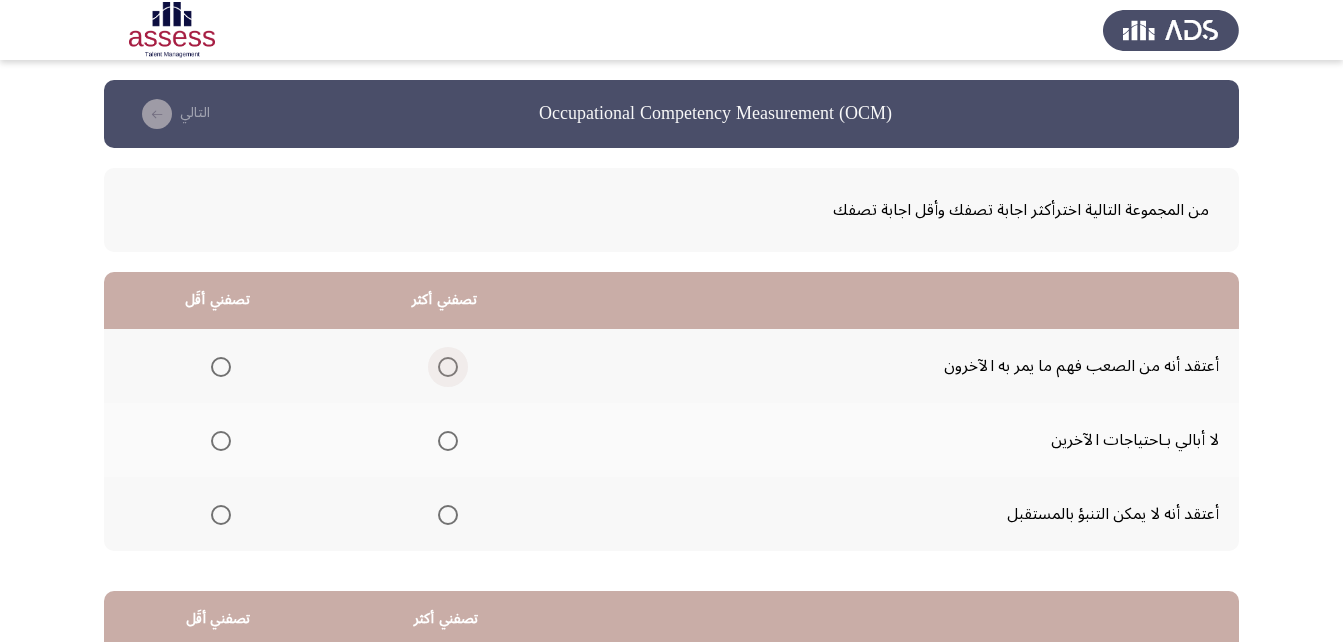 click at bounding box center (448, 367) 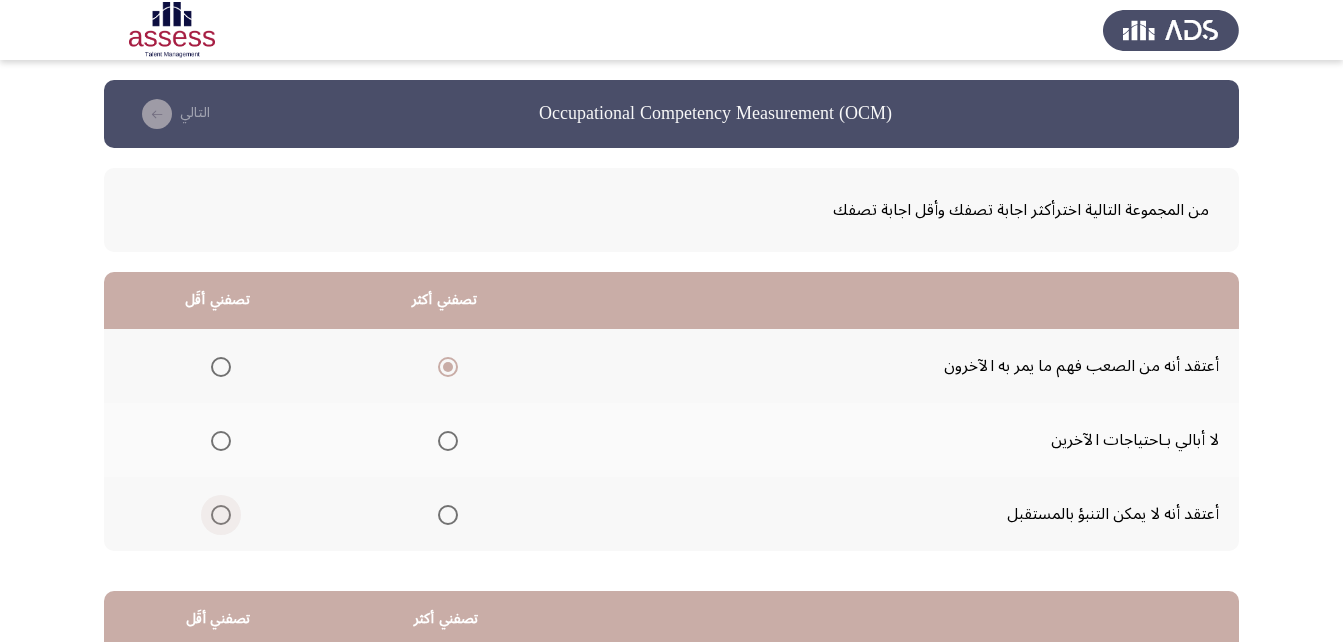 click at bounding box center (221, 515) 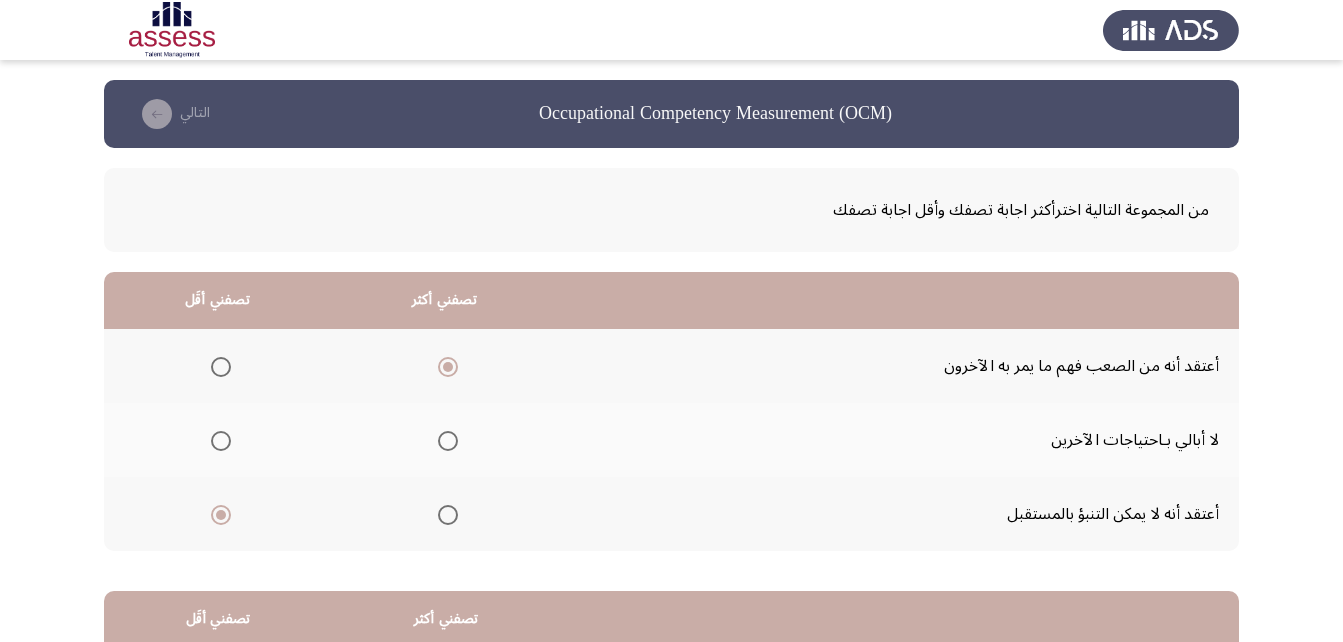 click at bounding box center (221, 441) 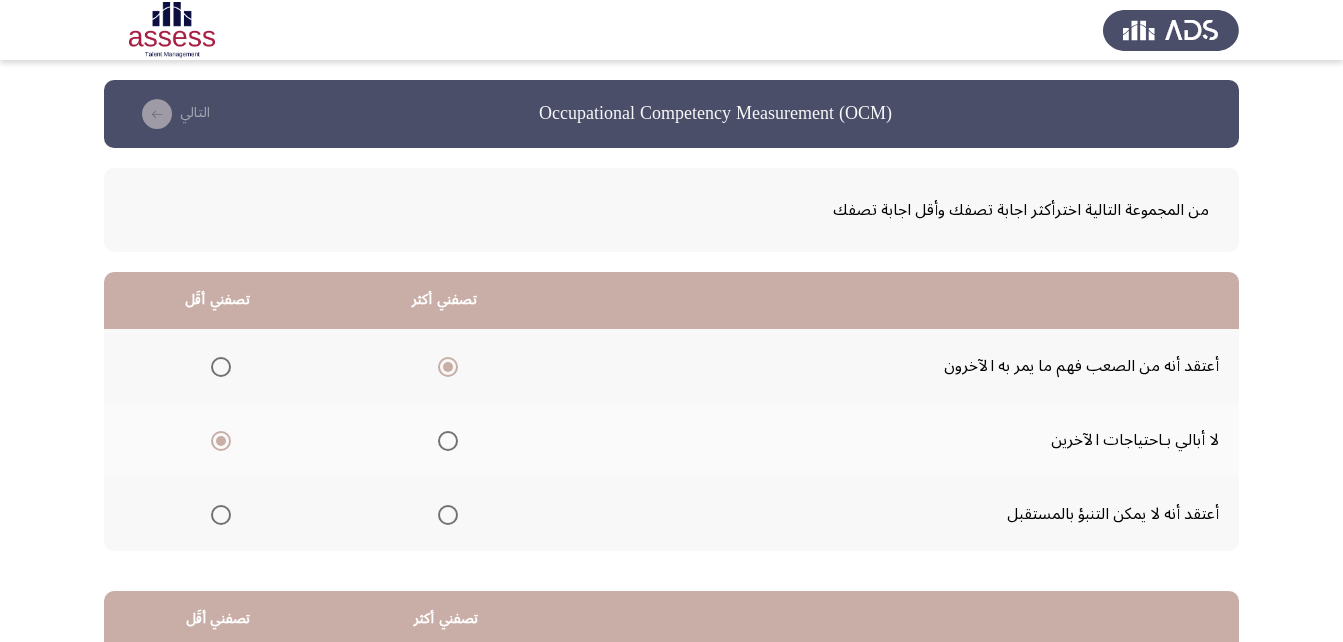 scroll, scrollTop: 368, scrollLeft: 0, axis: vertical 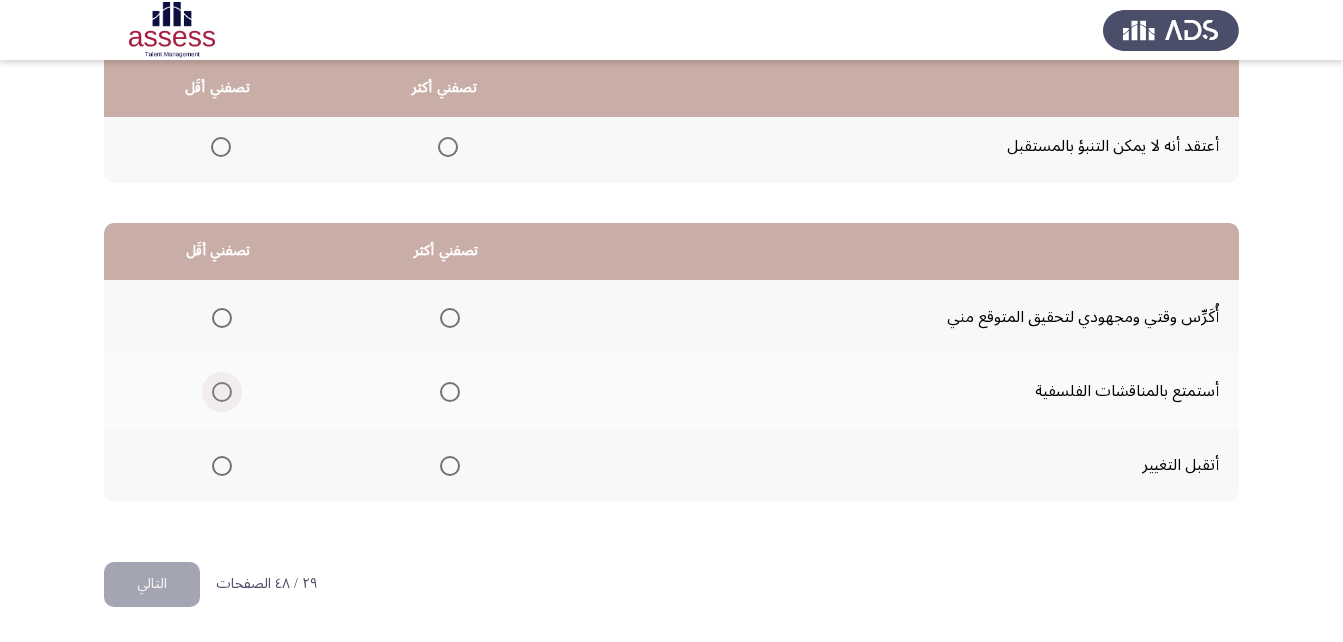 click at bounding box center (222, 392) 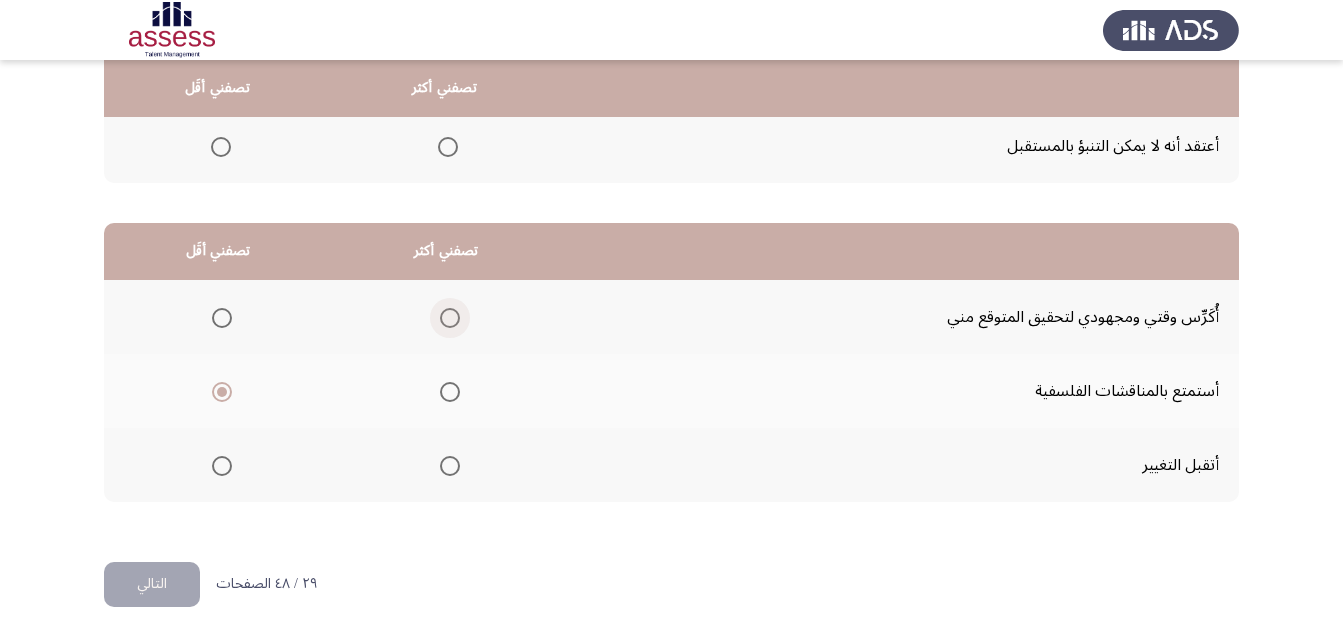 click at bounding box center [450, 318] 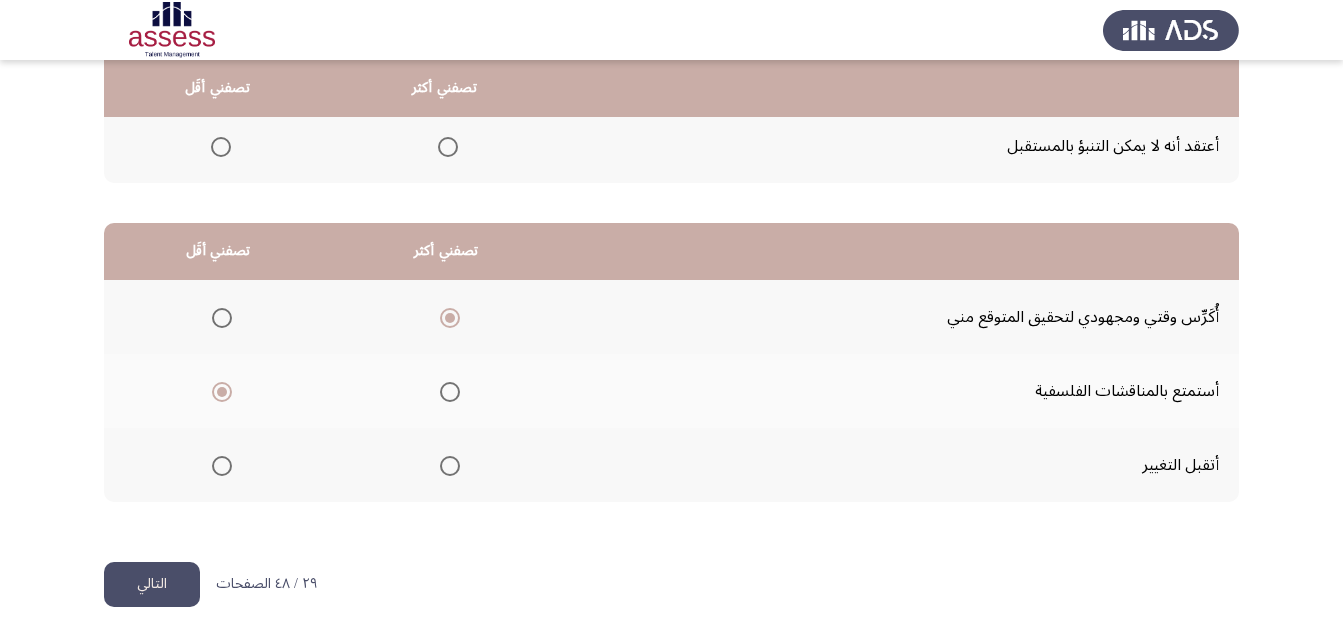 click on "التالي" 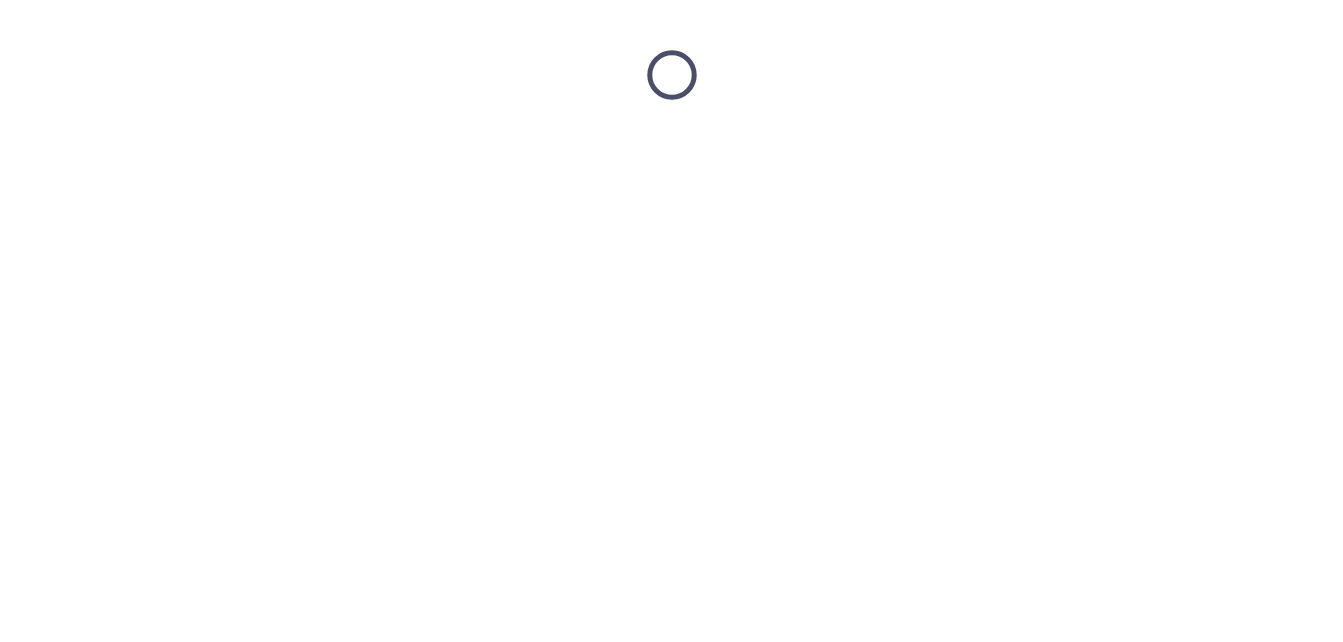 scroll, scrollTop: 0, scrollLeft: 0, axis: both 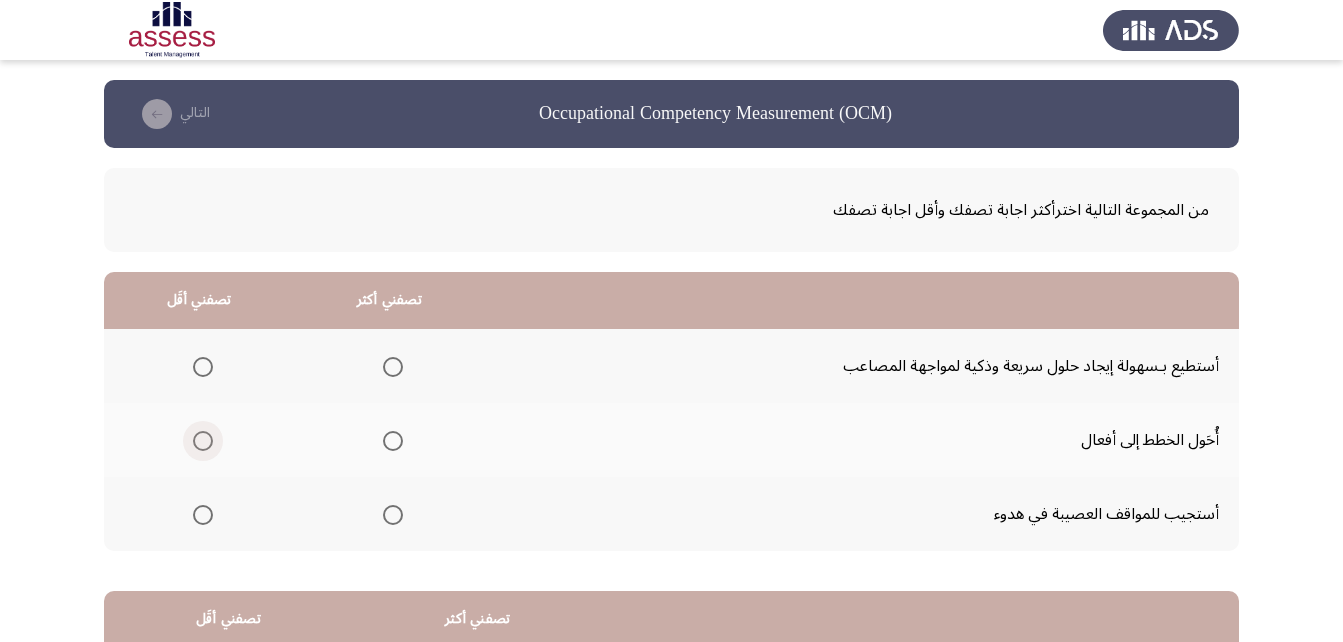 click at bounding box center (203, 441) 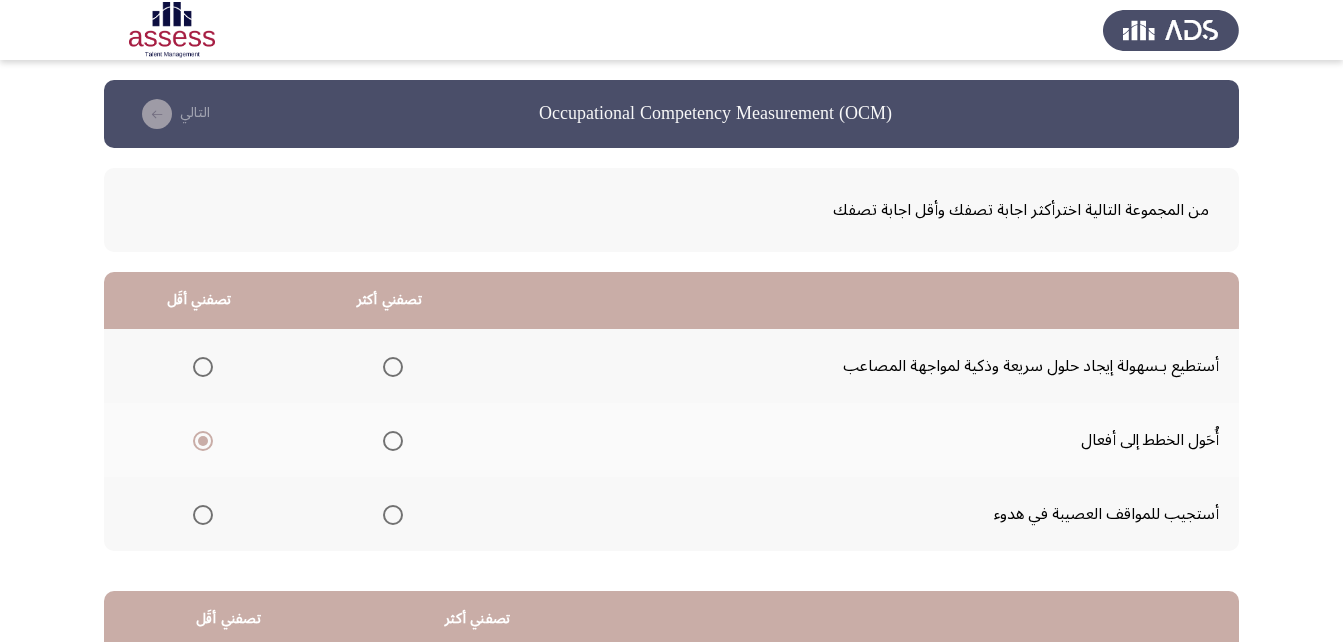click at bounding box center (393, 367) 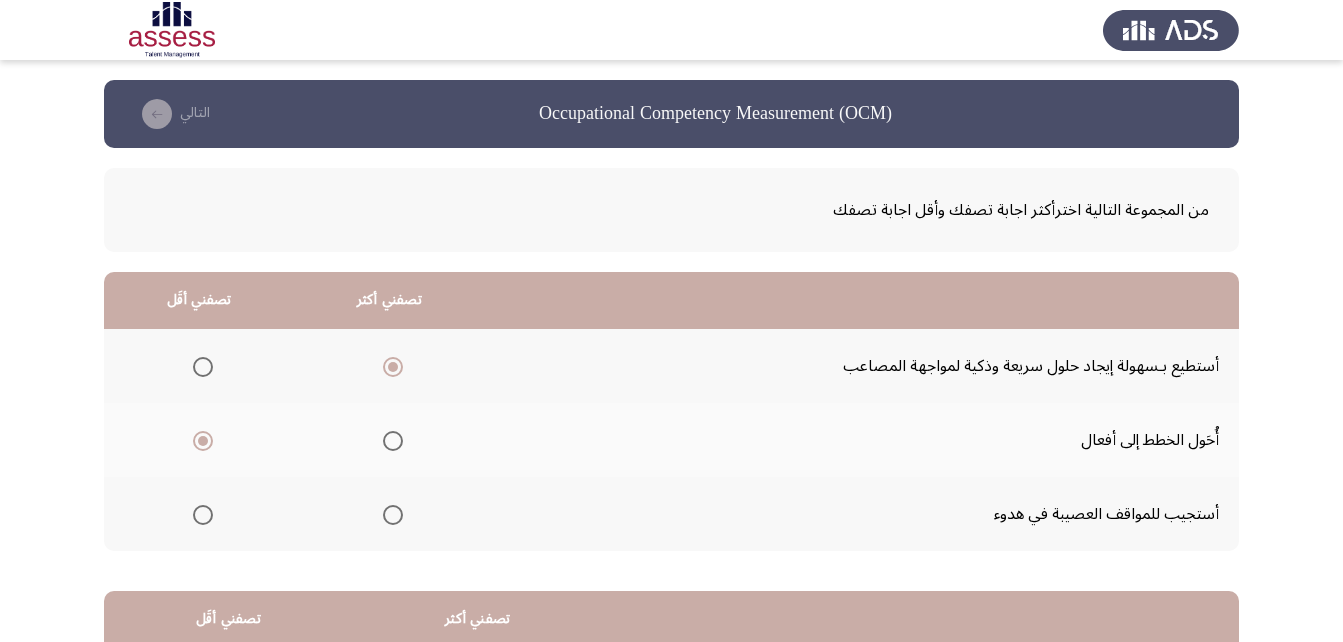 scroll, scrollTop: 368, scrollLeft: 0, axis: vertical 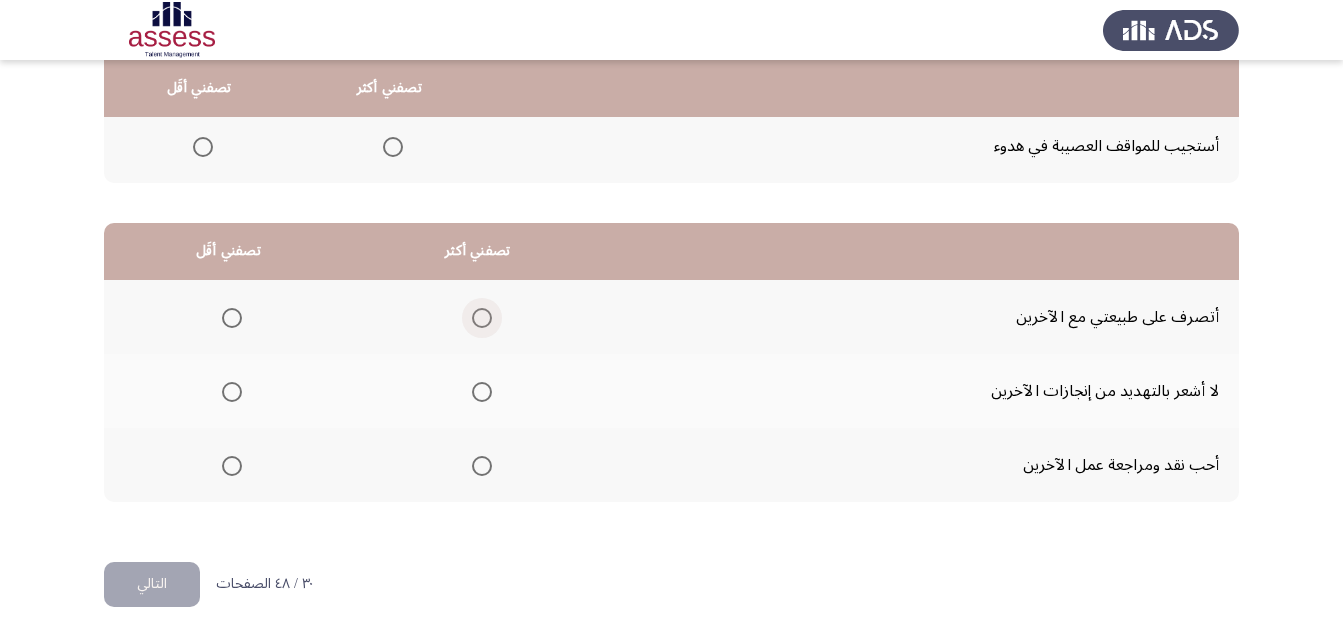 click at bounding box center (482, 318) 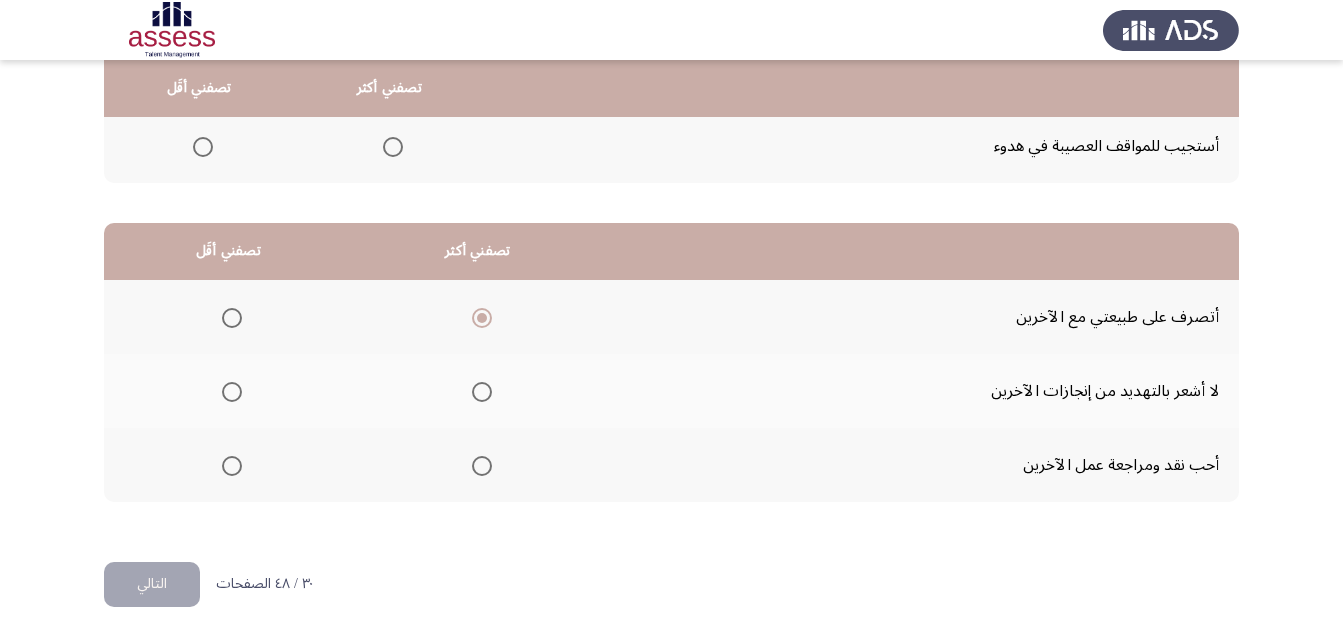 click at bounding box center (232, 392) 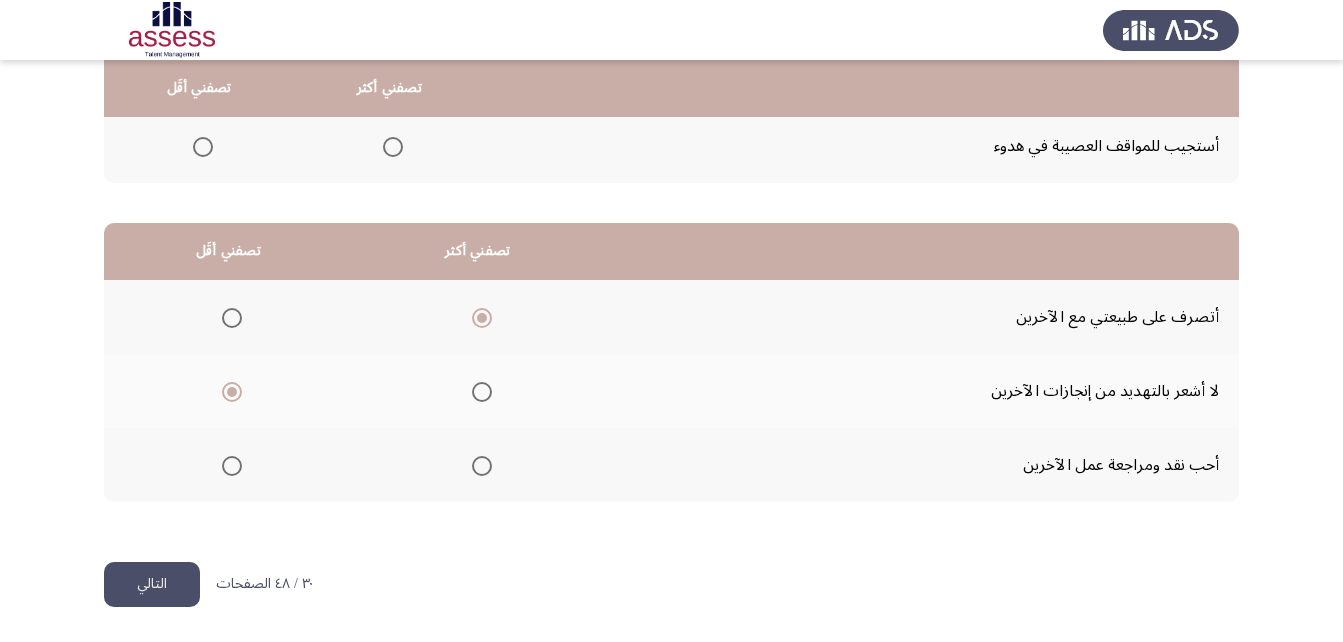 click on "التالي" 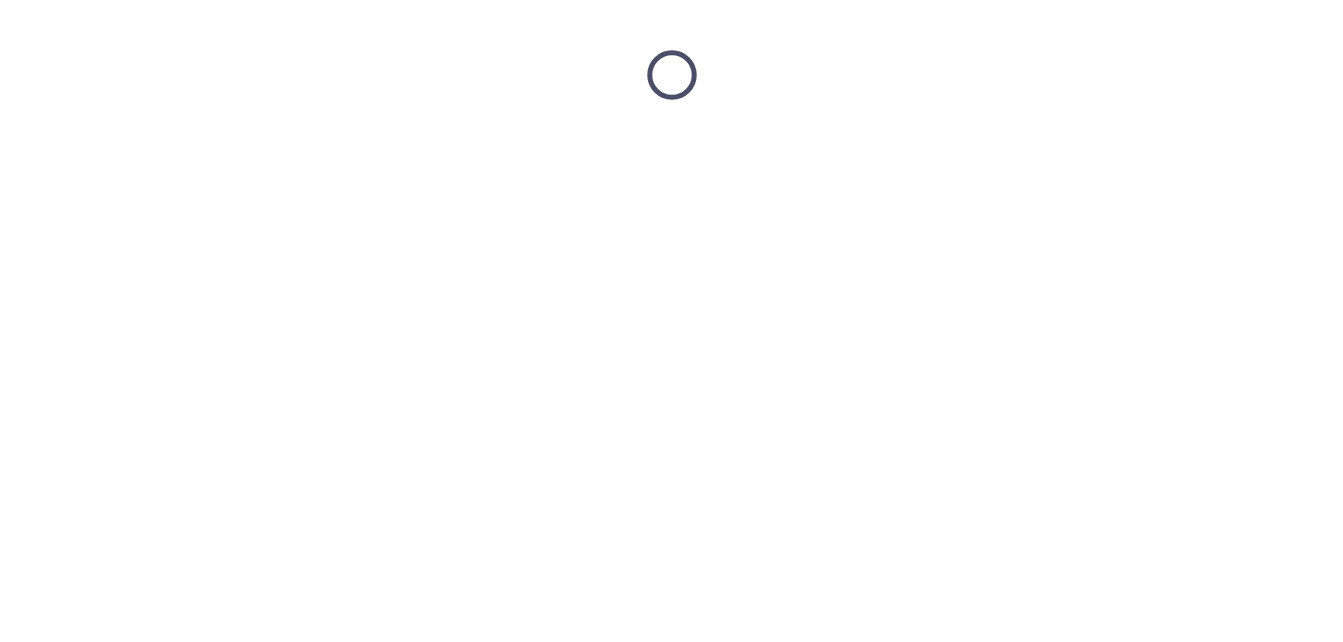 scroll, scrollTop: 0, scrollLeft: 0, axis: both 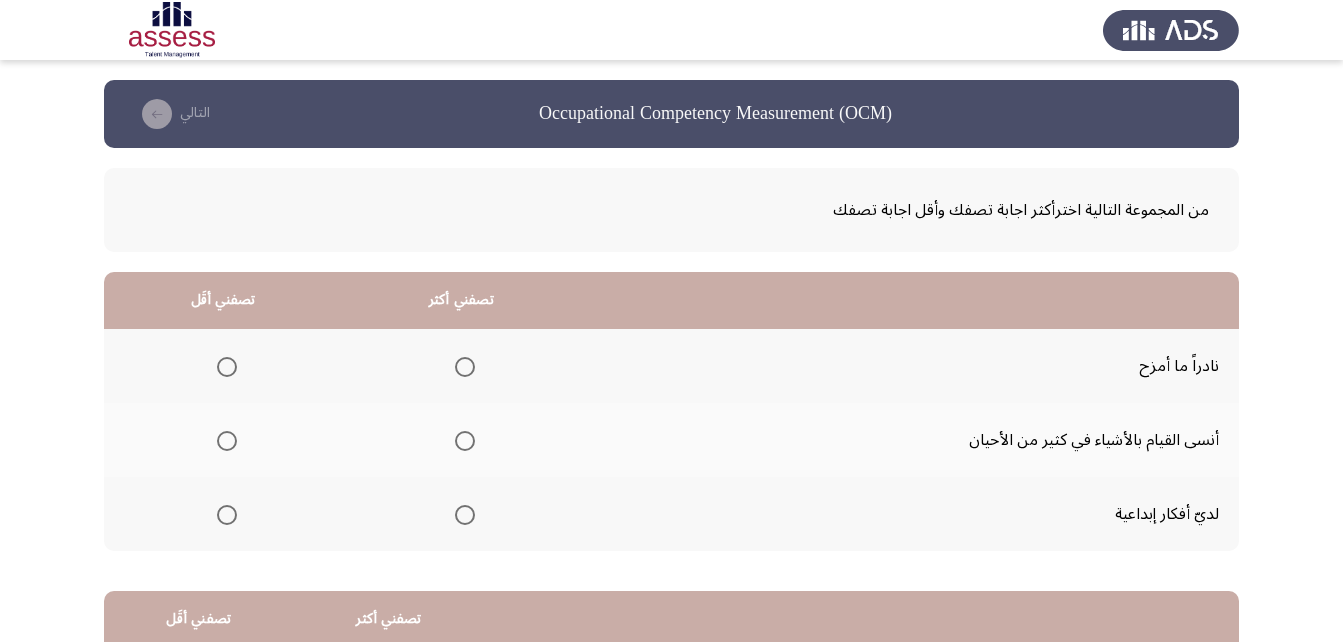 click at bounding box center [465, 515] 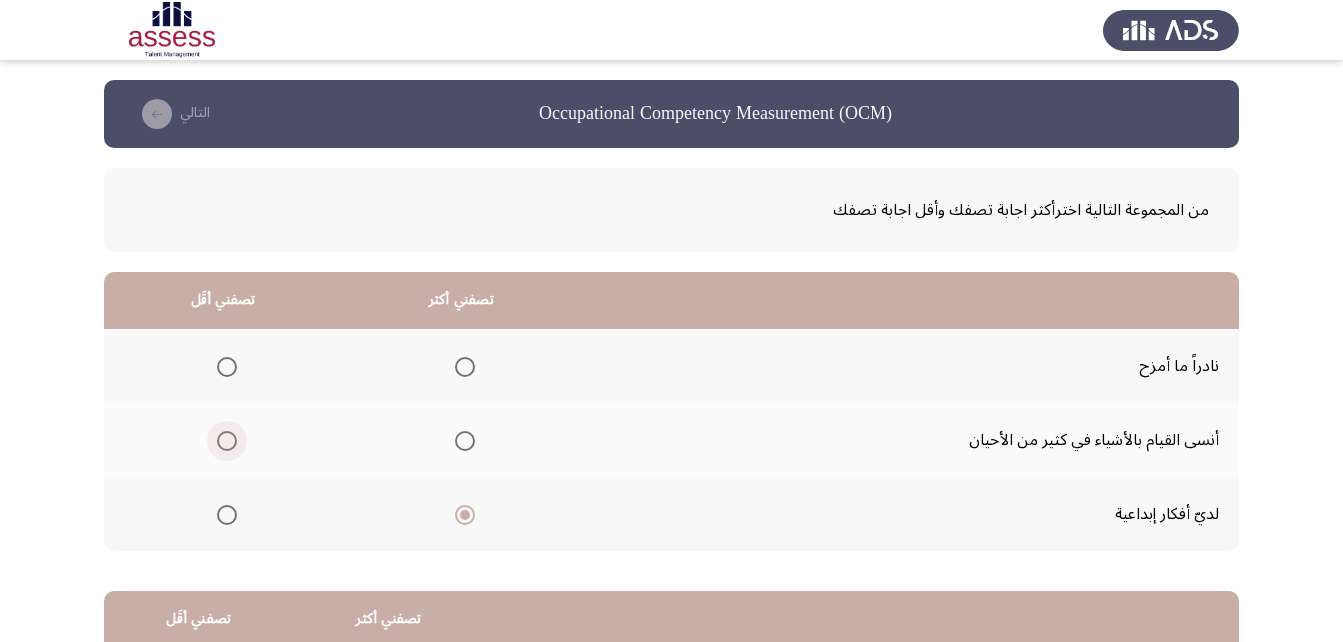 click at bounding box center [227, 441] 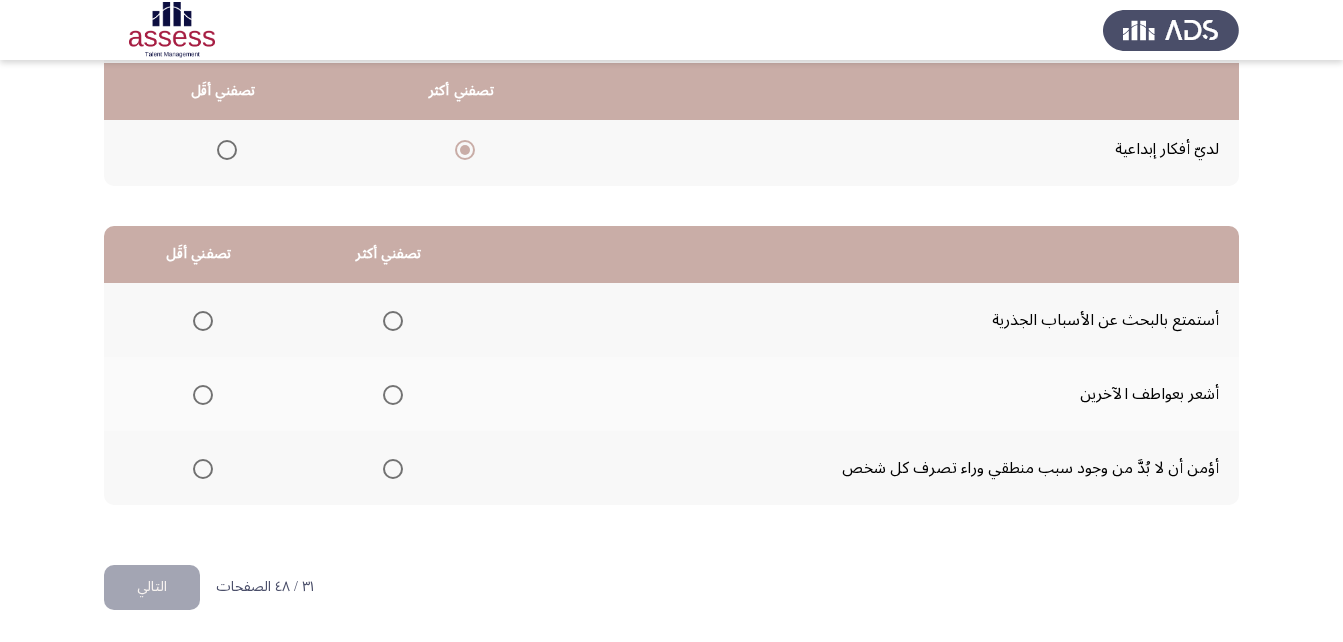 scroll, scrollTop: 368, scrollLeft: 0, axis: vertical 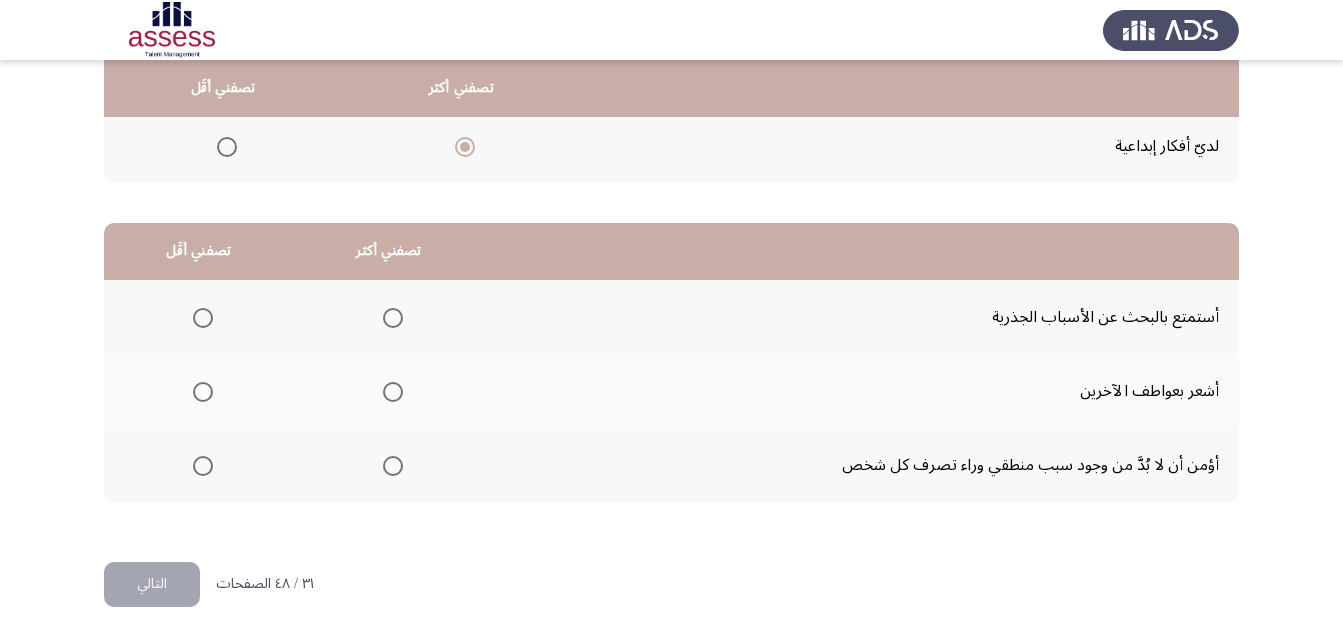 click at bounding box center (389, 318) 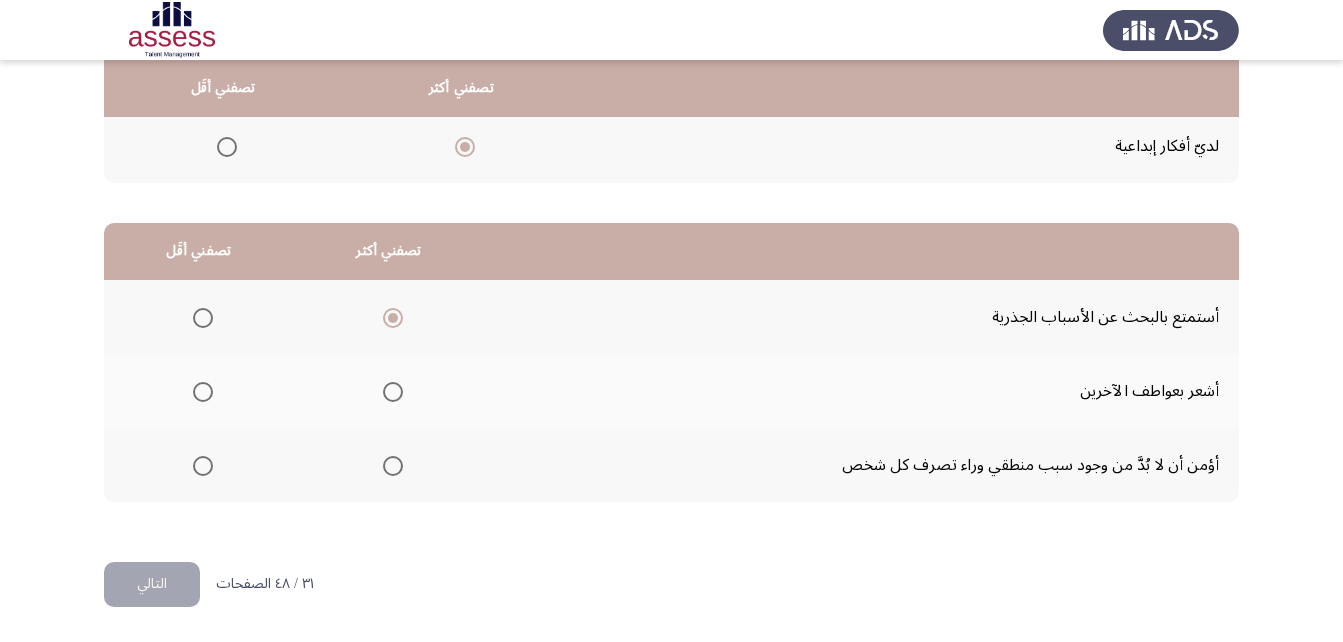 click at bounding box center [203, 392] 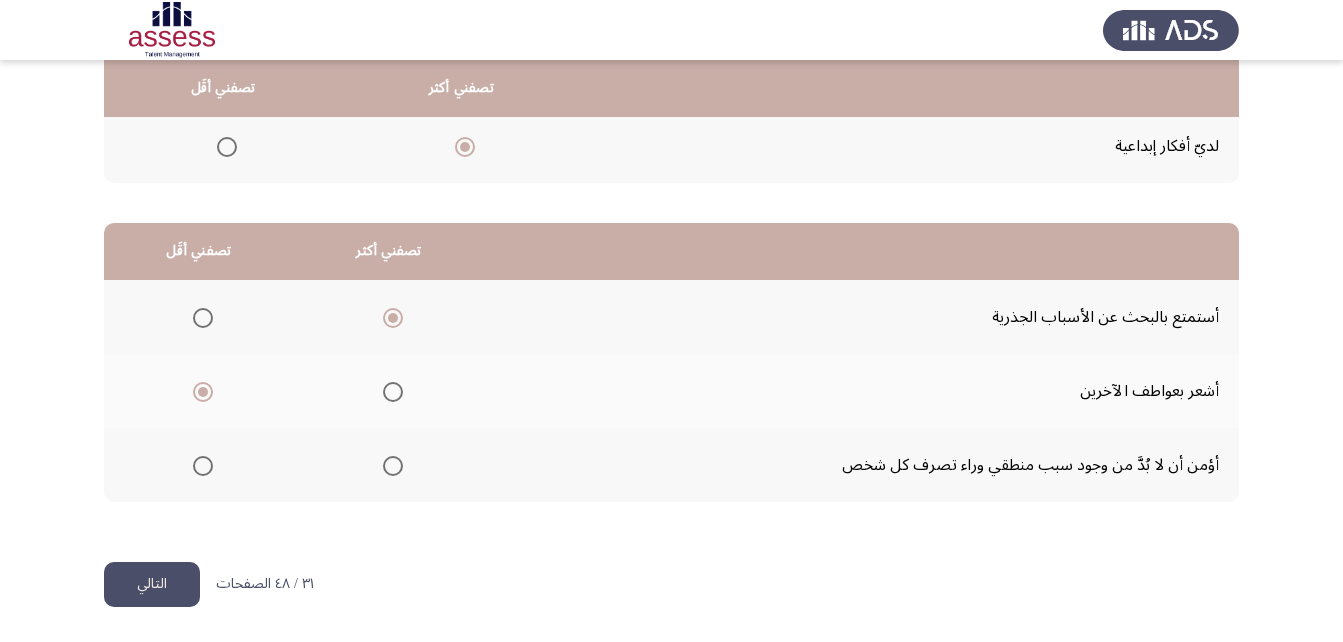 click on "التالي" 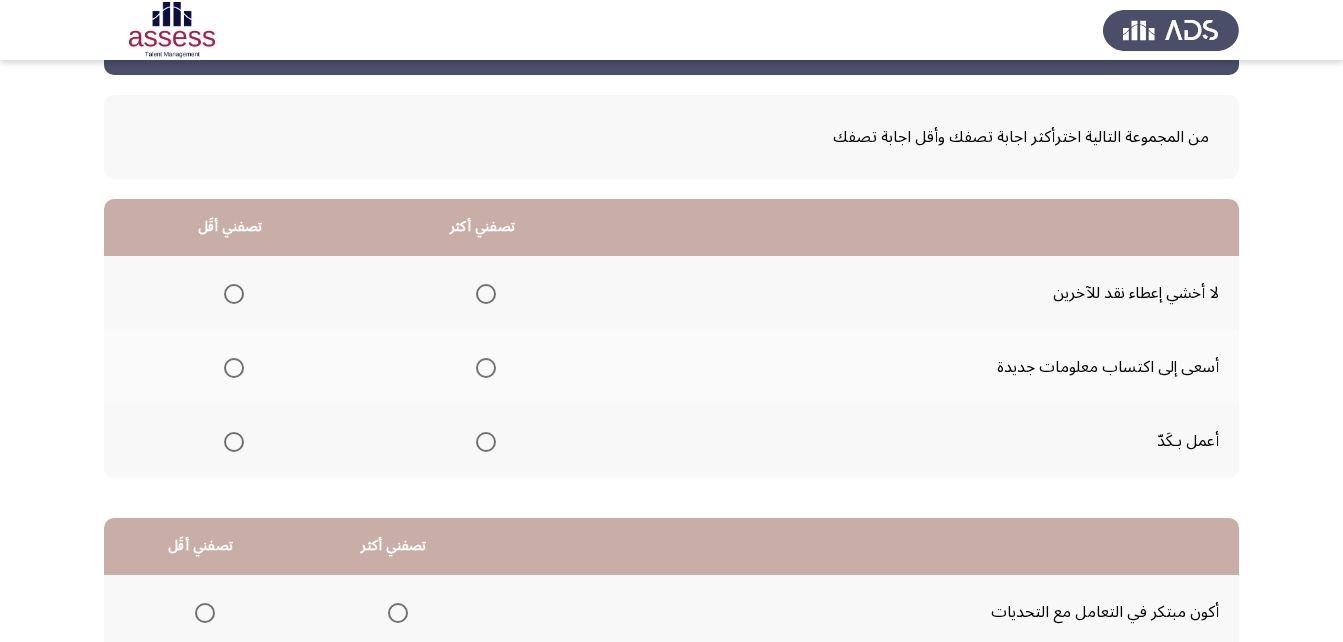 scroll, scrollTop: 200, scrollLeft: 0, axis: vertical 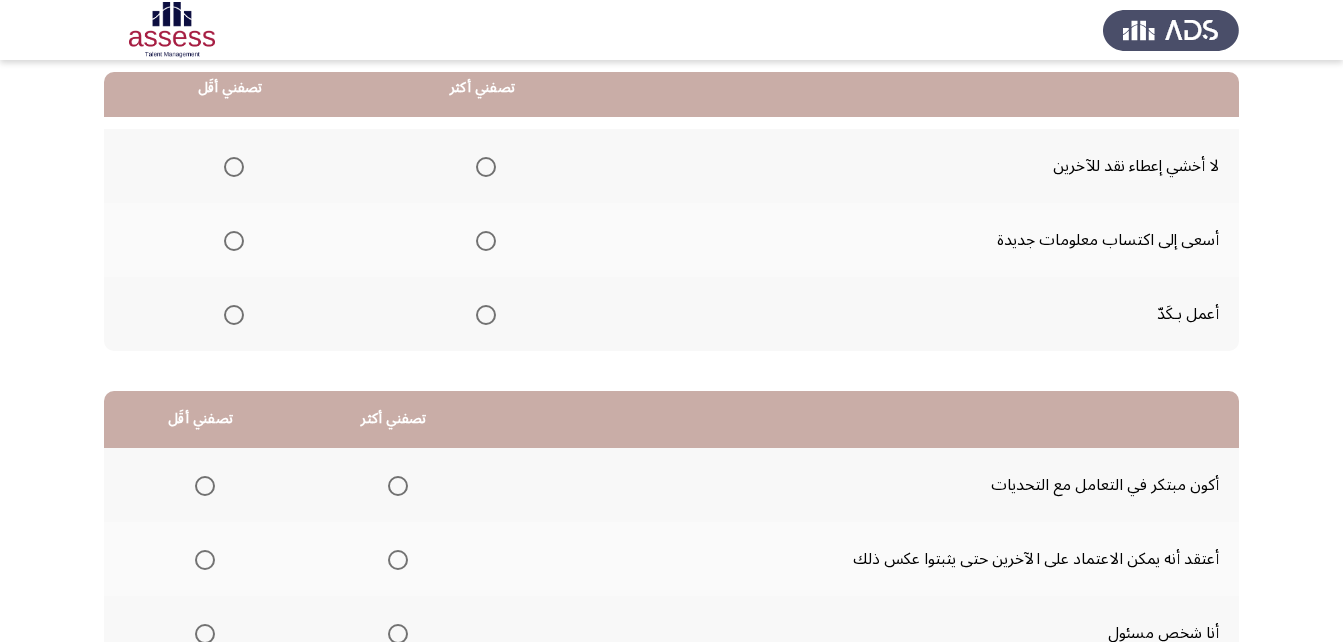 click at bounding box center (486, 241) 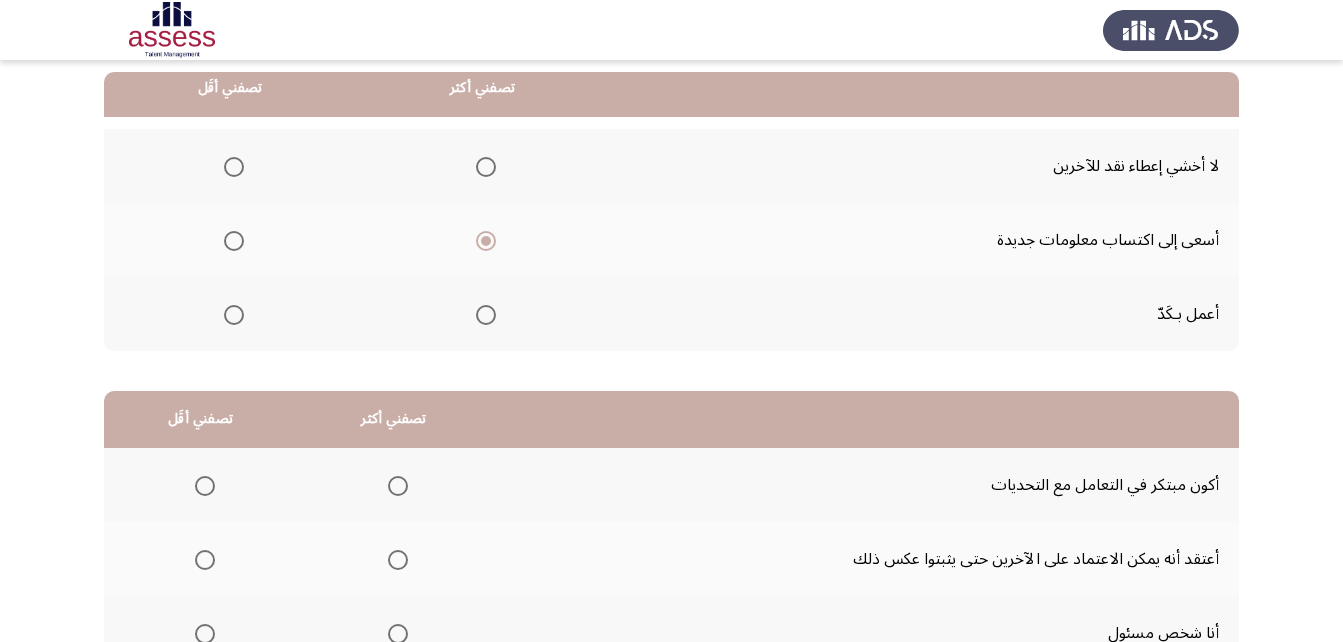 click at bounding box center [234, 167] 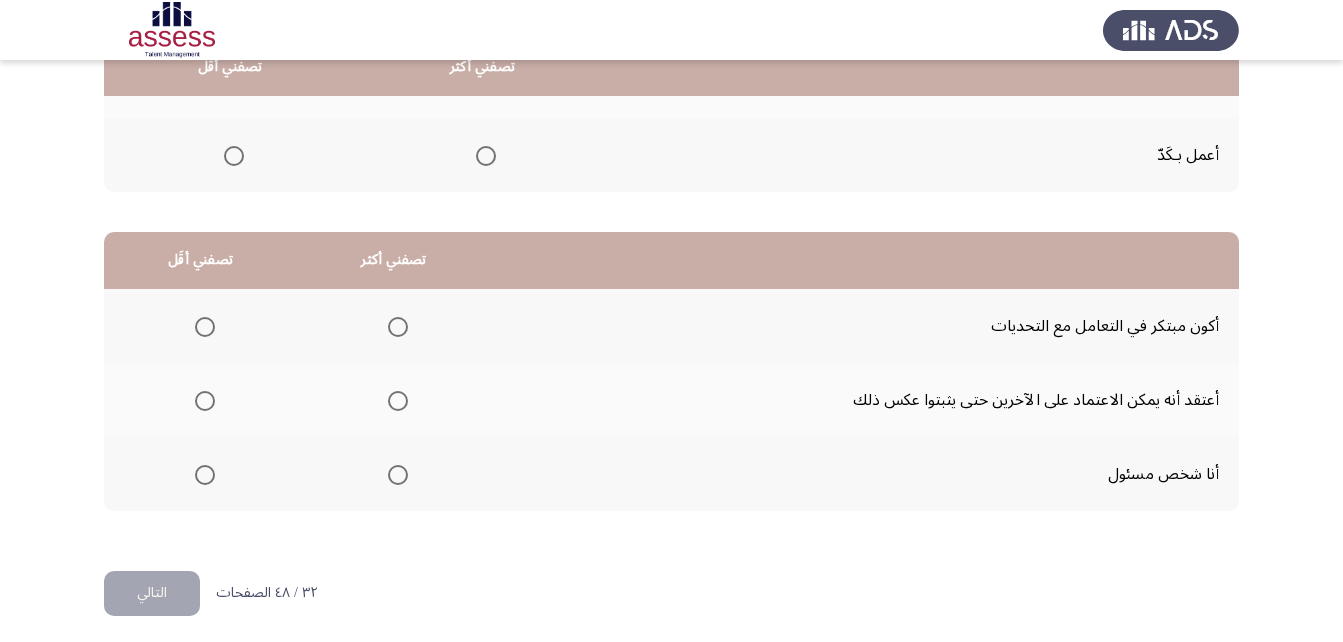 scroll, scrollTop: 368, scrollLeft: 0, axis: vertical 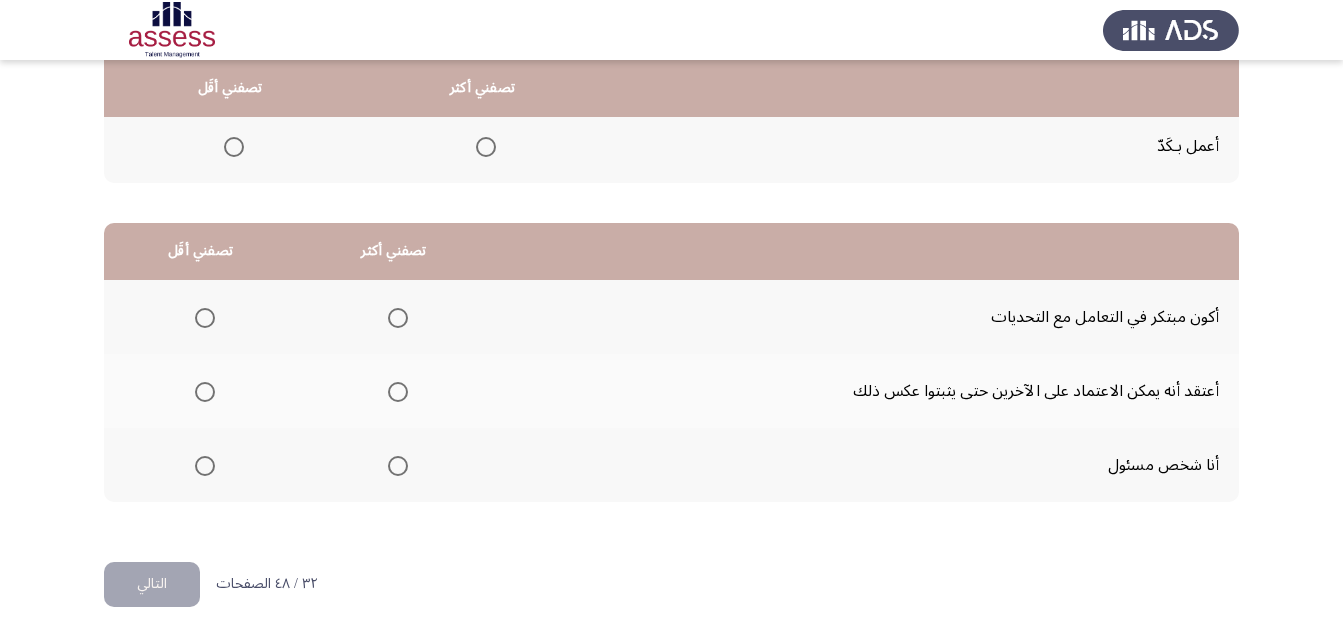 click at bounding box center [398, 318] 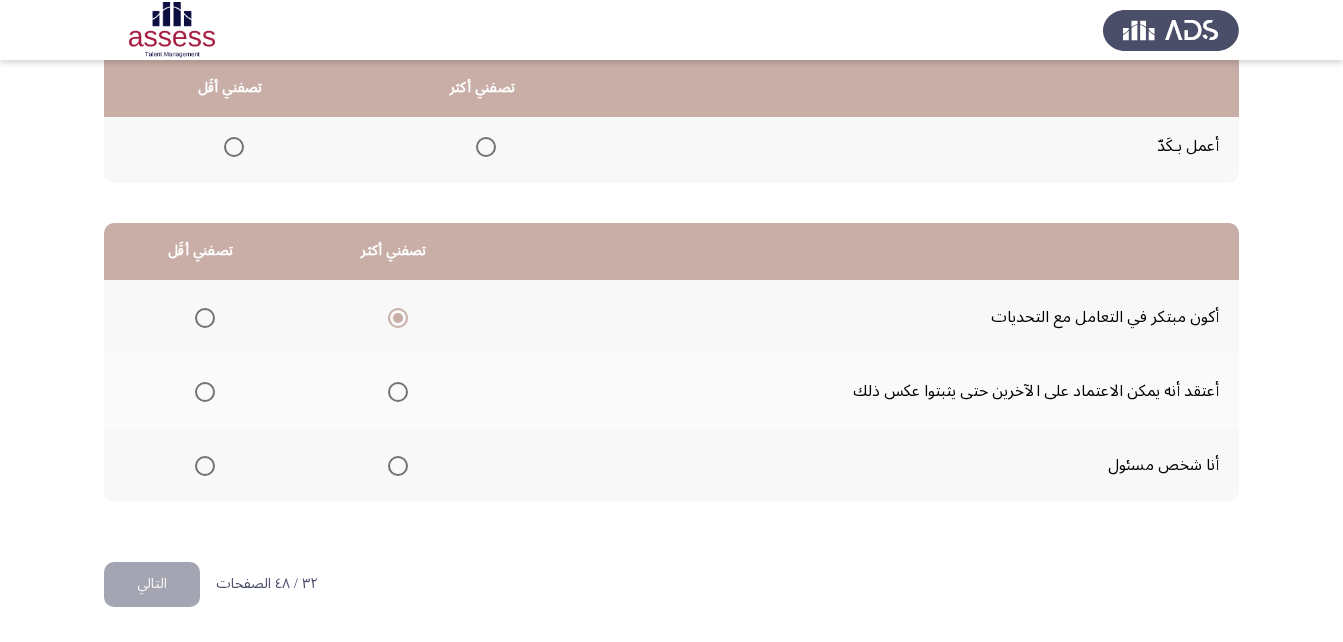 click at bounding box center (398, 392) 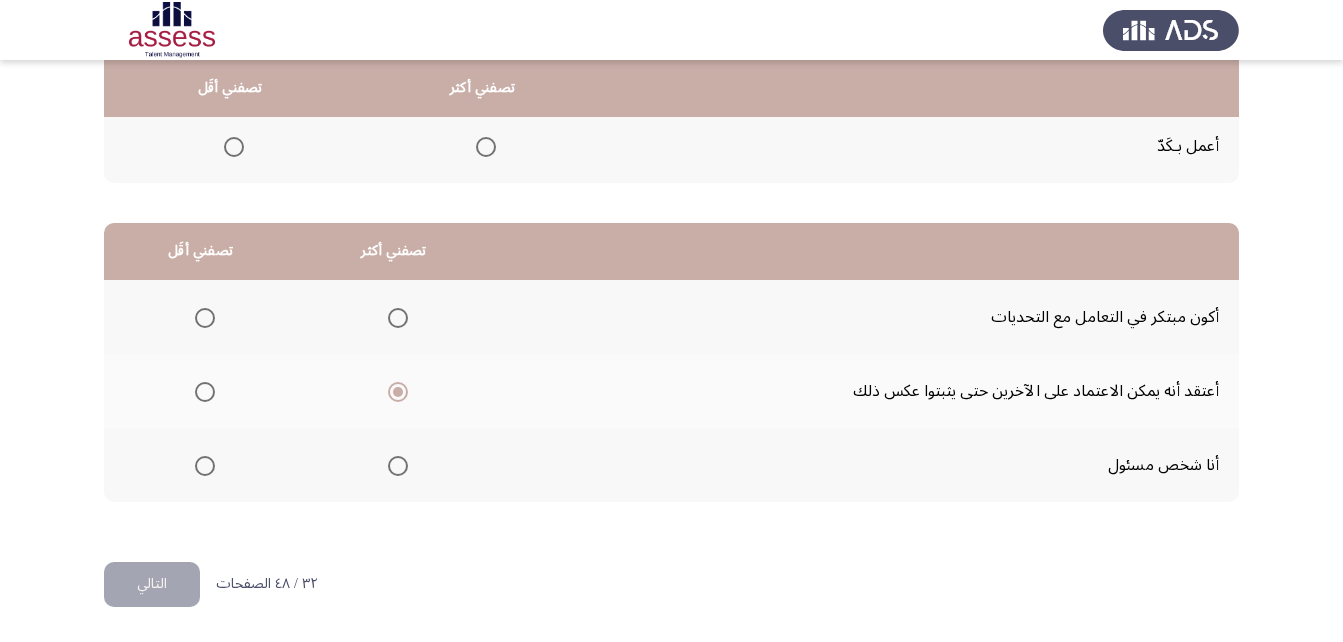 click at bounding box center [205, 318] 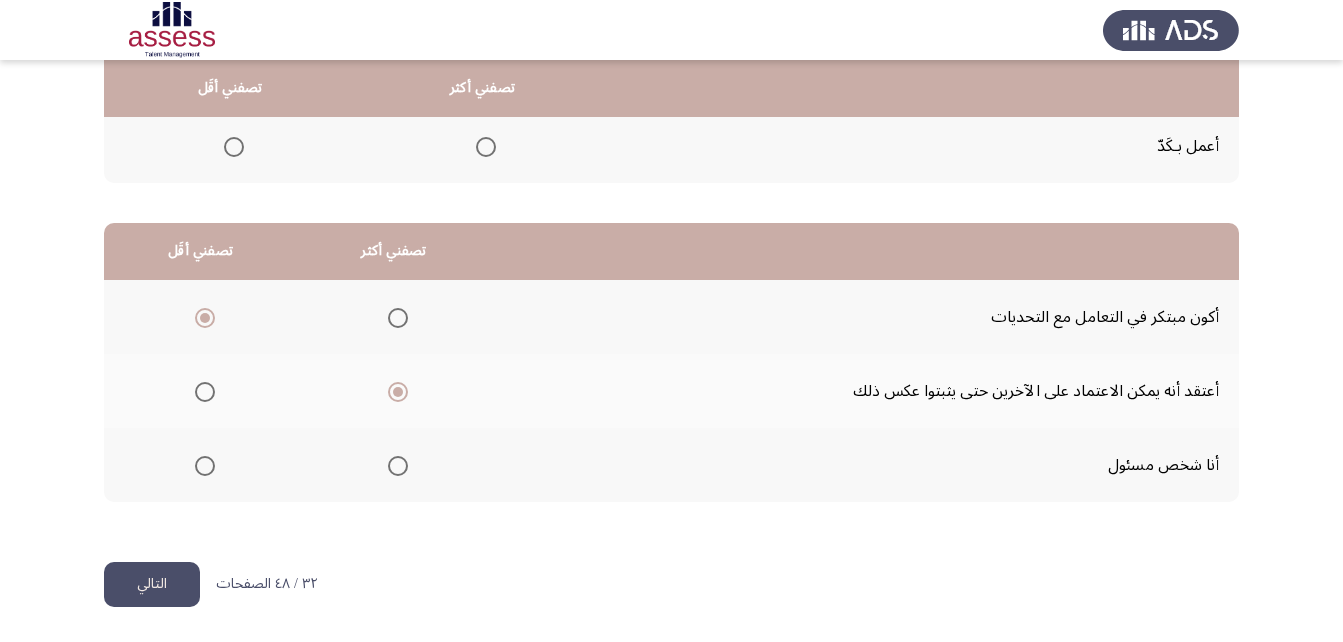 click on "التالي" 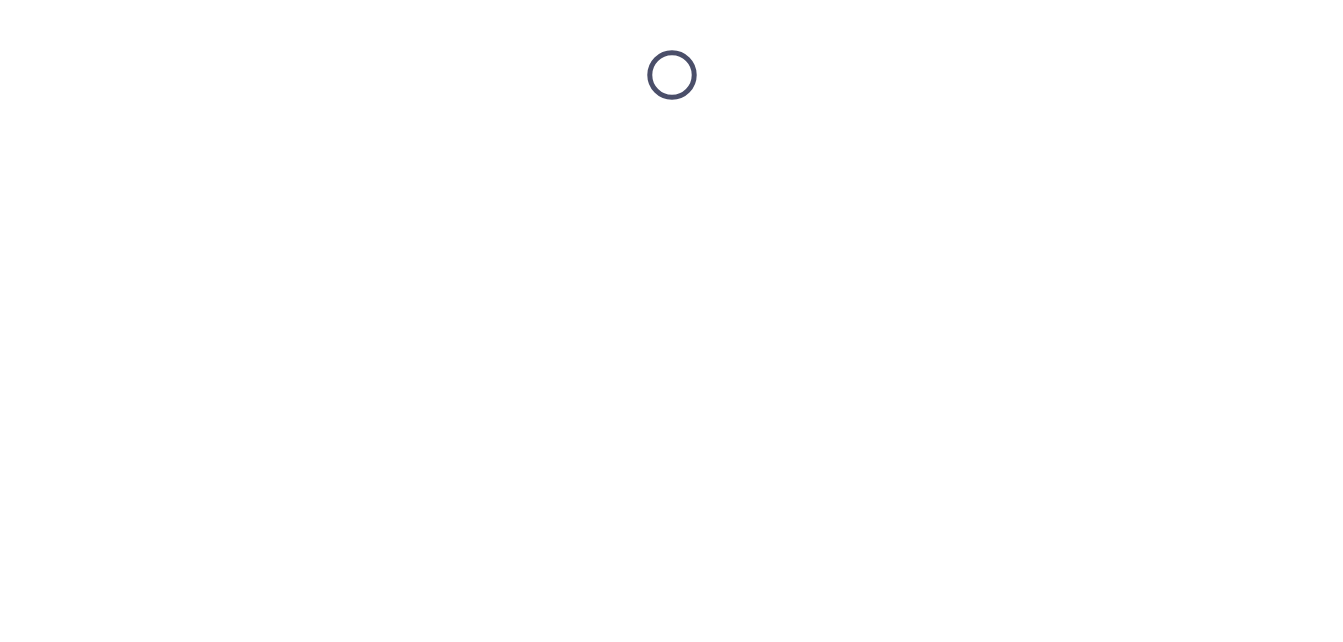 scroll, scrollTop: 0, scrollLeft: 0, axis: both 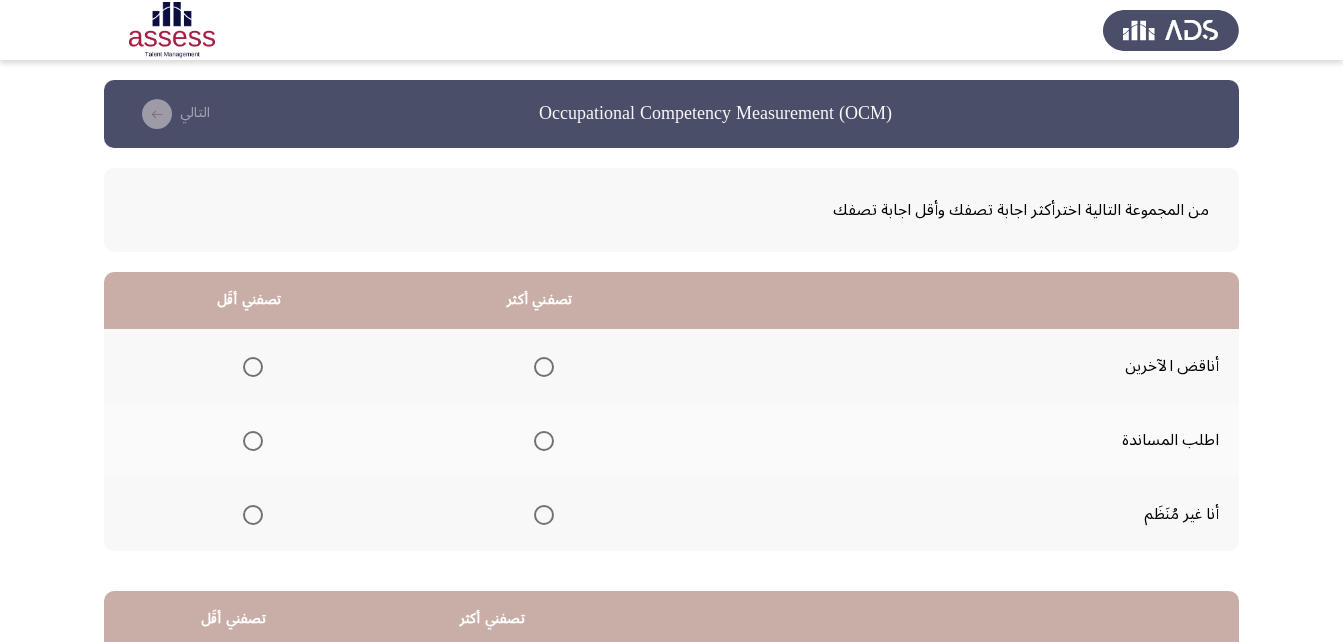 click at bounding box center [253, 515] 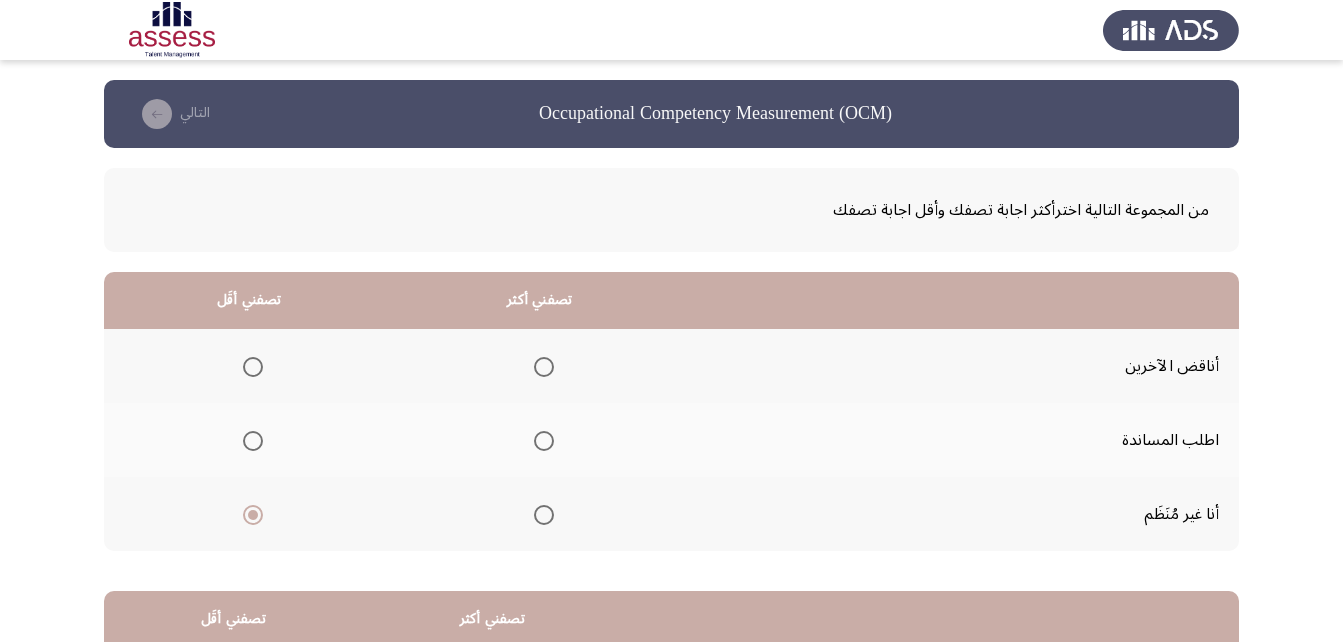 click at bounding box center [544, 441] 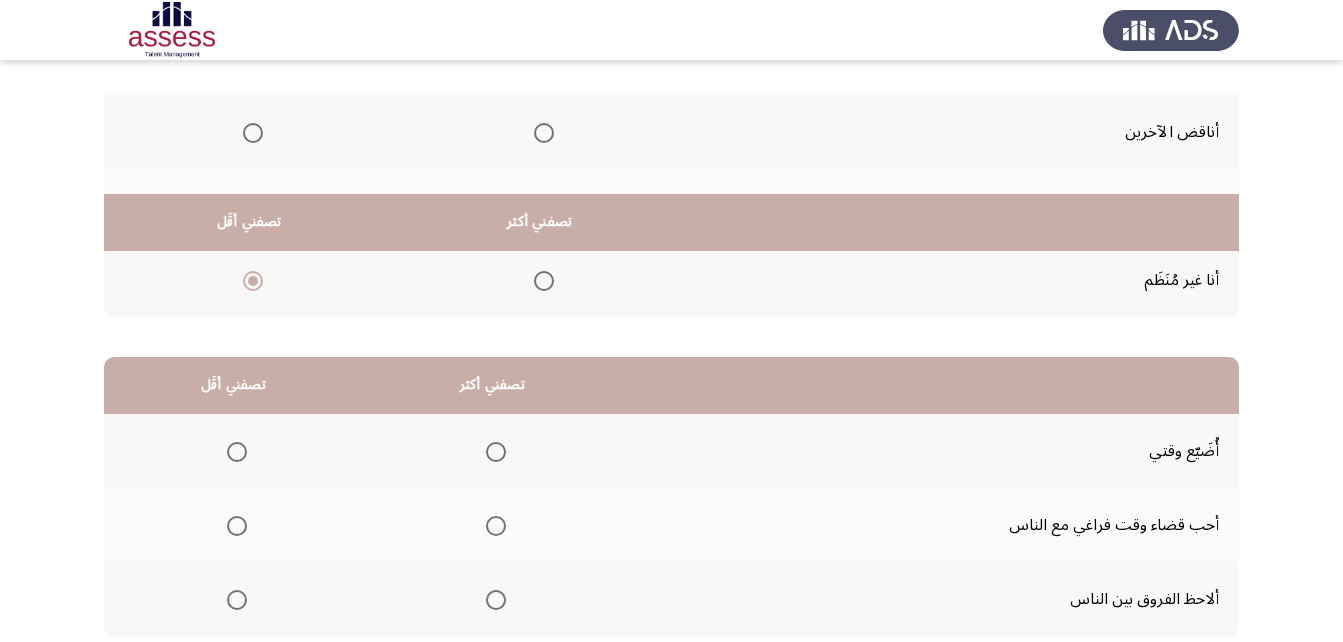 scroll, scrollTop: 368, scrollLeft: 0, axis: vertical 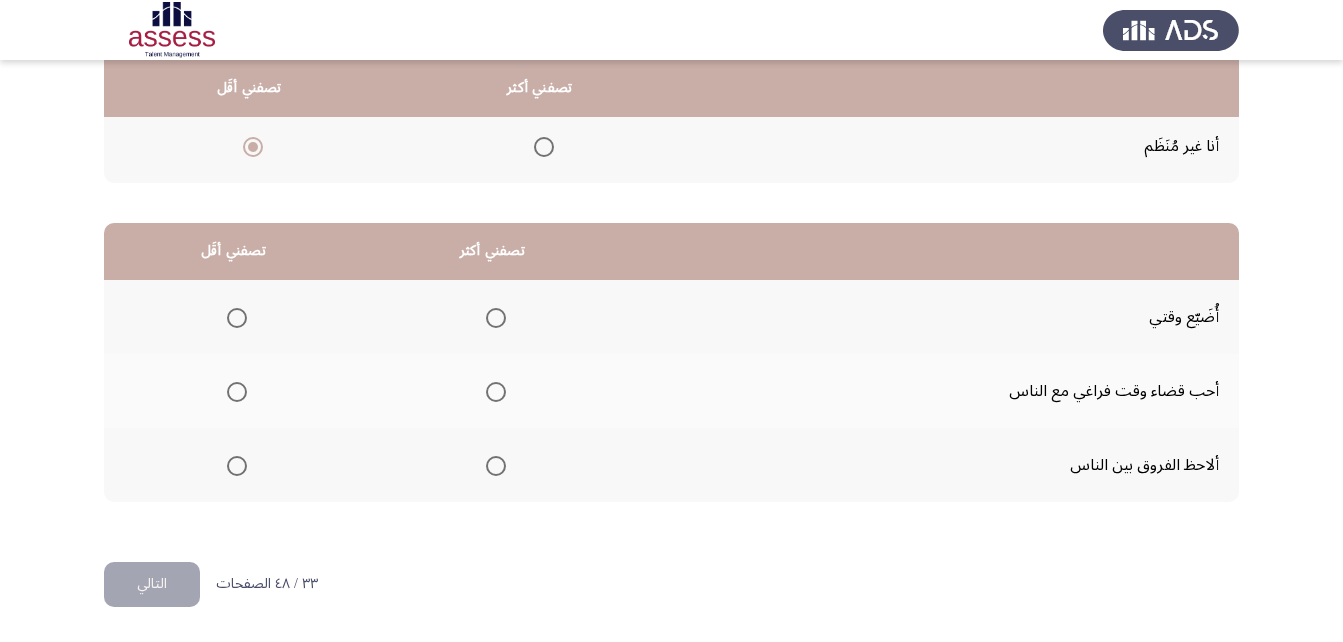 click at bounding box center [237, 318] 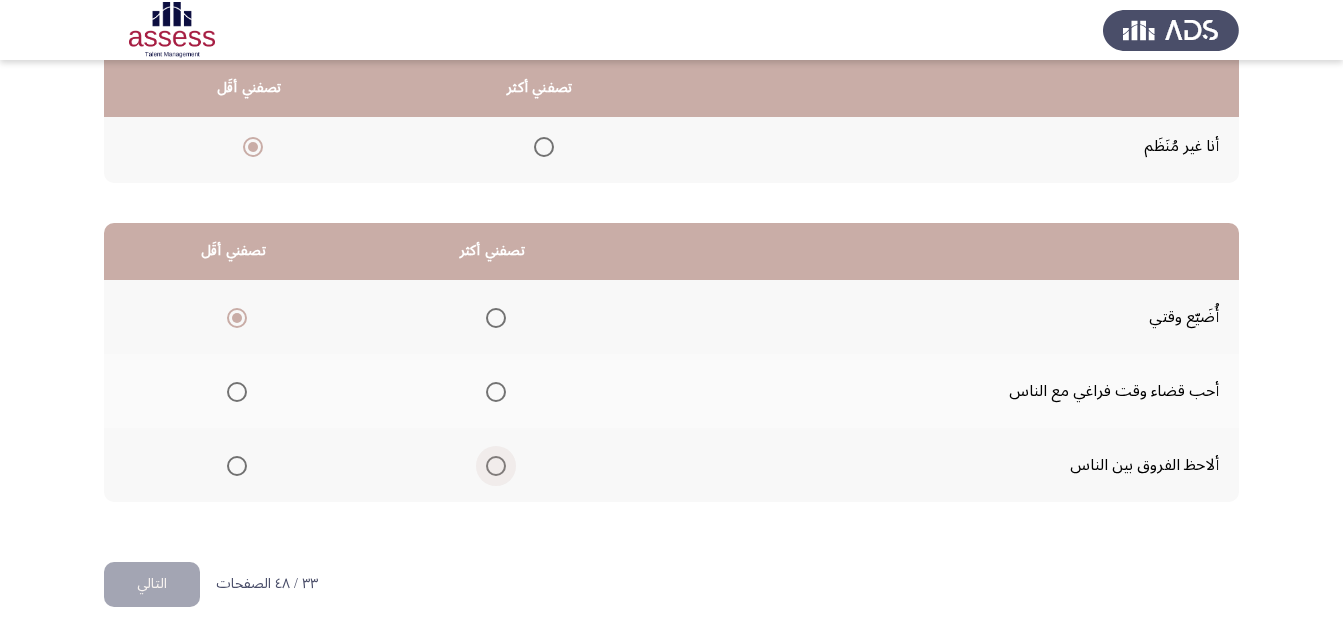click at bounding box center (496, 466) 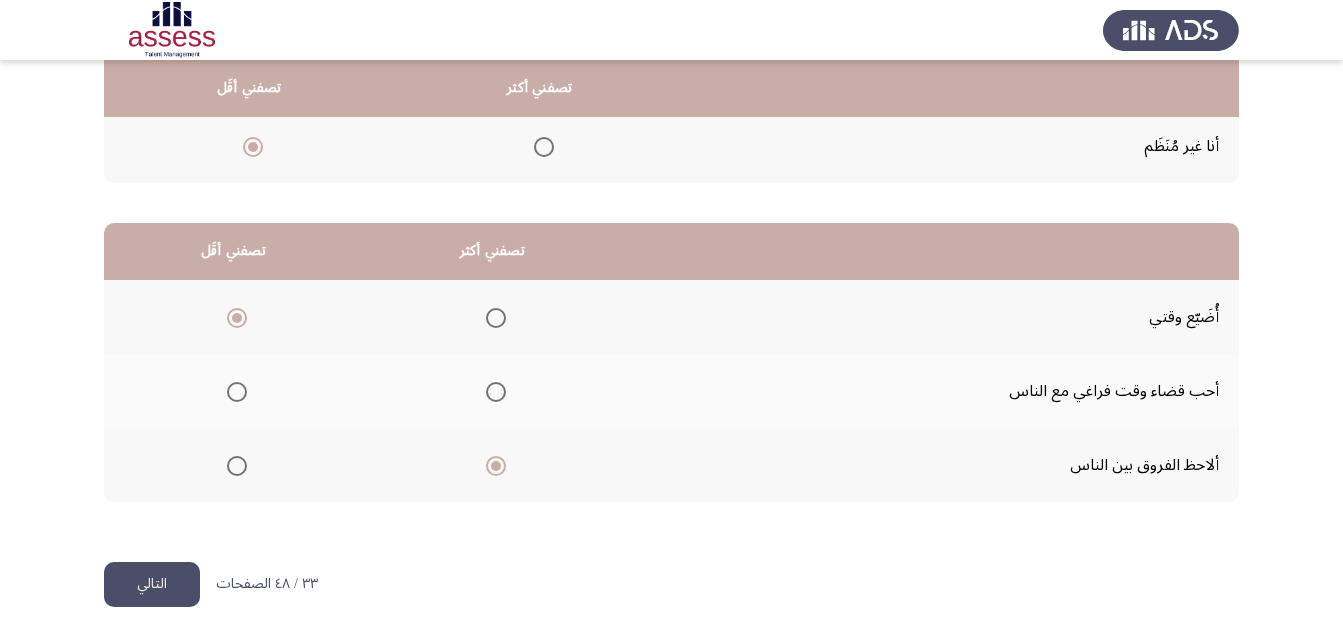 click on "التالي" 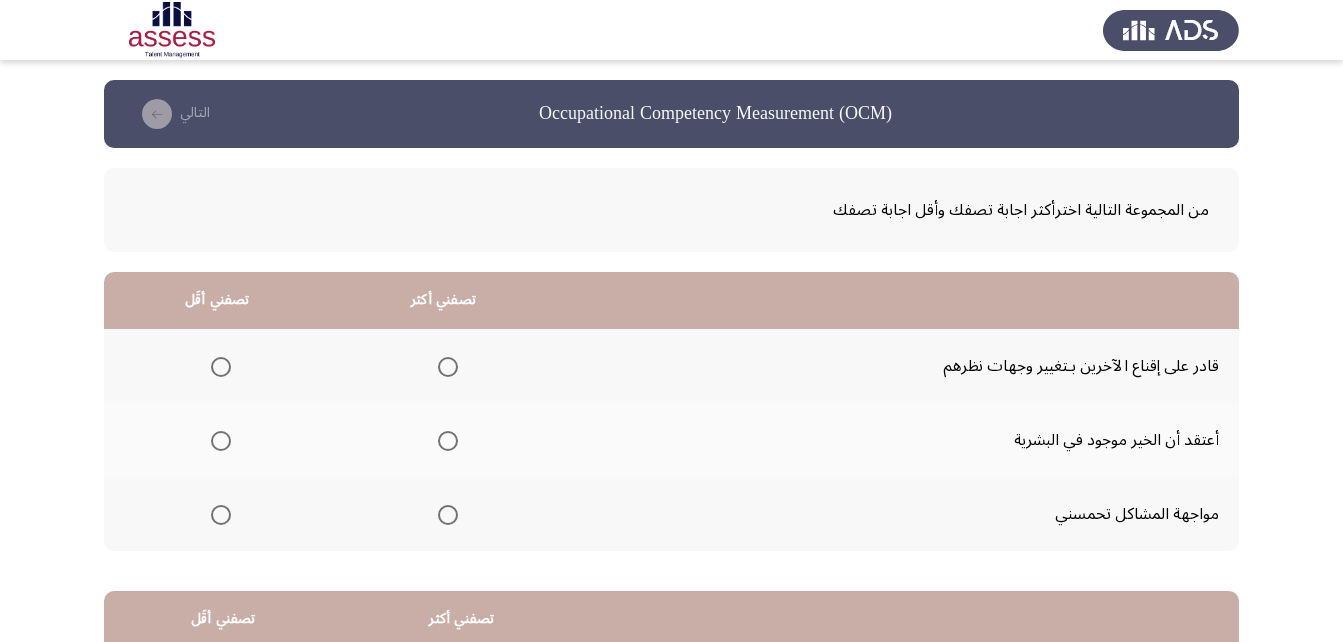 click at bounding box center (448, 367) 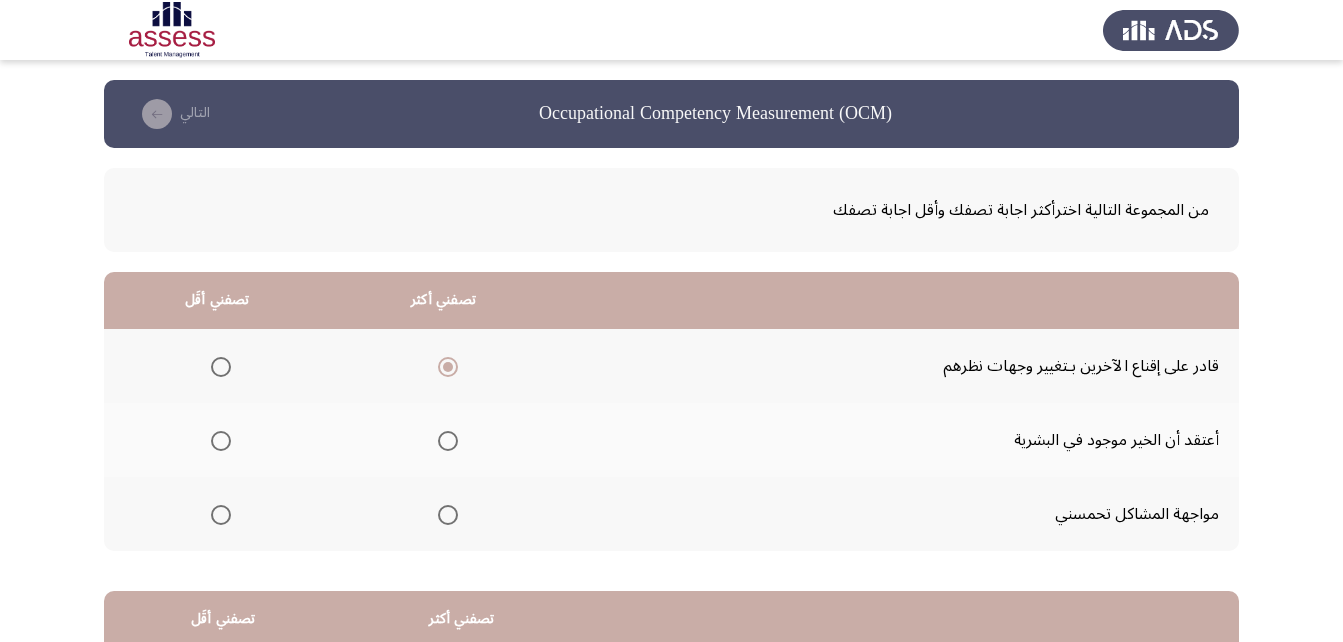 click at bounding box center (221, 515) 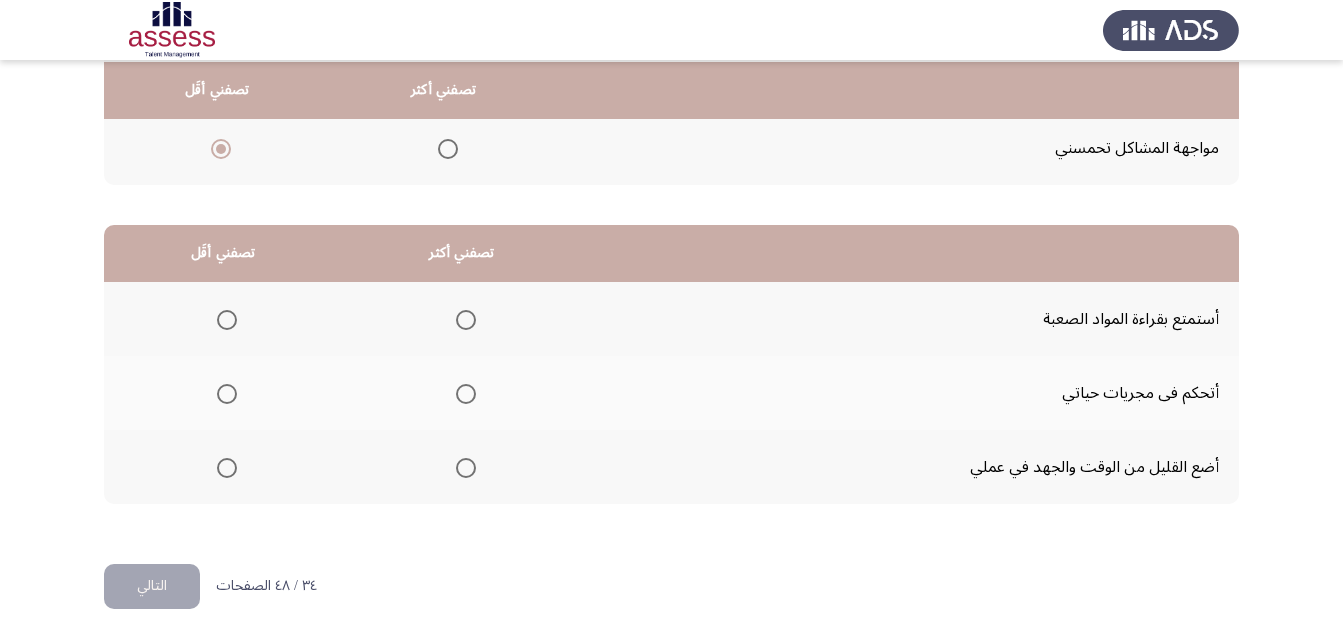 scroll, scrollTop: 368, scrollLeft: 0, axis: vertical 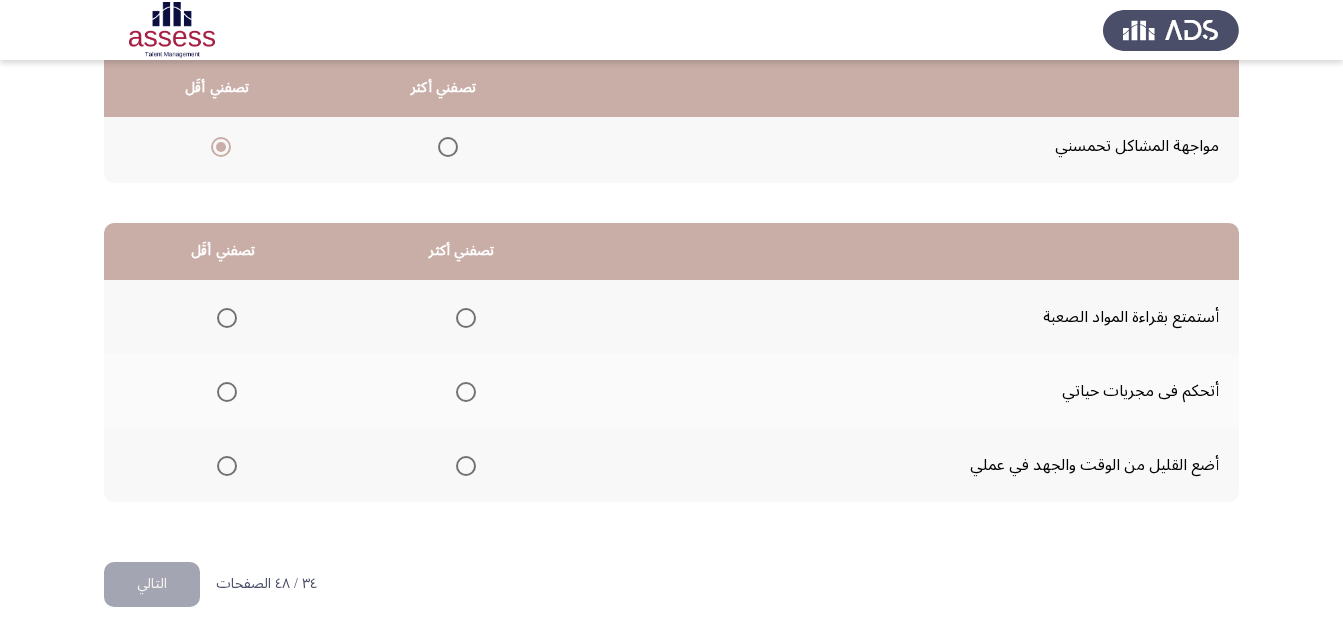 click at bounding box center (466, 318) 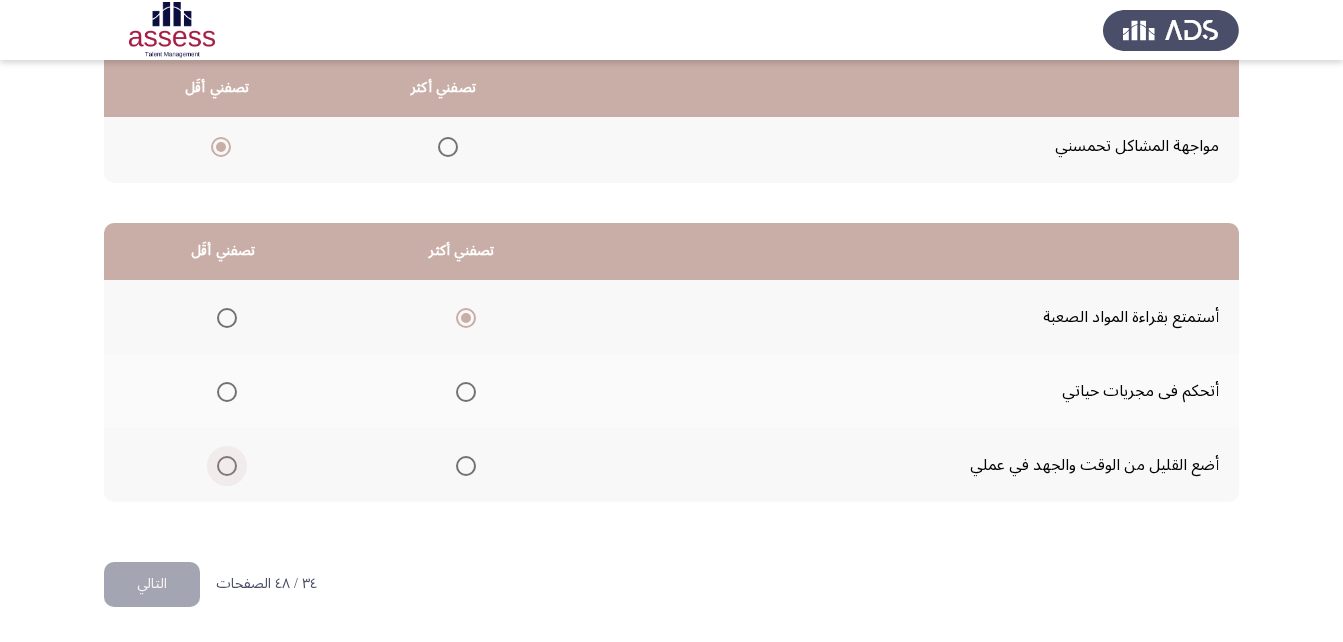 click at bounding box center [227, 466] 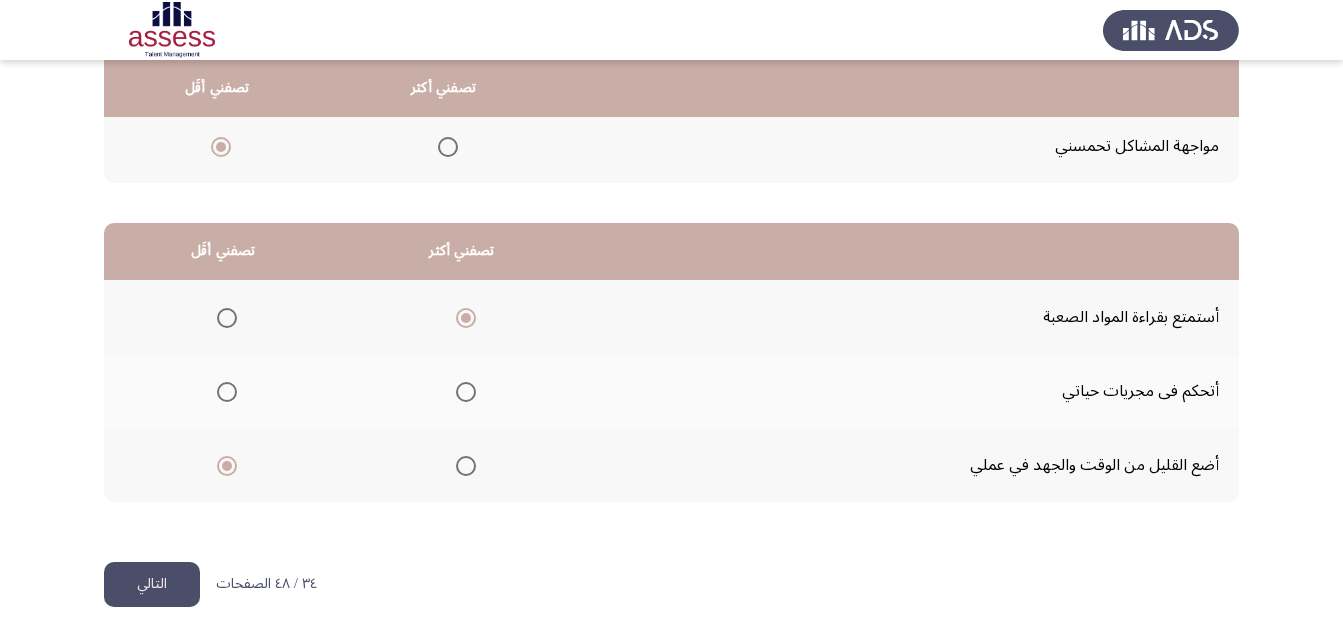 click on "التالي" 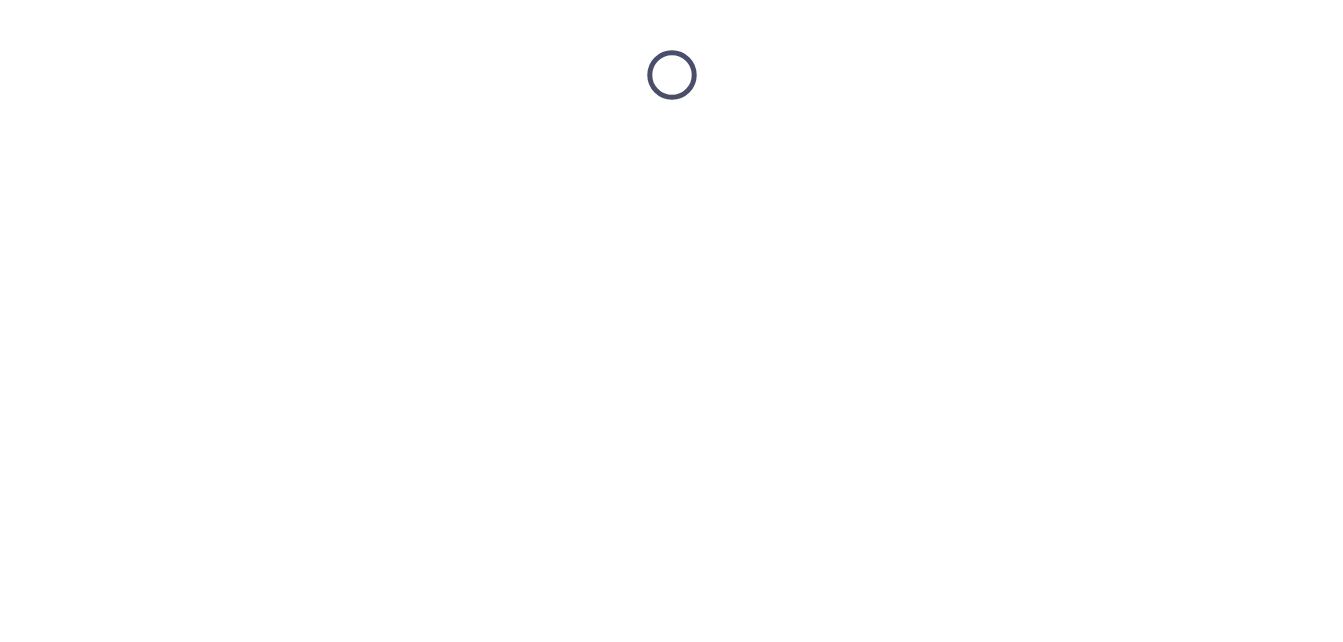 scroll, scrollTop: 0, scrollLeft: 0, axis: both 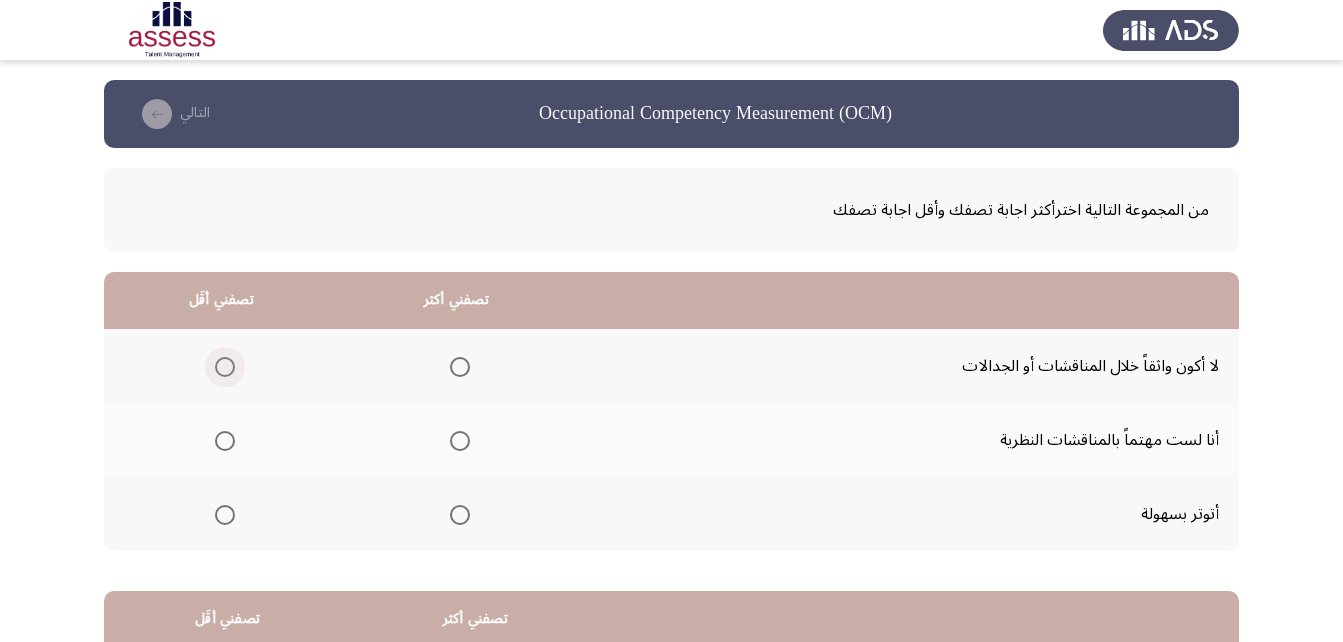 click at bounding box center [225, 367] 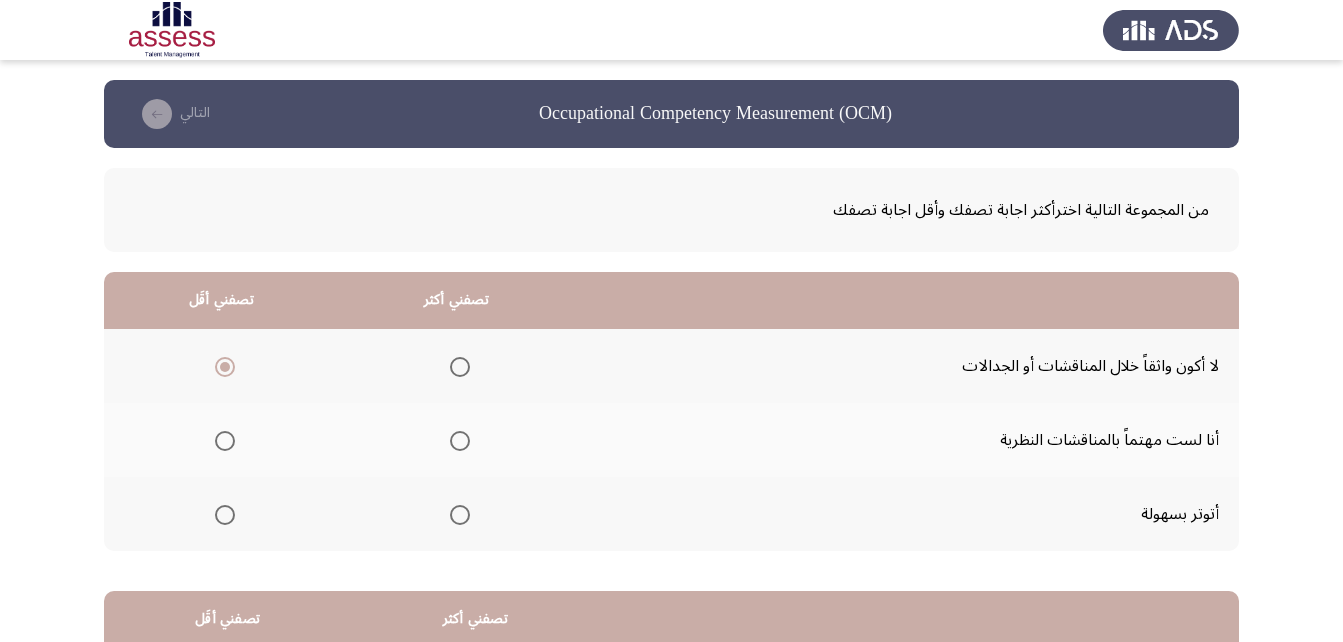 click at bounding box center [460, 515] 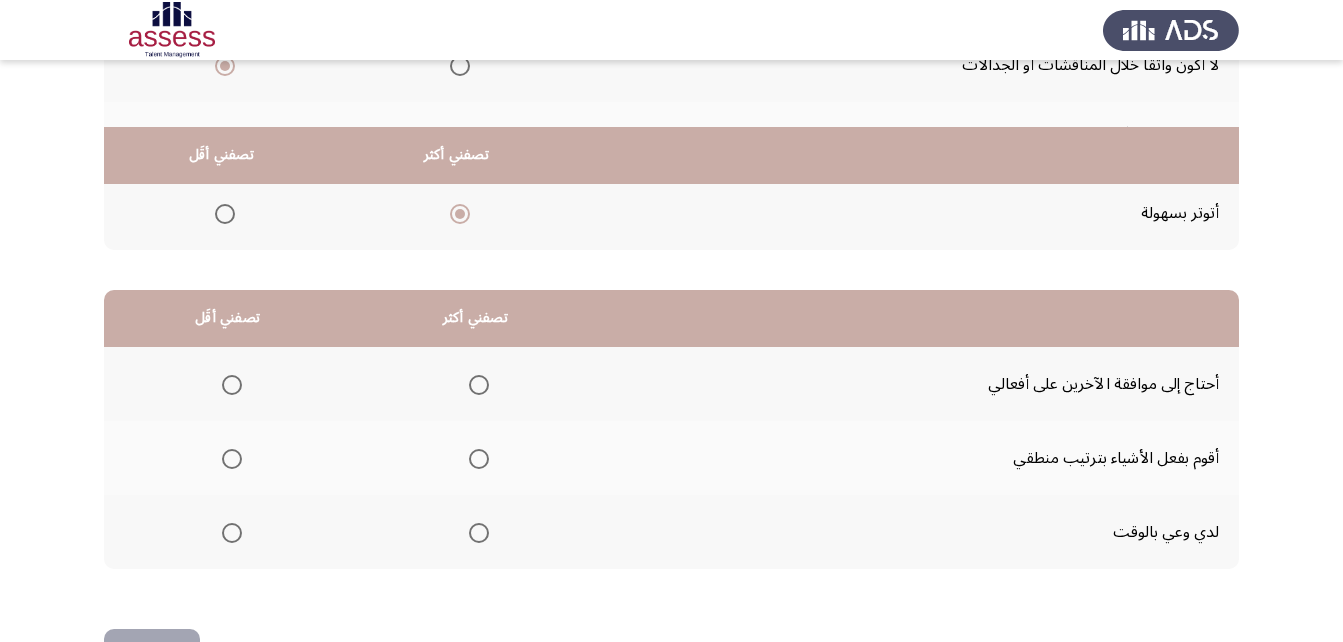 scroll, scrollTop: 368, scrollLeft: 0, axis: vertical 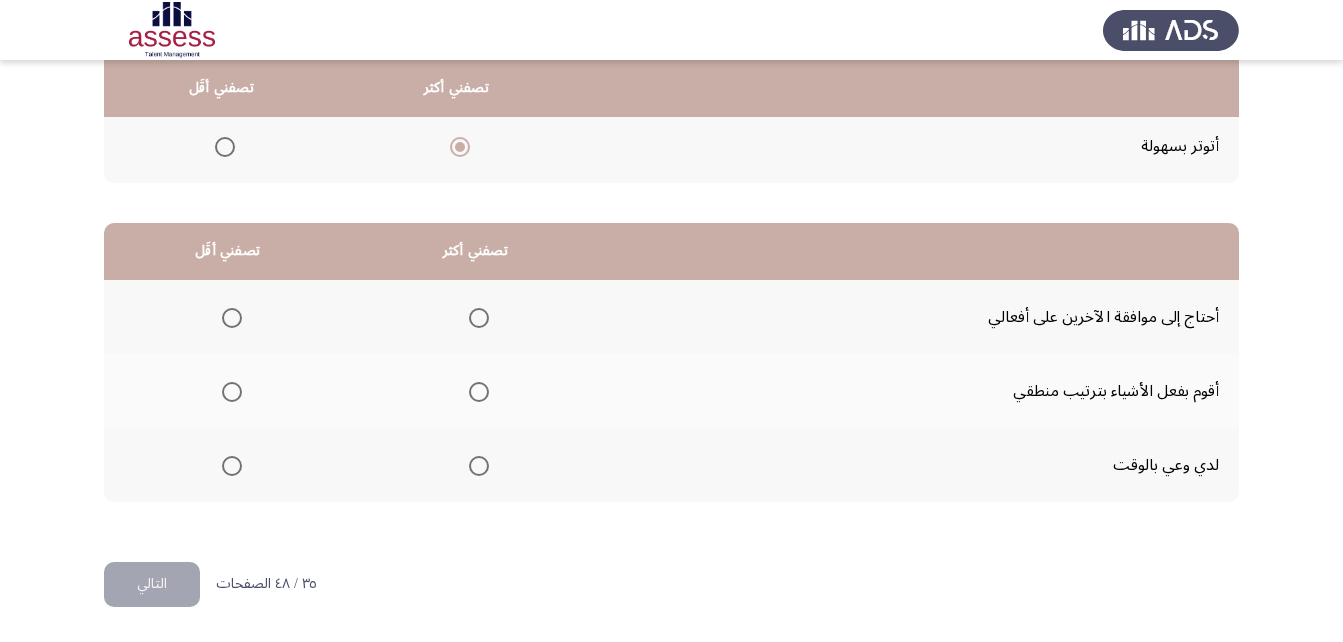 click at bounding box center (479, 318) 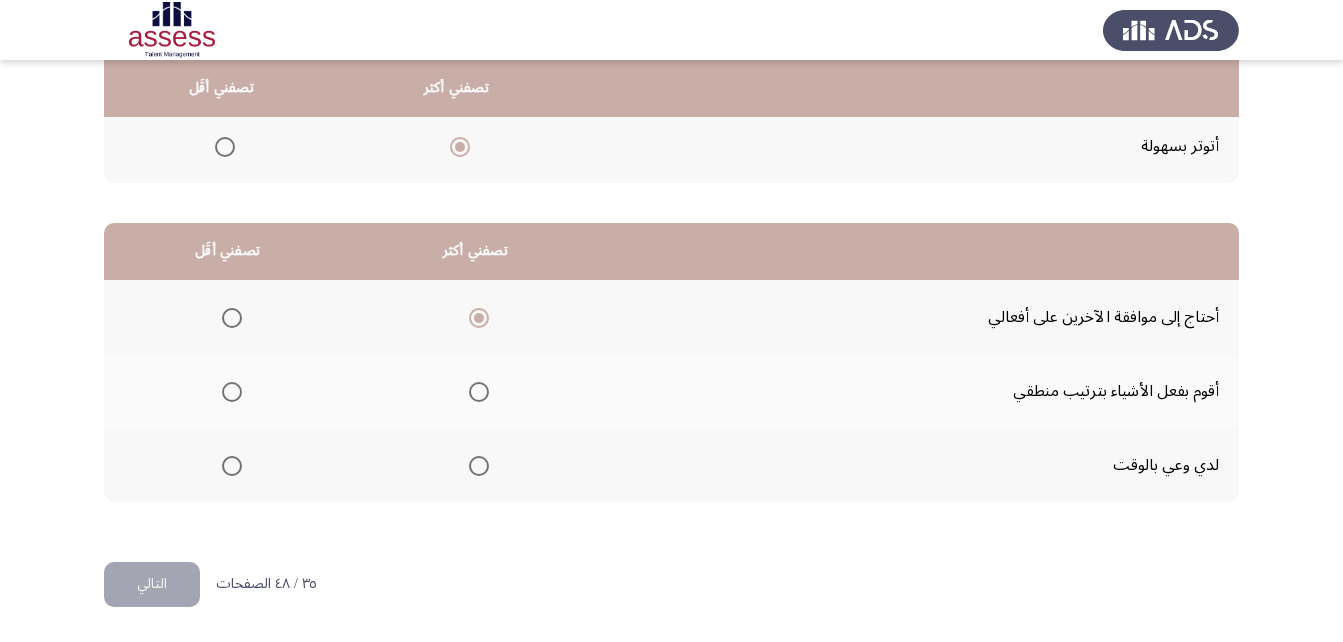 click at bounding box center [479, 466] 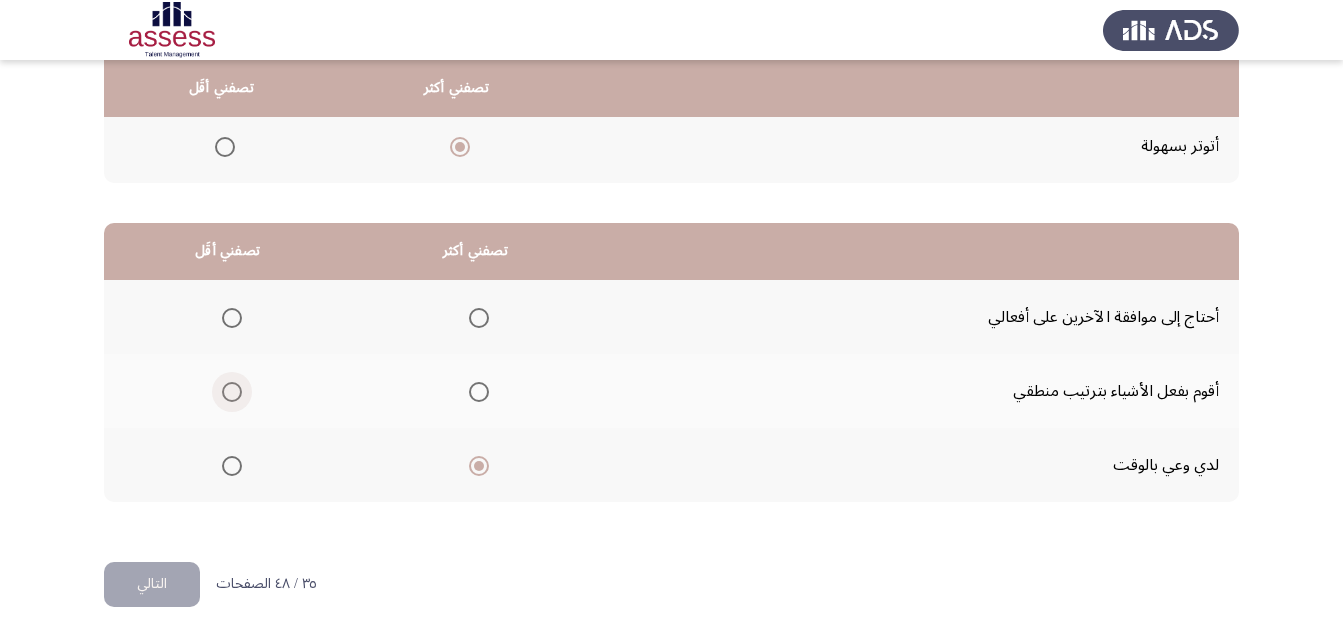 click at bounding box center [232, 392] 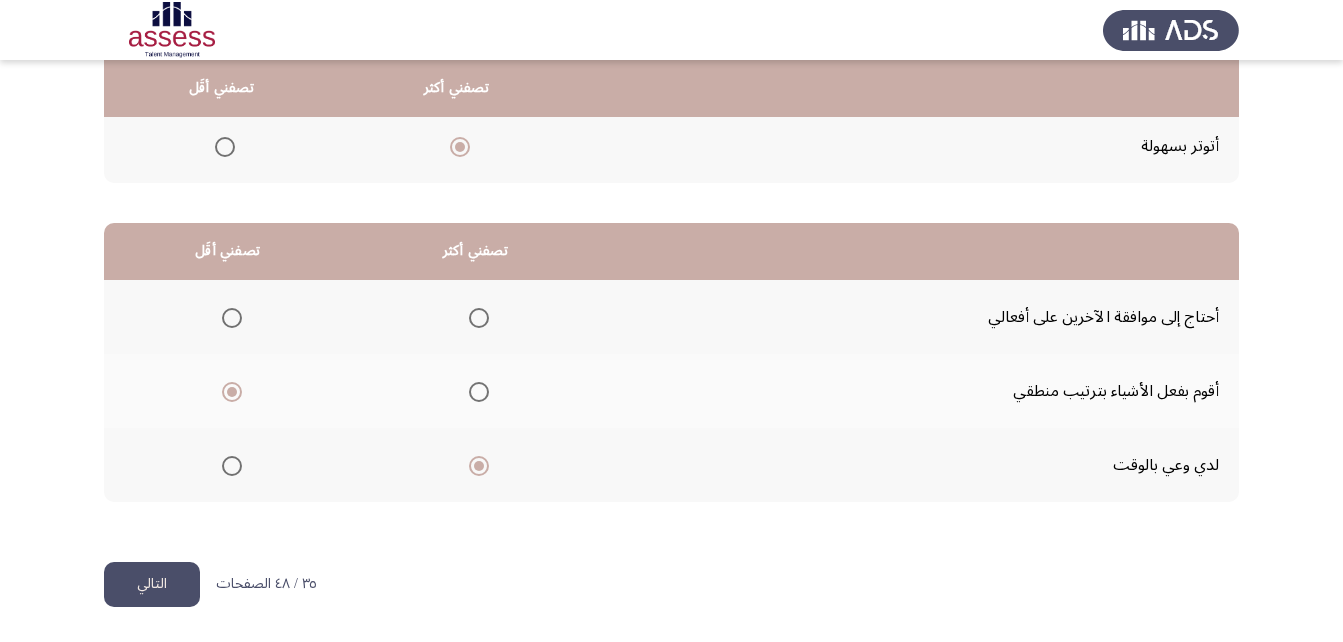 click on "التالي" 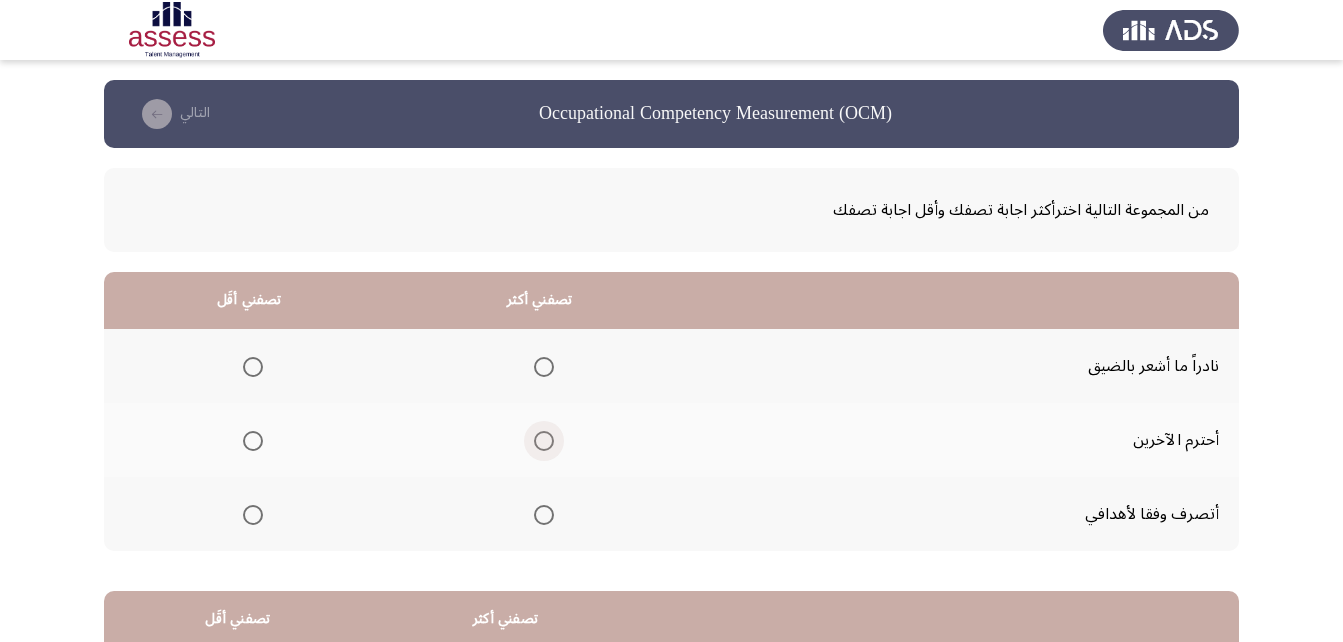 click at bounding box center (544, 441) 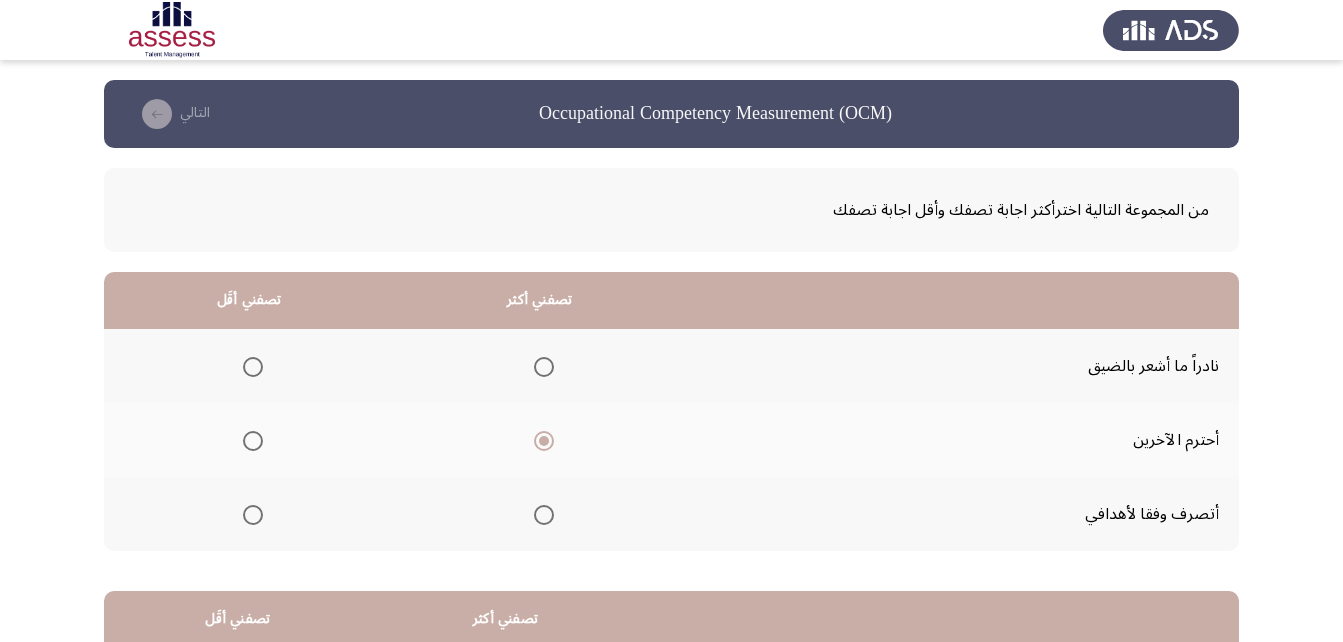 click at bounding box center [253, 367] 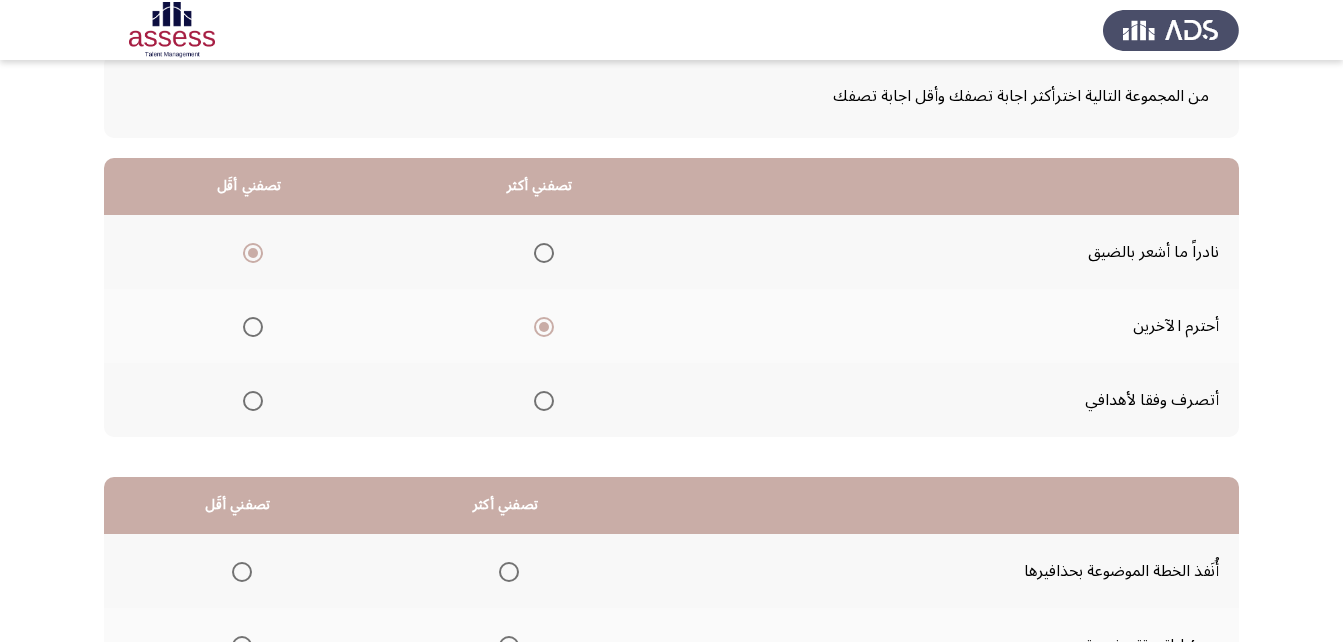 scroll, scrollTop: 368, scrollLeft: 0, axis: vertical 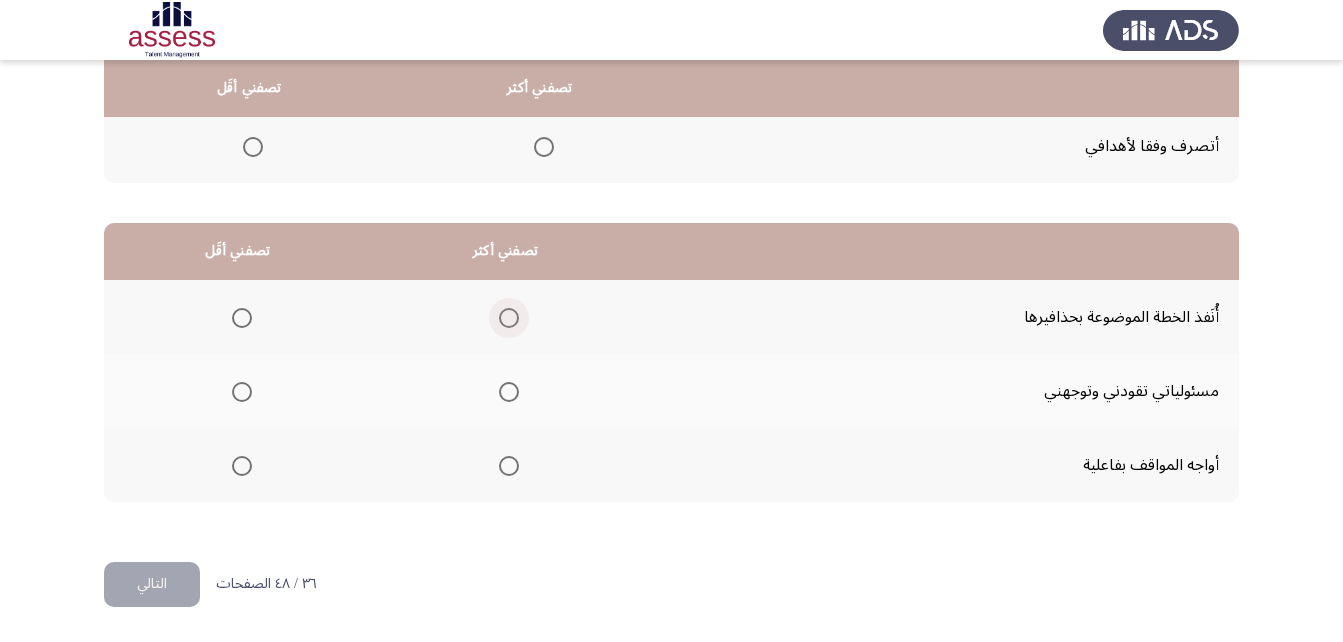 click at bounding box center (509, 318) 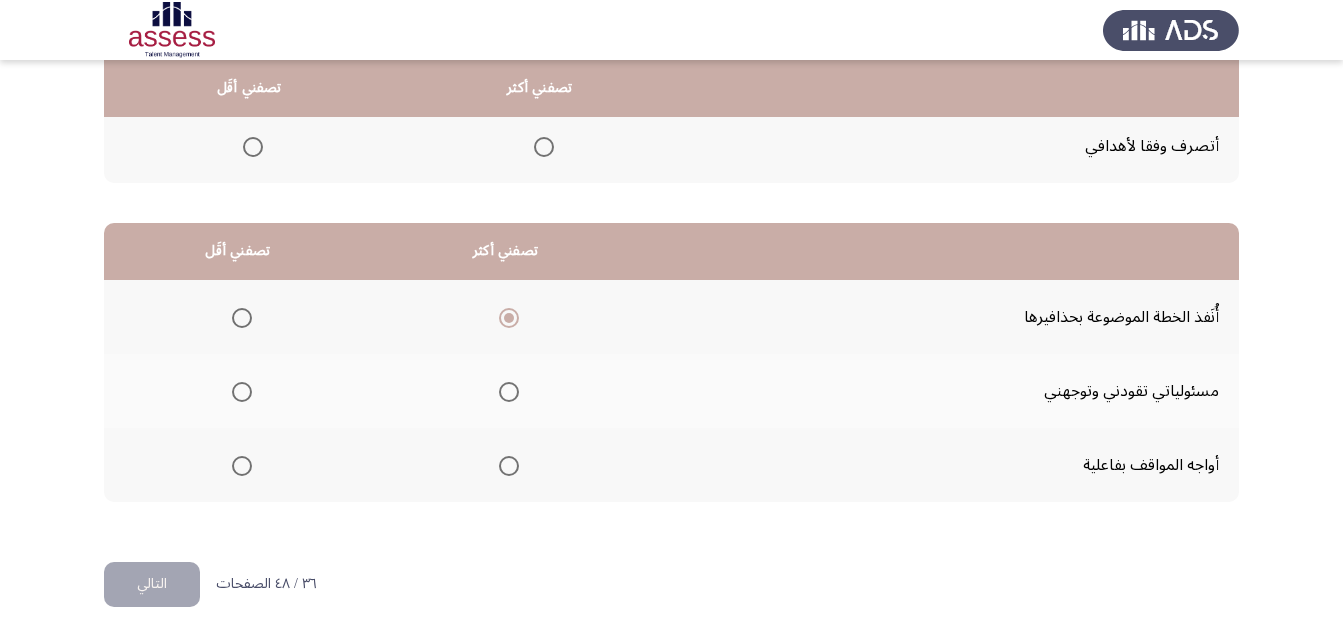 click at bounding box center (509, 392) 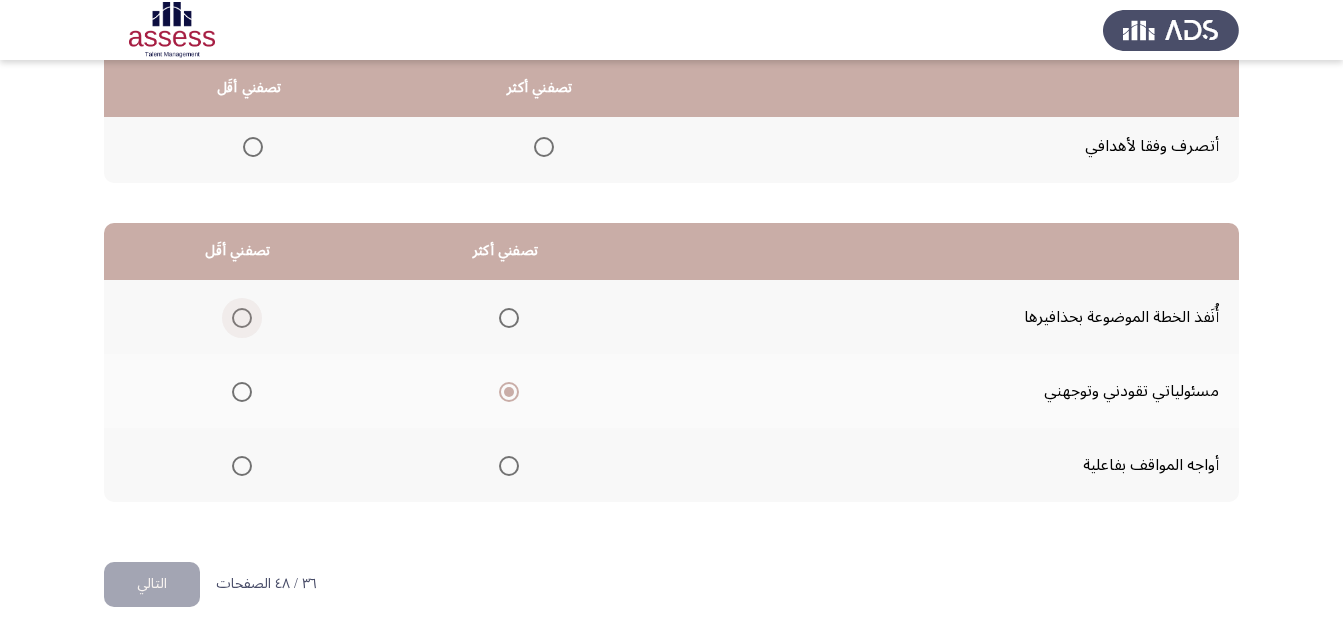 click at bounding box center (242, 318) 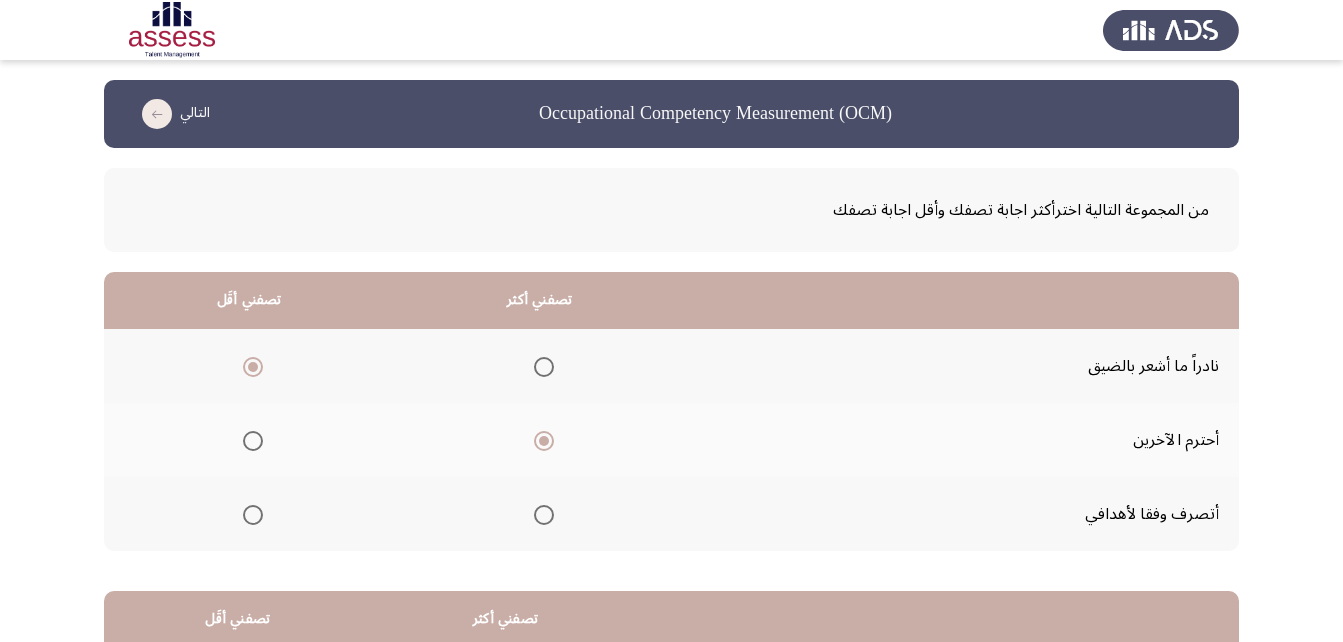scroll, scrollTop: 368, scrollLeft: 0, axis: vertical 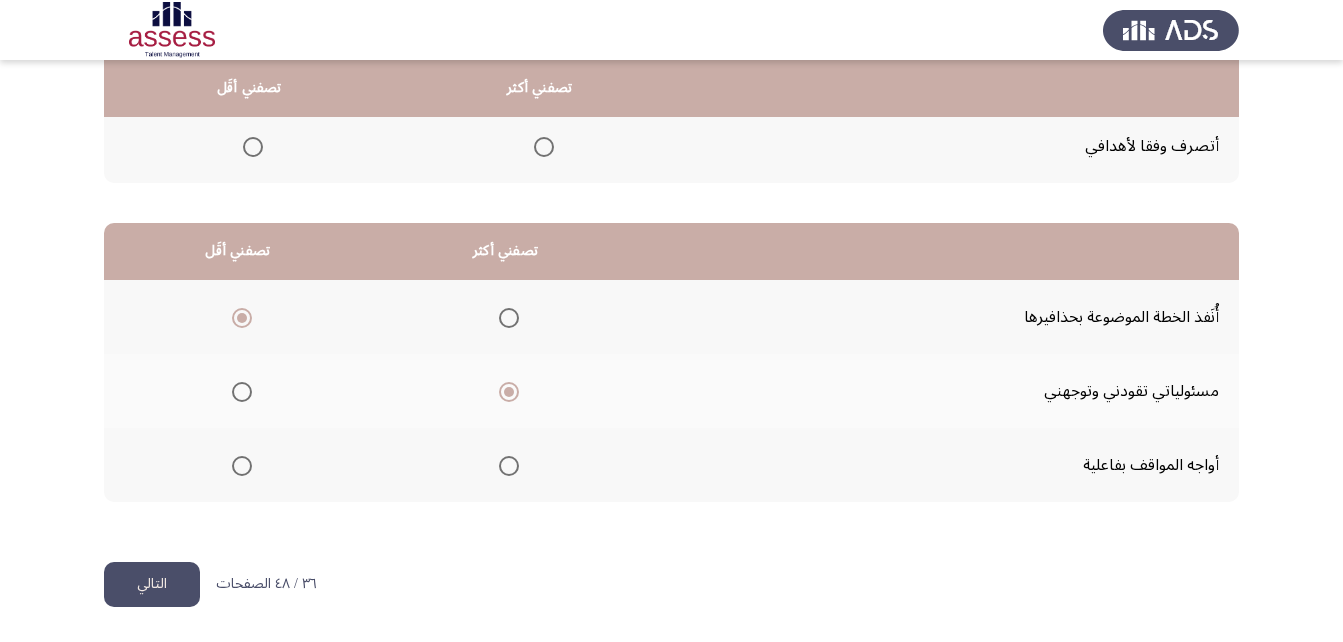 click on "التالي" 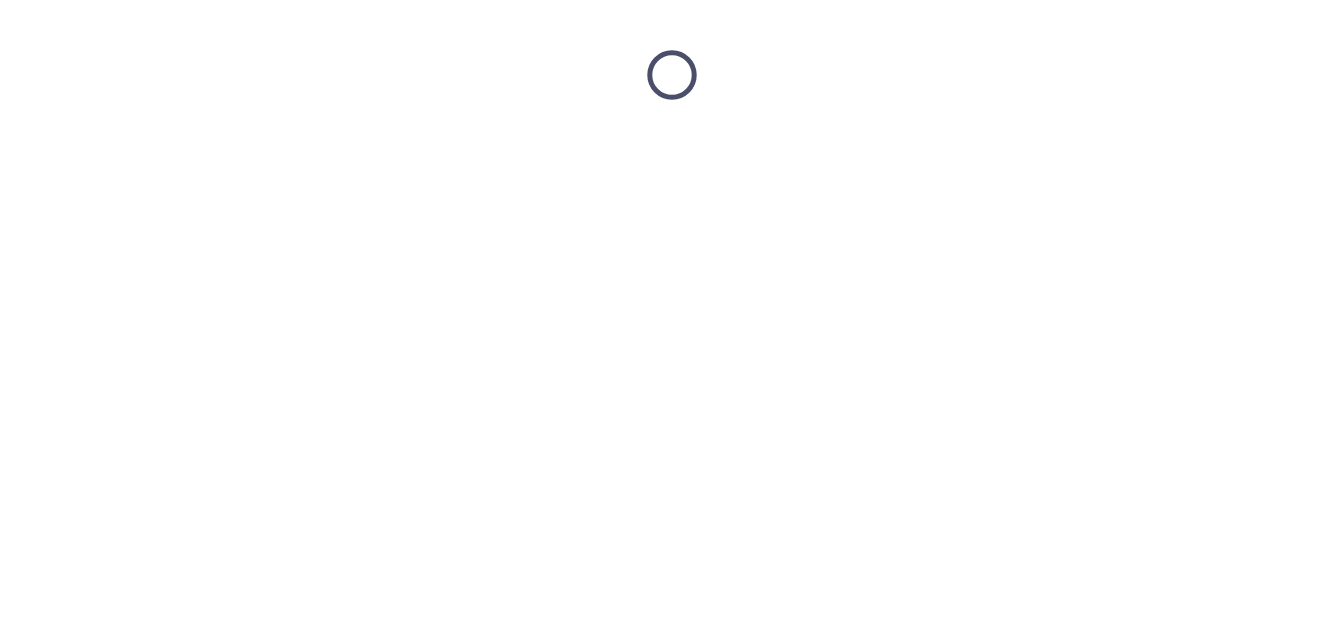 scroll, scrollTop: 0, scrollLeft: 0, axis: both 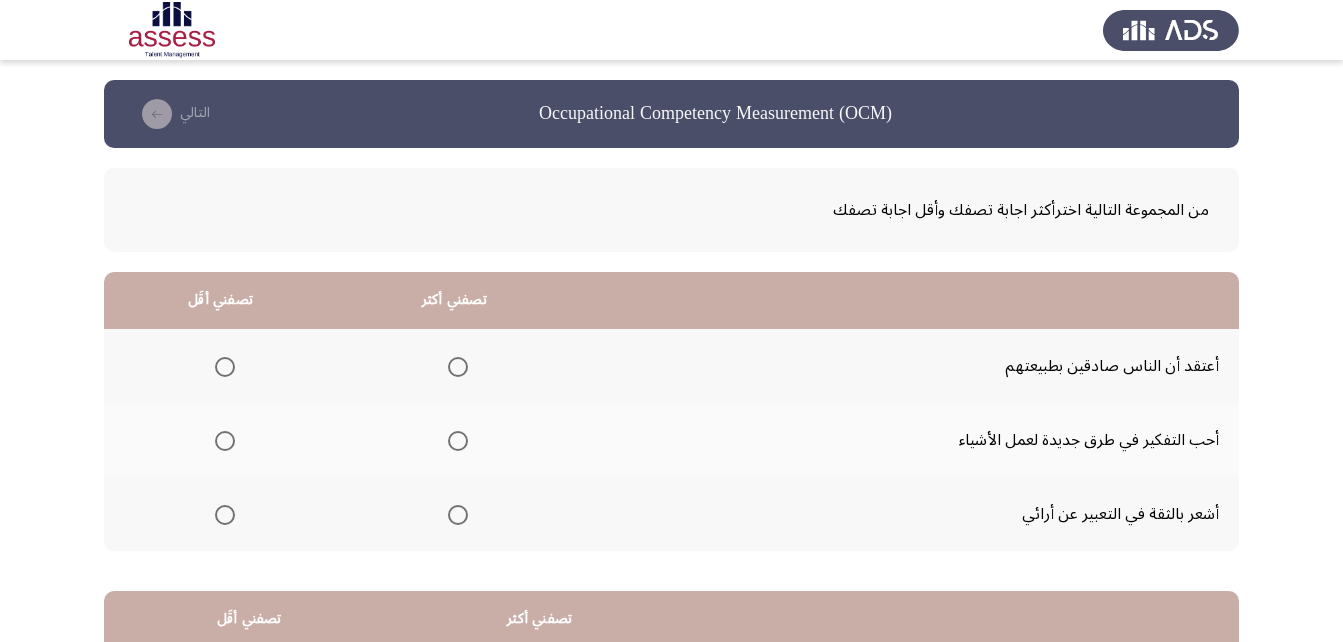 click at bounding box center (458, 441) 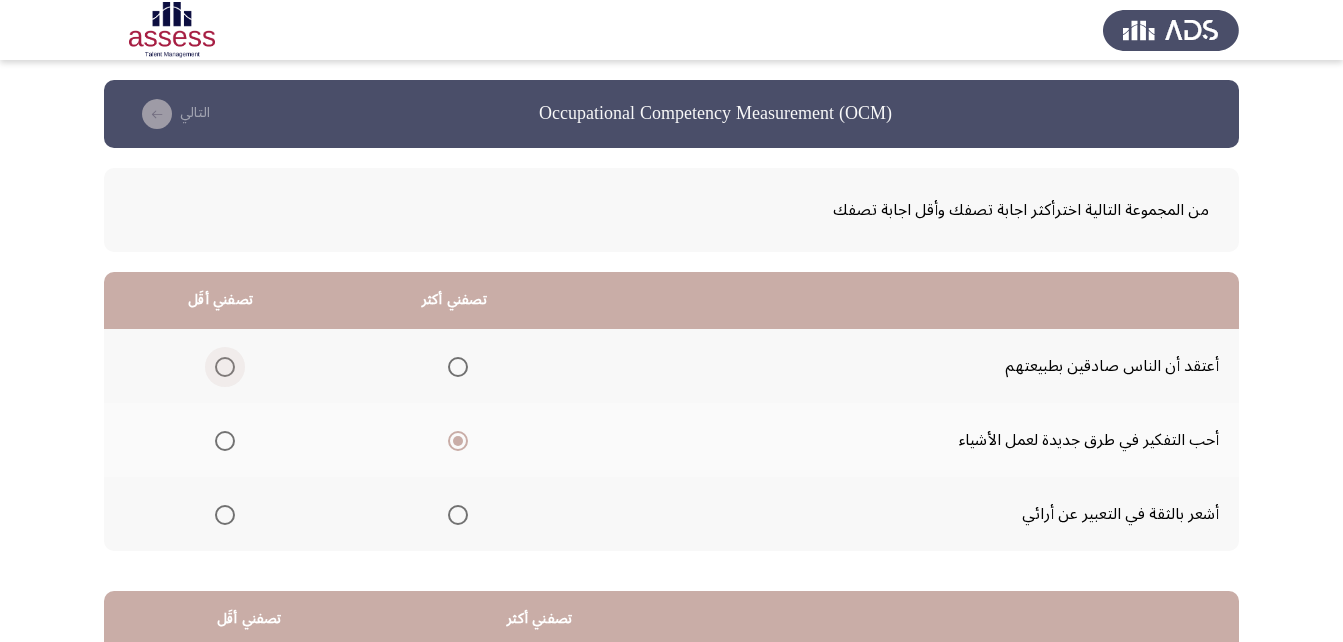 click at bounding box center [225, 367] 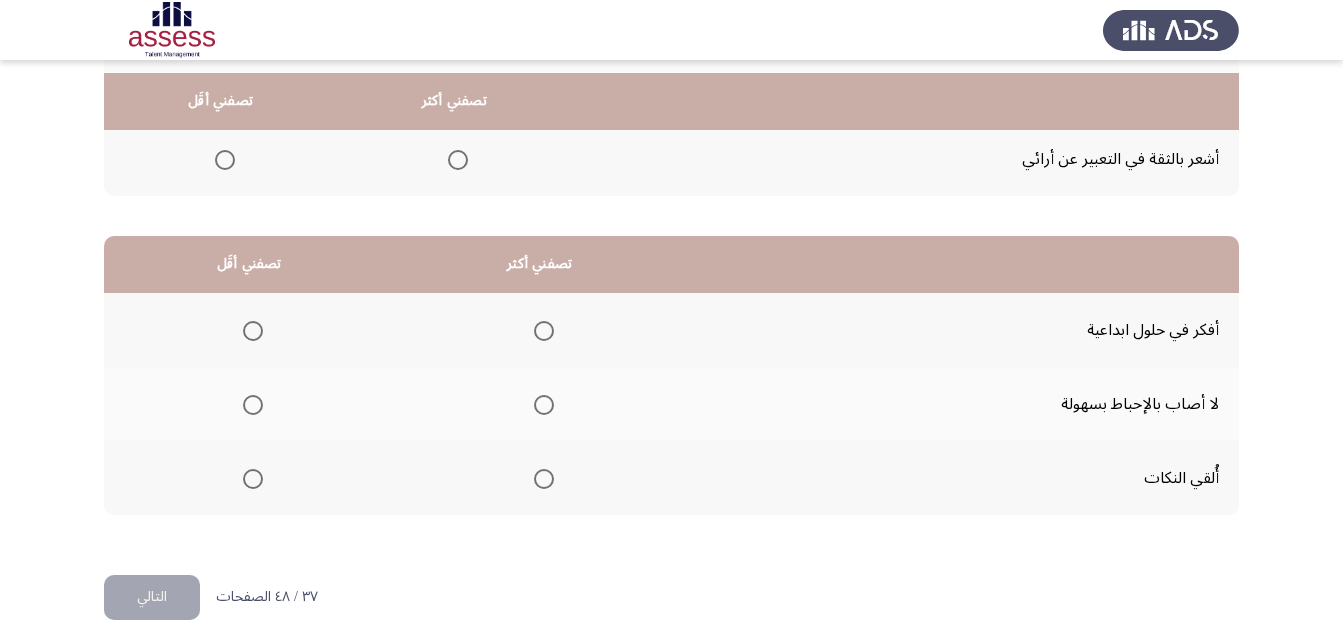 scroll, scrollTop: 368, scrollLeft: 0, axis: vertical 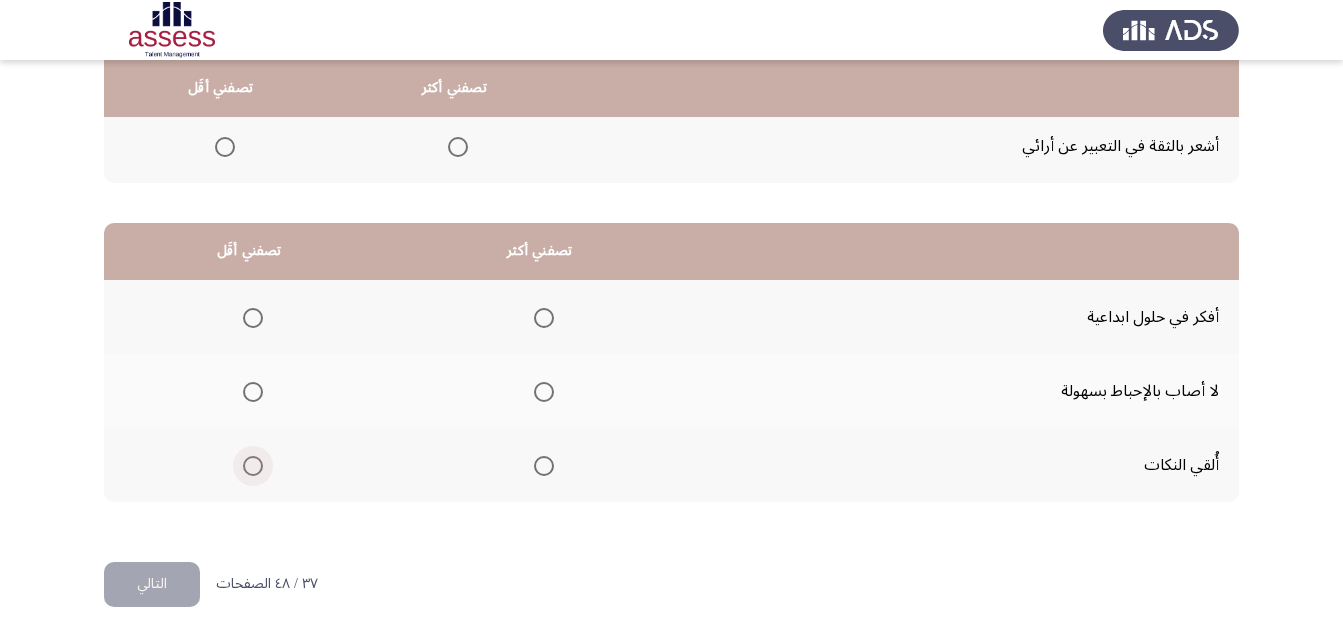click at bounding box center [253, 466] 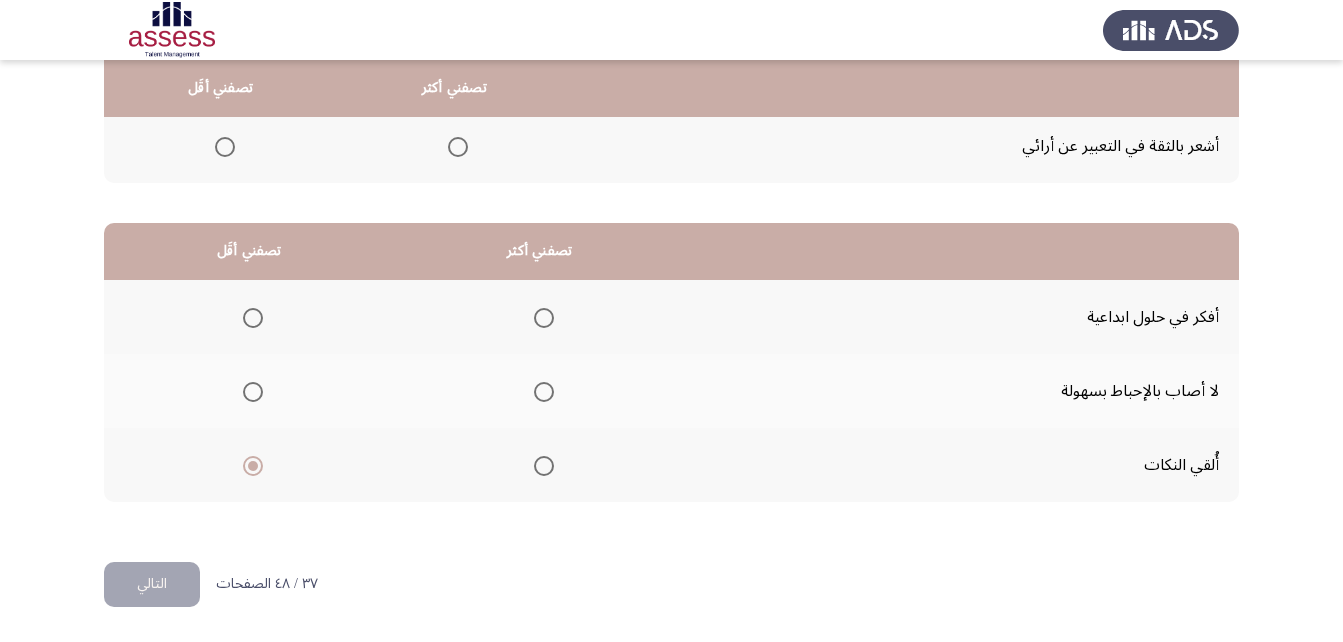 click at bounding box center [544, 392] 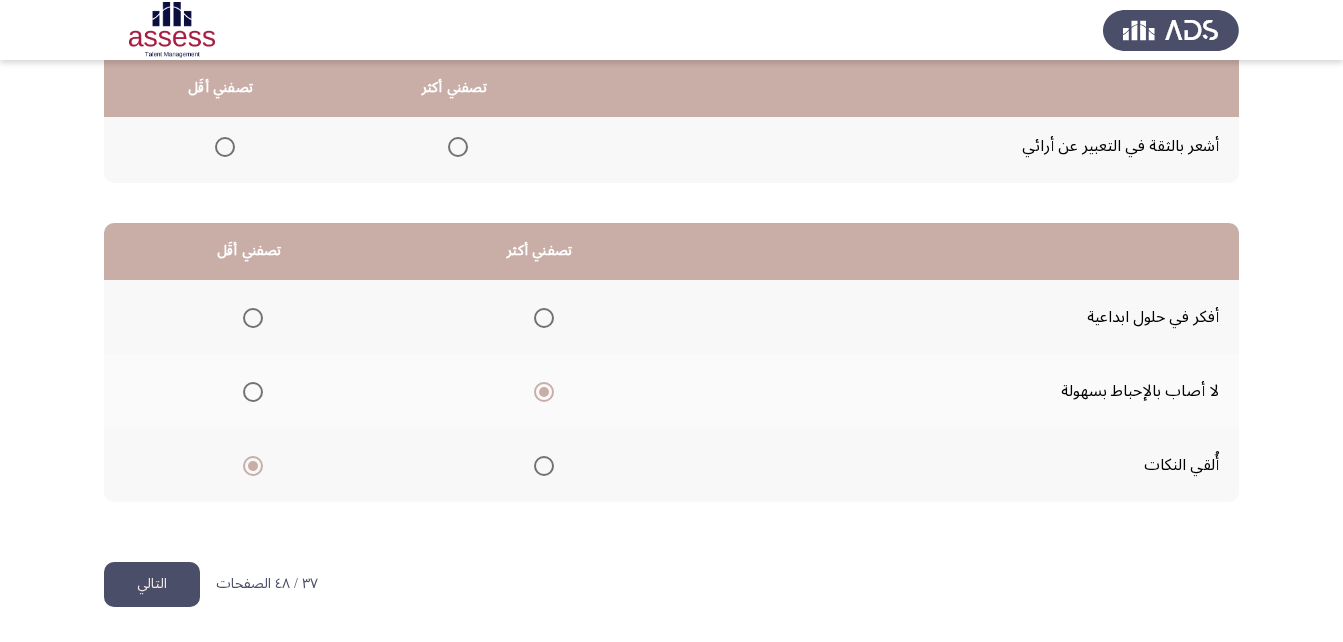 click on "التالي" 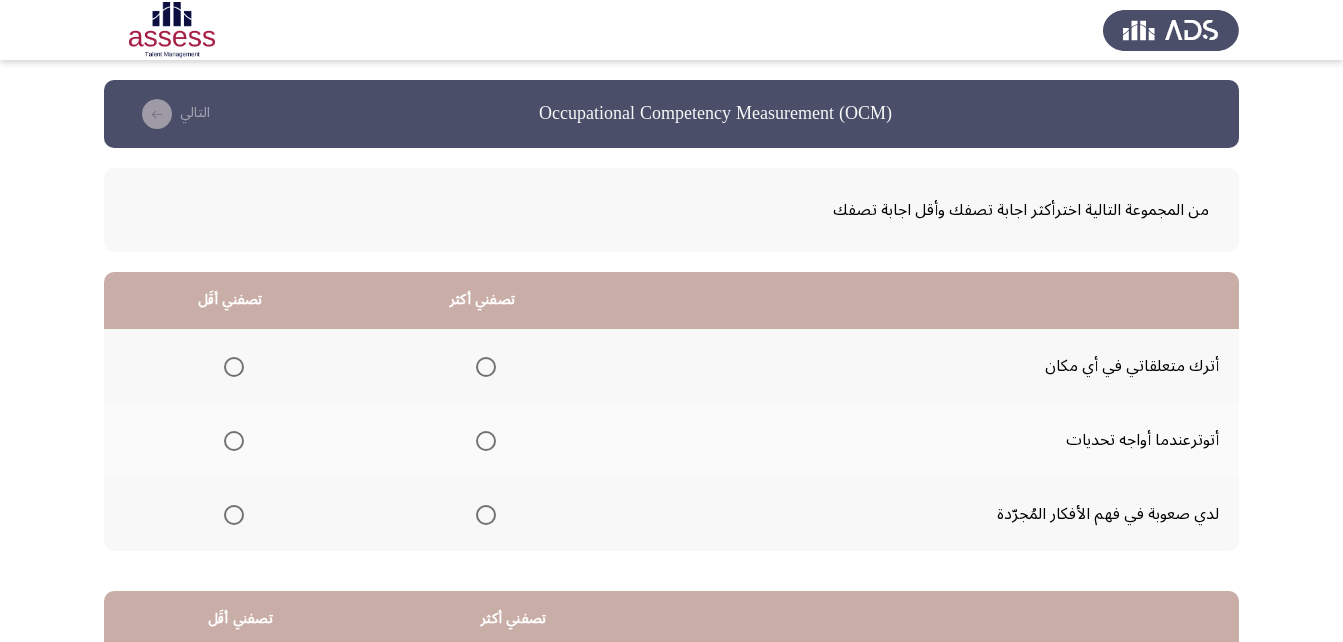 click at bounding box center (234, 367) 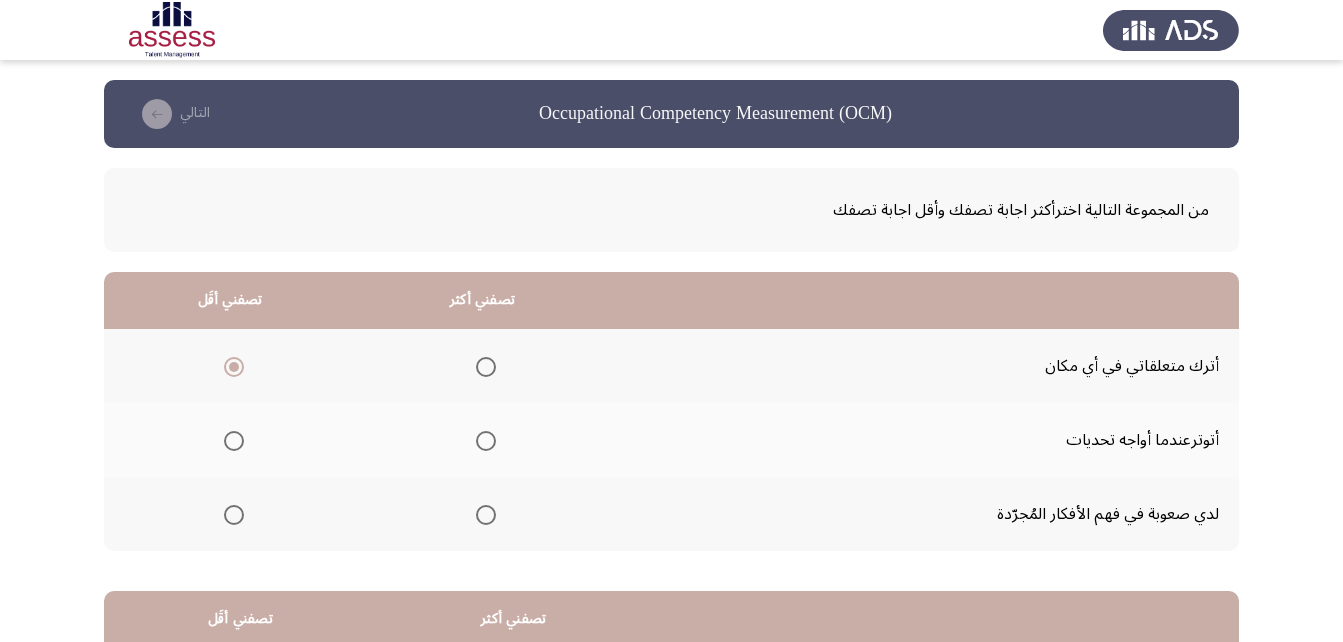 click at bounding box center [486, 515] 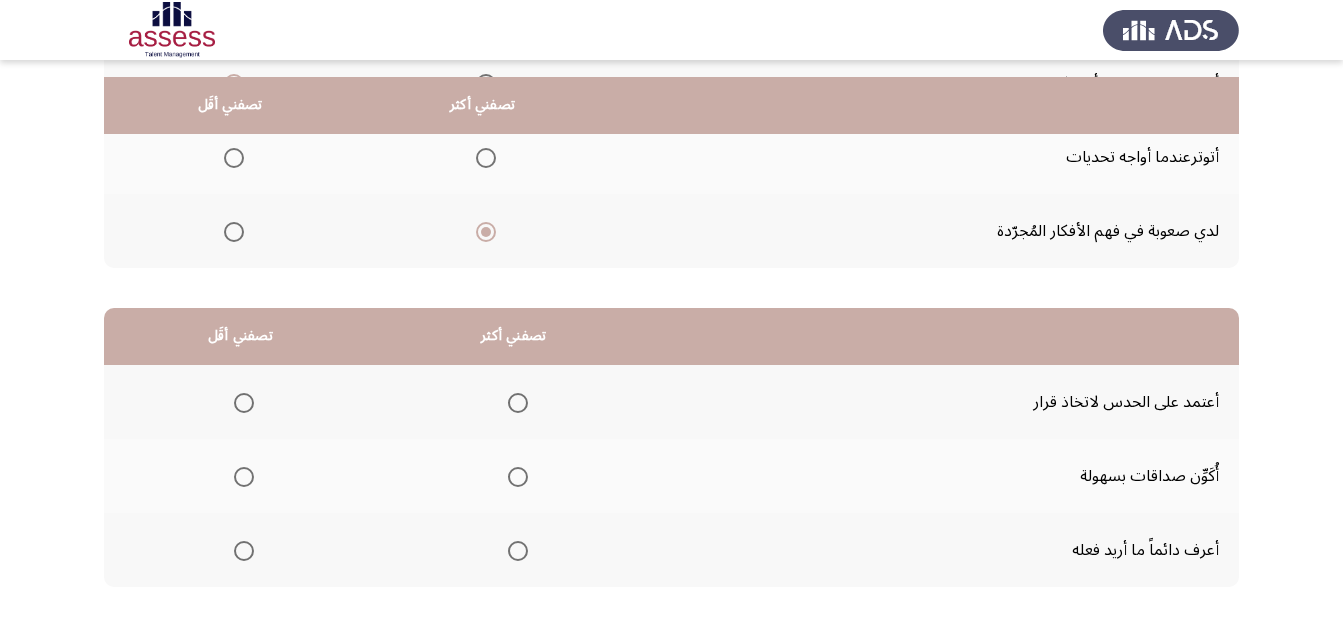 scroll, scrollTop: 300, scrollLeft: 0, axis: vertical 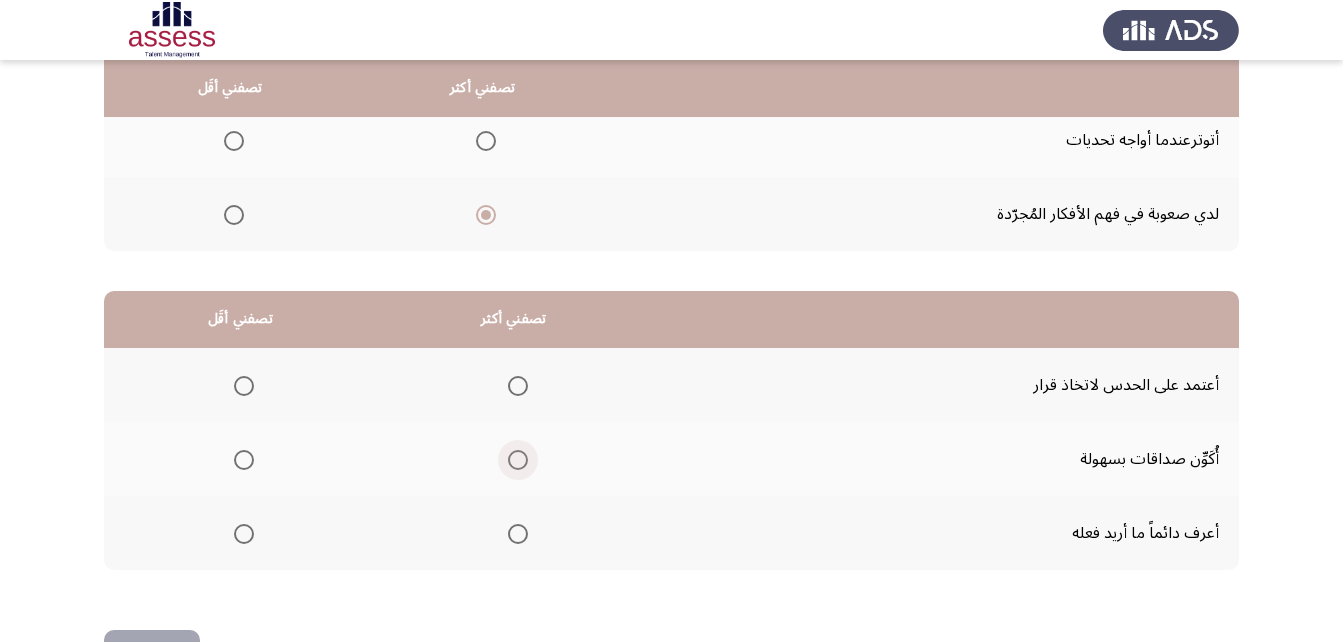 click at bounding box center (518, 460) 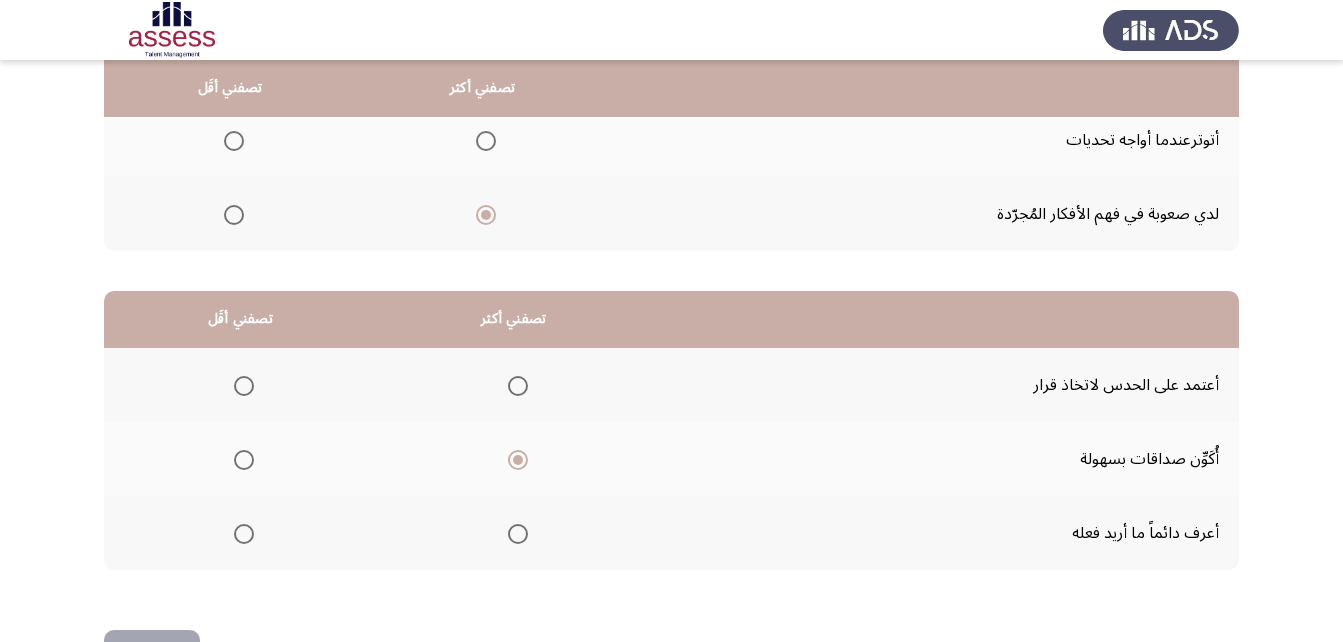 click at bounding box center [518, 534] 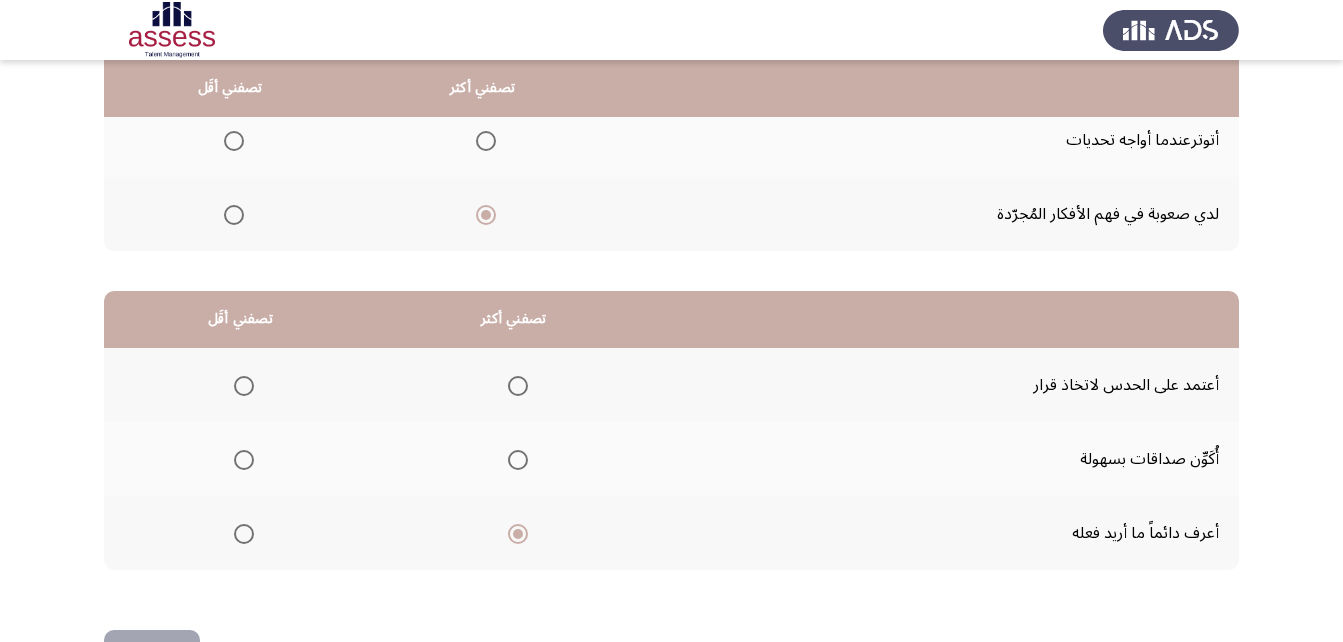 click at bounding box center (244, 460) 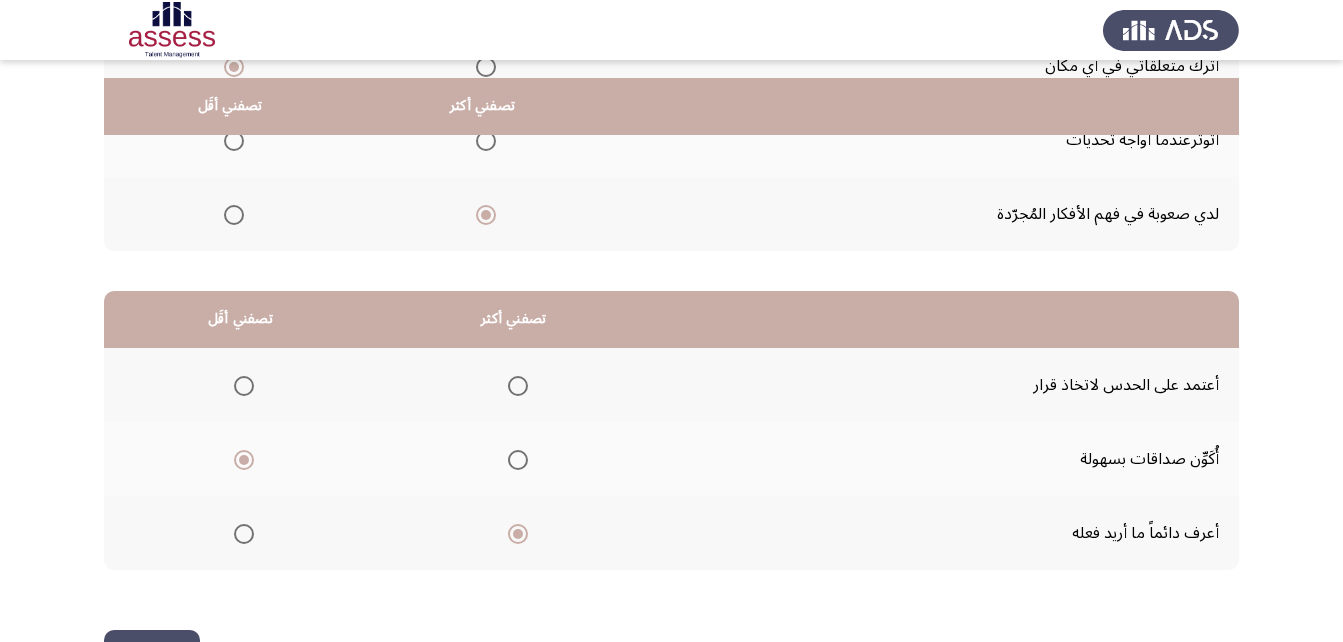 scroll, scrollTop: 368, scrollLeft: 0, axis: vertical 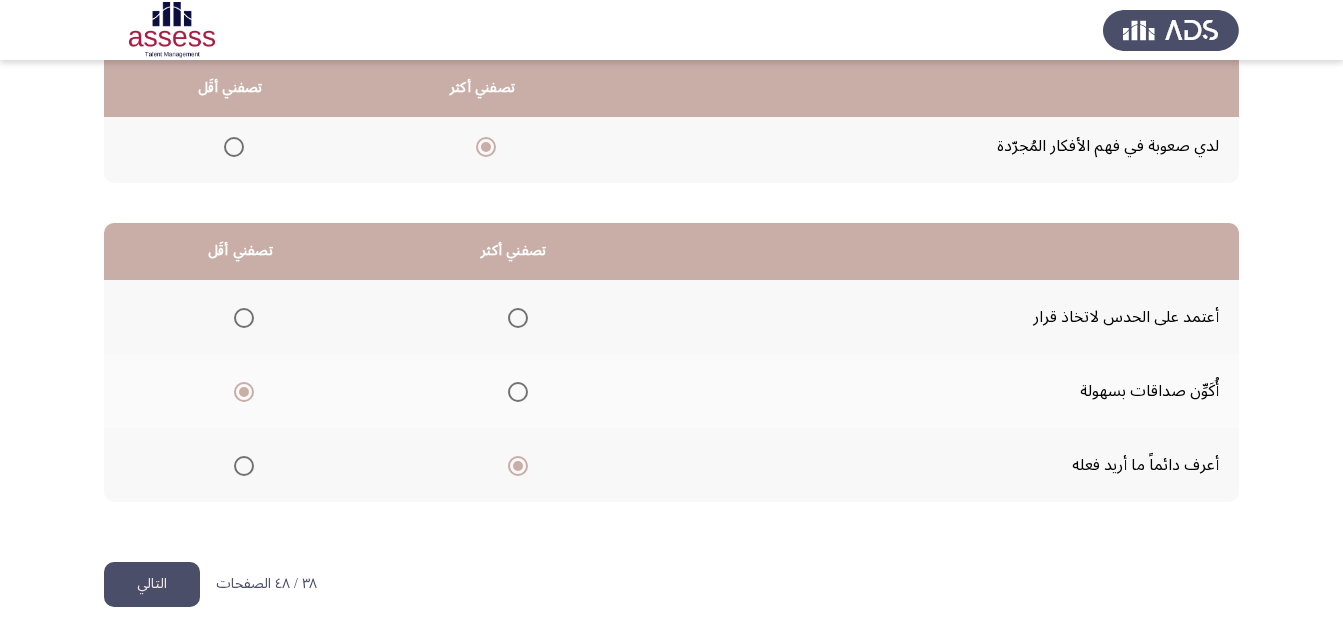 click on "التالي" 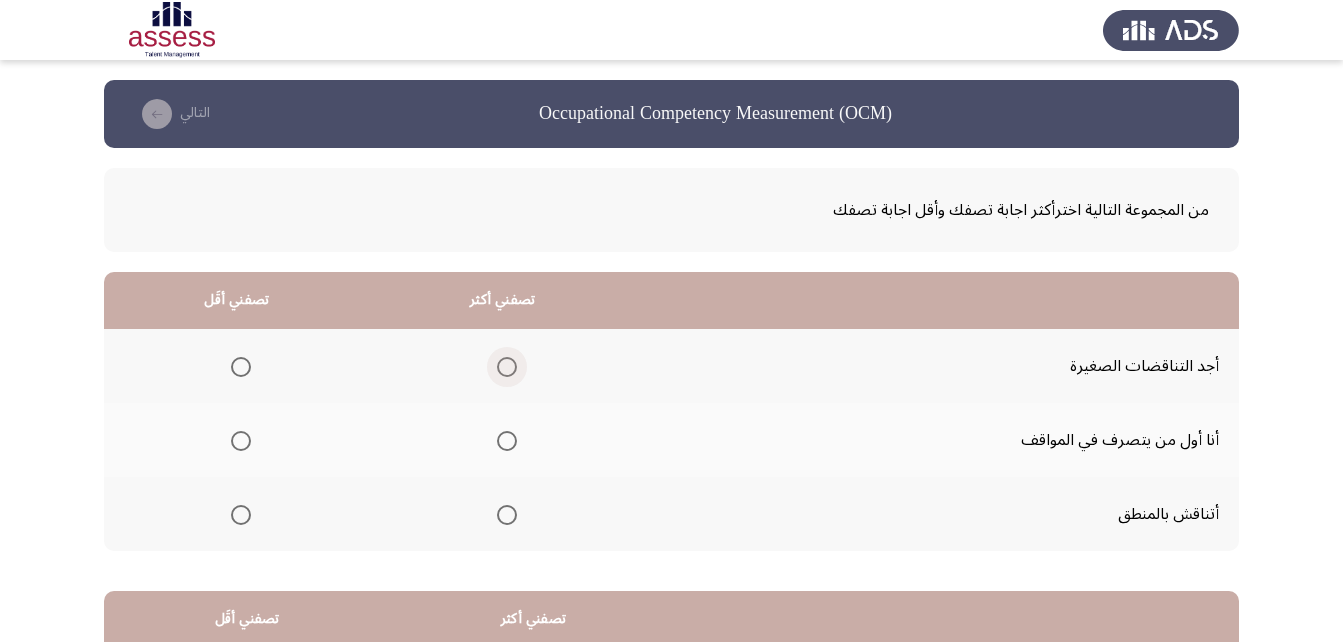 click at bounding box center [507, 367] 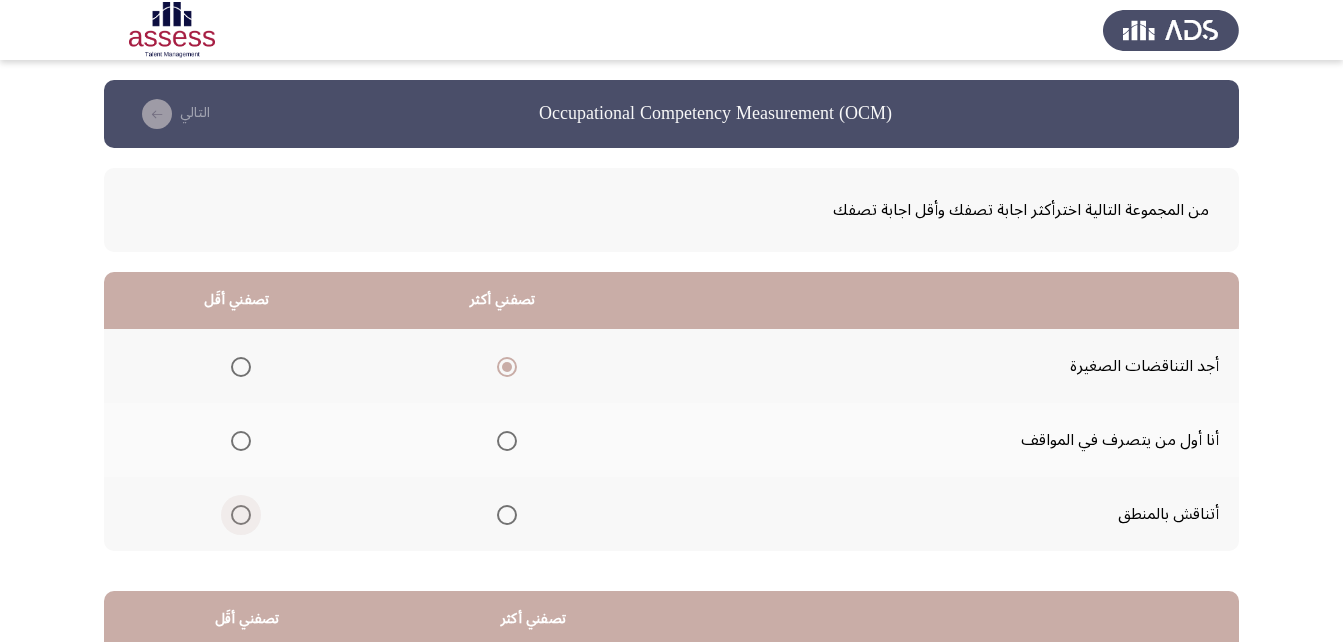 click at bounding box center (241, 515) 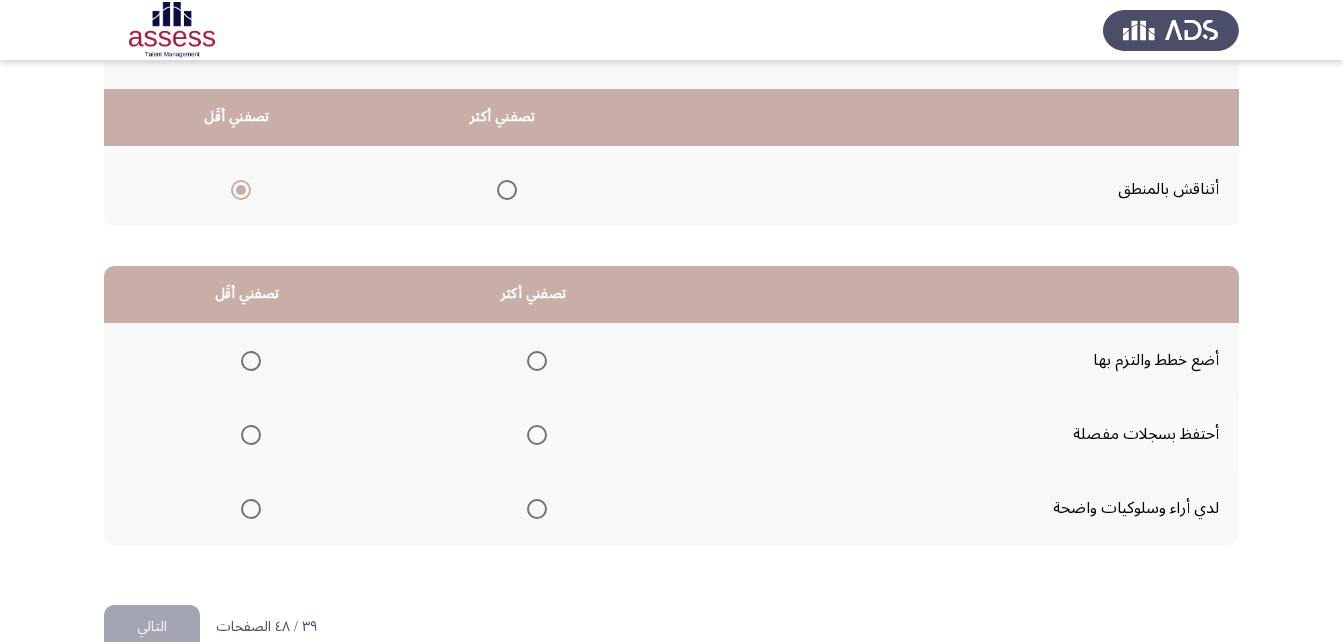 scroll, scrollTop: 368, scrollLeft: 0, axis: vertical 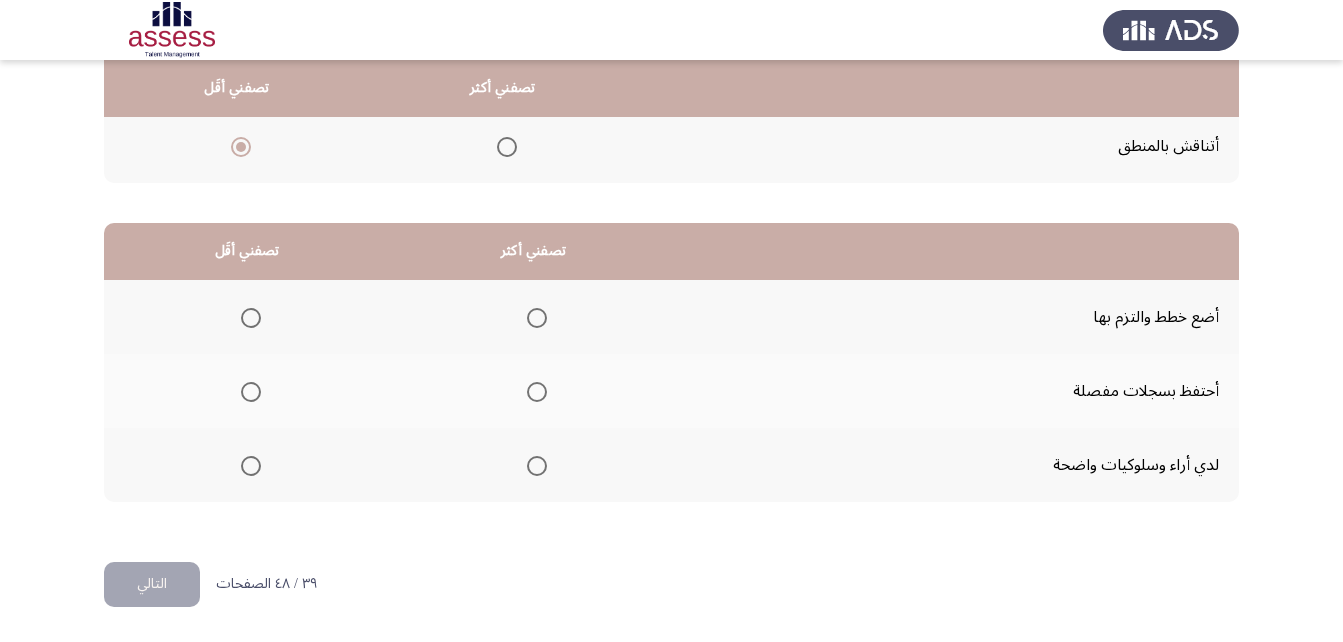 click at bounding box center (251, 392) 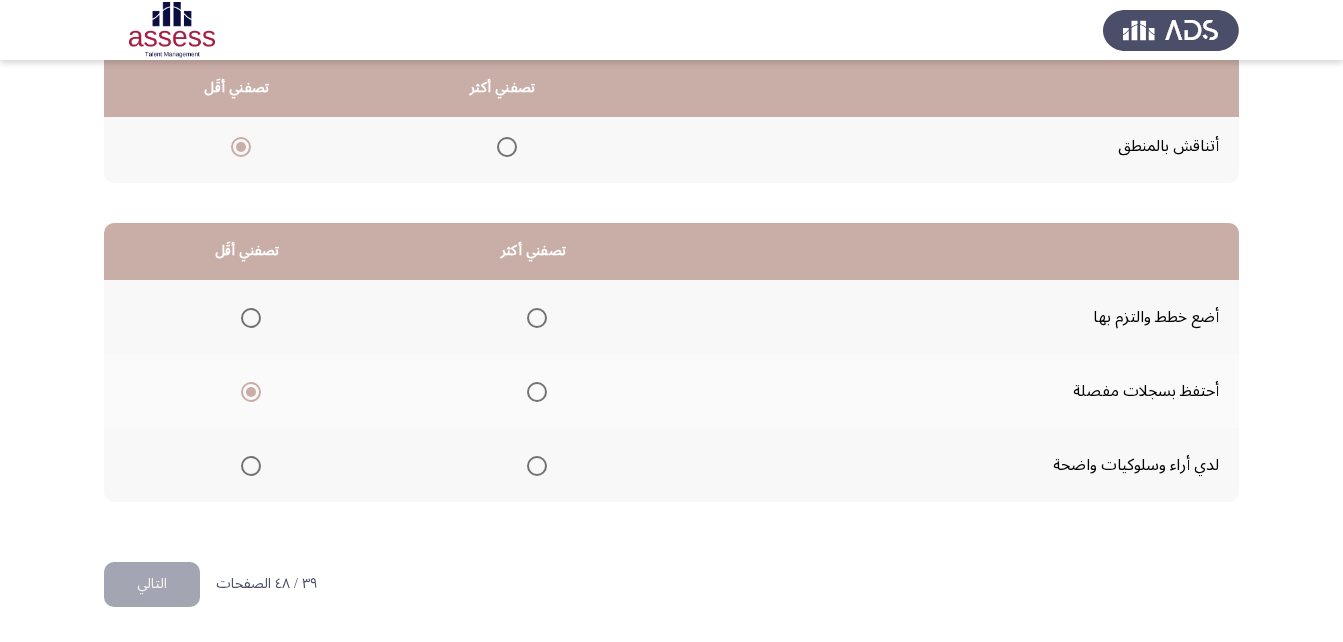 click at bounding box center [537, 466] 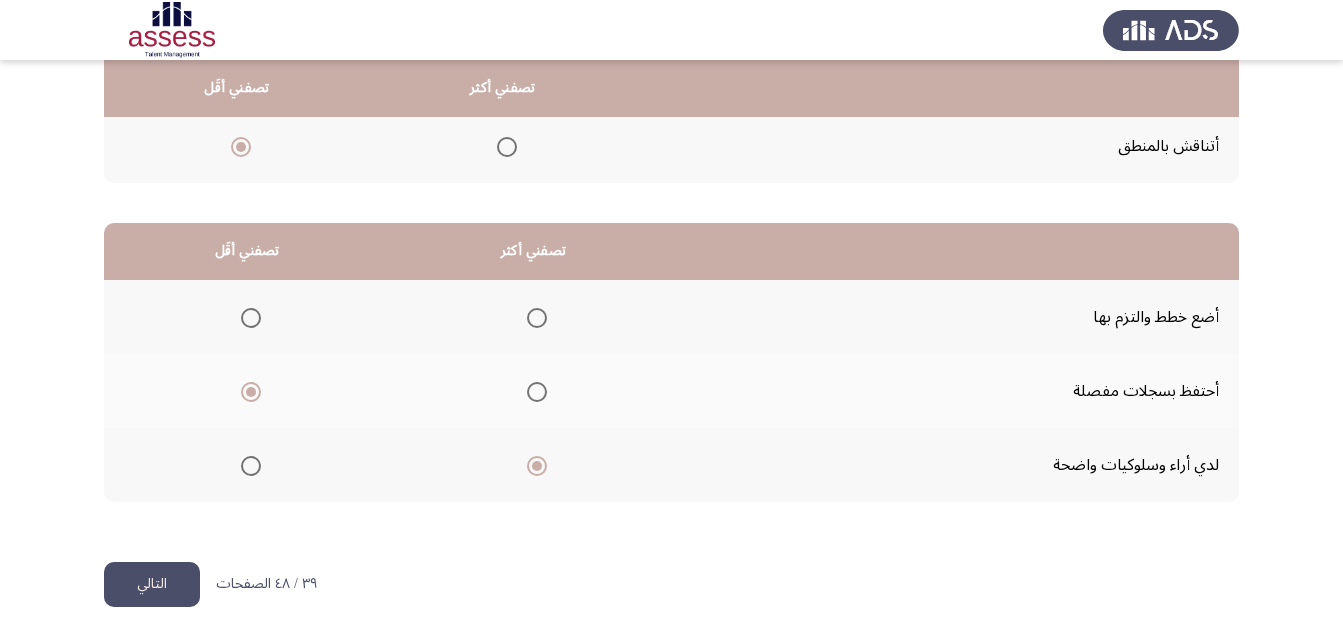 click on "التالي" 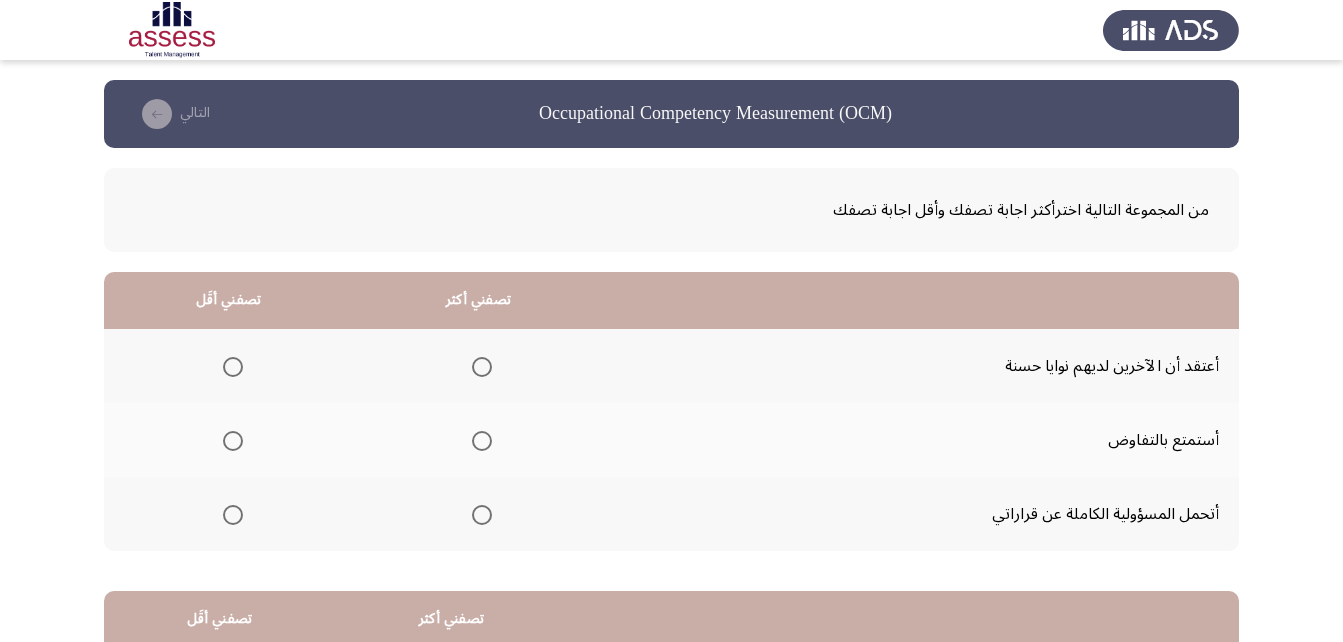 click at bounding box center [482, 441] 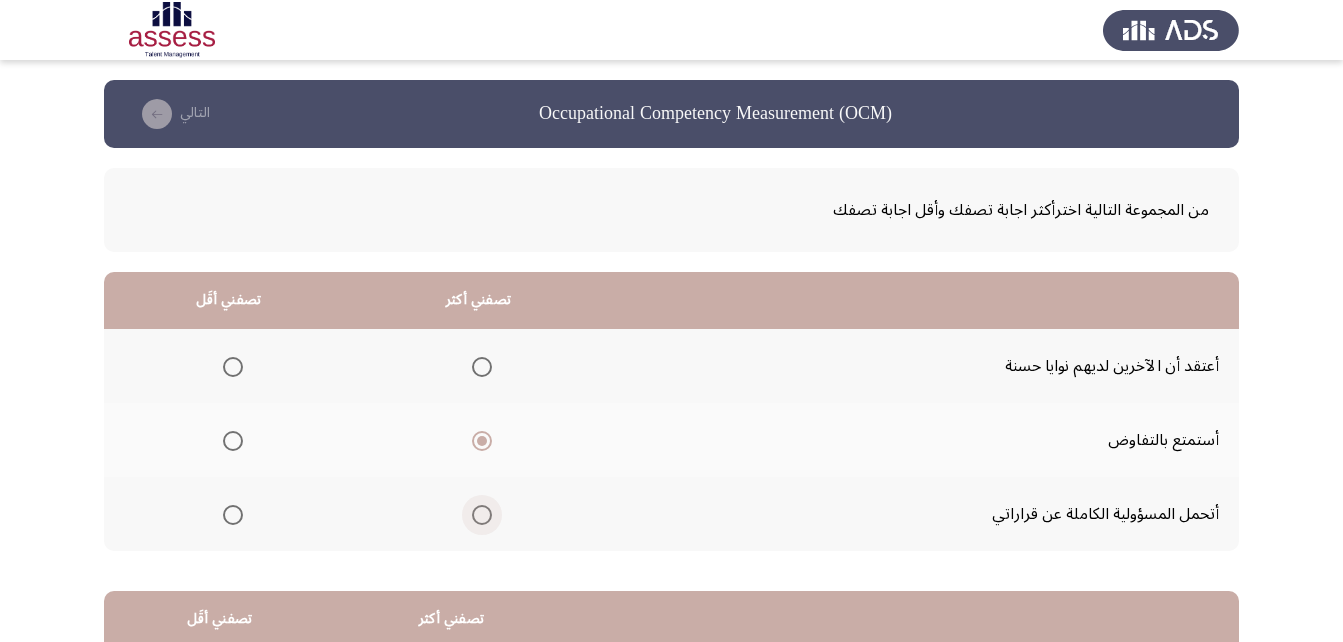 click at bounding box center (482, 515) 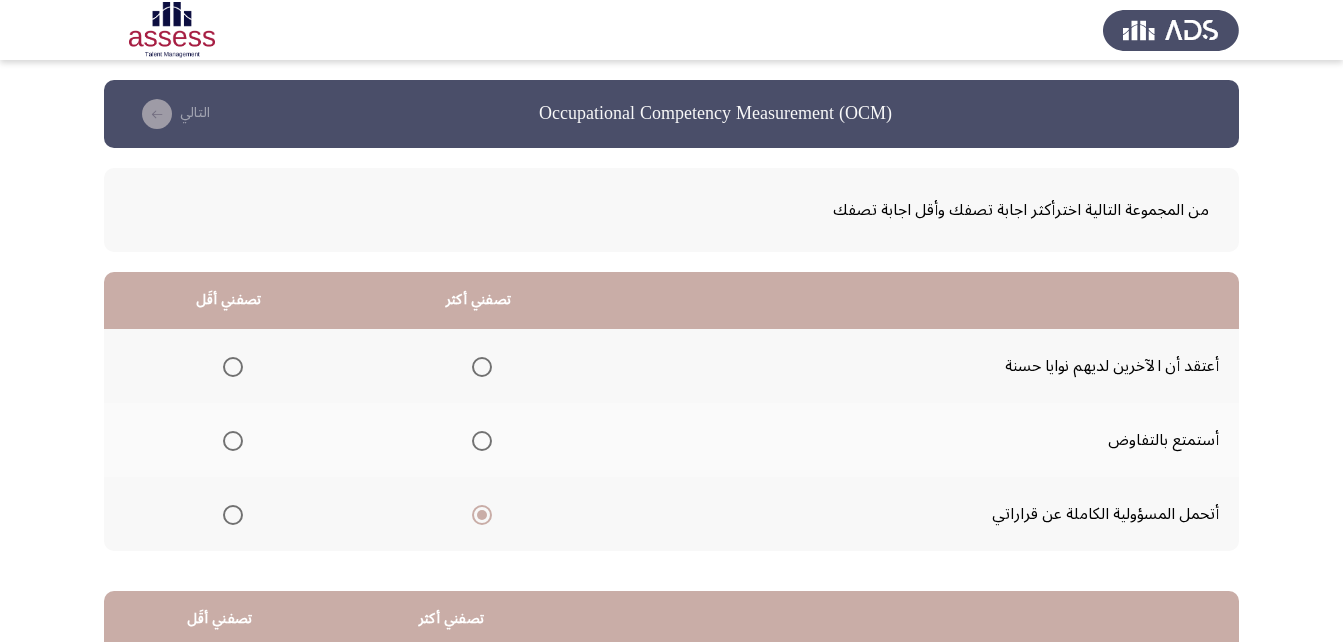 click at bounding box center [233, 441] 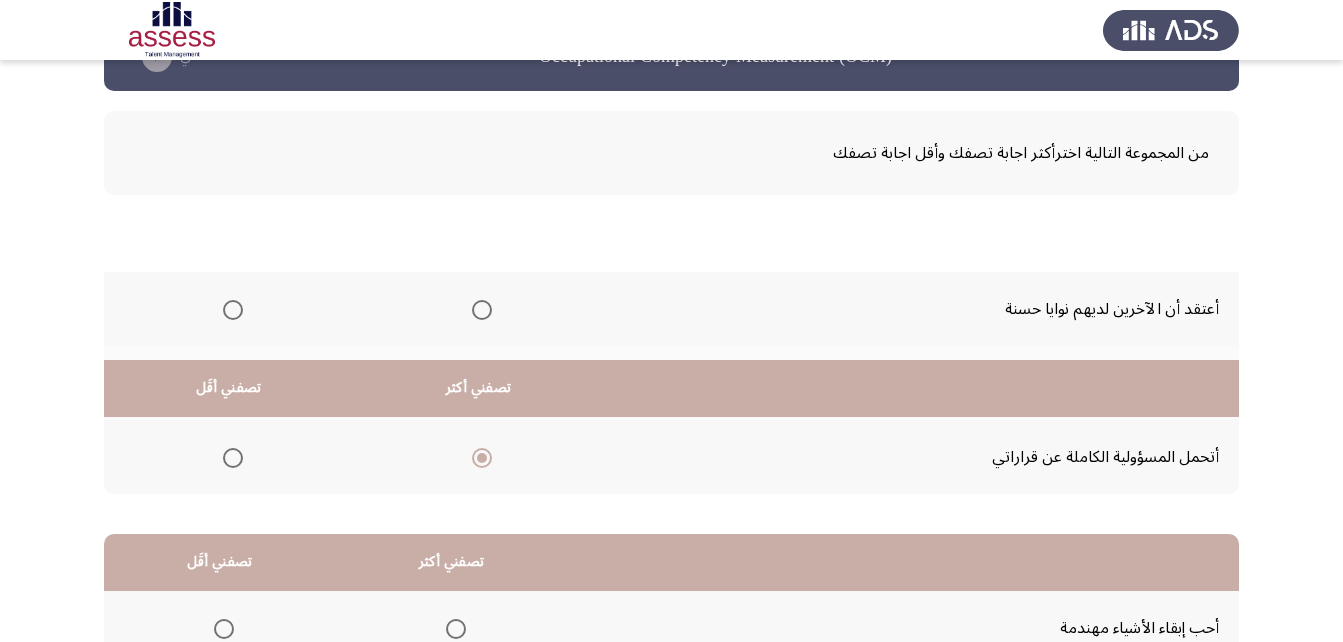 scroll, scrollTop: 368, scrollLeft: 0, axis: vertical 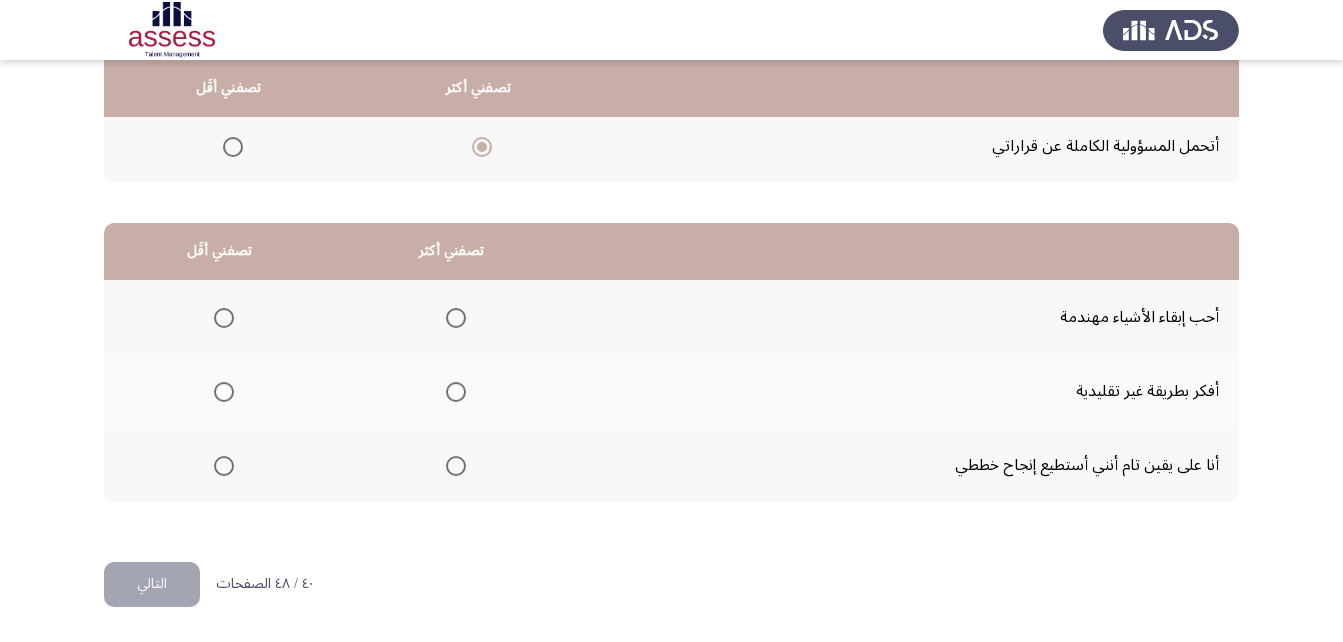 click at bounding box center (456, 318) 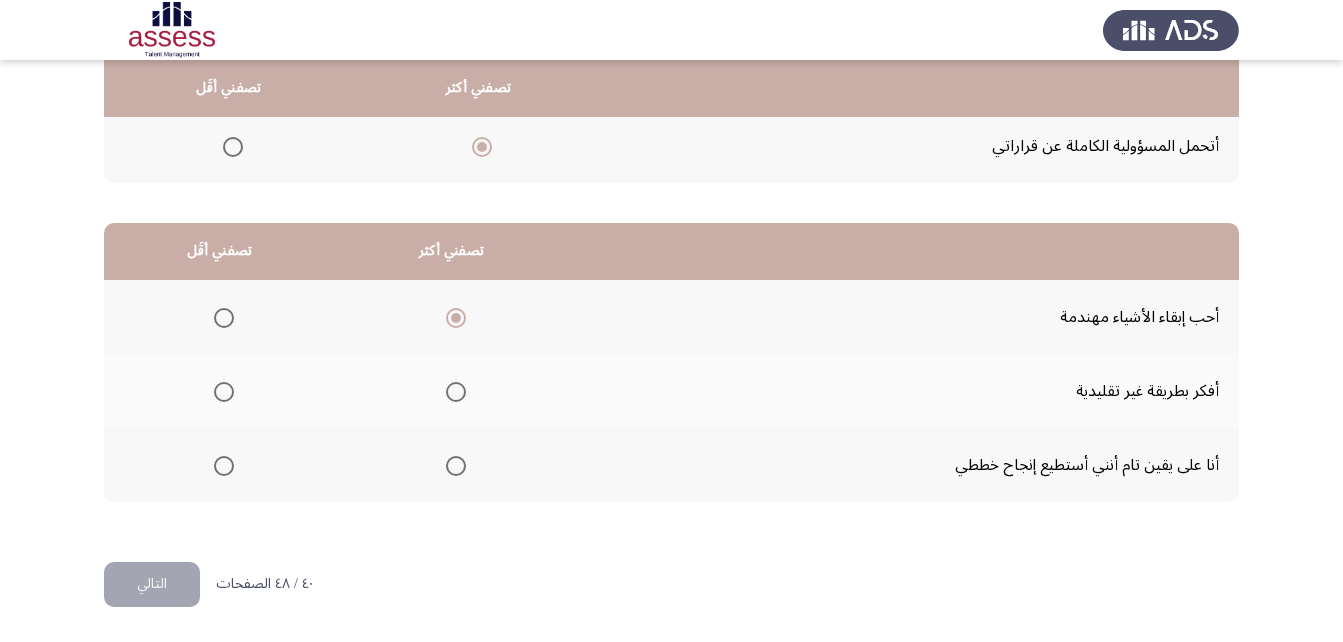click at bounding box center (456, 466) 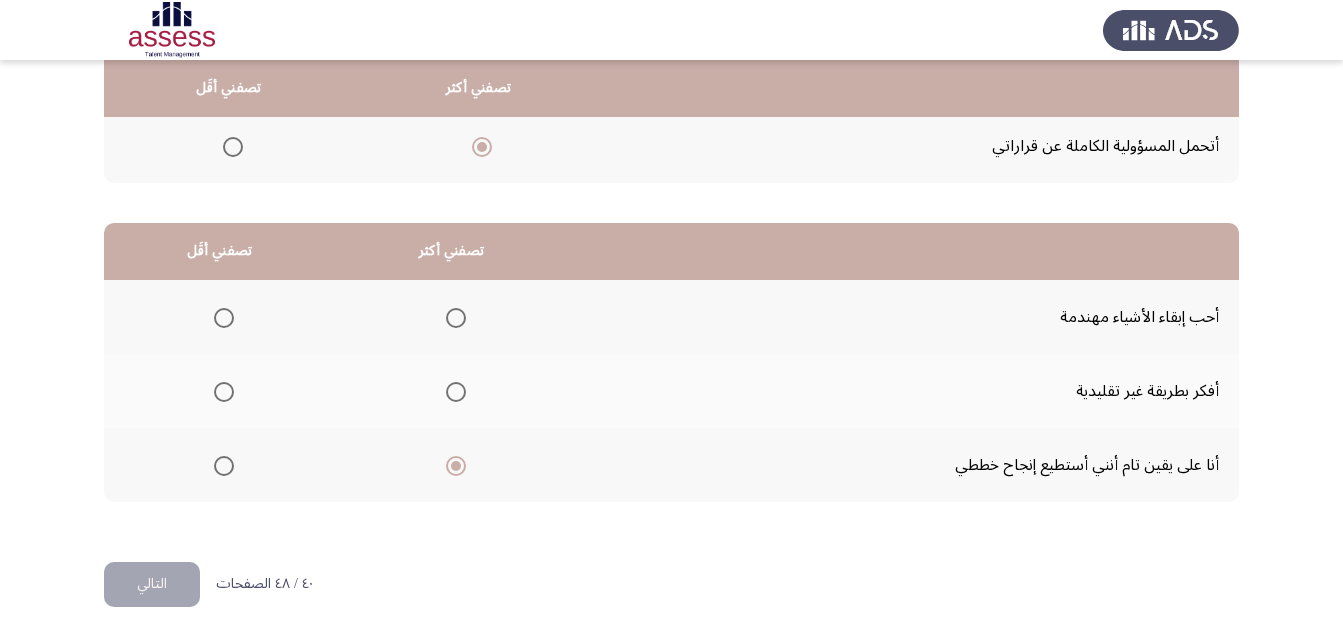 click at bounding box center (224, 392) 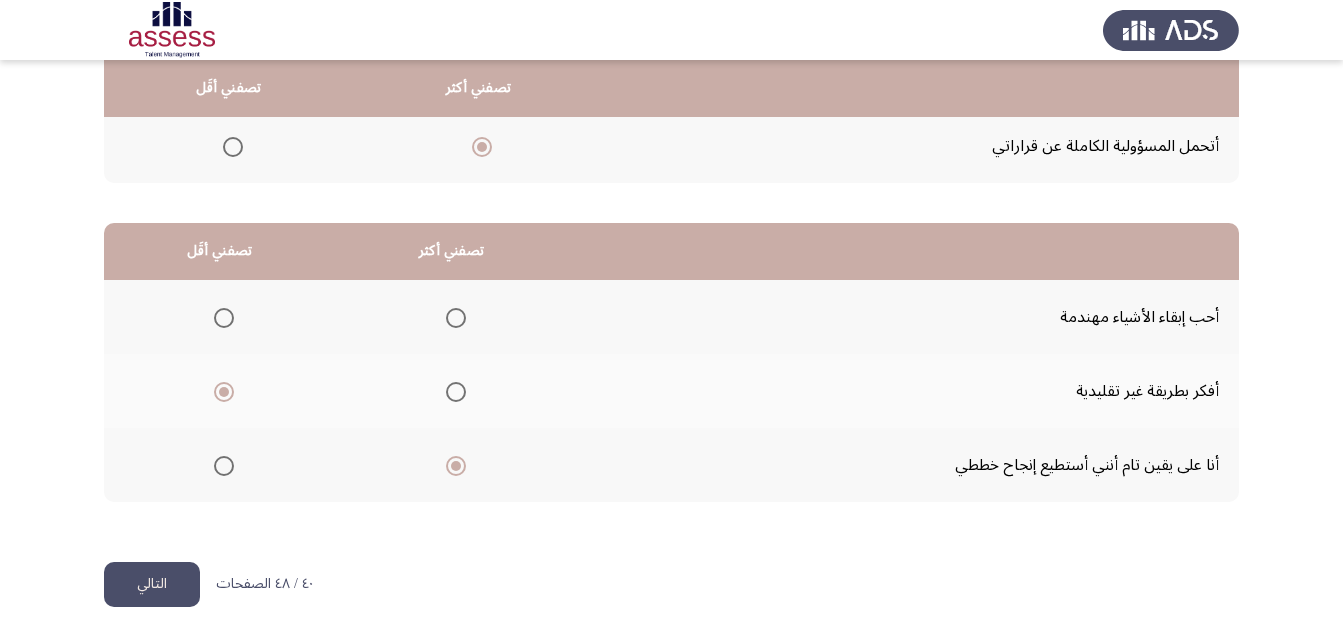 click on "التالي" 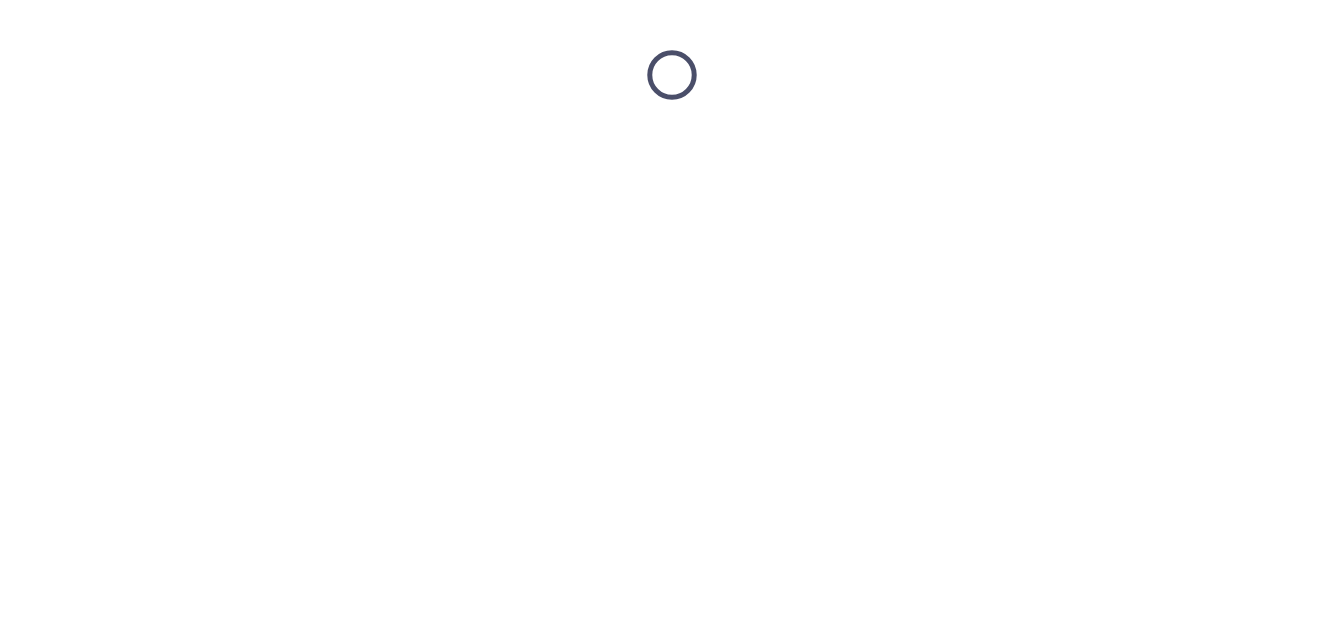 scroll, scrollTop: 0, scrollLeft: 0, axis: both 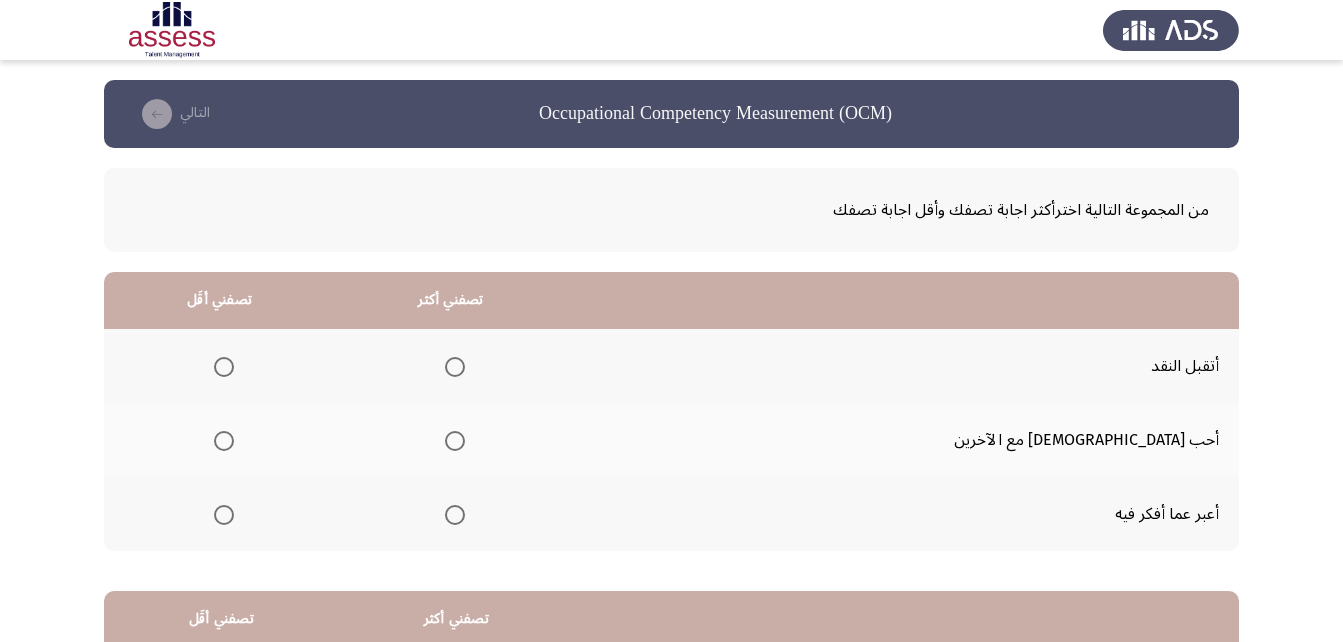 click at bounding box center (455, 367) 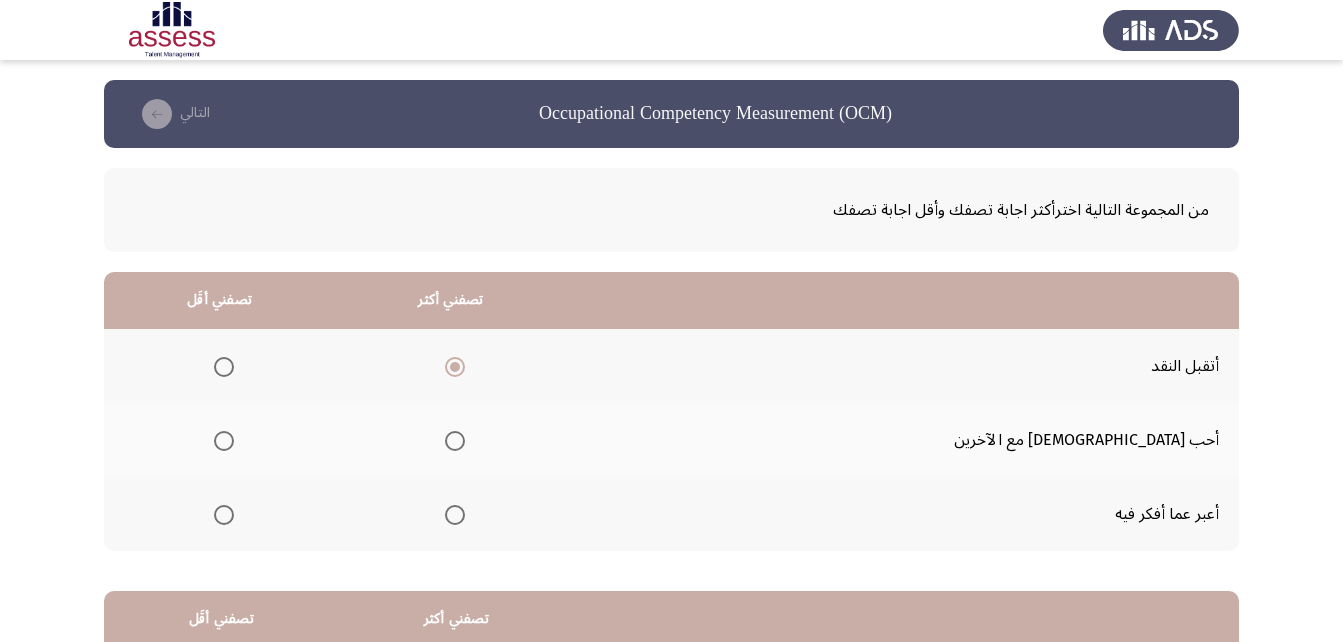 click at bounding box center [224, 441] 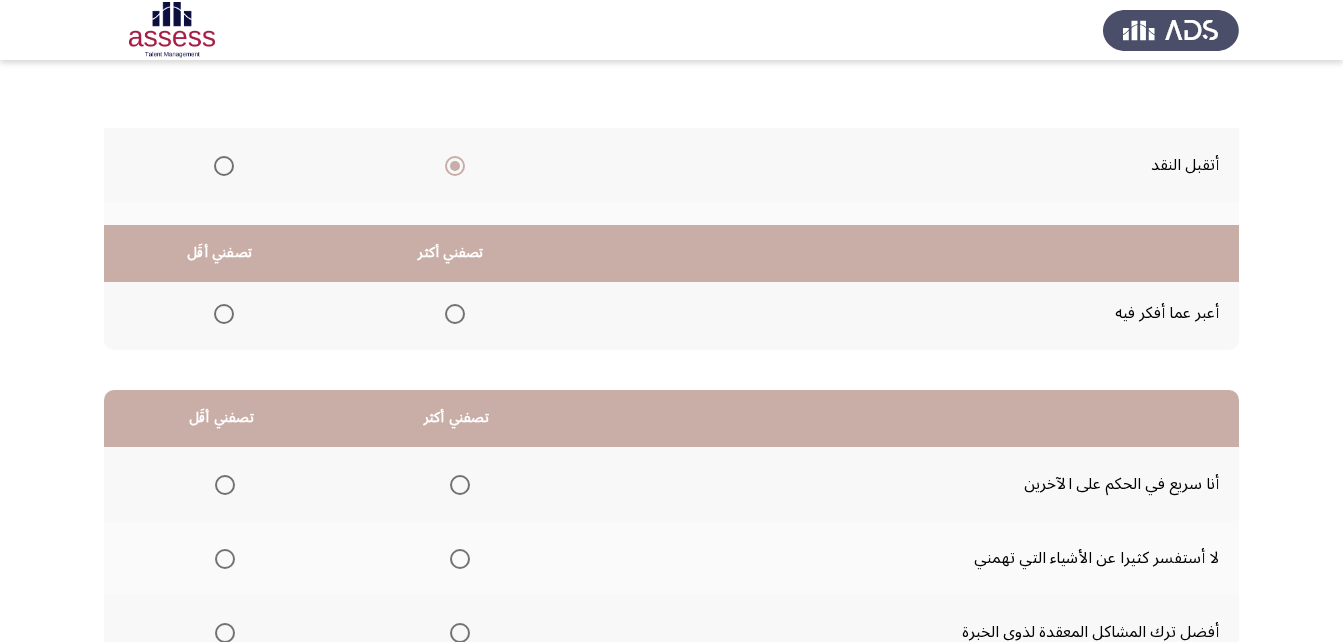 scroll, scrollTop: 368, scrollLeft: 0, axis: vertical 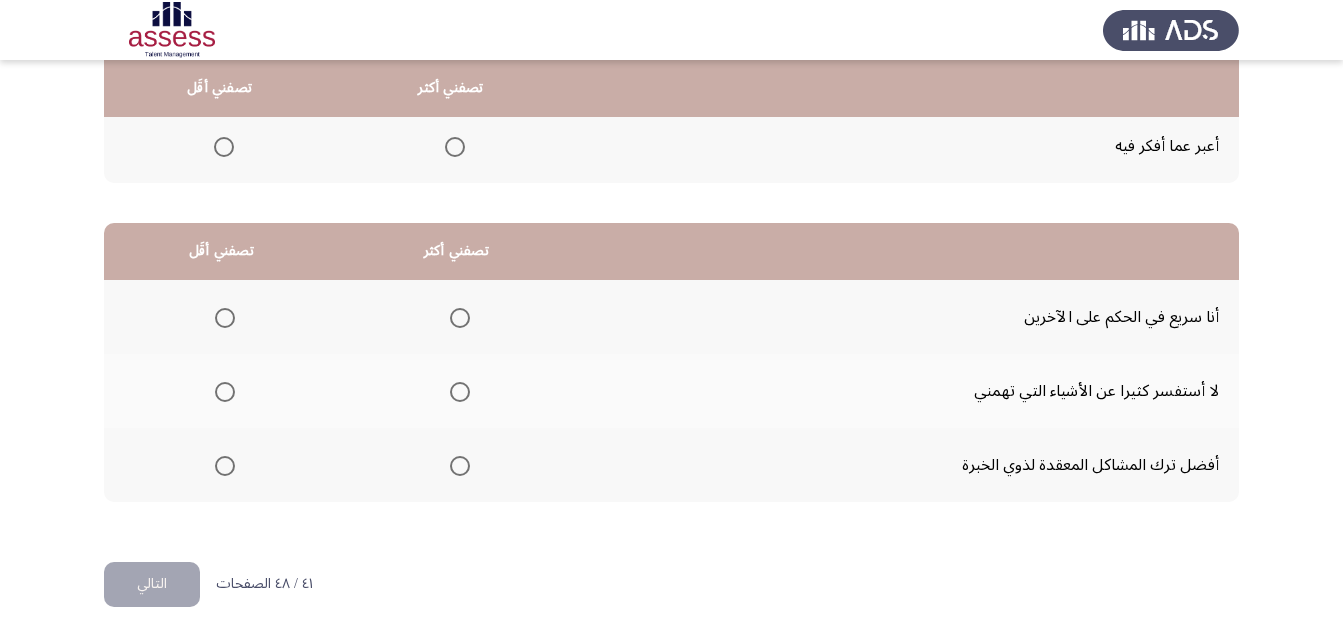 click at bounding box center (225, 318) 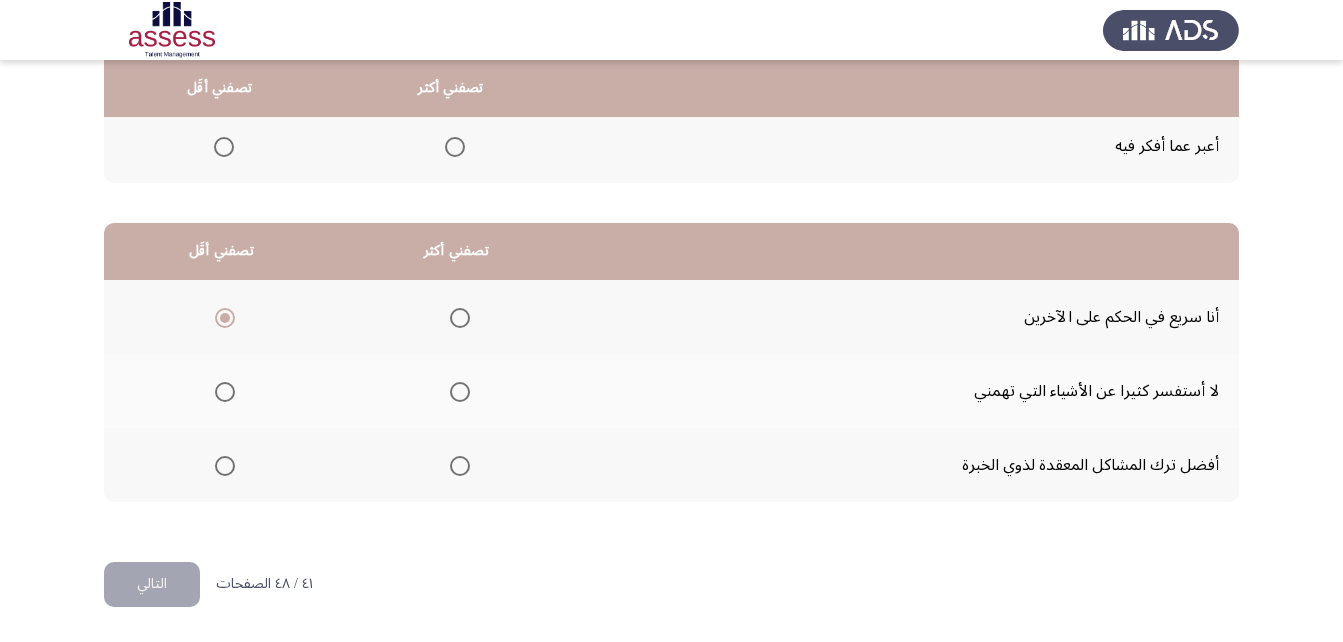 click at bounding box center (460, 466) 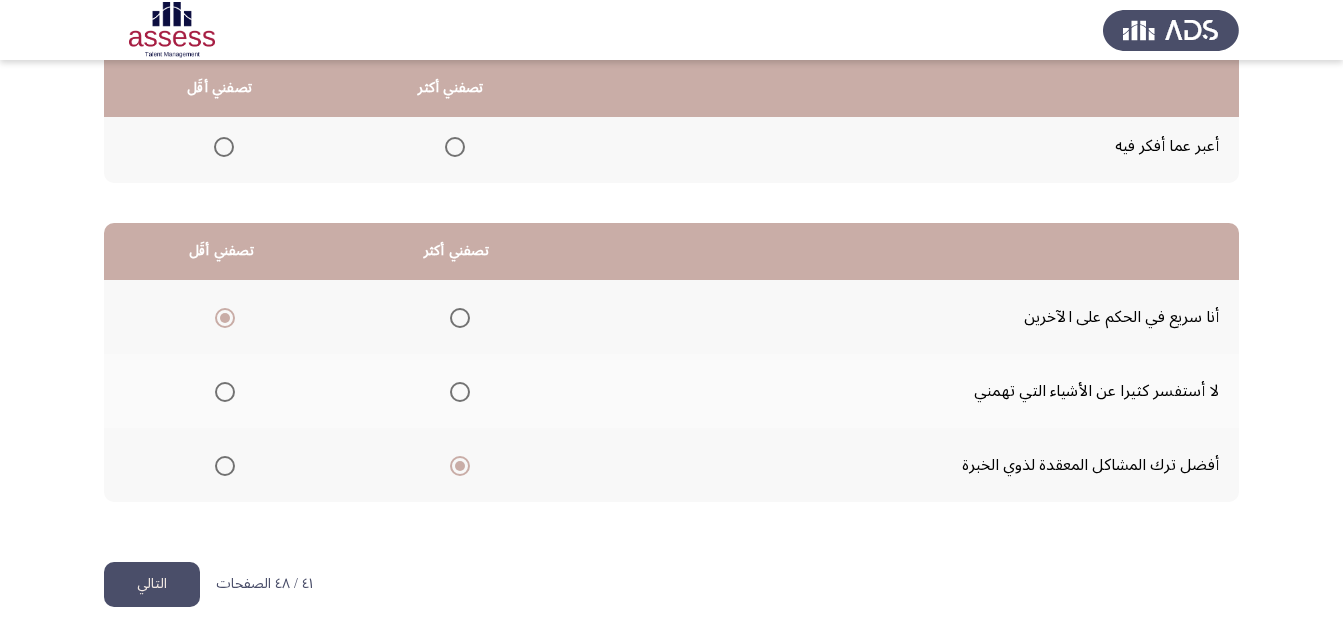 click on "التالي" 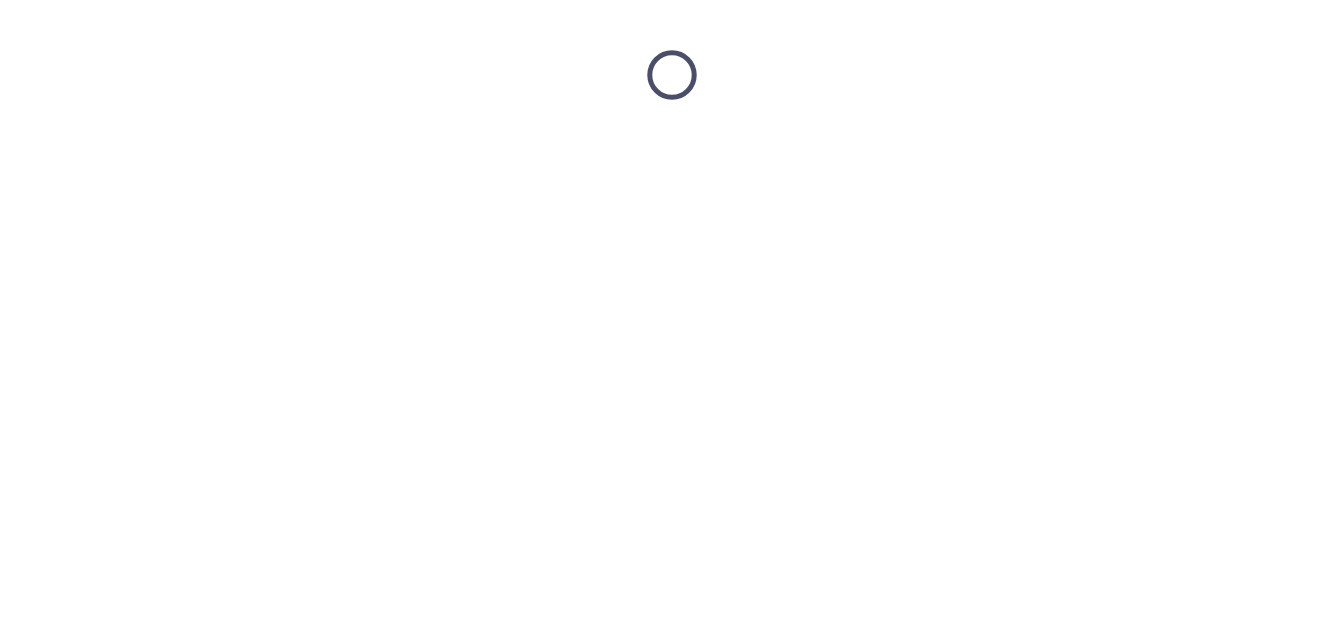 scroll, scrollTop: 0, scrollLeft: 0, axis: both 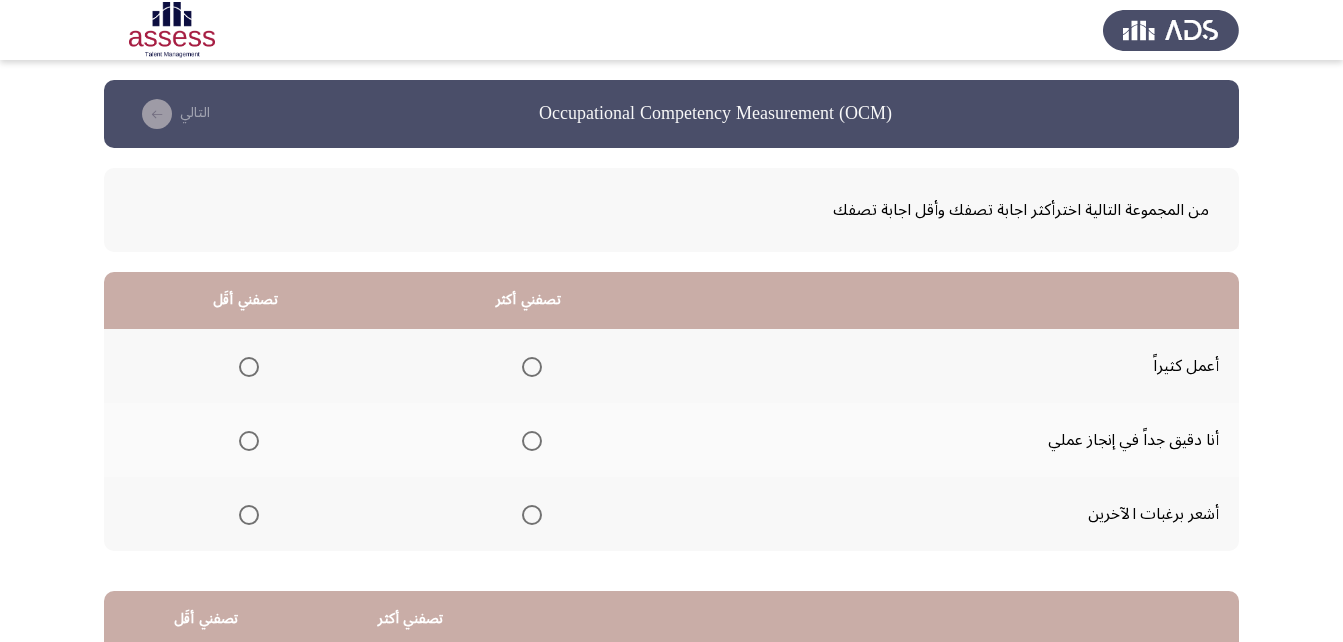 click at bounding box center (532, 441) 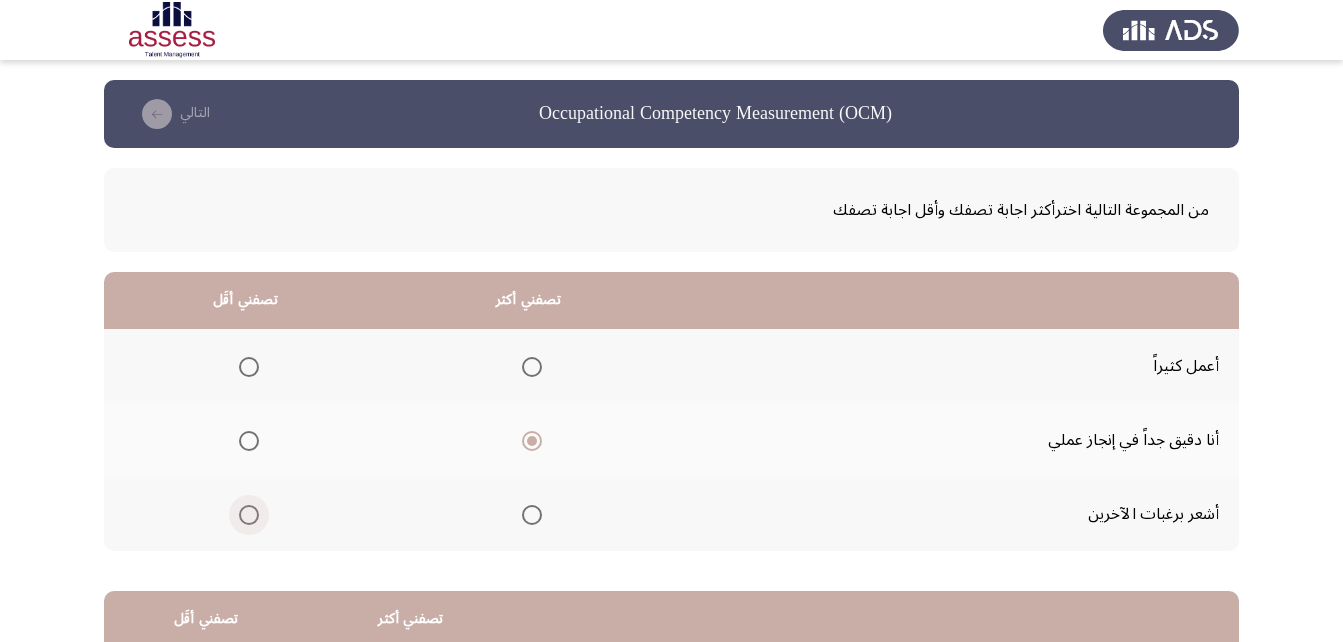 click at bounding box center [249, 515] 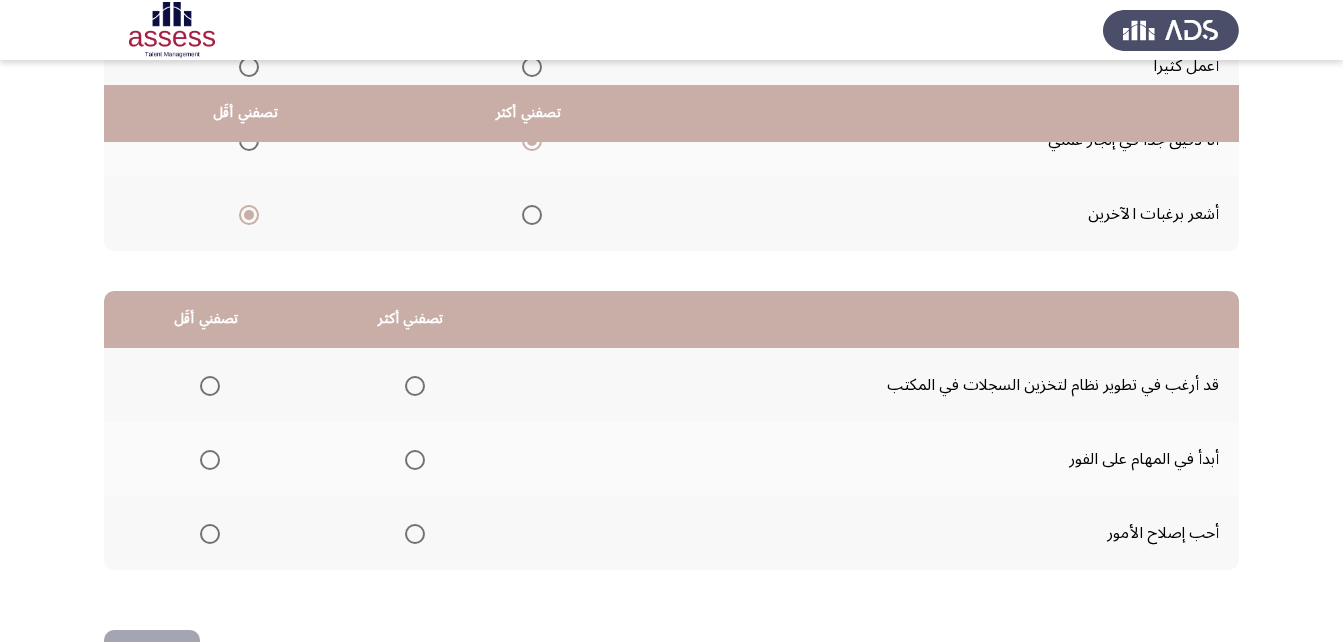 scroll, scrollTop: 368, scrollLeft: 0, axis: vertical 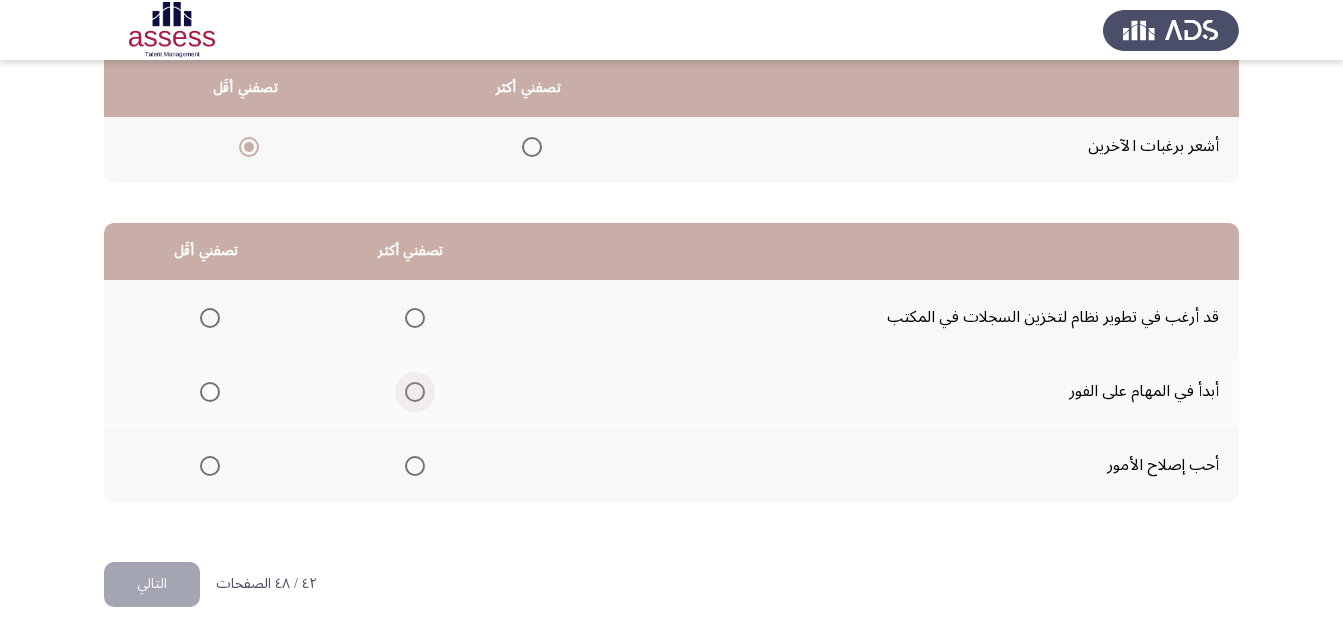 click at bounding box center [415, 392] 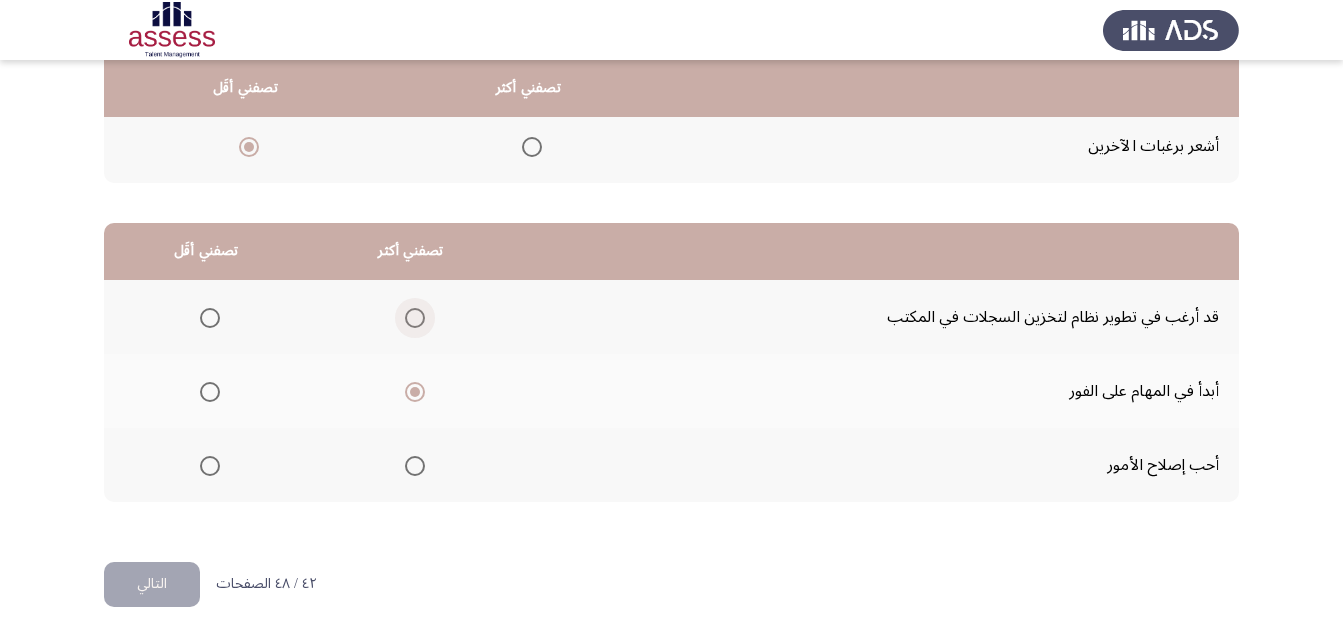 click at bounding box center [415, 318] 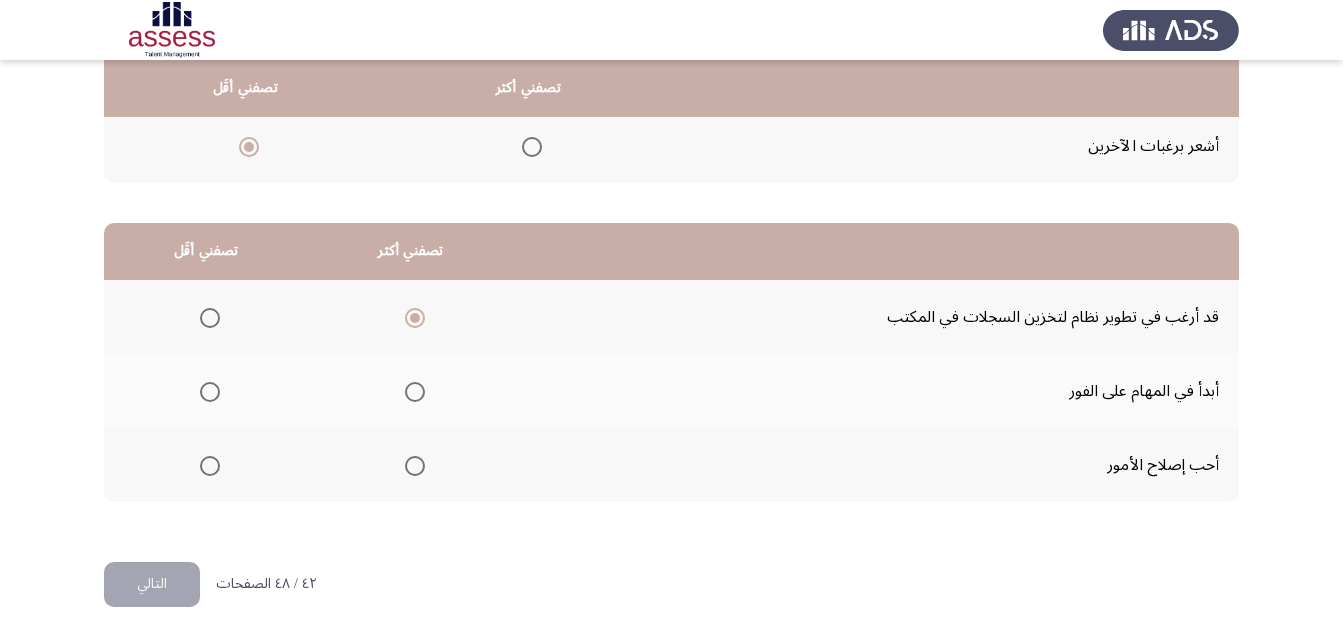 click at bounding box center (210, 466) 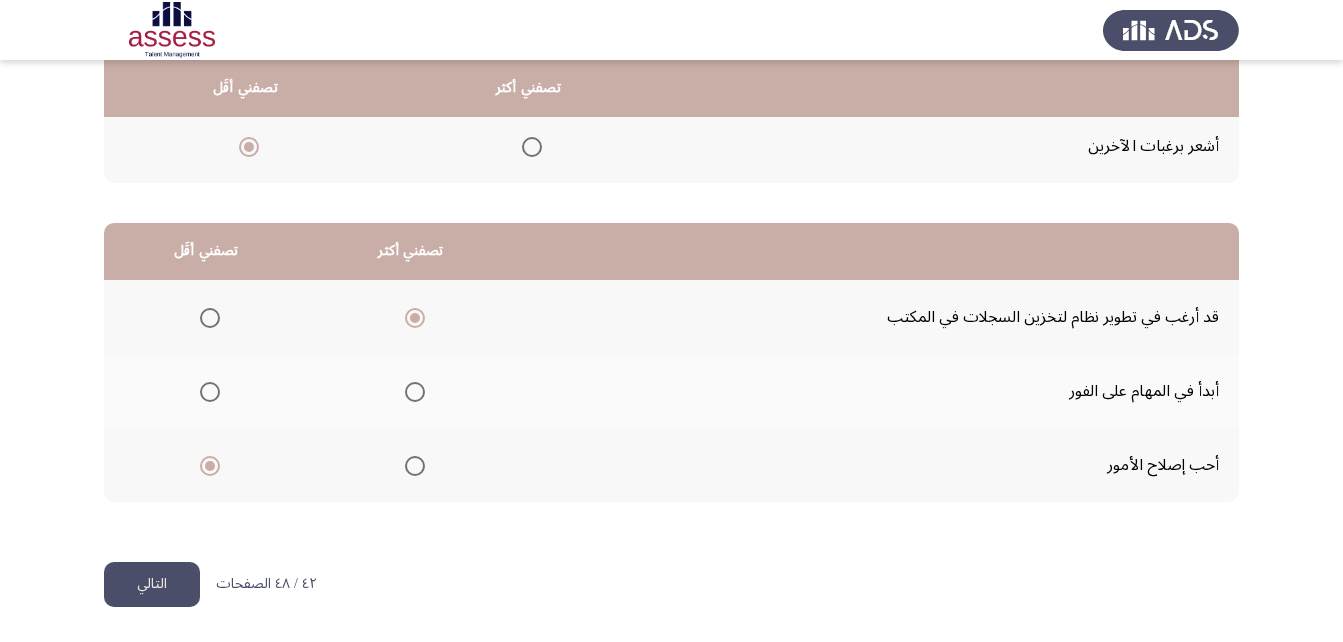 click on "التالي" 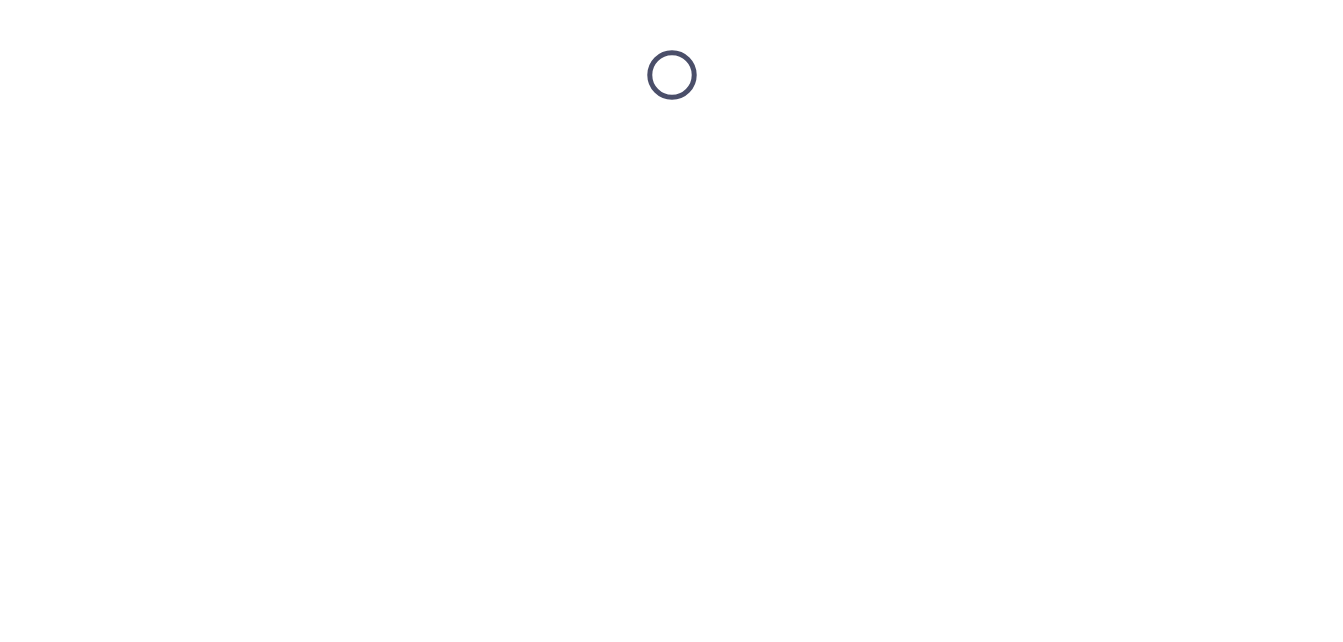 scroll, scrollTop: 0, scrollLeft: 0, axis: both 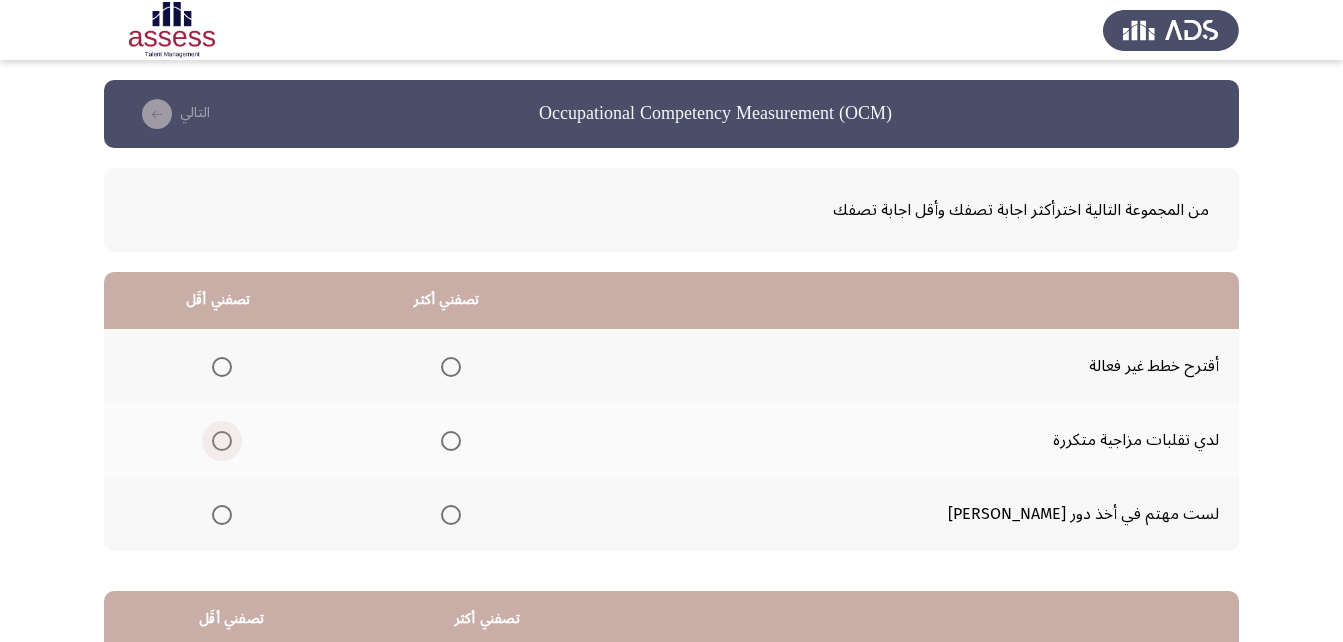 click at bounding box center [222, 441] 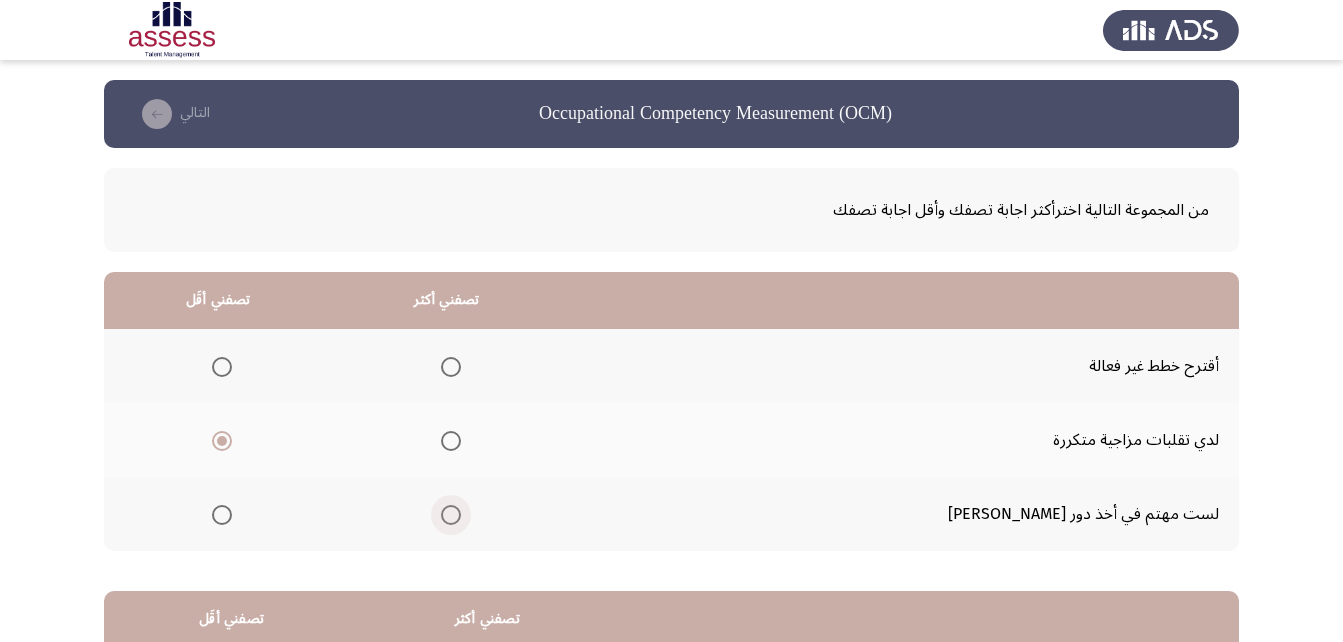 click at bounding box center [451, 515] 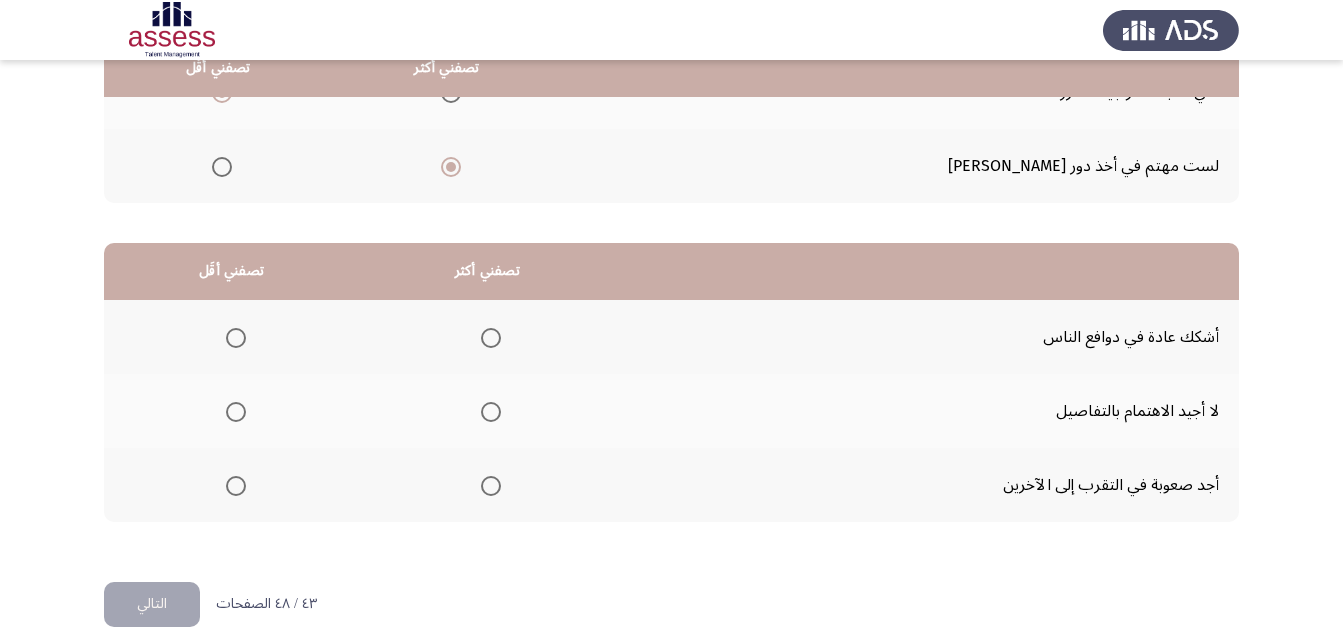 scroll, scrollTop: 368, scrollLeft: 0, axis: vertical 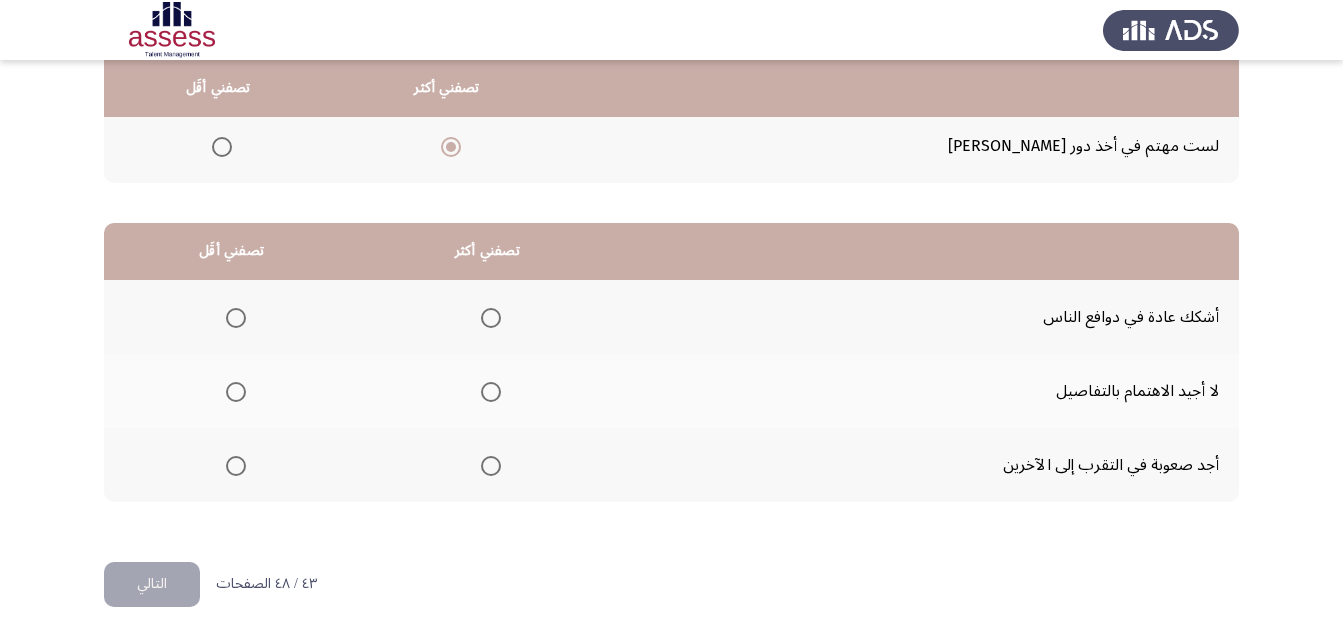 click at bounding box center [491, 392] 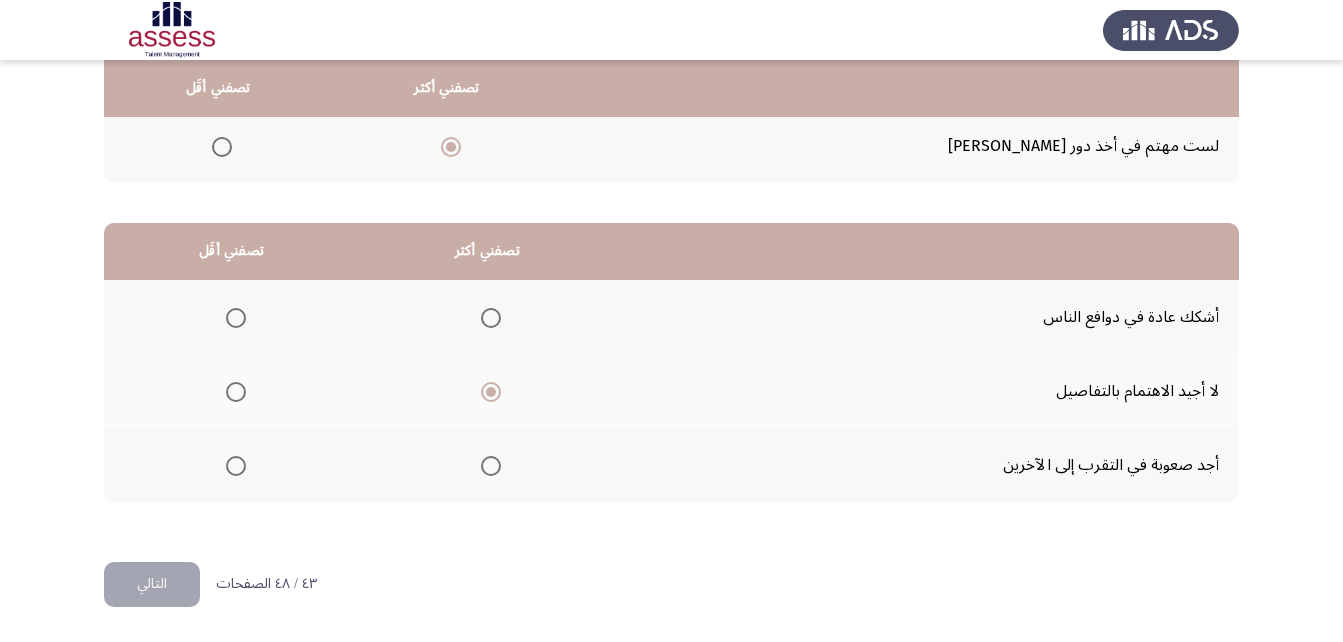click at bounding box center [236, 466] 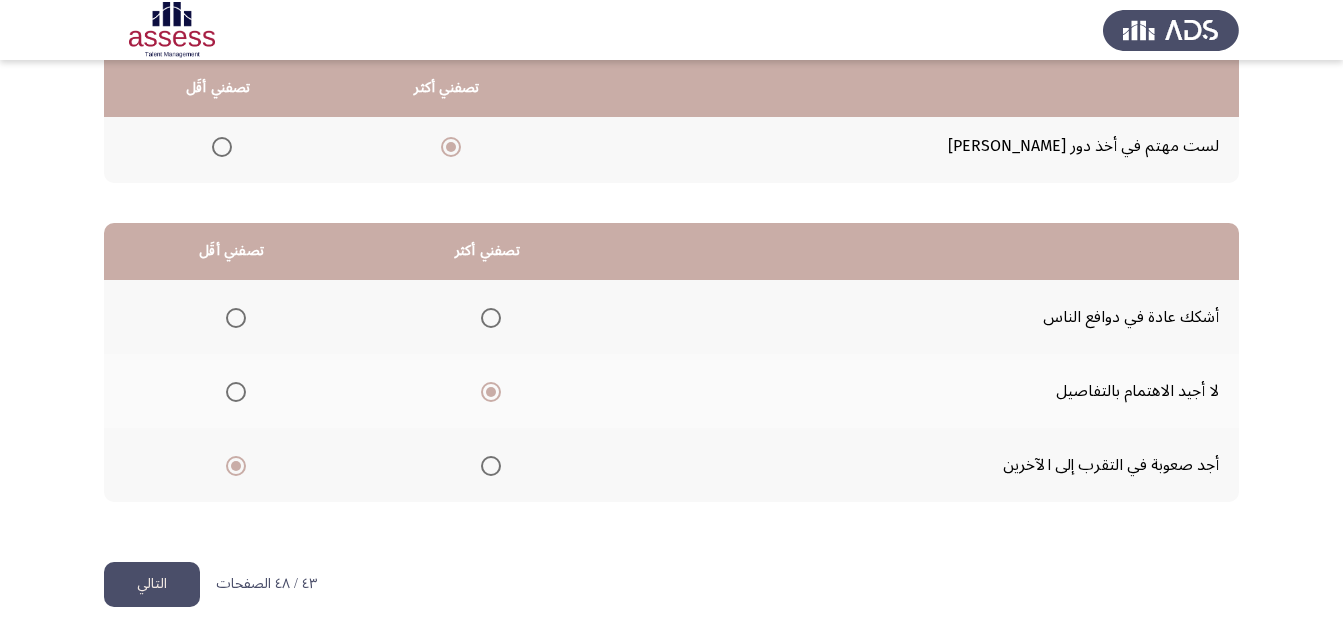 click on "التالي" 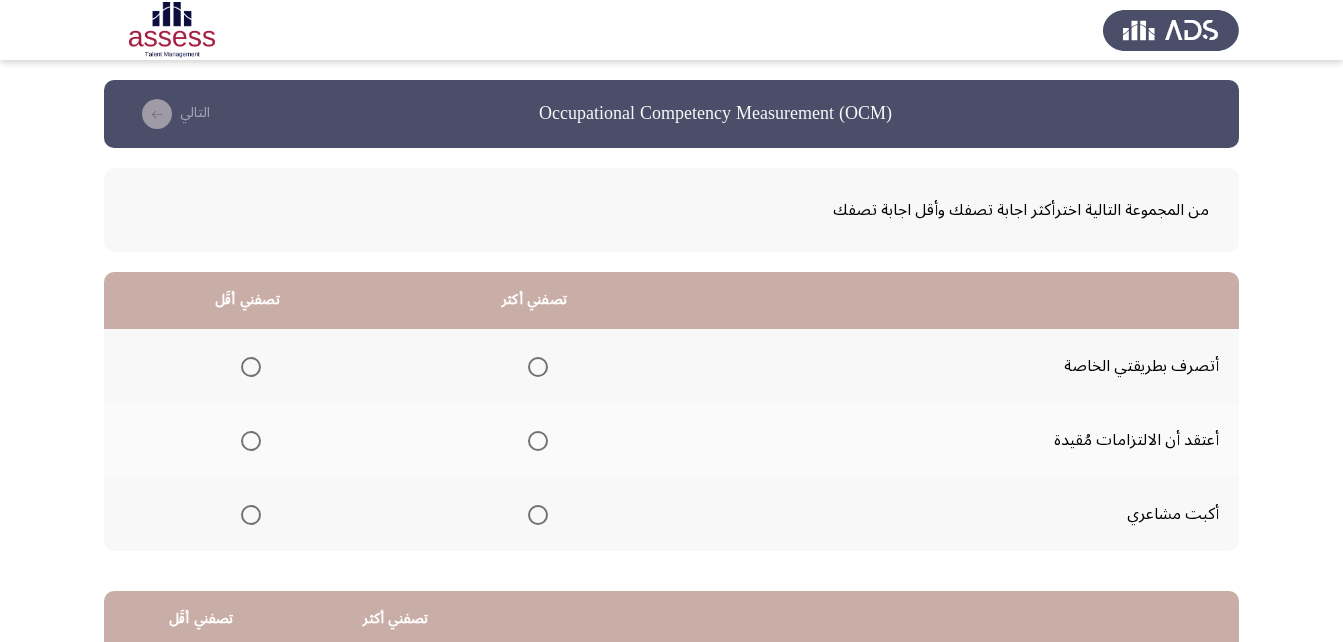 click at bounding box center (251, 441) 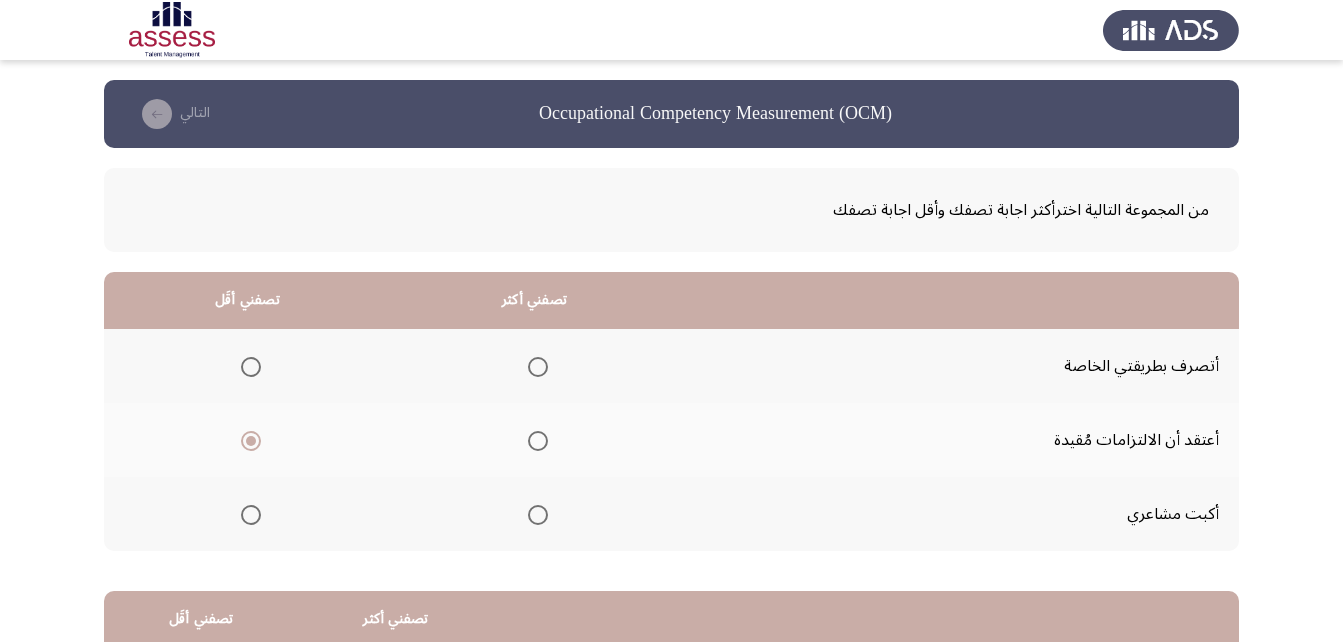 click at bounding box center [538, 515] 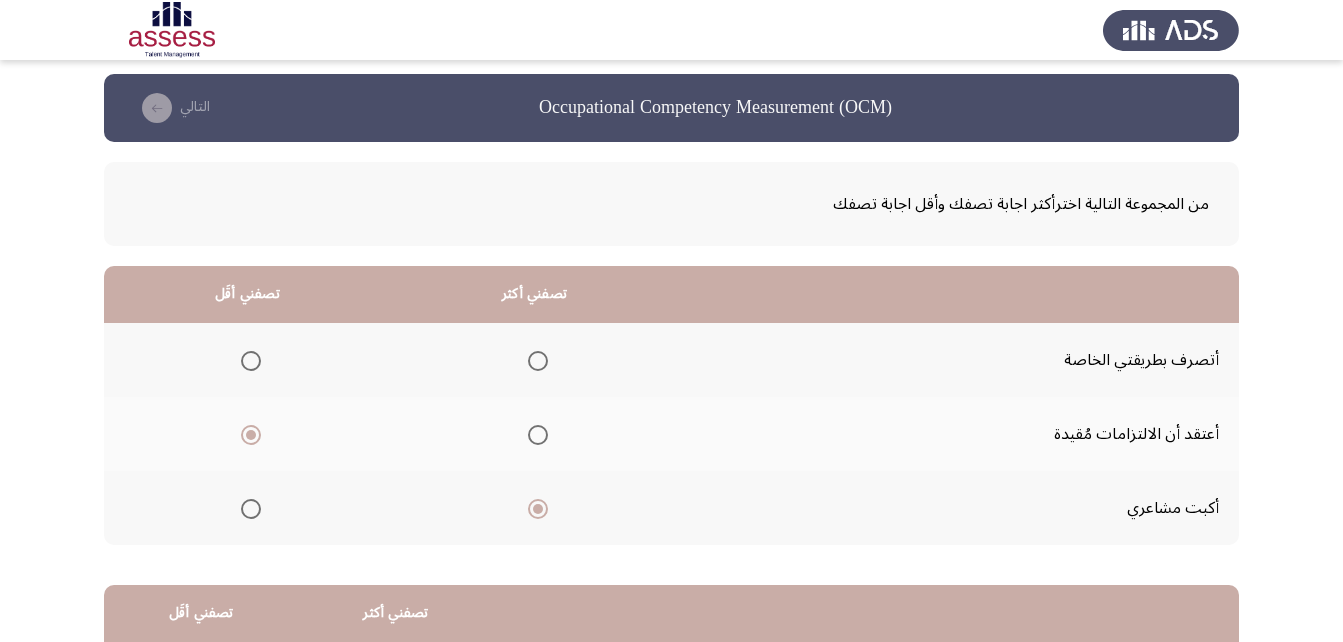 scroll, scrollTop: 300, scrollLeft: 0, axis: vertical 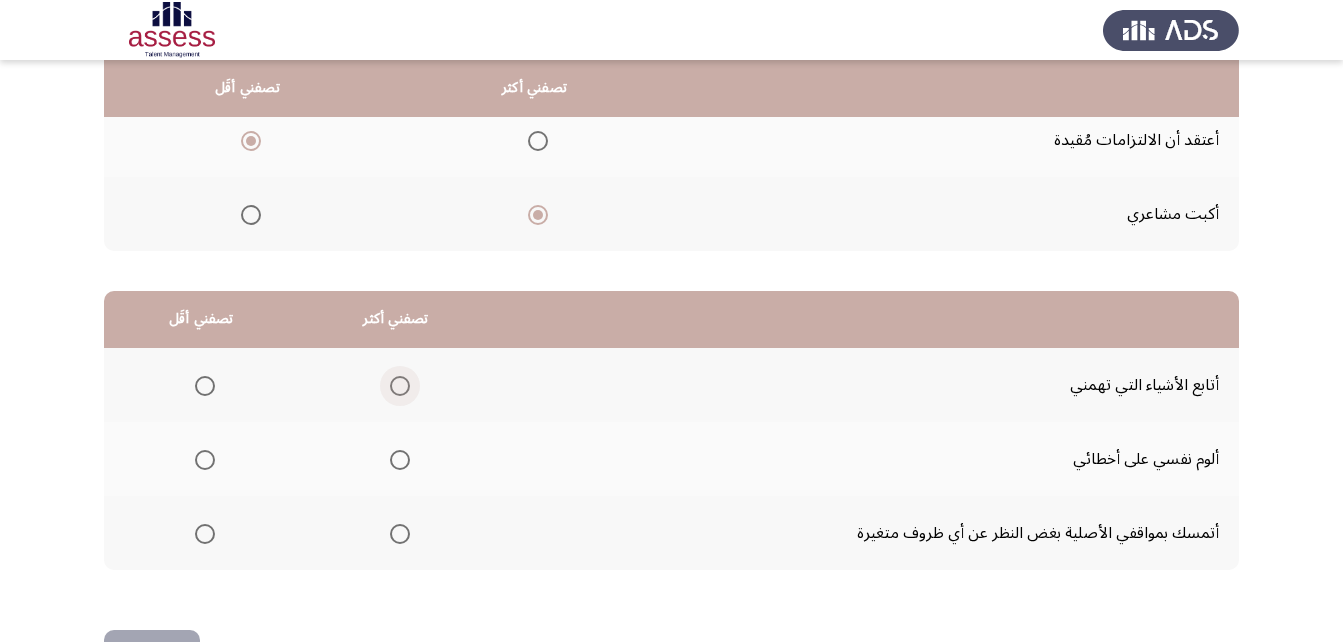 click at bounding box center [400, 386] 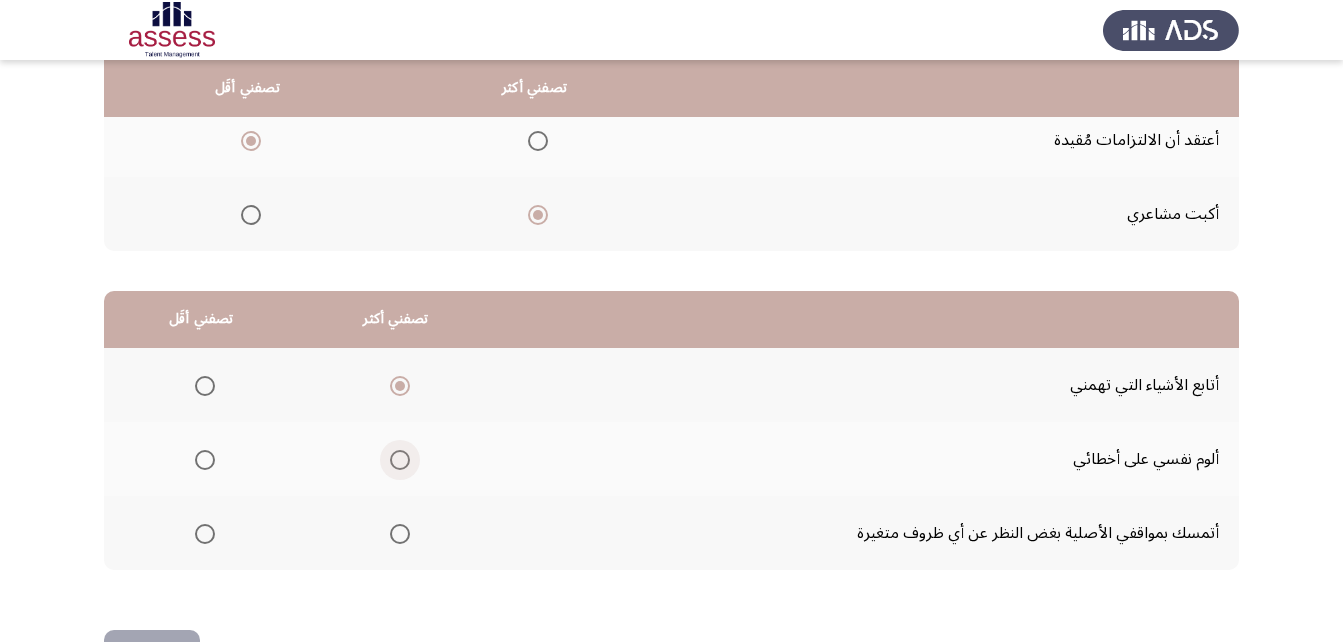 click at bounding box center [400, 460] 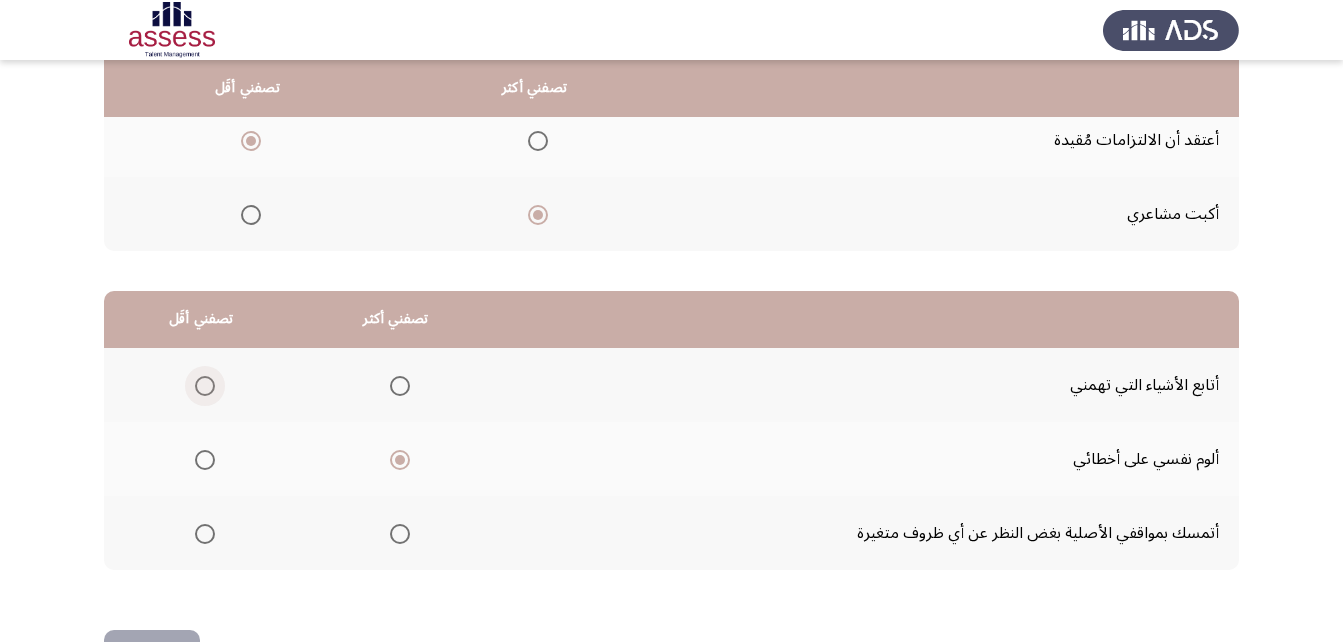click at bounding box center (205, 386) 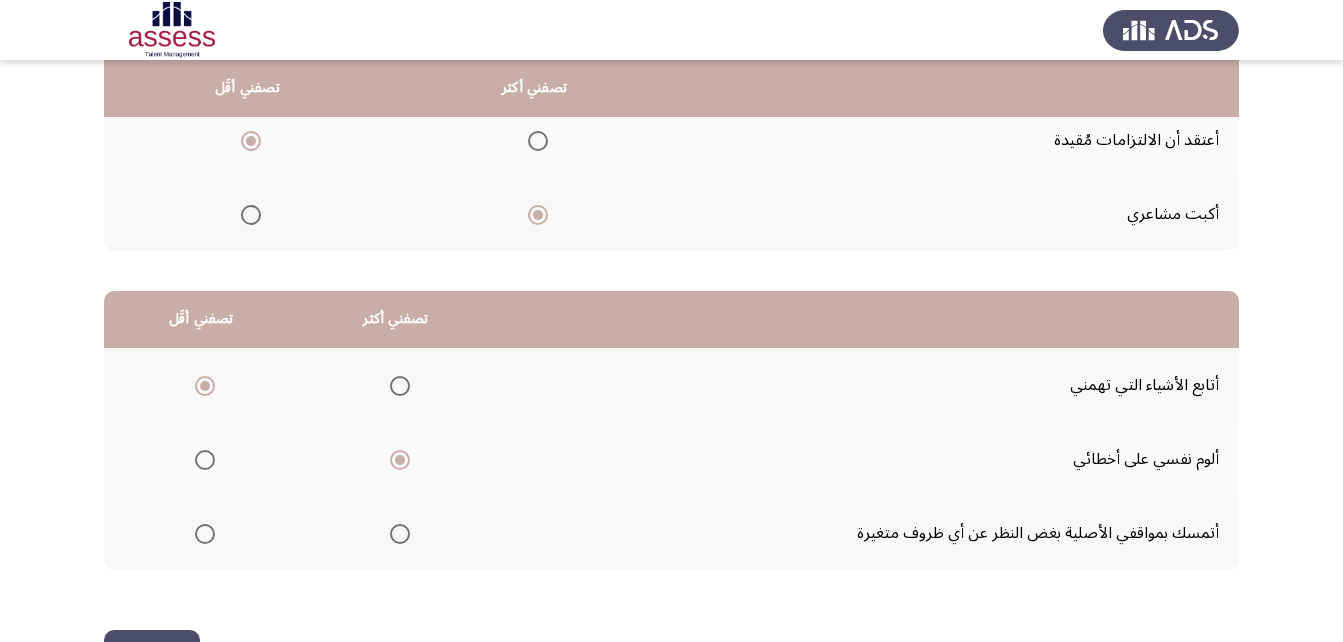 click at bounding box center [205, 534] 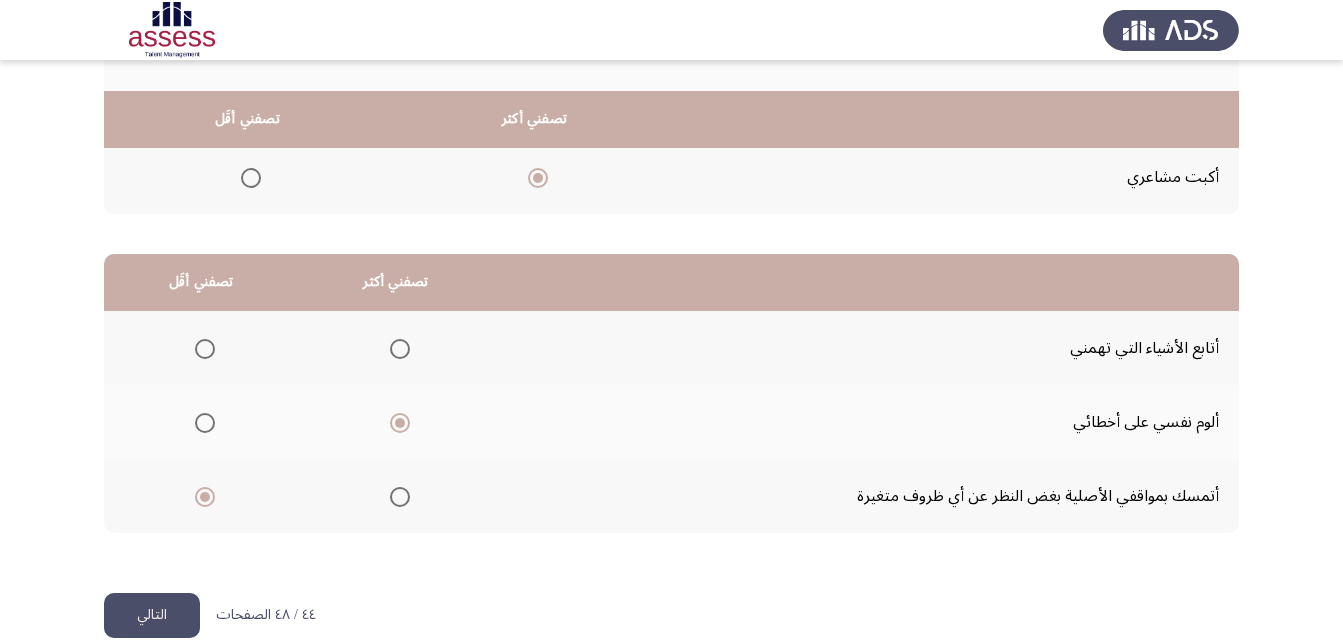 scroll, scrollTop: 368, scrollLeft: 0, axis: vertical 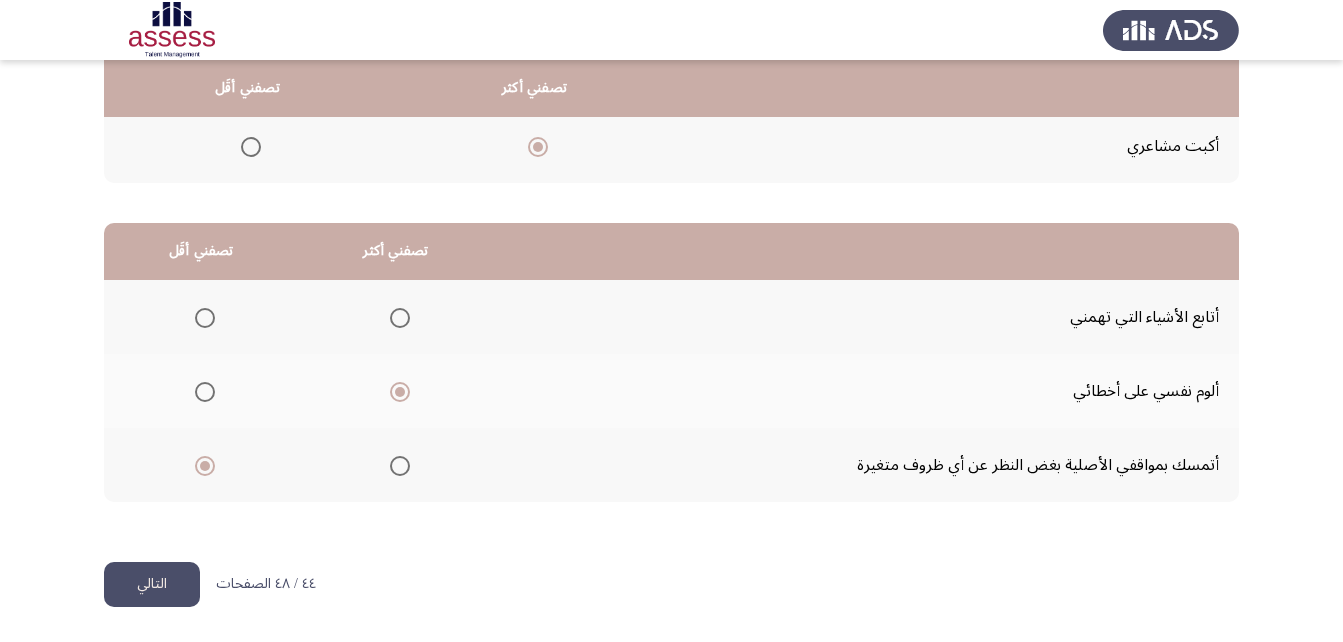 click on "التالي" 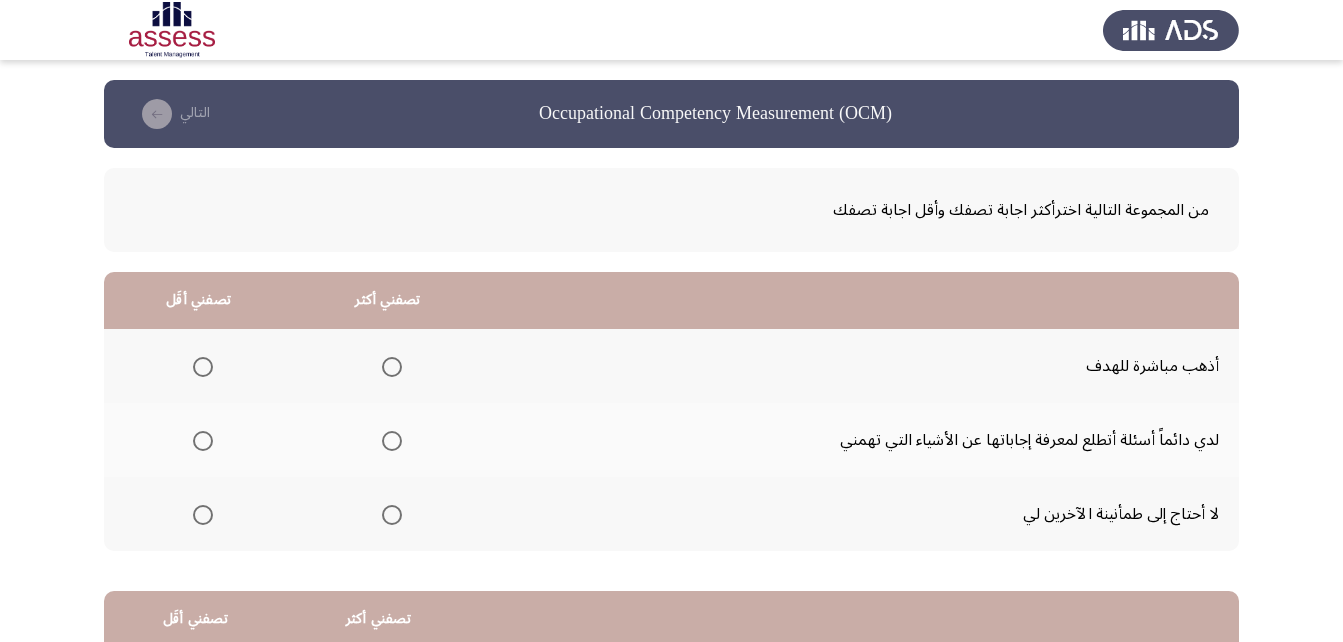 click at bounding box center (392, 367) 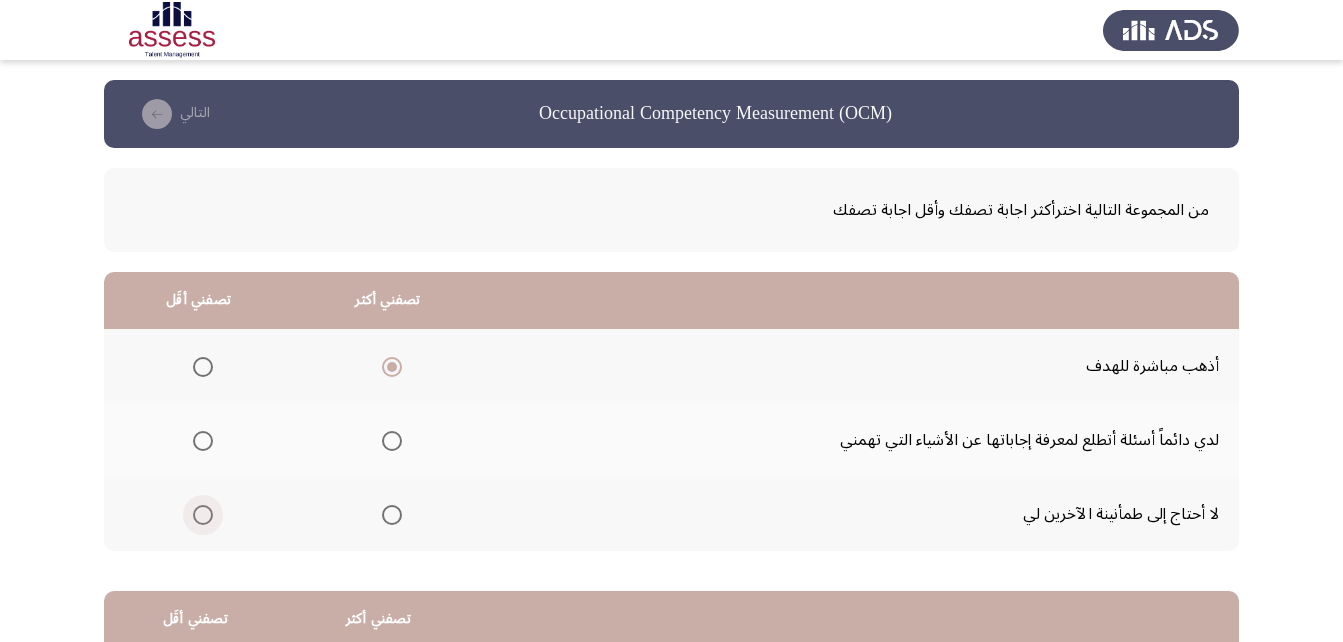 click at bounding box center (203, 515) 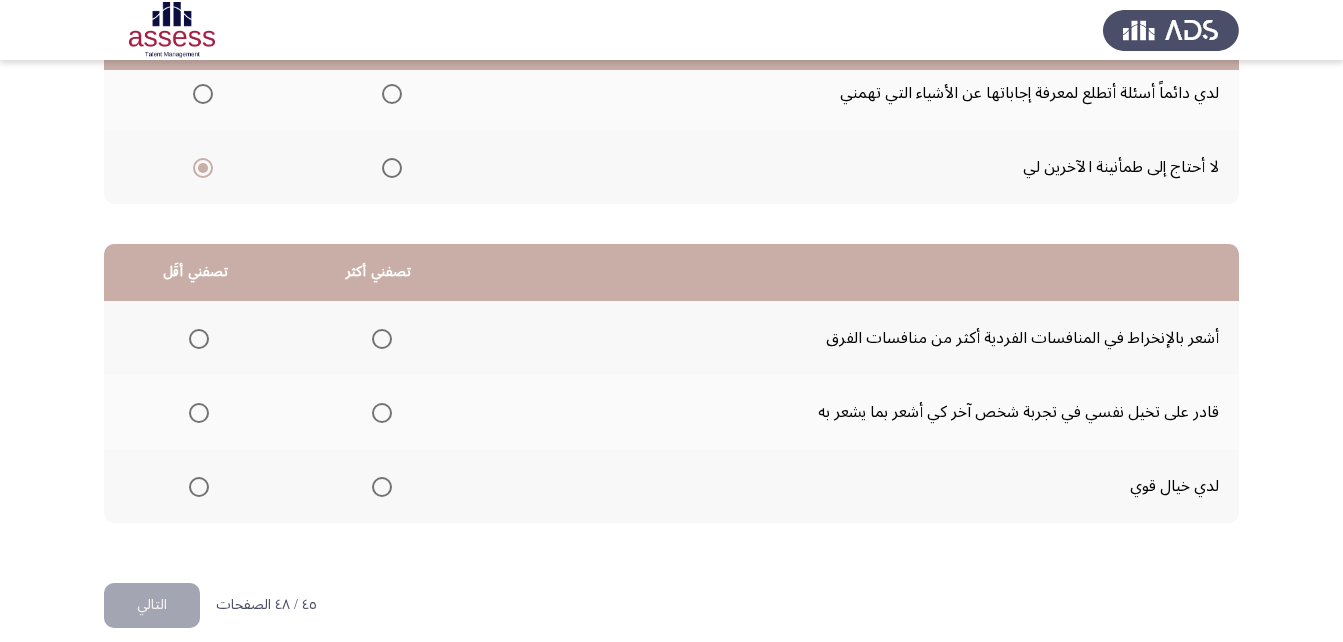 scroll, scrollTop: 368, scrollLeft: 0, axis: vertical 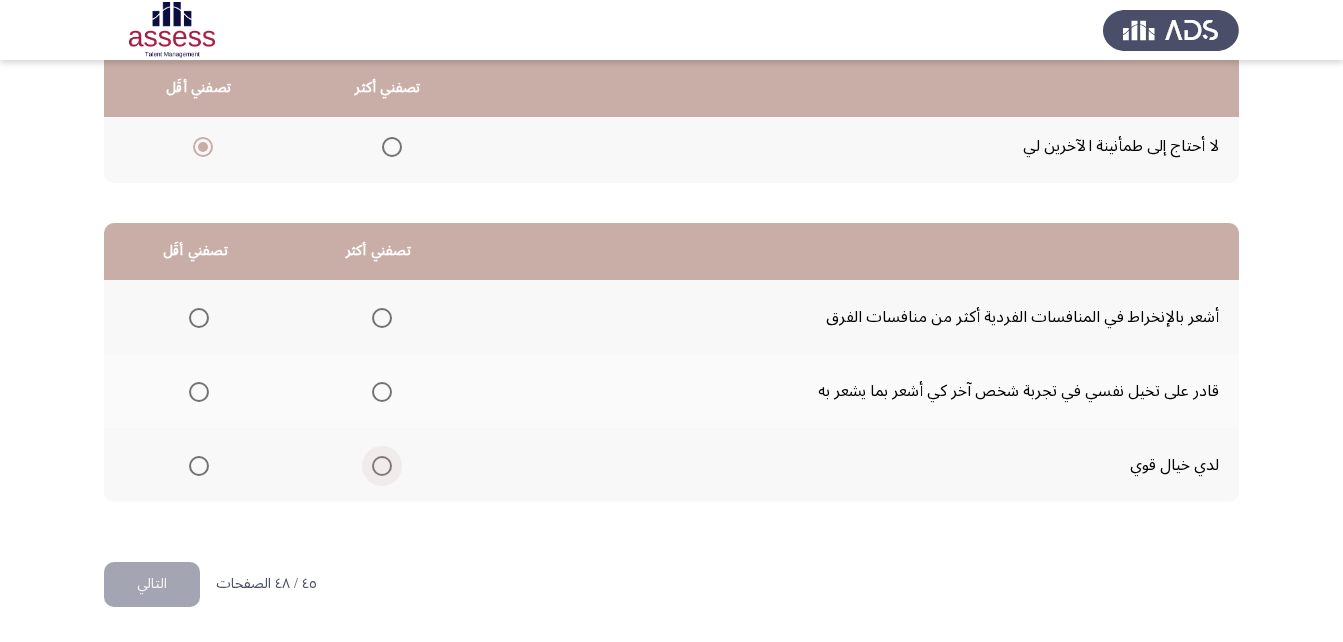 click at bounding box center (382, 466) 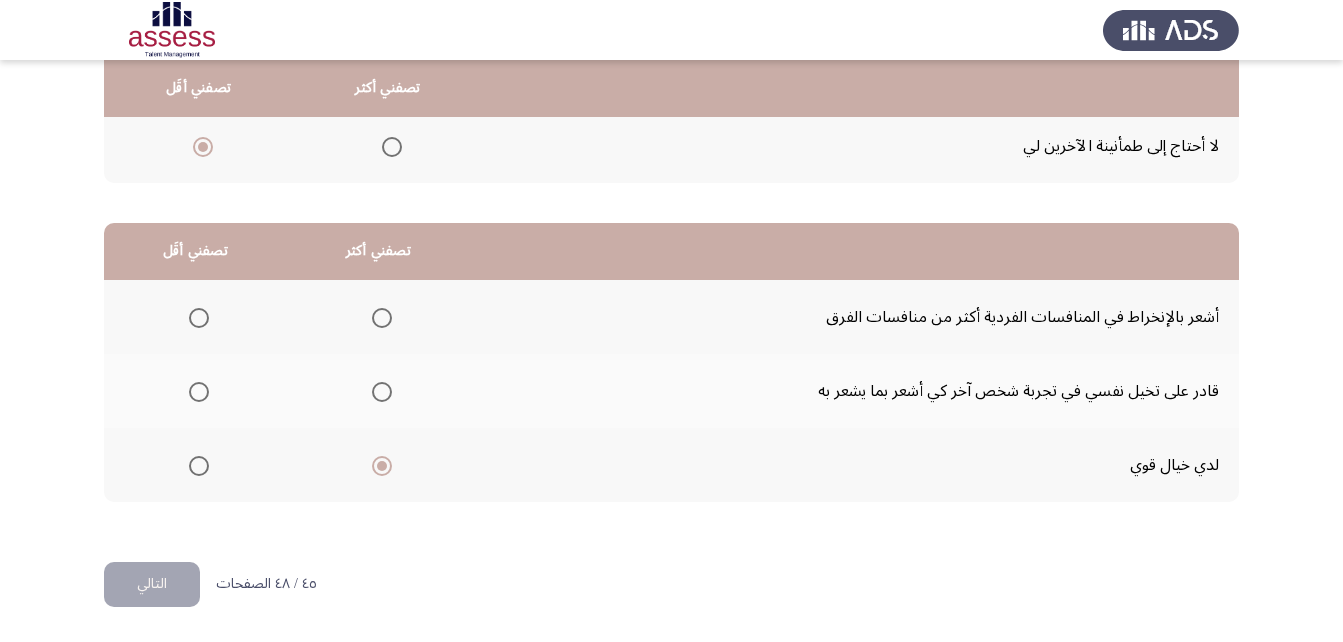 click at bounding box center (382, 392) 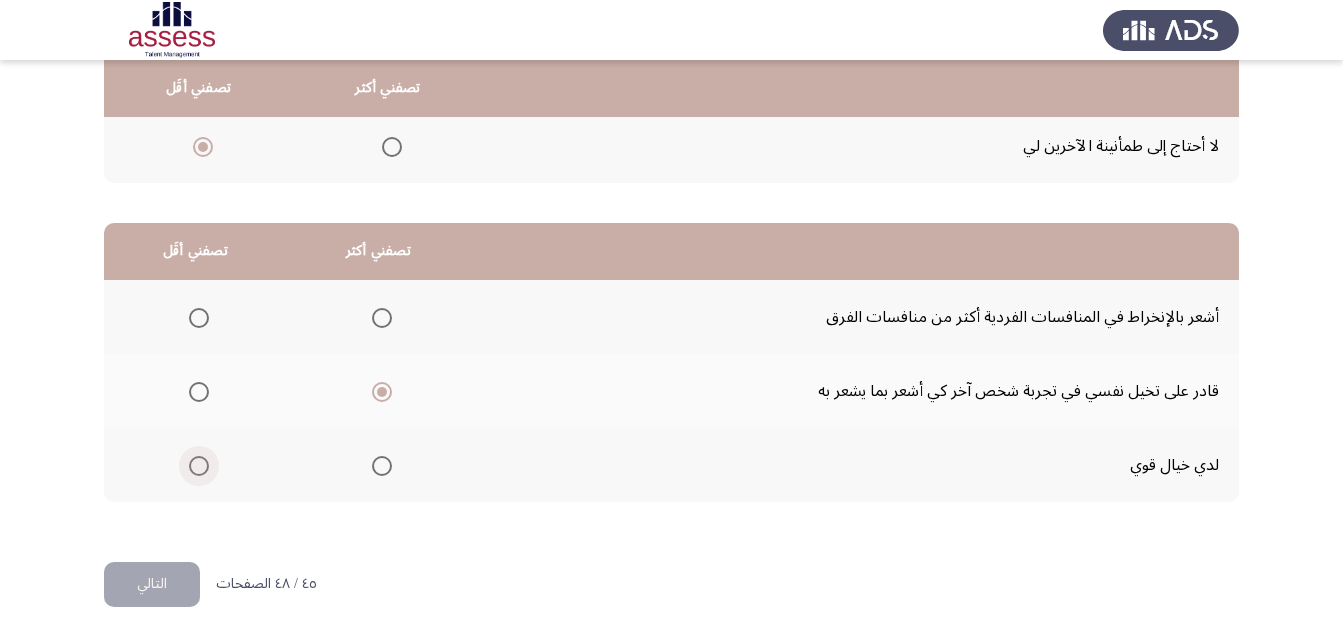 click at bounding box center [199, 466] 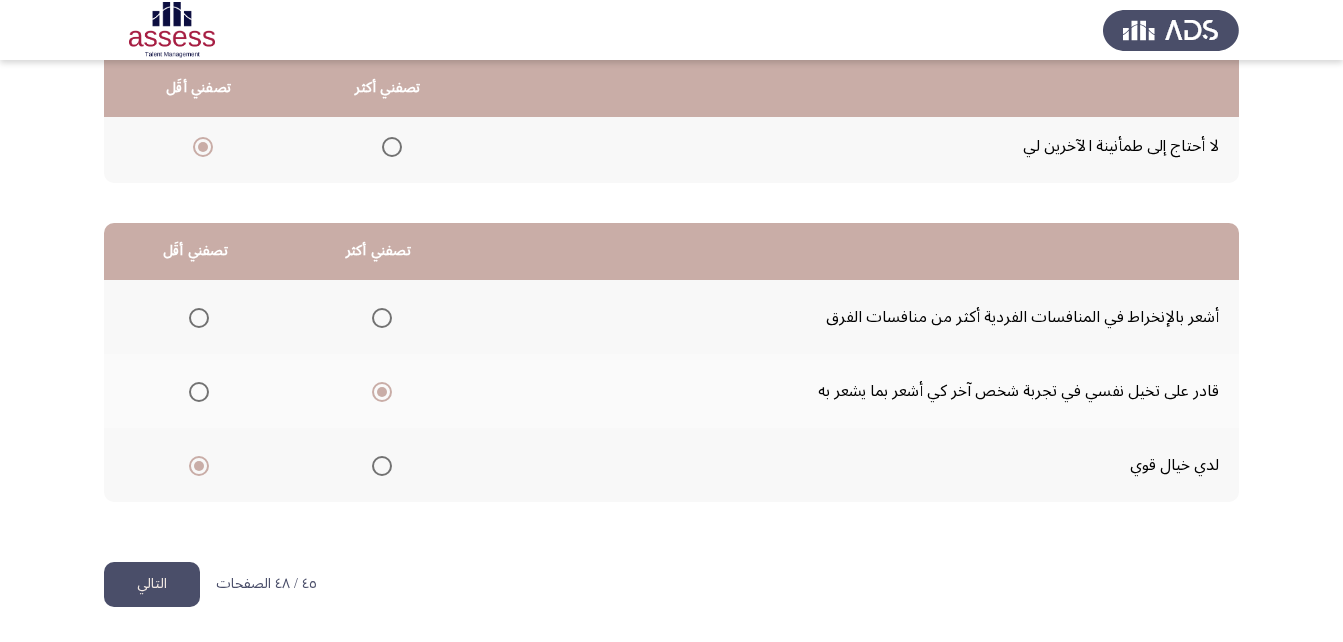 click on "التالي" 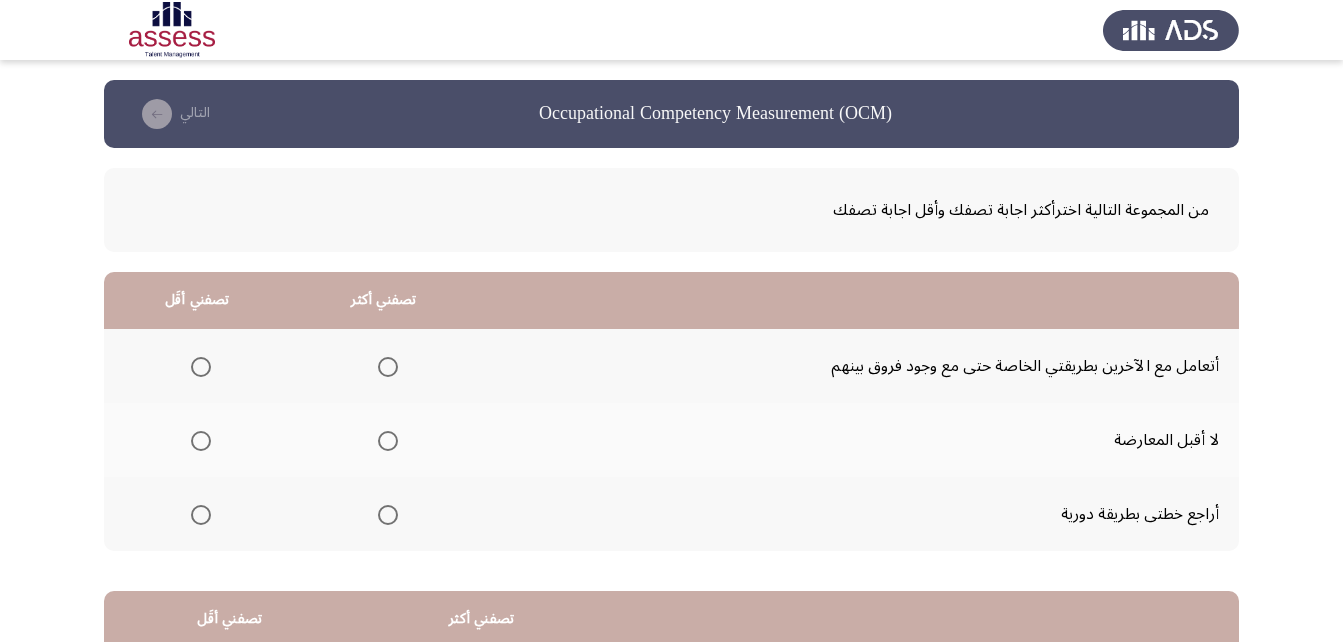 click at bounding box center [388, 367] 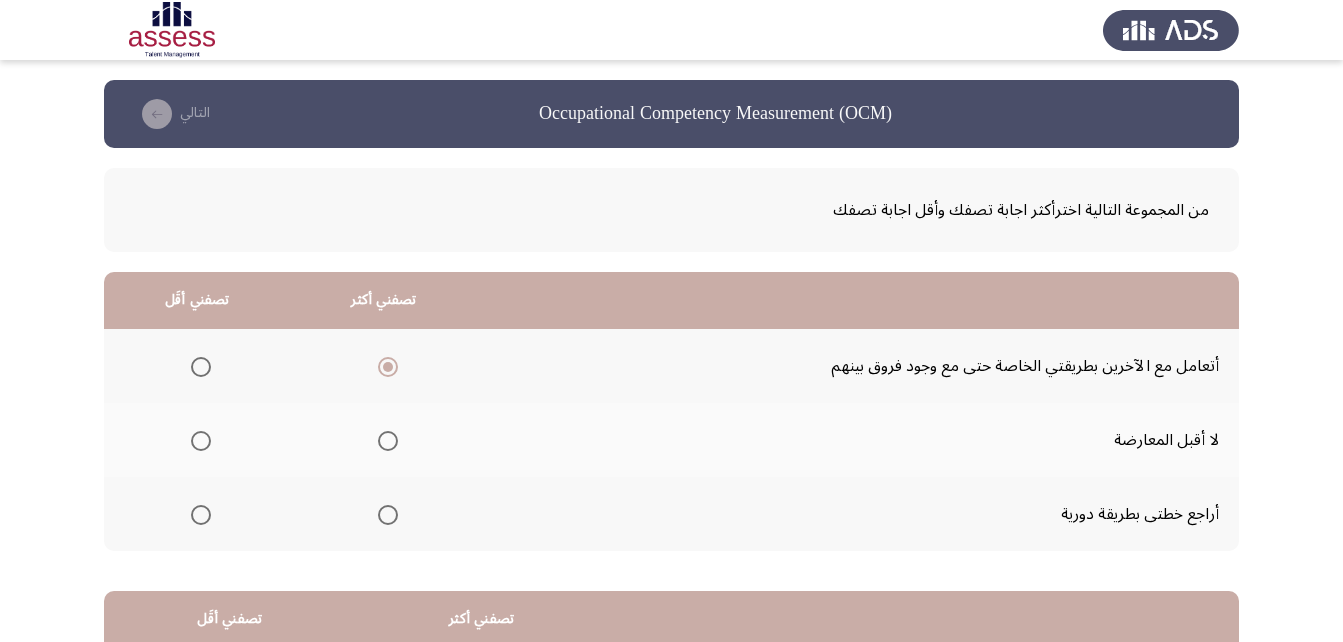 click at bounding box center (201, 441) 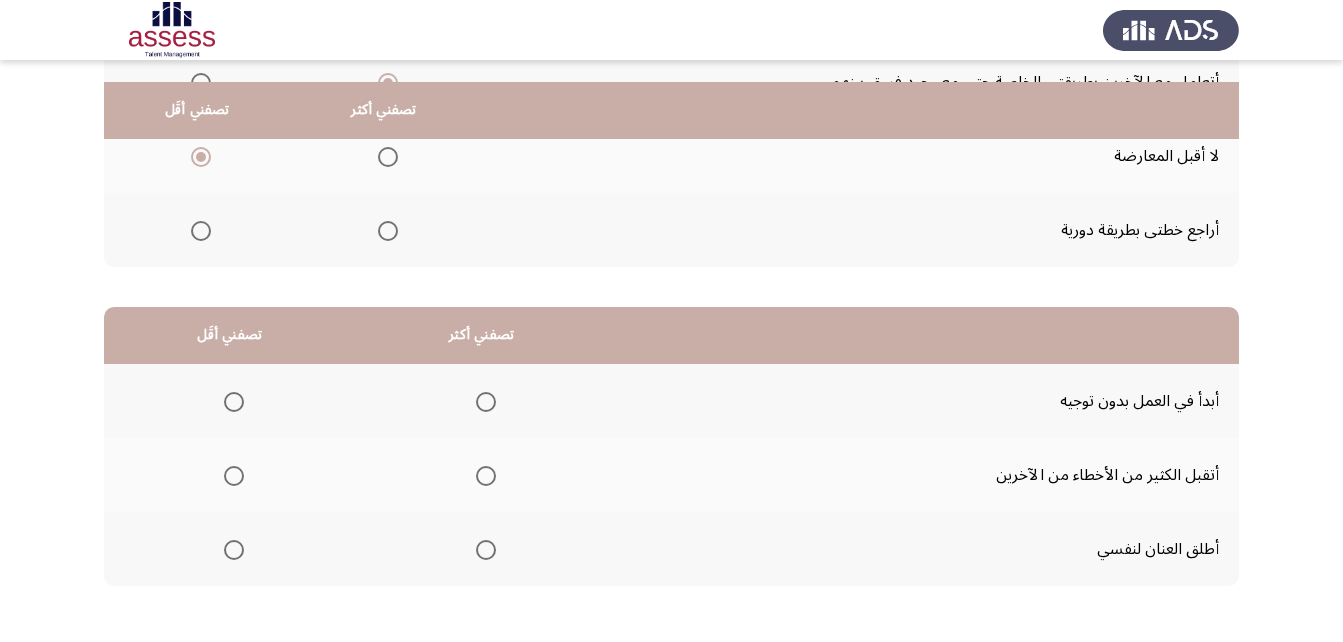 scroll, scrollTop: 368, scrollLeft: 0, axis: vertical 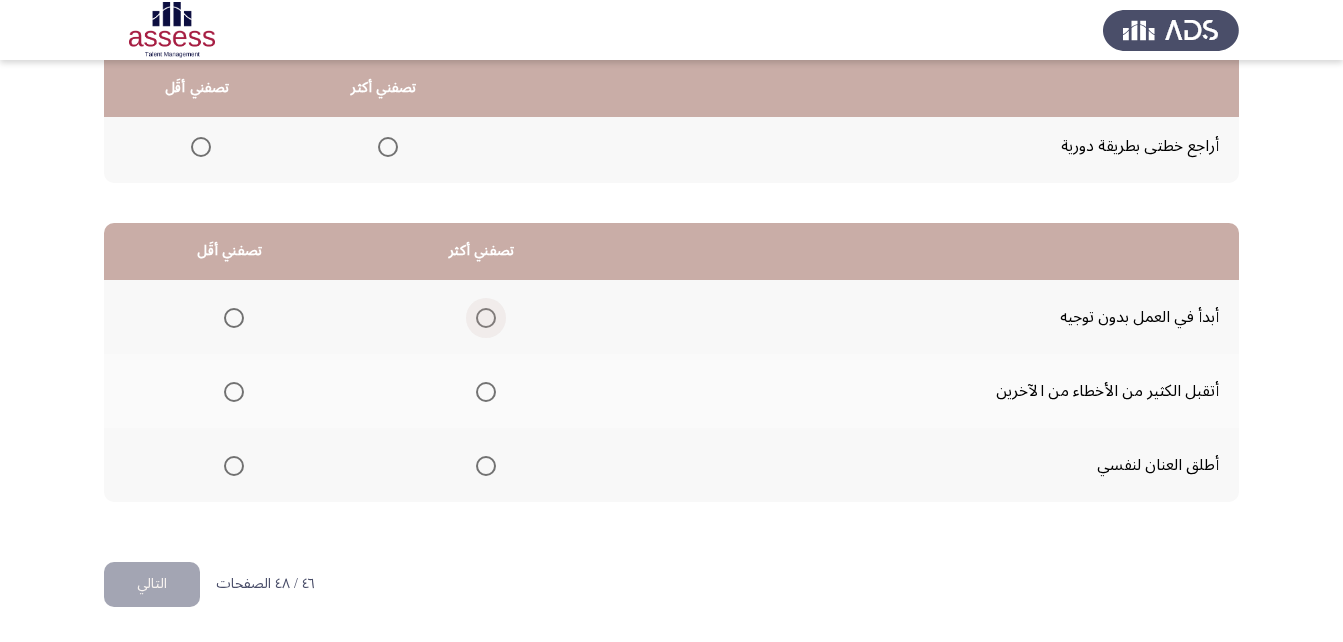 click at bounding box center (486, 318) 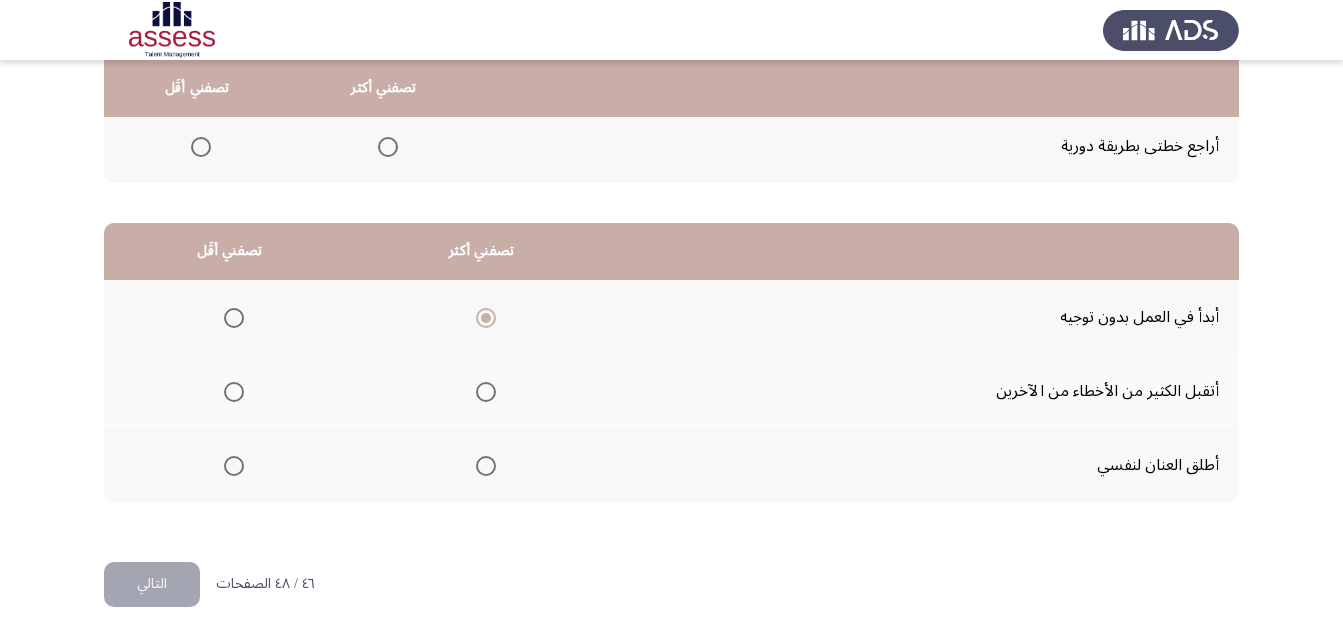 click at bounding box center [234, 466] 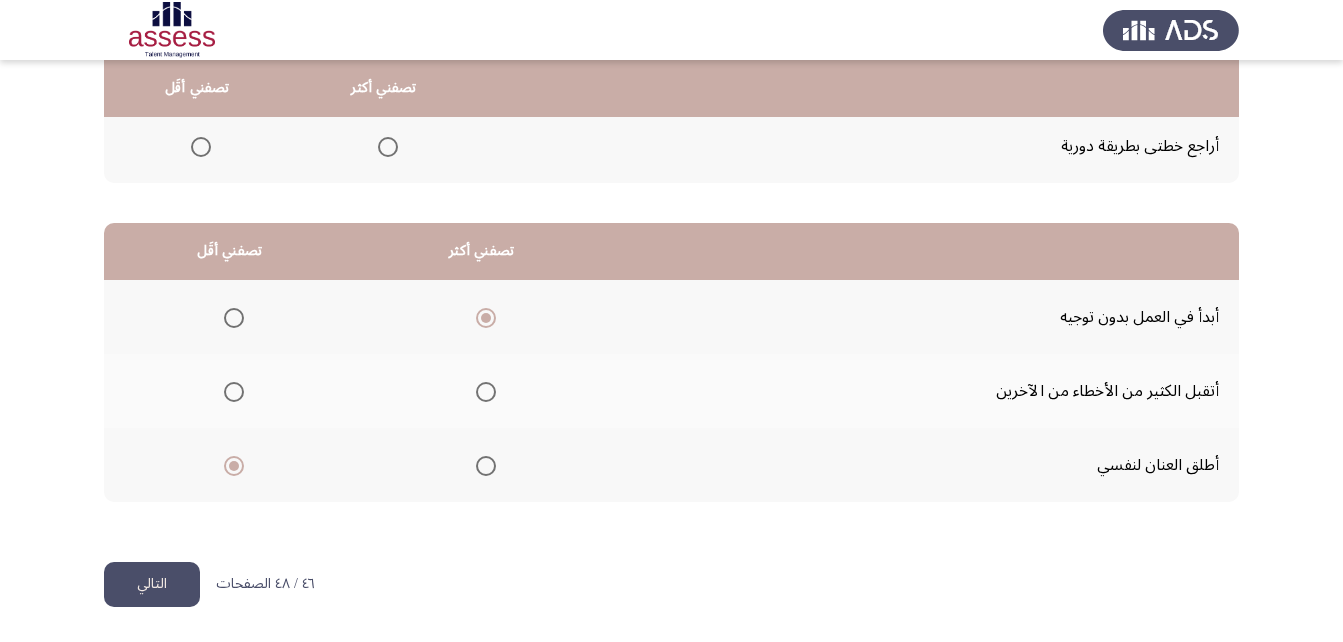 click on "التالي" 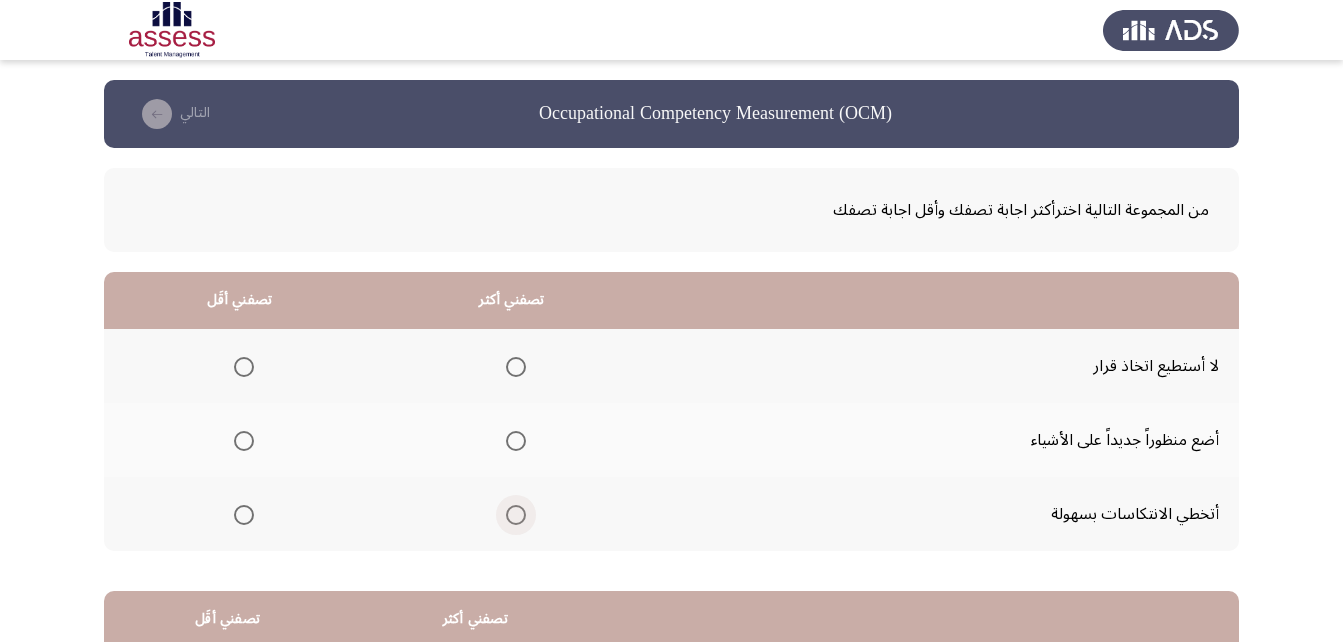 click at bounding box center (516, 515) 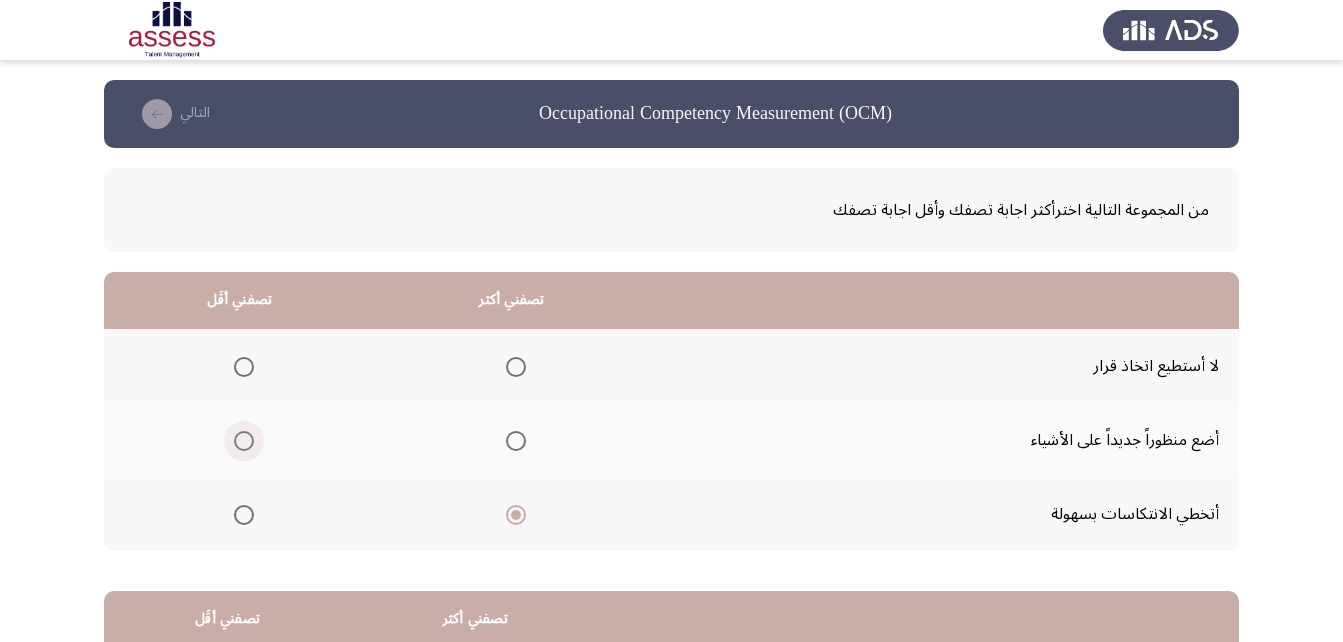 click at bounding box center (244, 441) 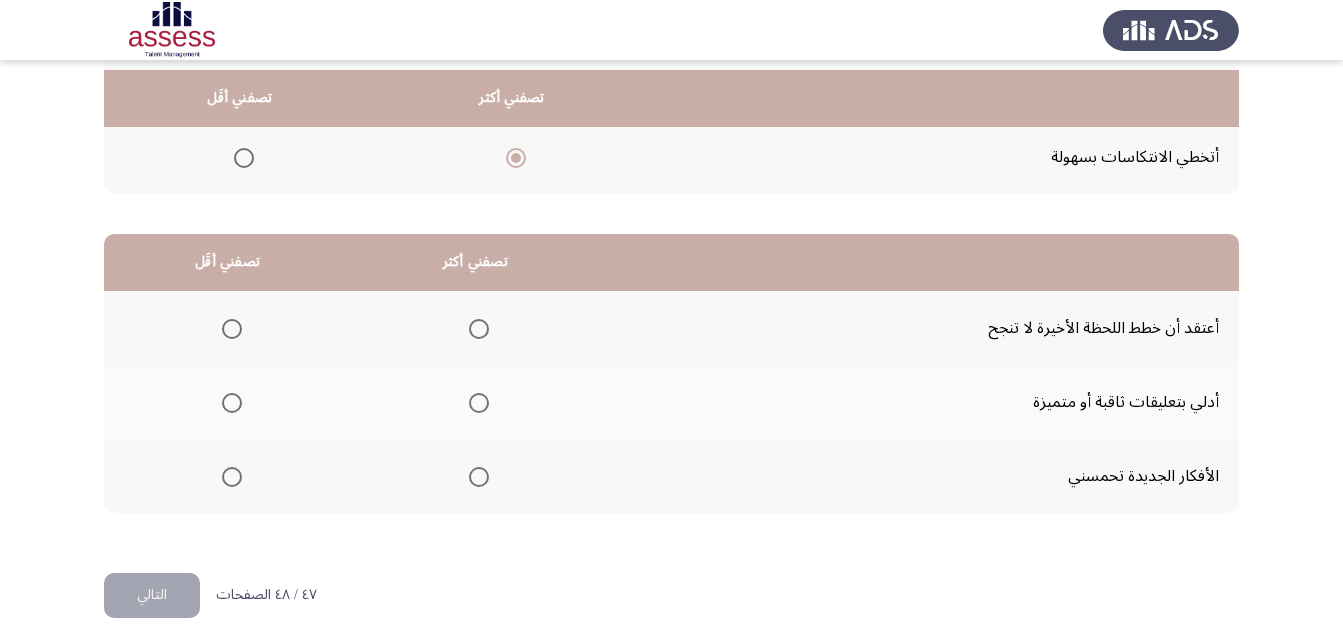 scroll, scrollTop: 368, scrollLeft: 0, axis: vertical 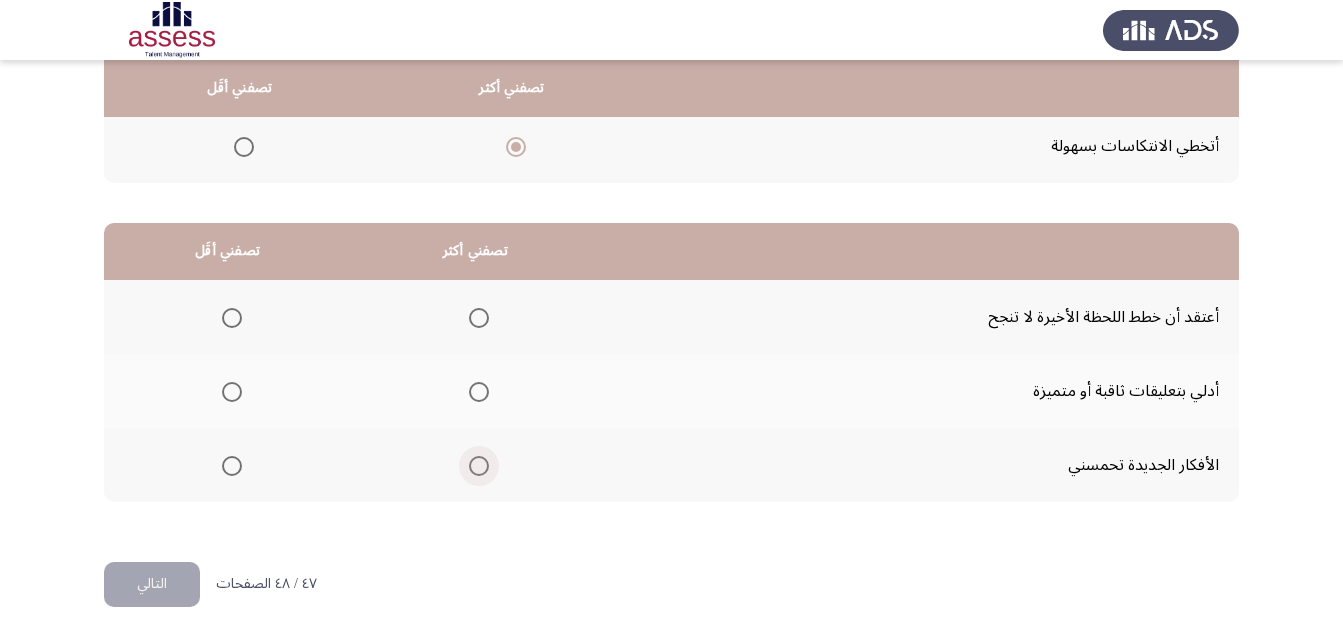 click at bounding box center (479, 466) 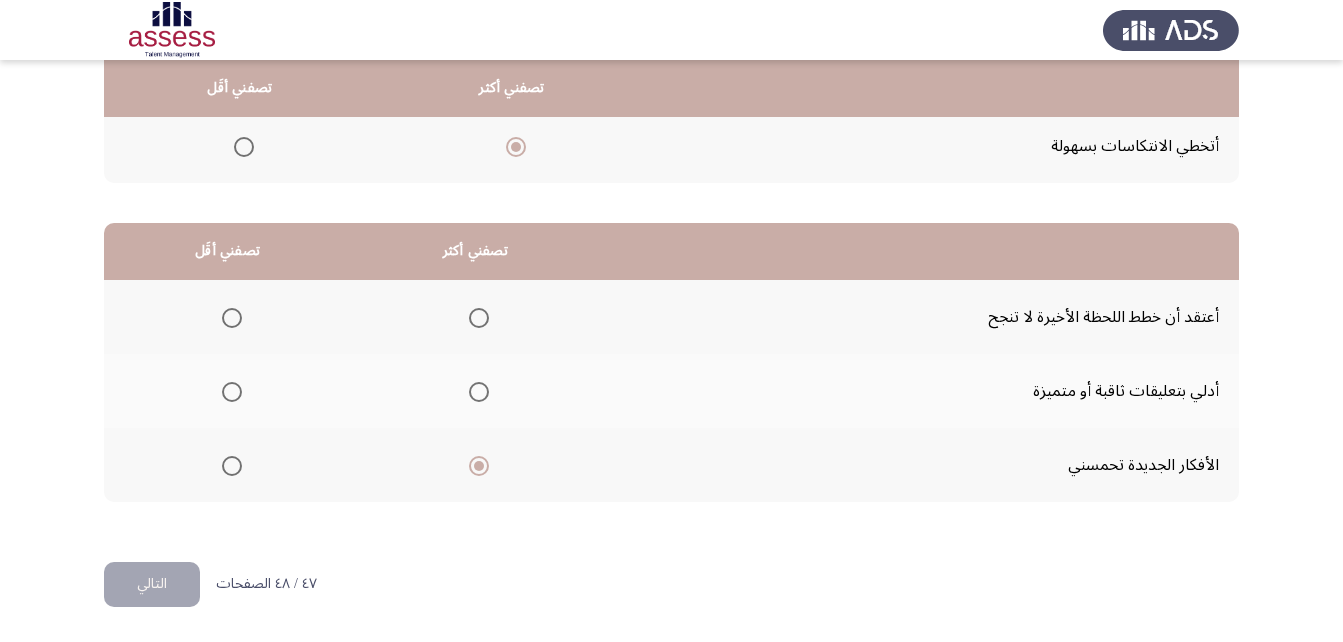 click at bounding box center (232, 318) 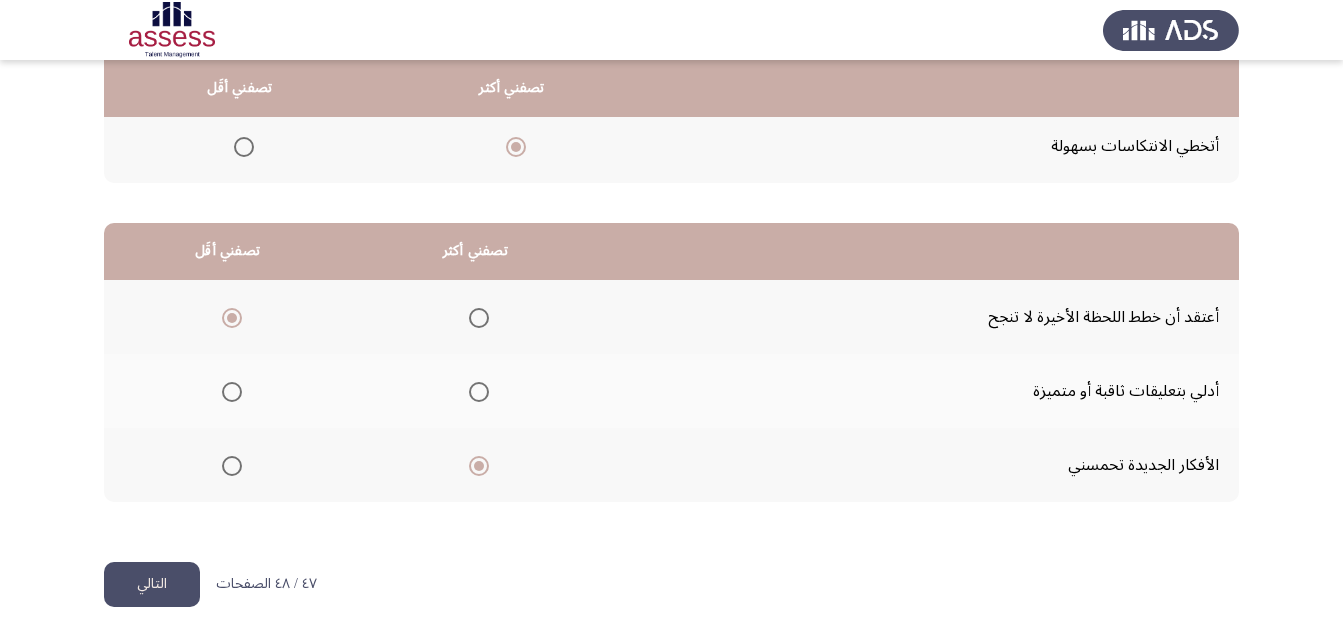 click on "التالي" 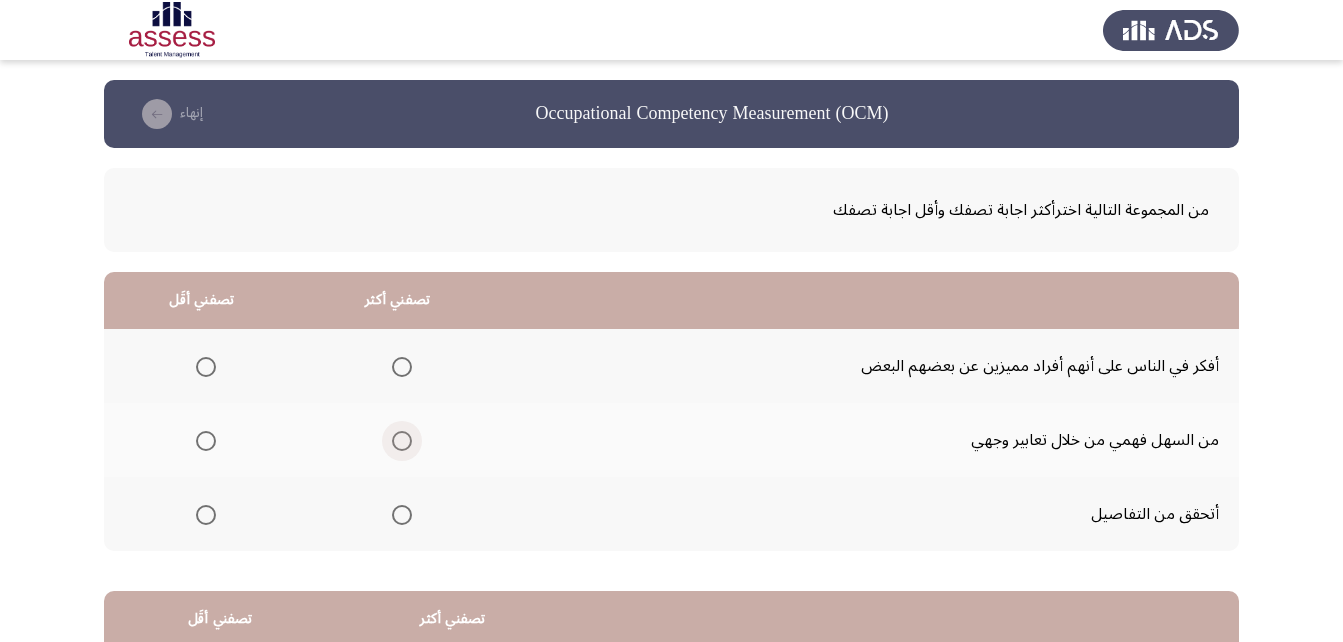 click at bounding box center [402, 441] 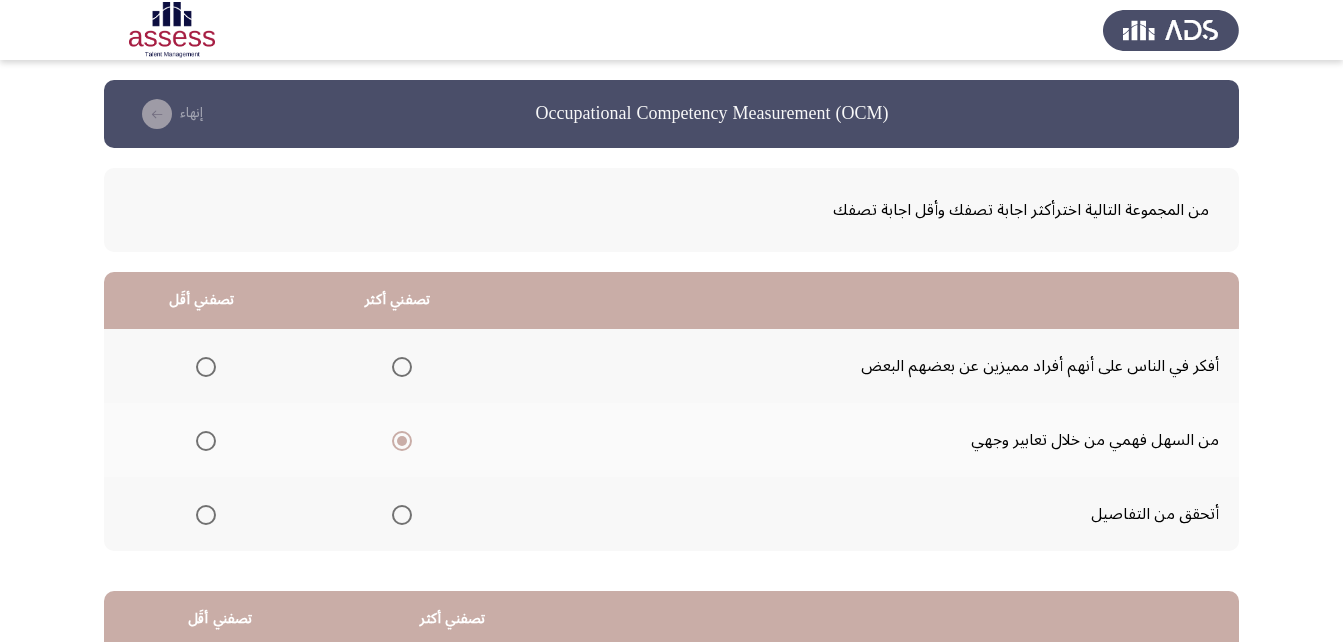 click at bounding box center (206, 515) 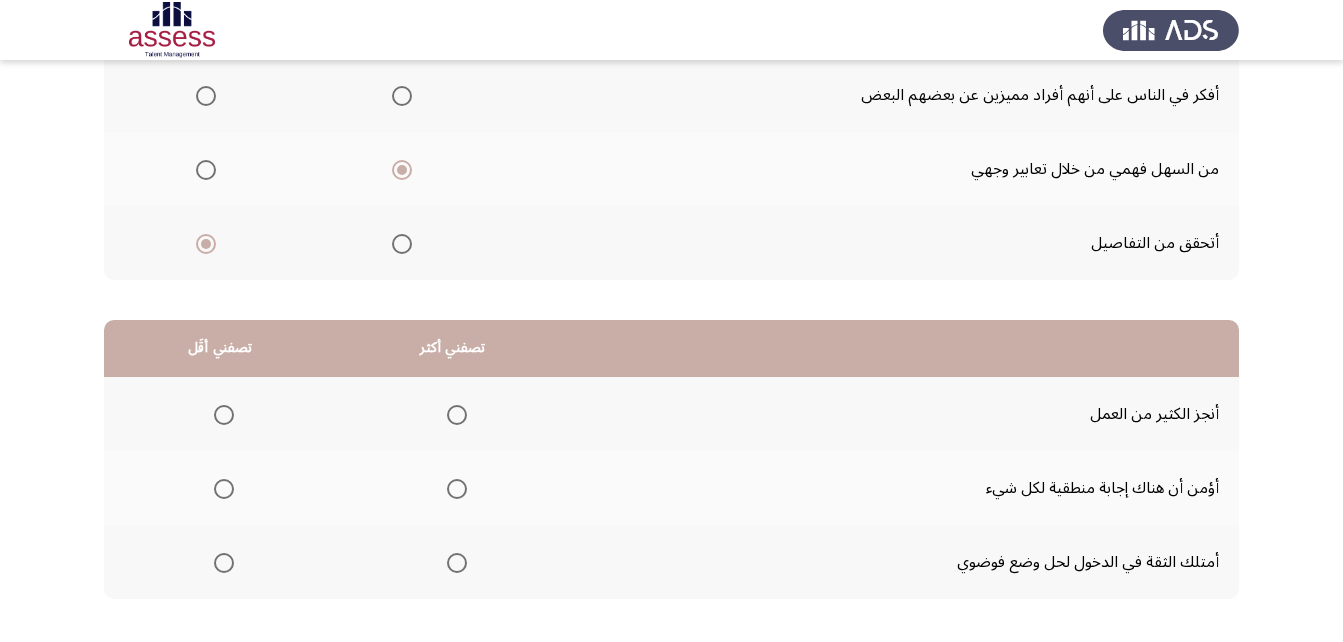 scroll, scrollTop: 368, scrollLeft: 0, axis: vertical 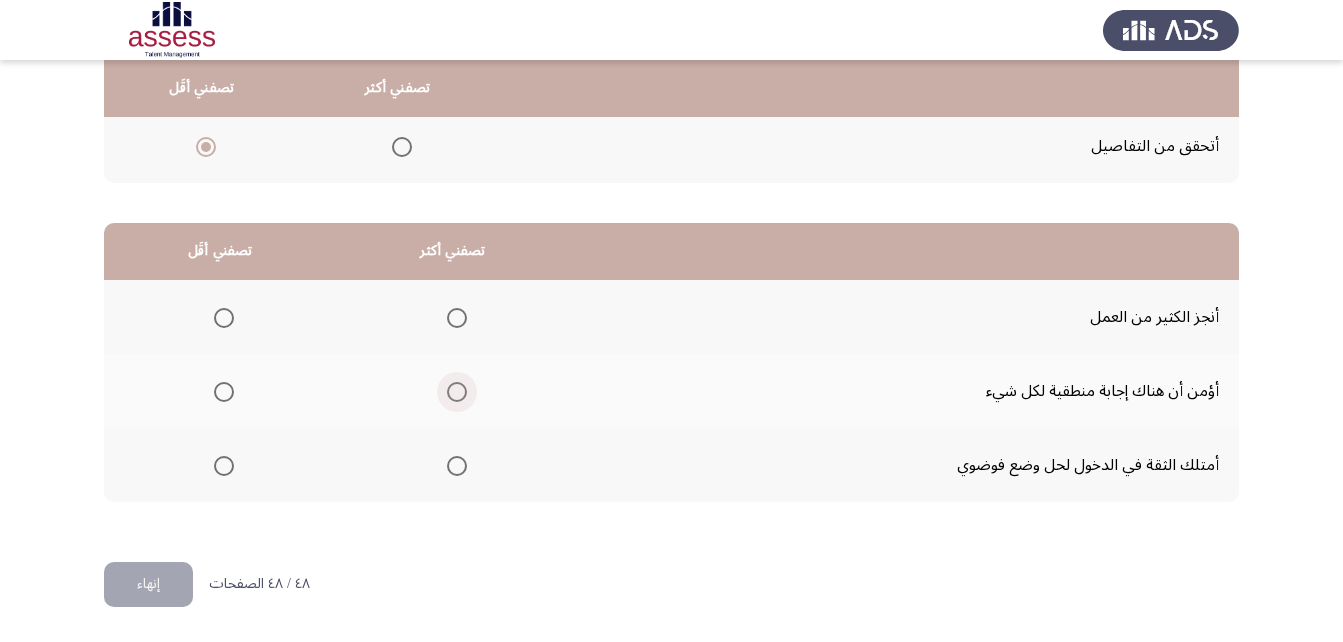 click at bounding box center [457, 392] 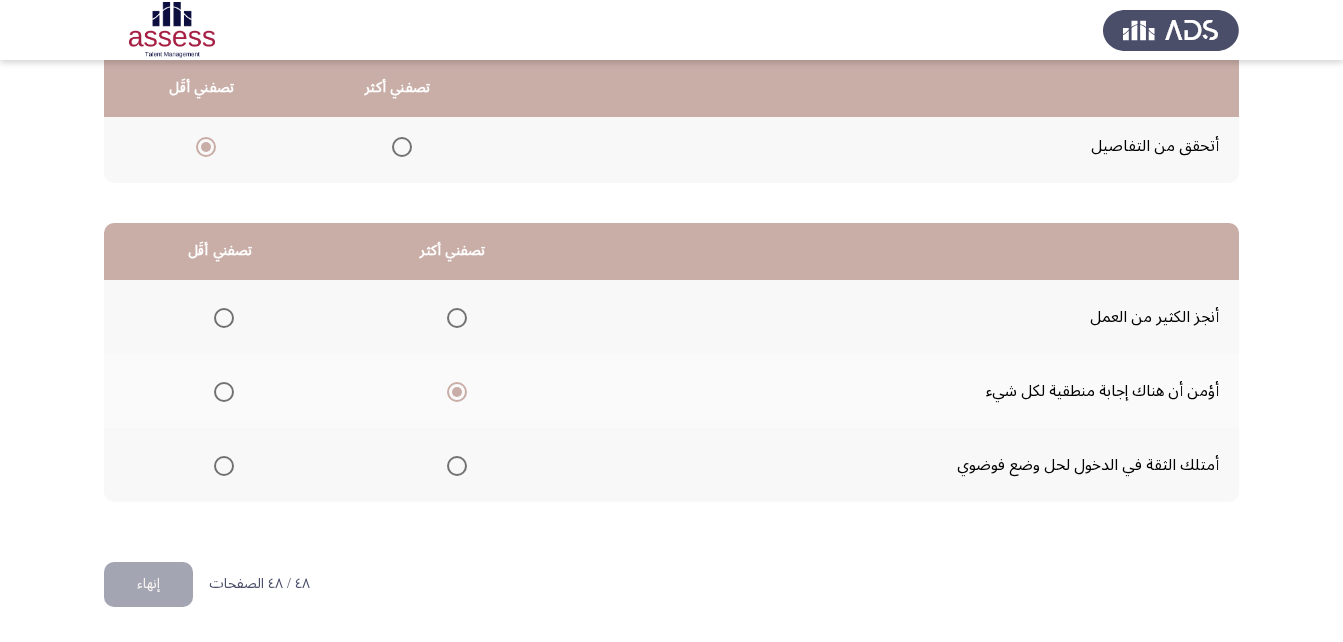 click at bounding box center (457, 466) 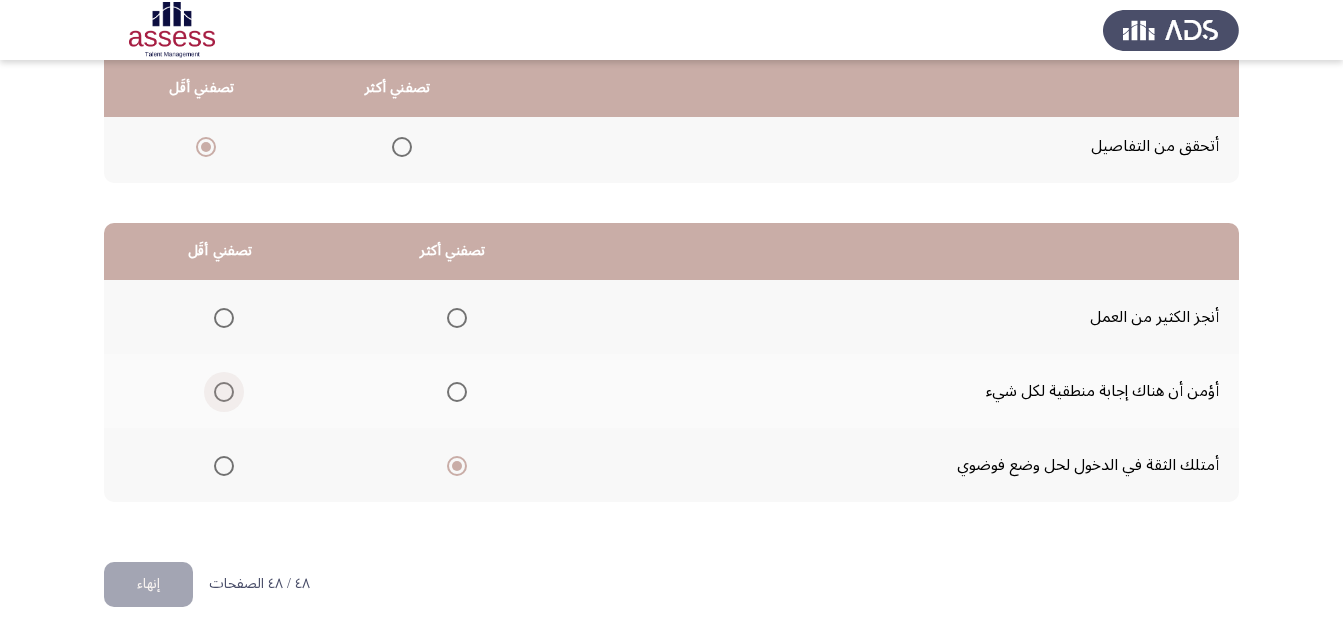 click at bounding box center (224, 392) 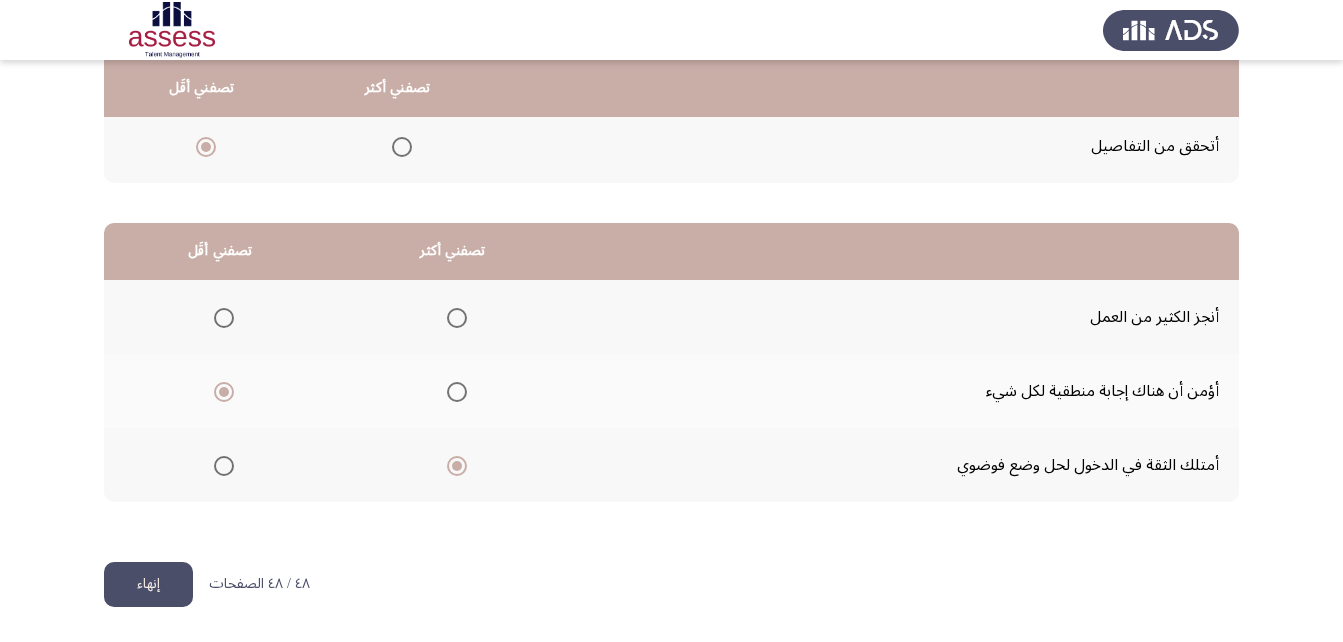 click on "إنهاء" 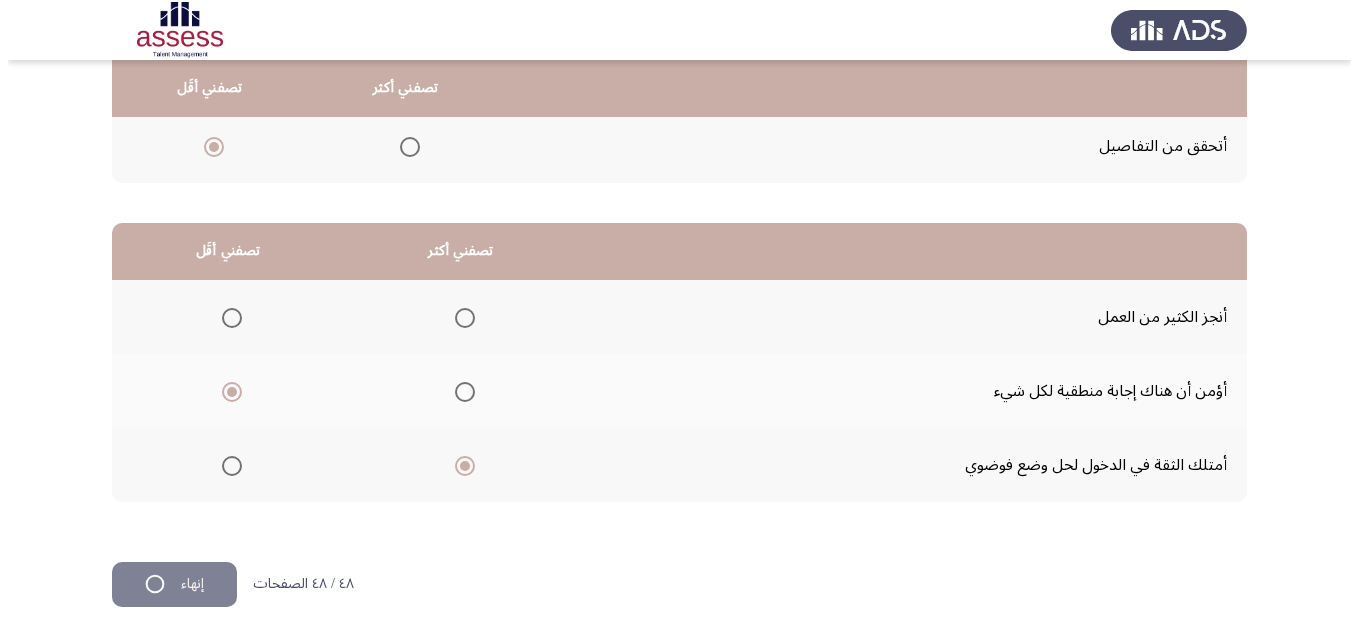 scroll, scrollTop: 0, scrollLeft: 0, axis: both 